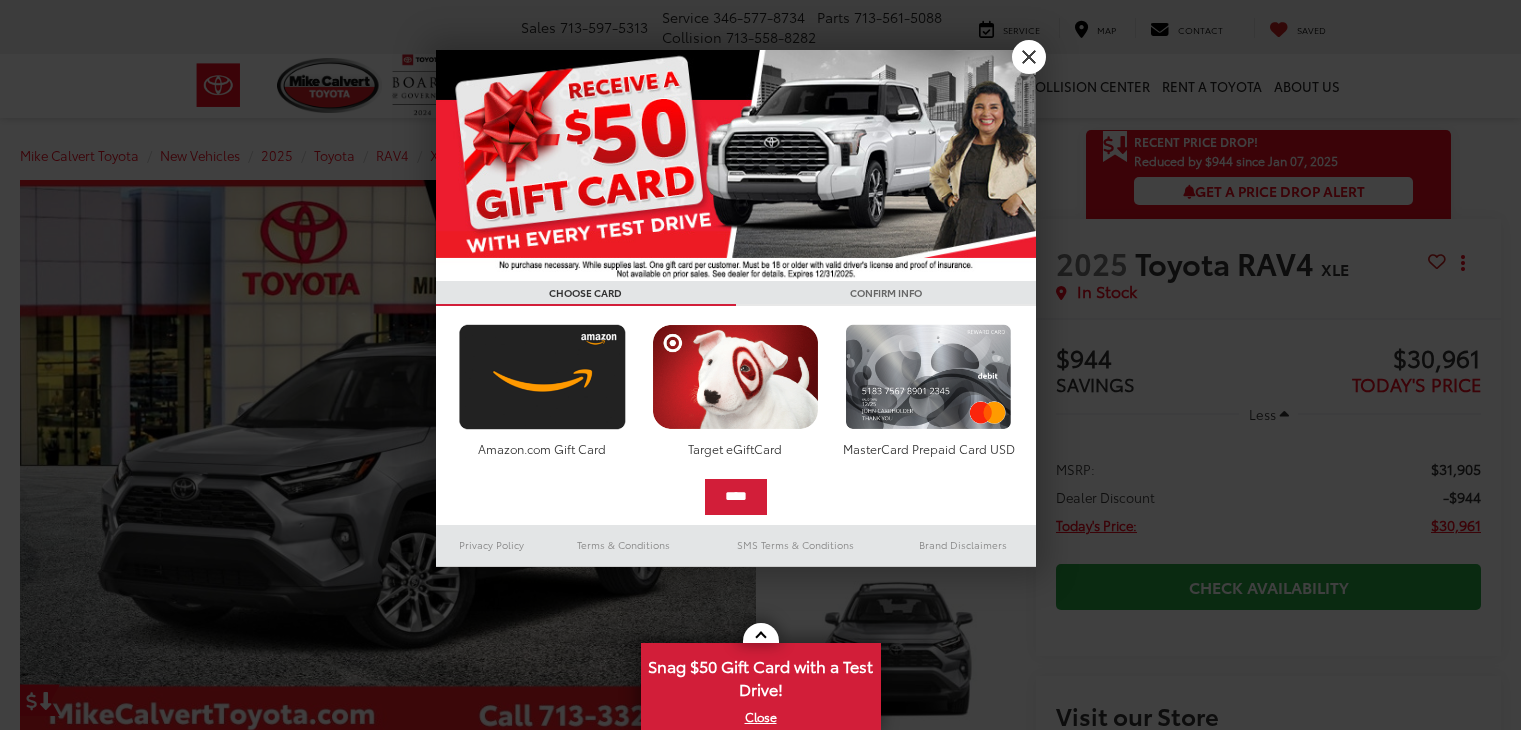 scroll, scrollTop: 0, scrollLeft: 0, axis: both 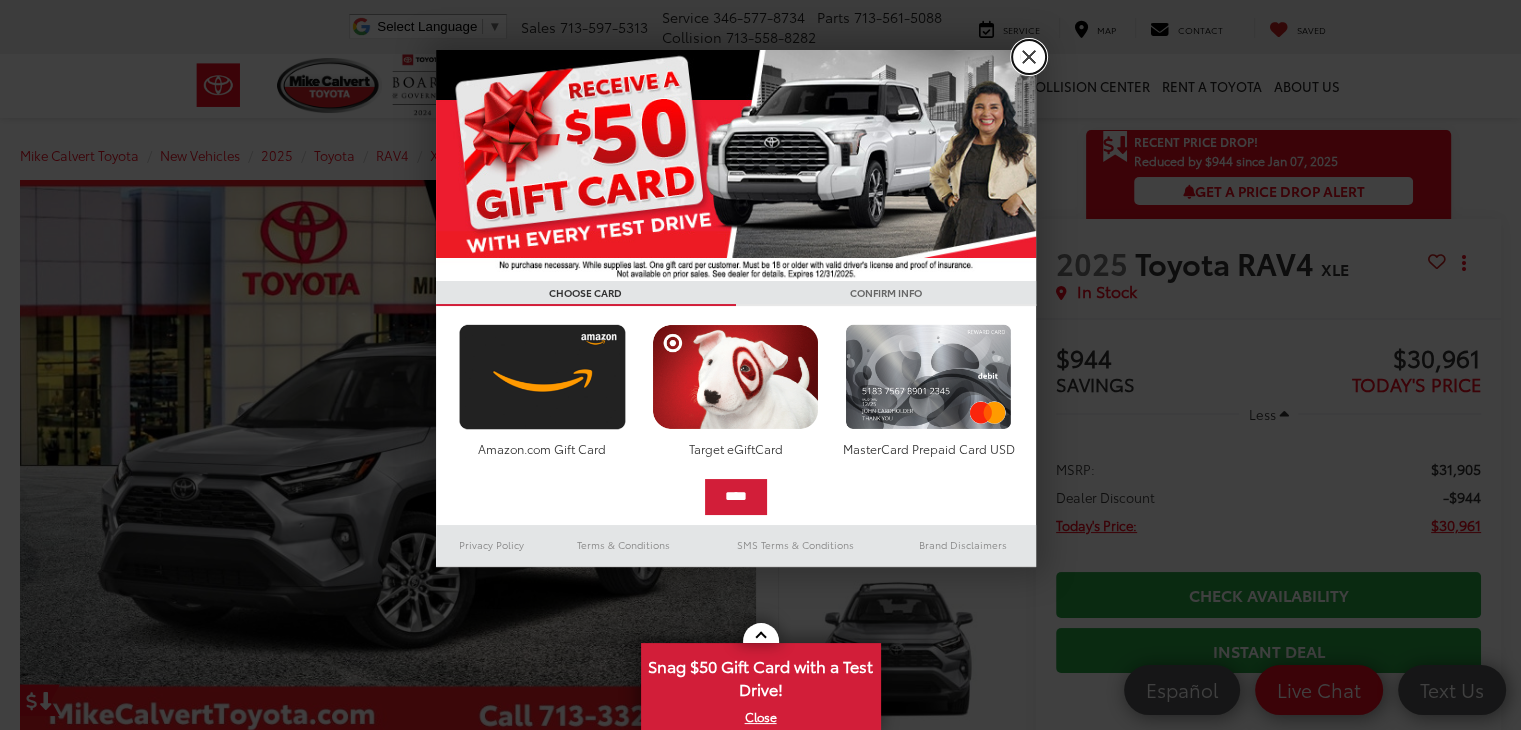 click on "X" at bounding box center (1029, 57) 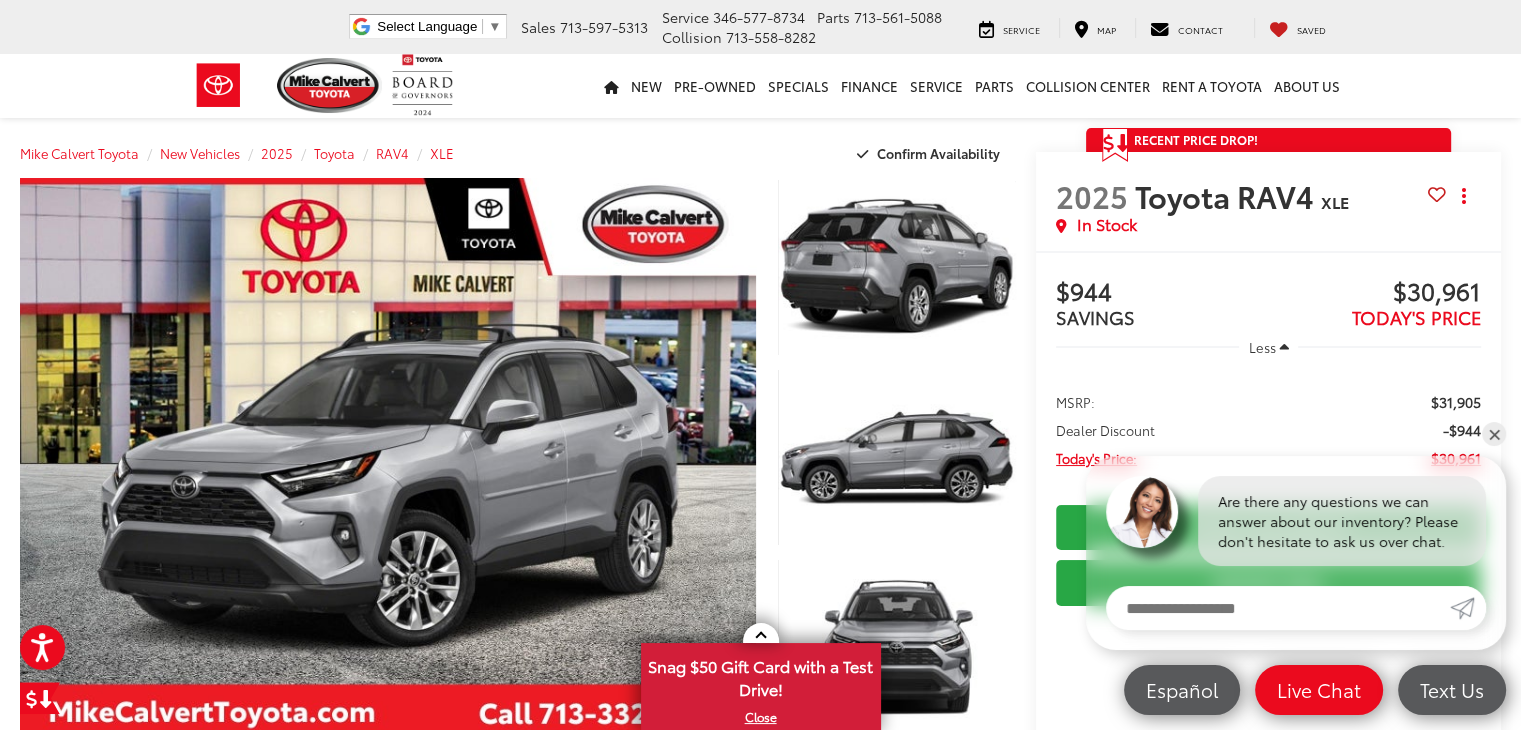 scroll, scrollTop: 0, scrollLeft: 0, axis: both 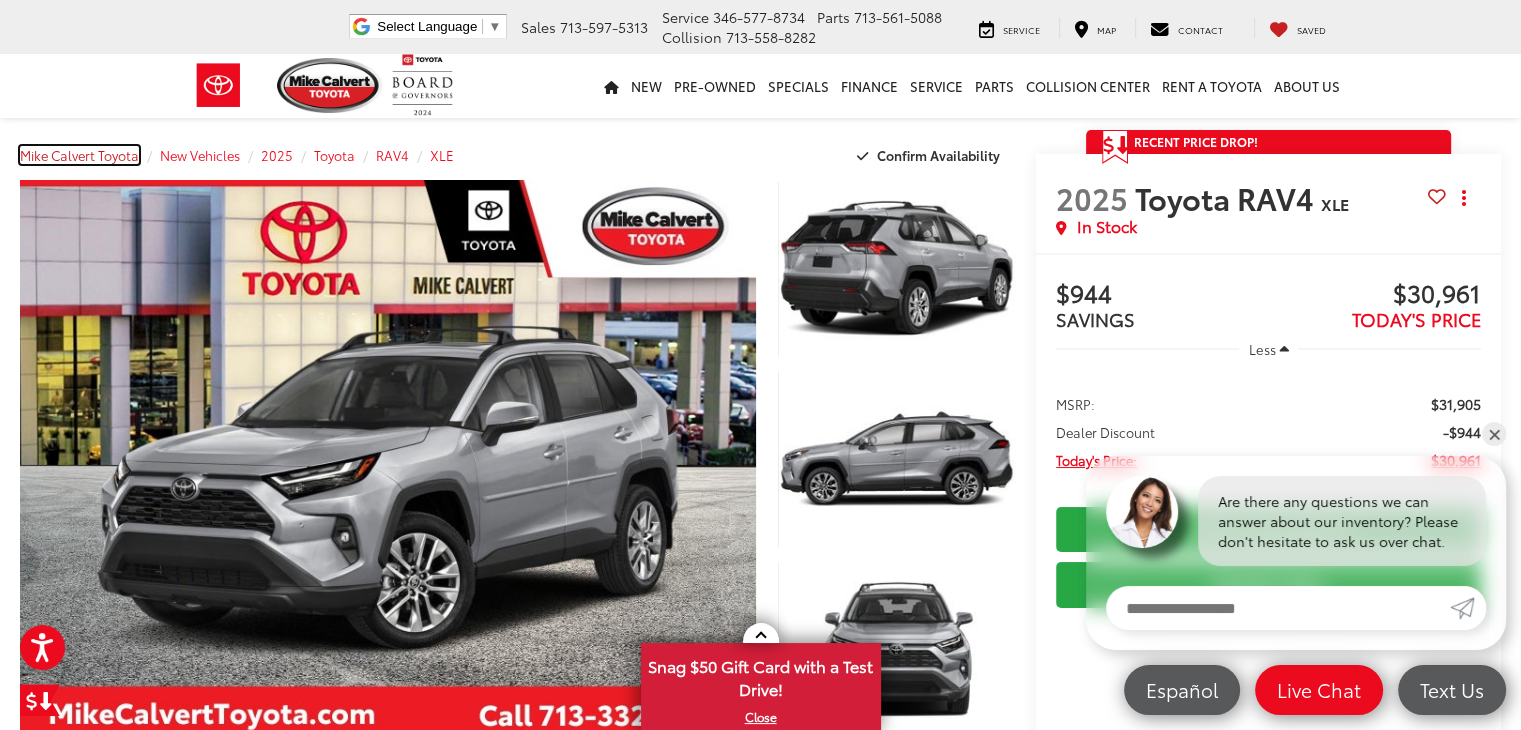 click on "Mike Calvert Toyota" at bounding box center [79, 155] 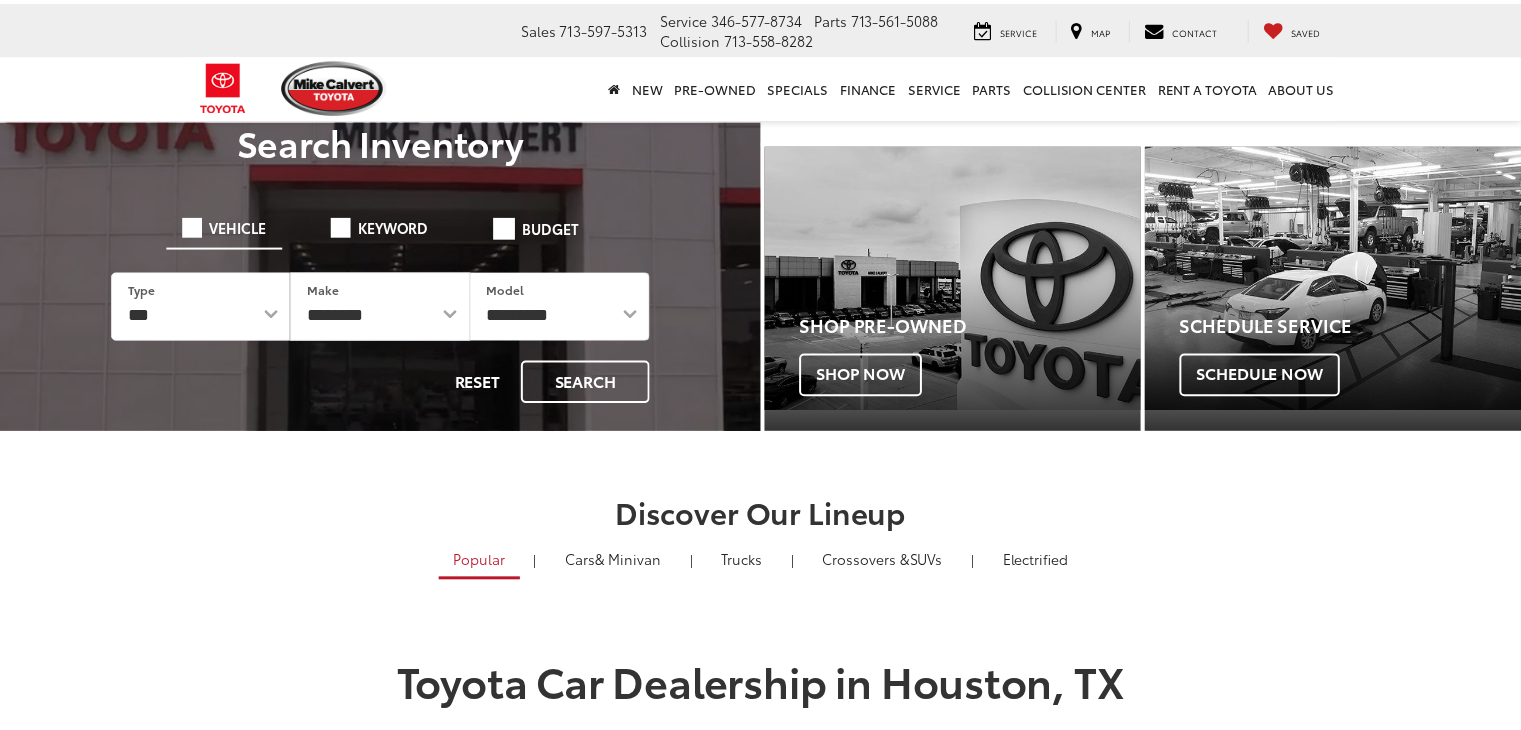 scroll, scrollTop: 0, scrollLeft: 0, axis: both 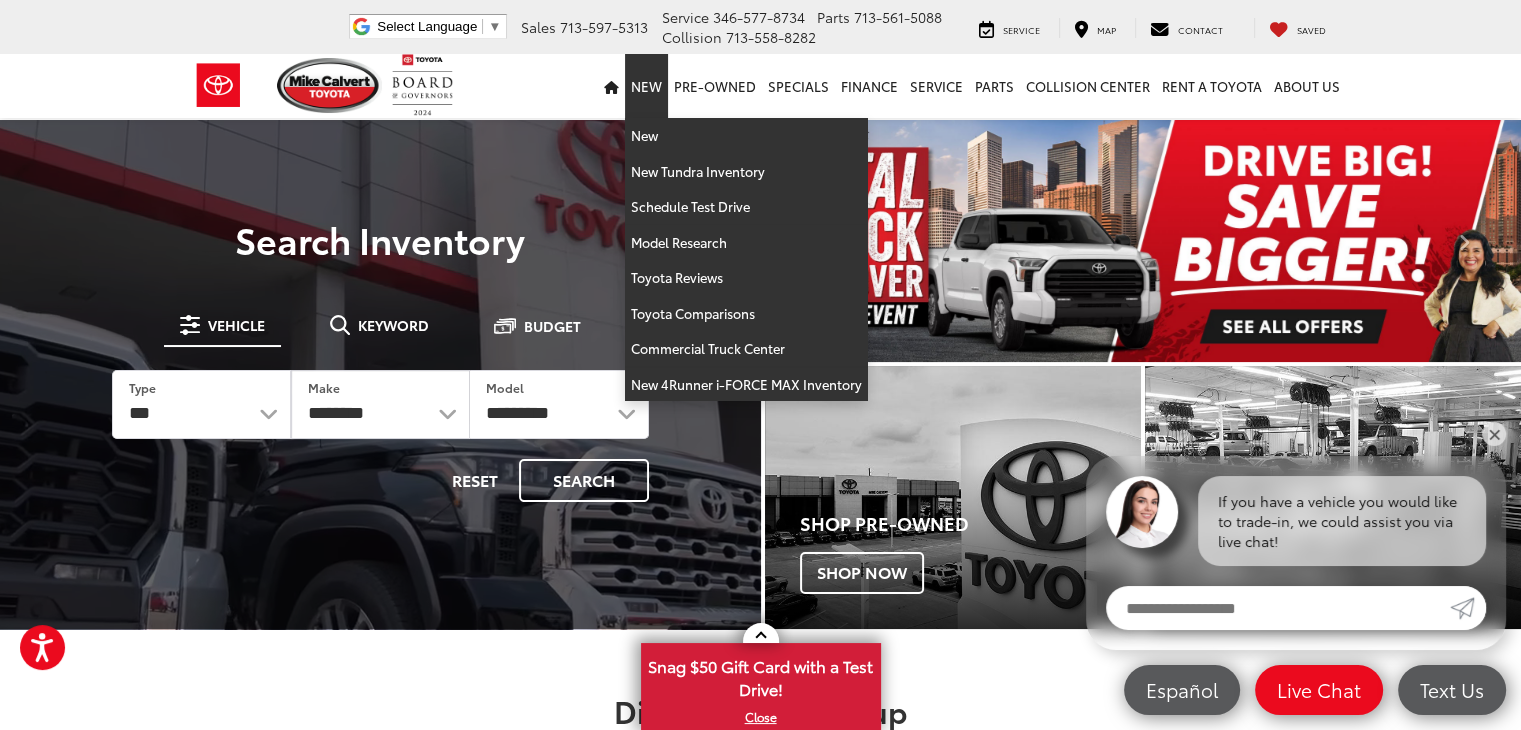 click on "New" at bounding box center [646, 86] 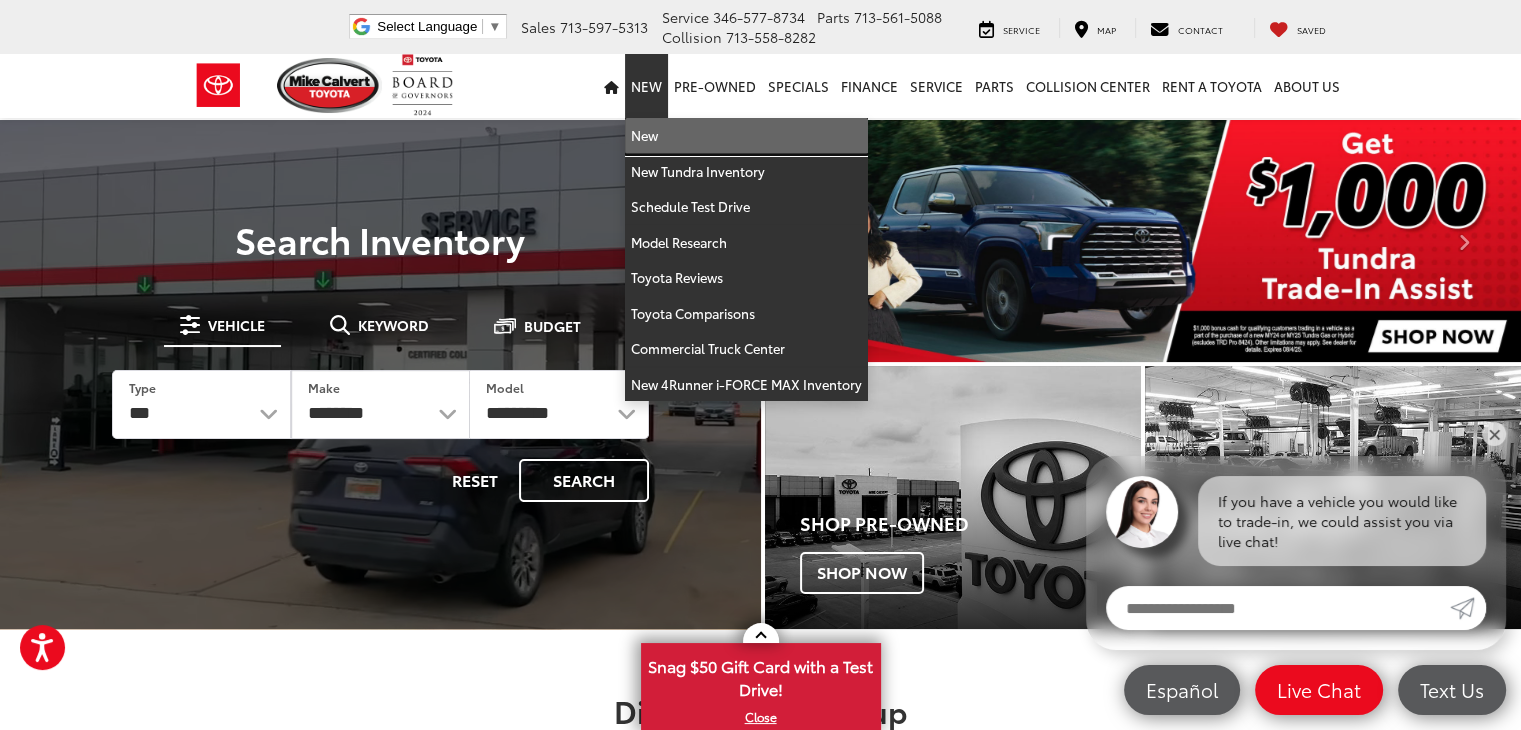 click on "New" at bounding box center [746, 136] 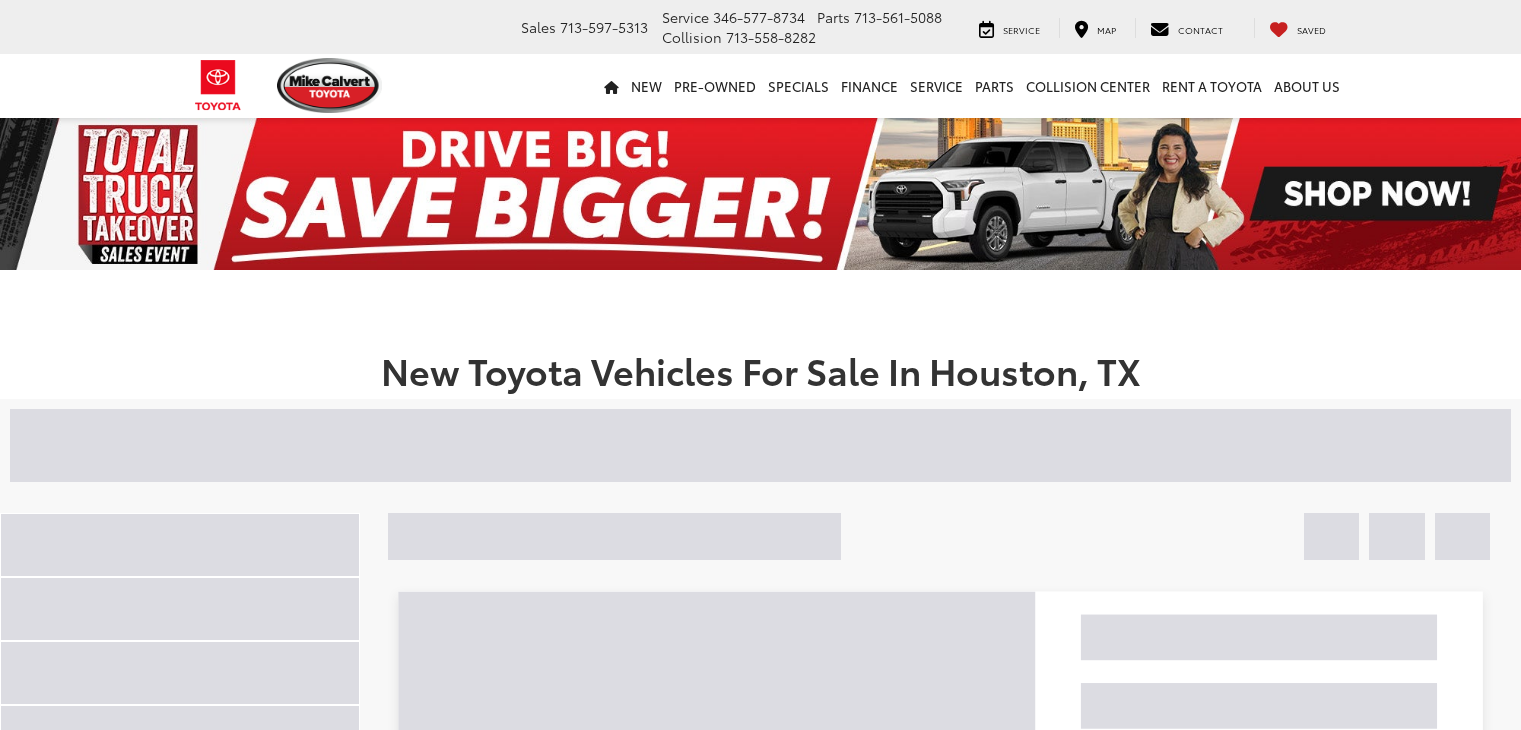 scroll, scrollTop: 0, scrollLeft: 0, axis: both 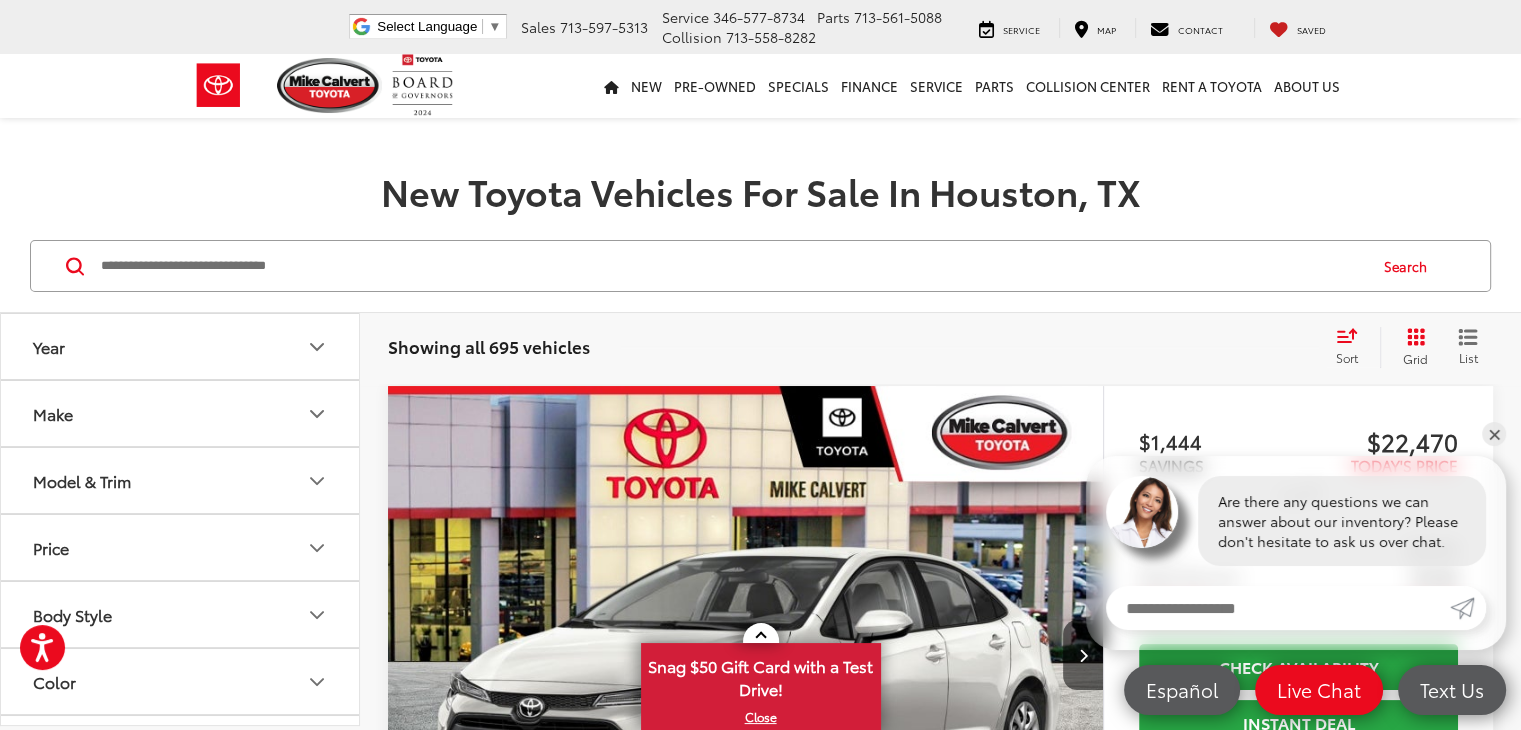 click at bounding box center (732, 266) 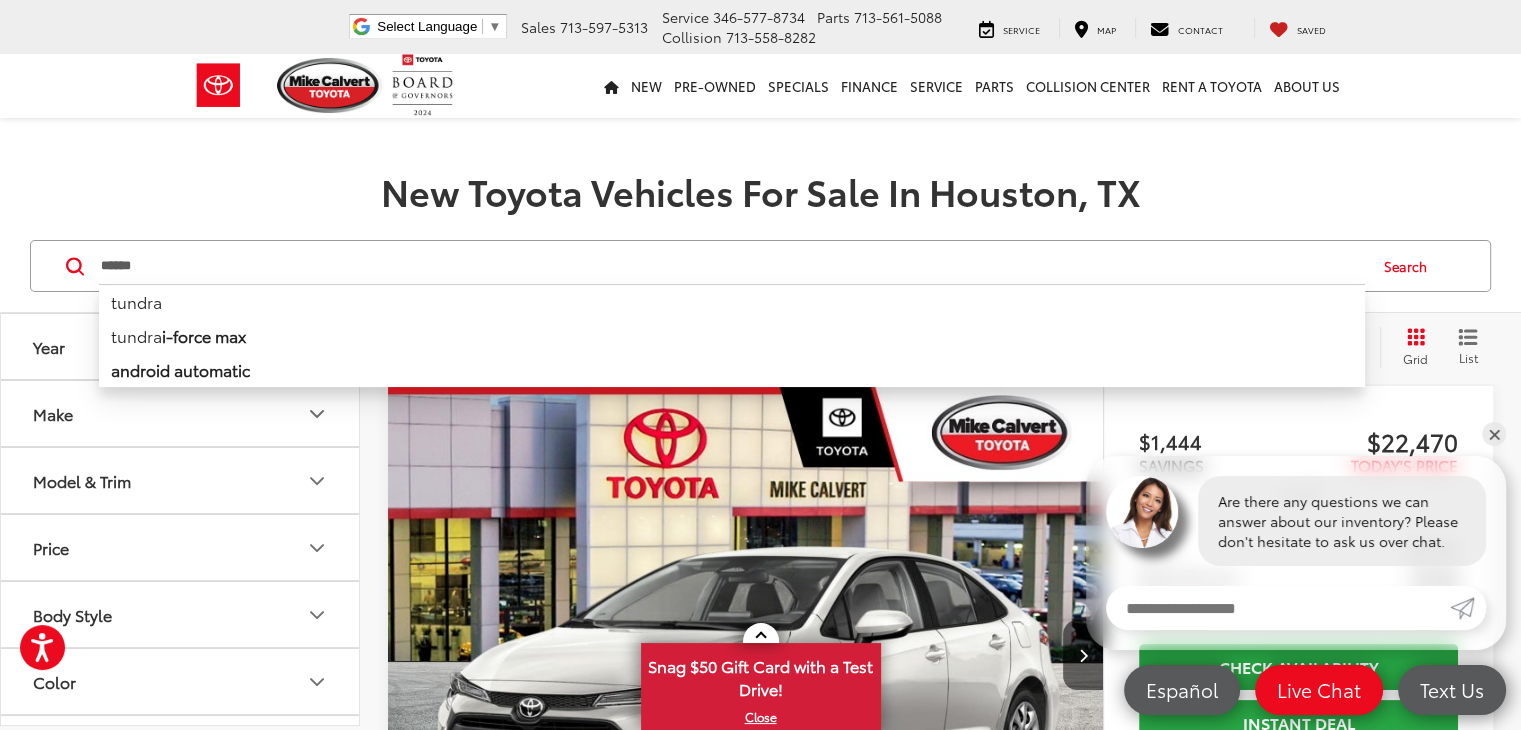 scroll, scrollTop: 0, scrollLeft: 0, axis: both 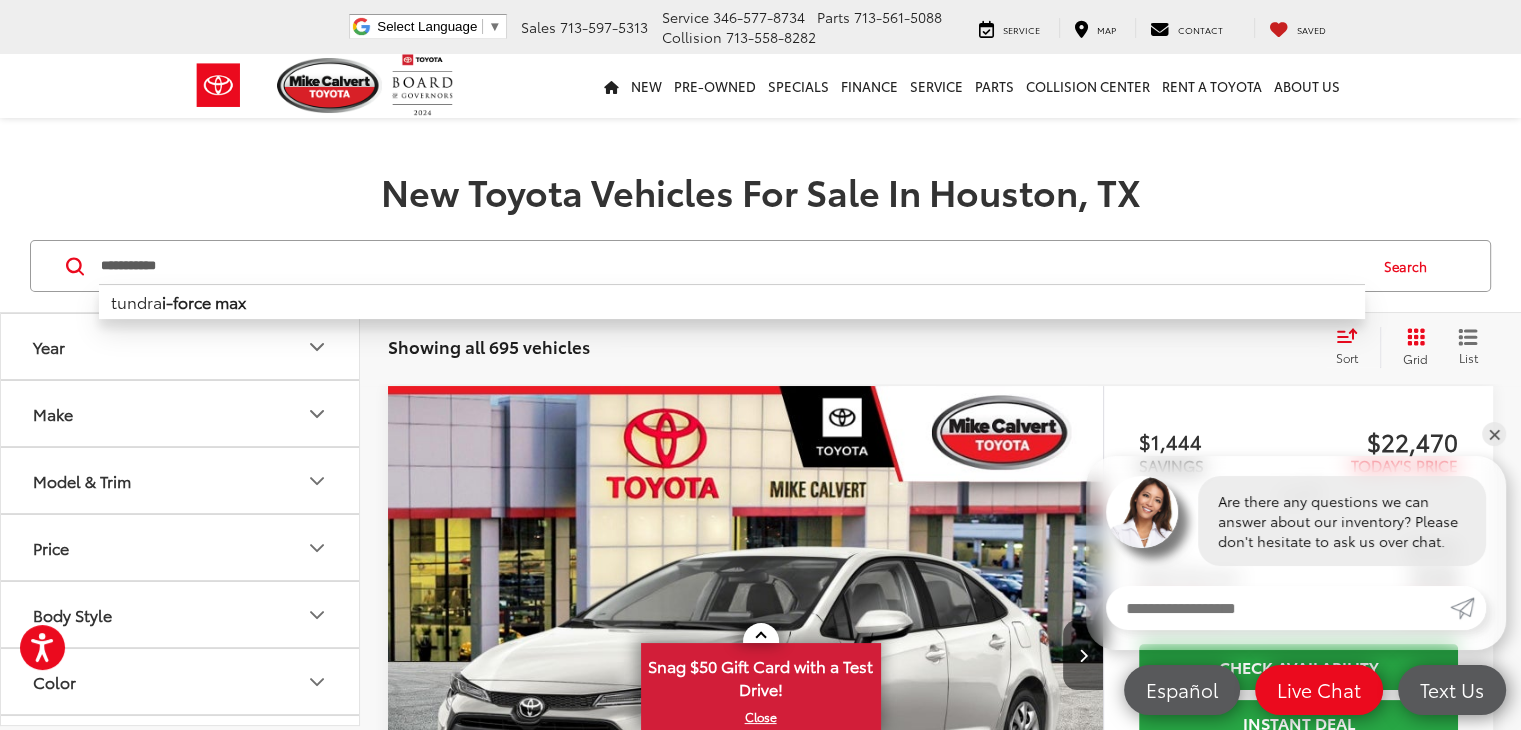 type on "**********" 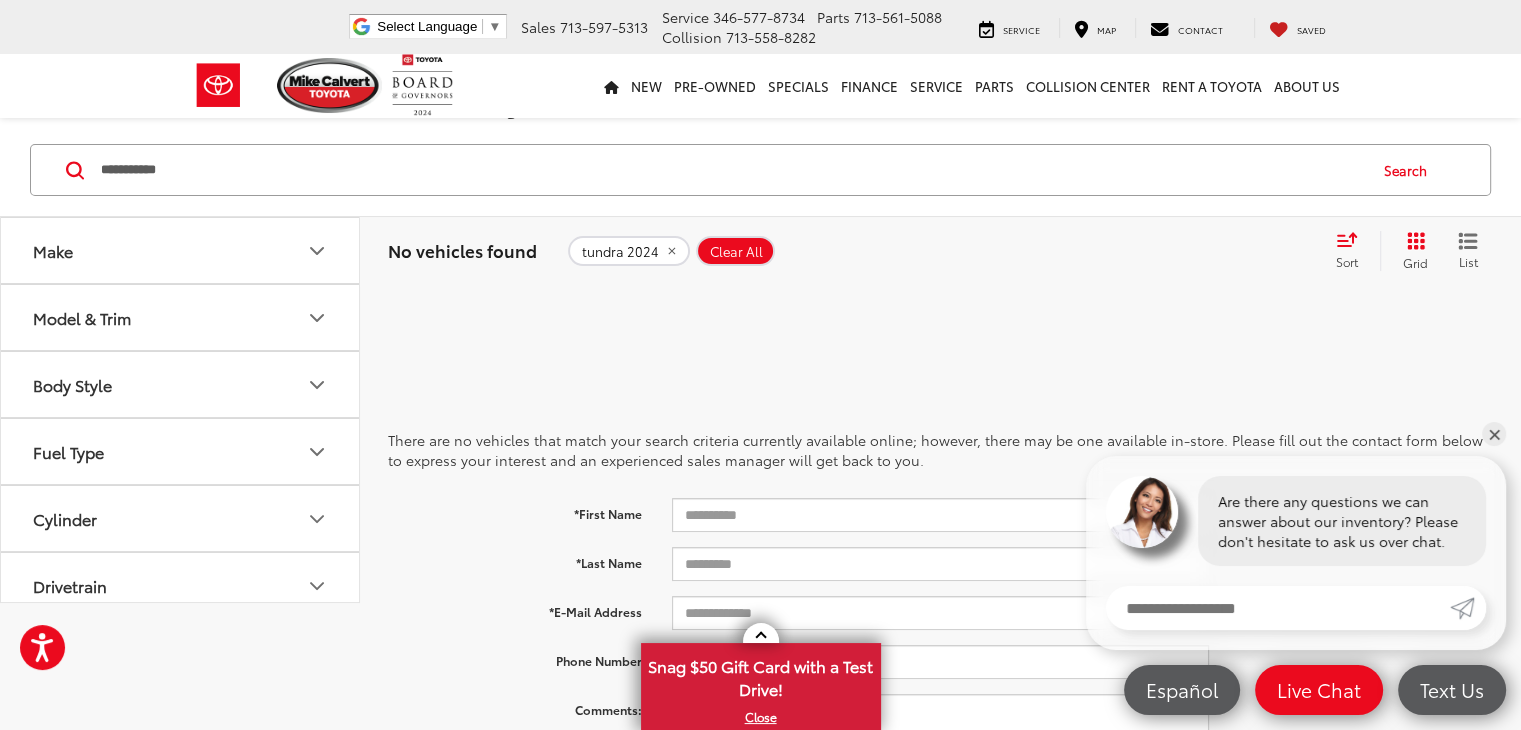scroll, scrollTop: 0, scrollLeft: 0, axis: both 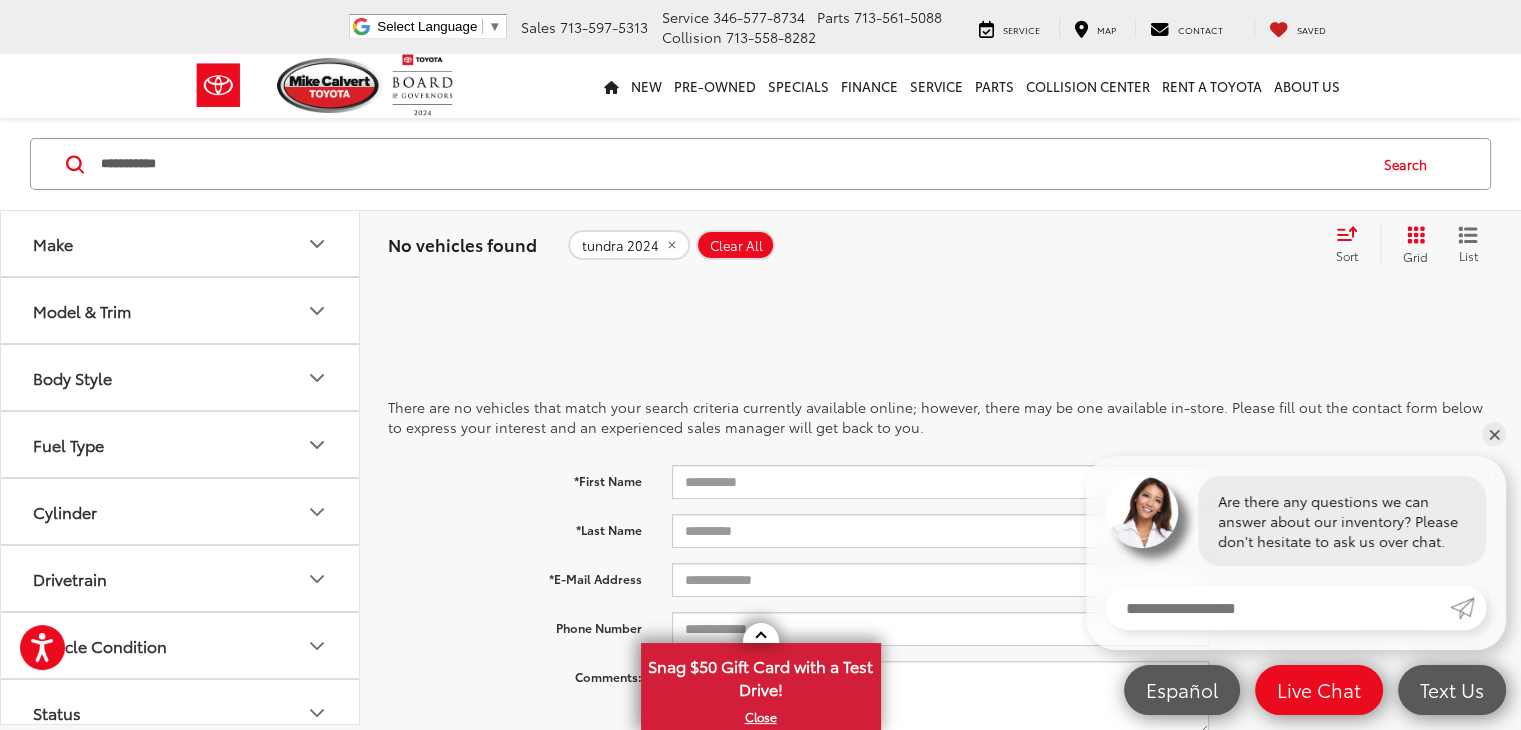click on "tundra 2024" at bounding box center [620, 245] 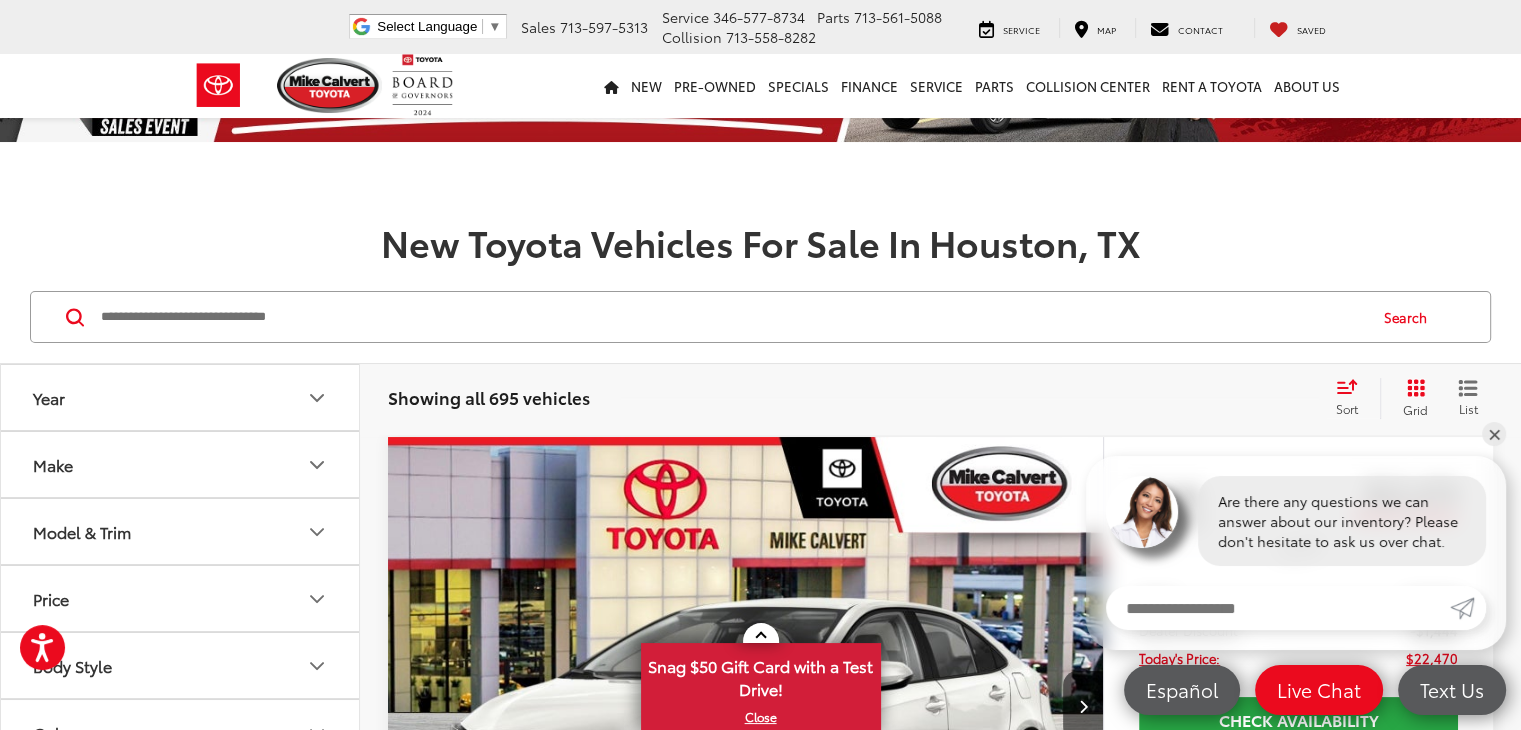 scroll, scrollTop: 280, scrollLeft: 0, axis: vertical 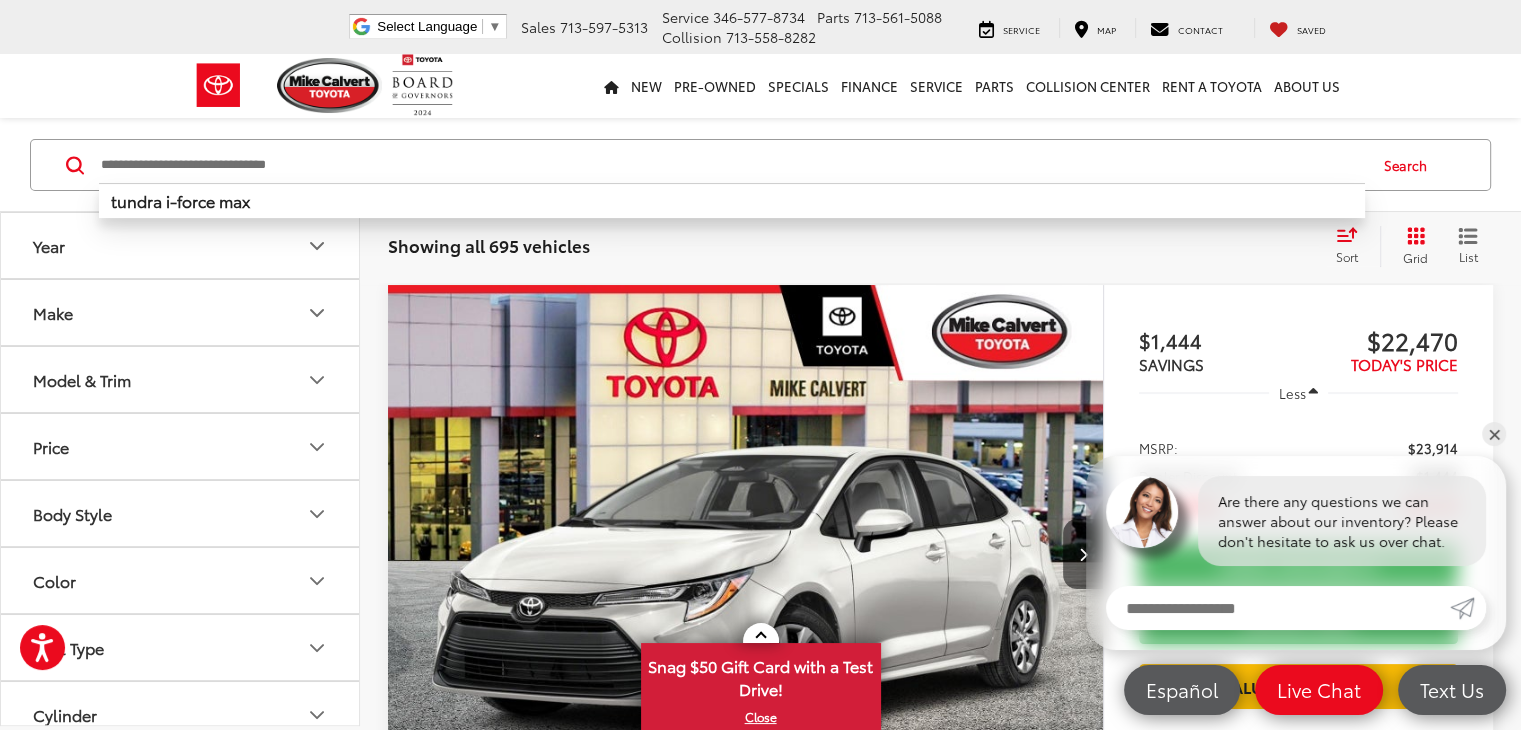 click at bounding box center [732, 165] 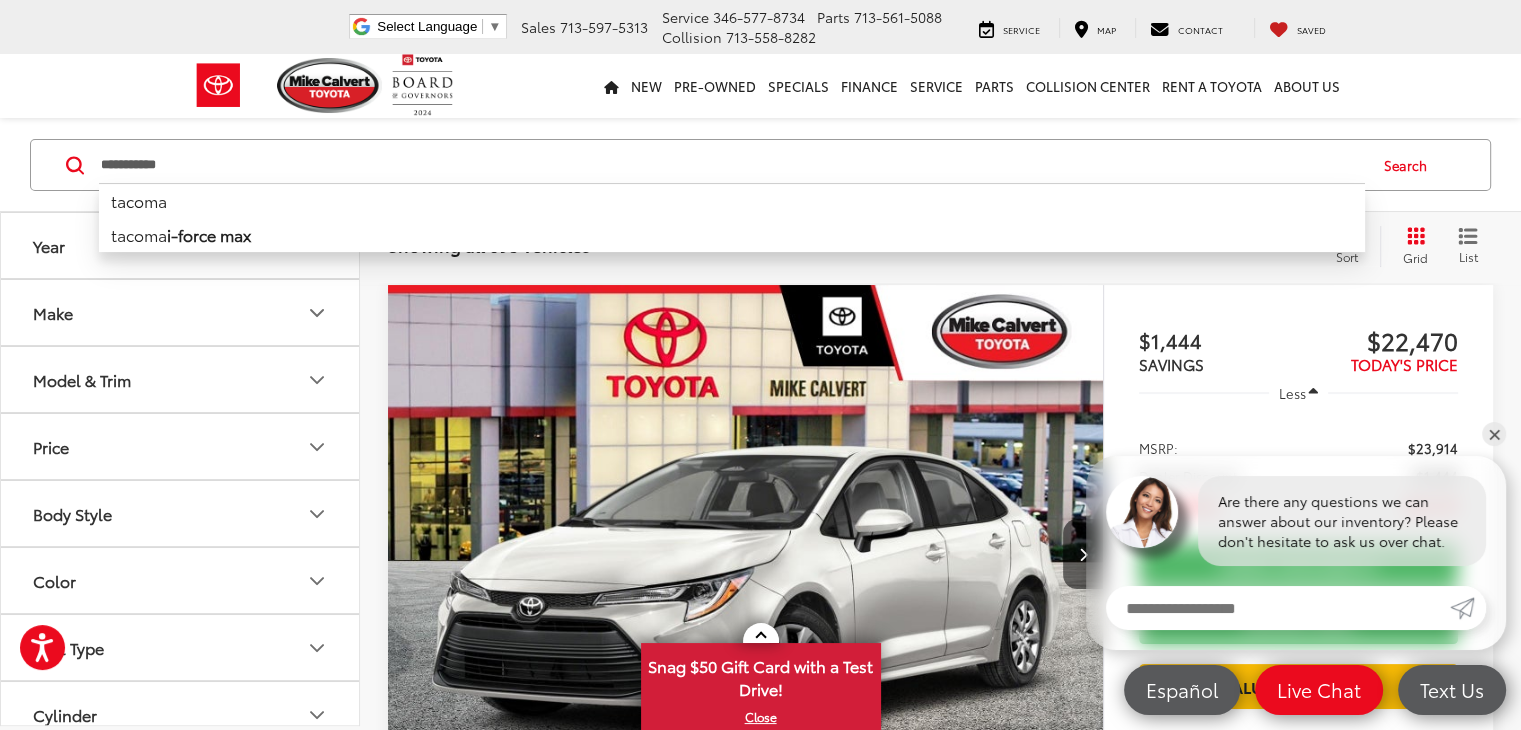 type on "**********" 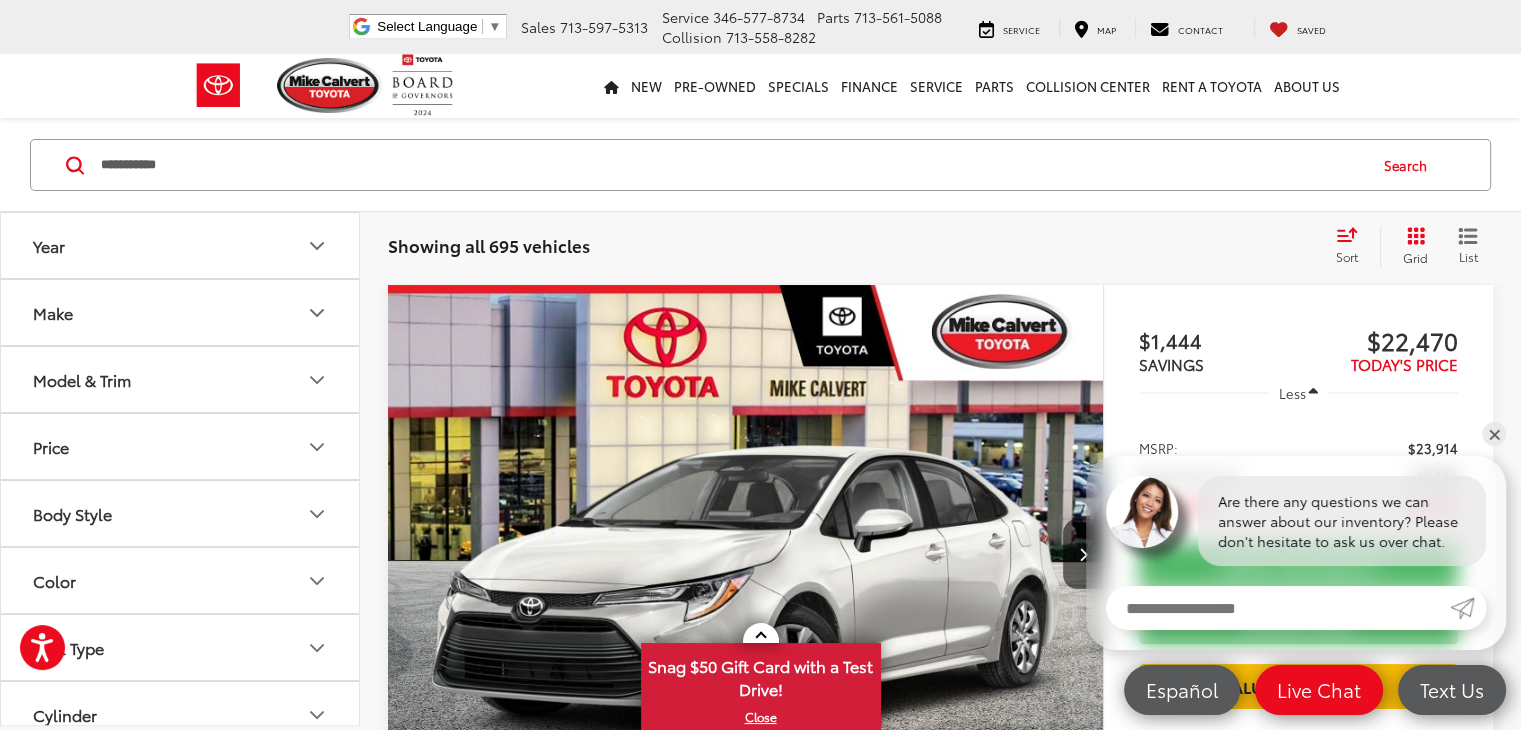 click on "Search" at bounding box center [1410, 165] 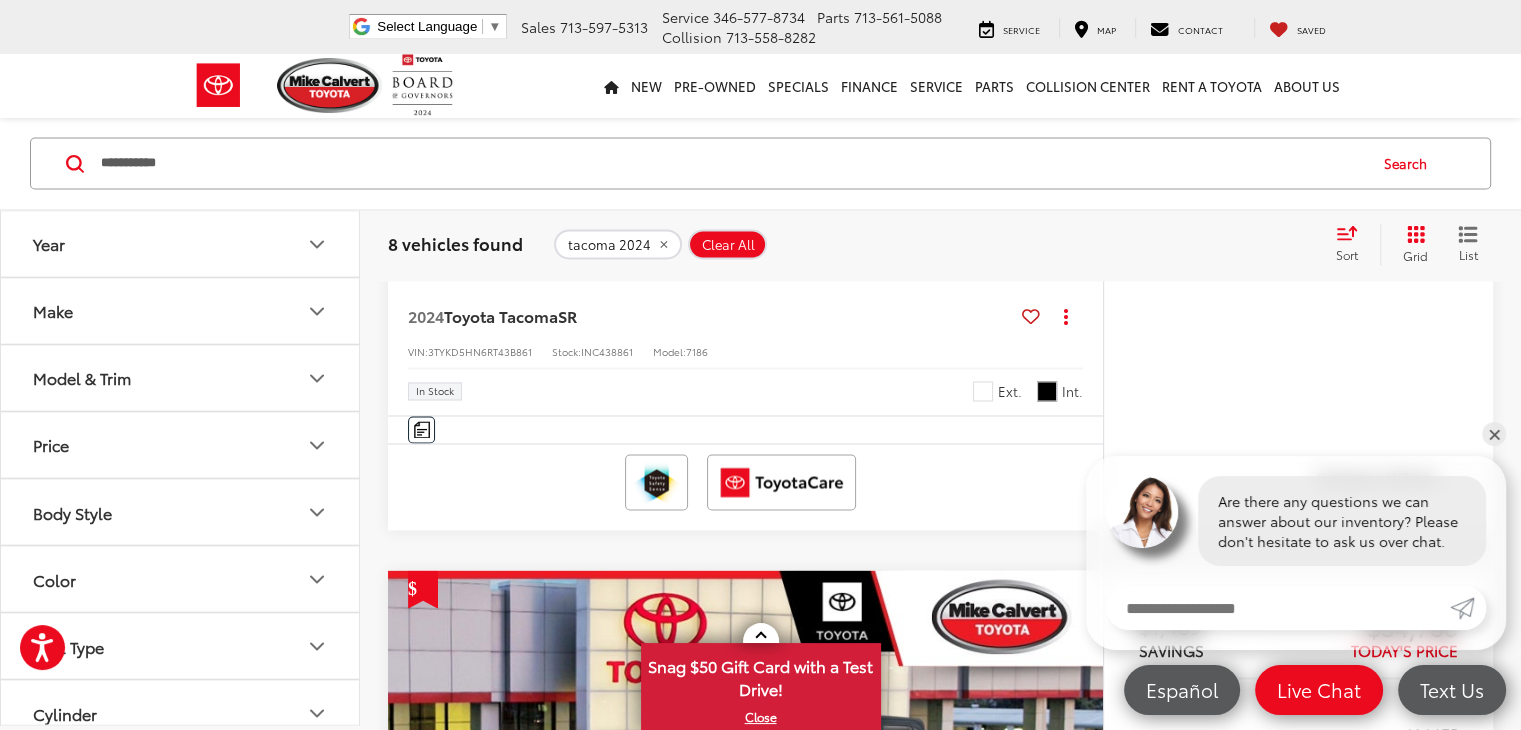 scroll, scrollTop: 3080, scrollLeft: 0, axis: vertical 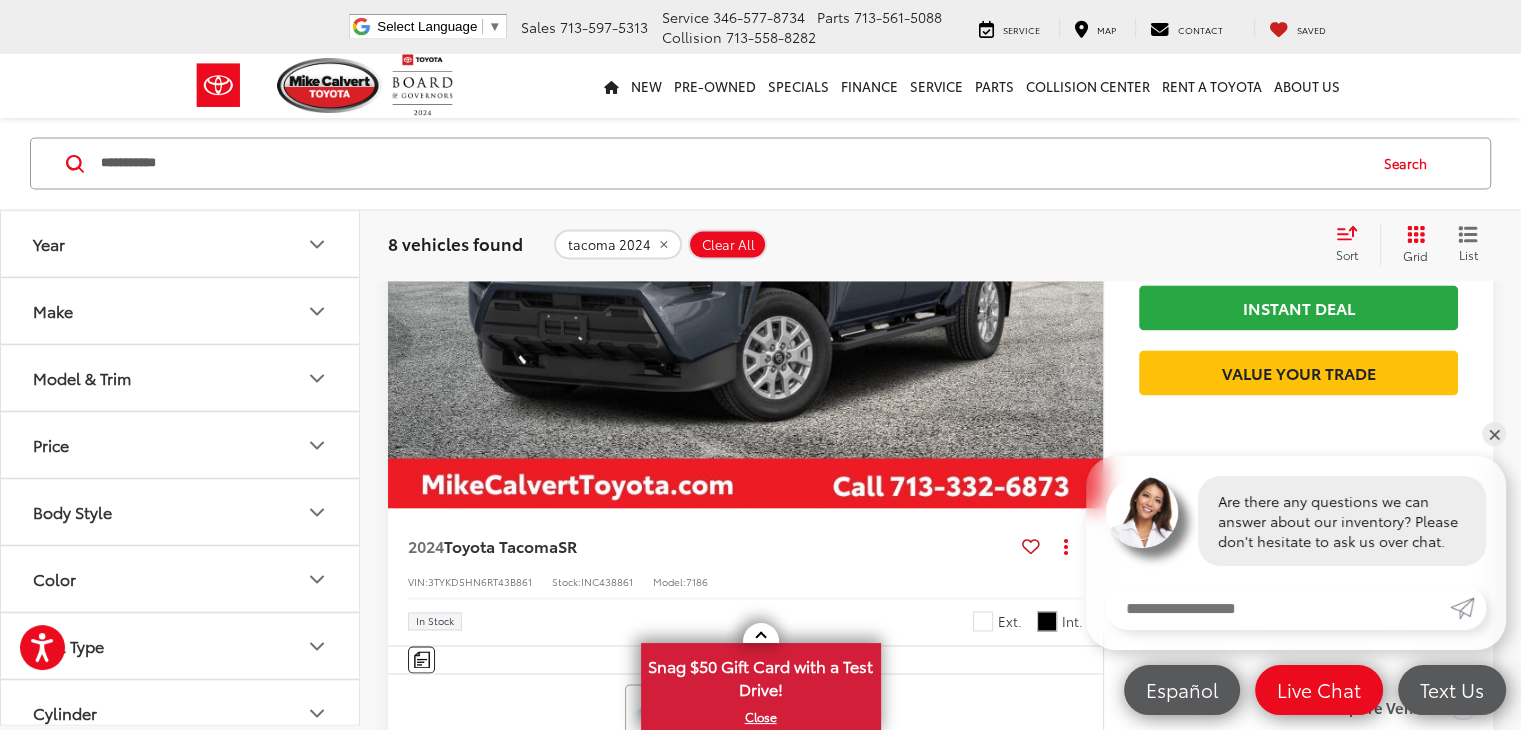 click at bounding box center [746, 1069] 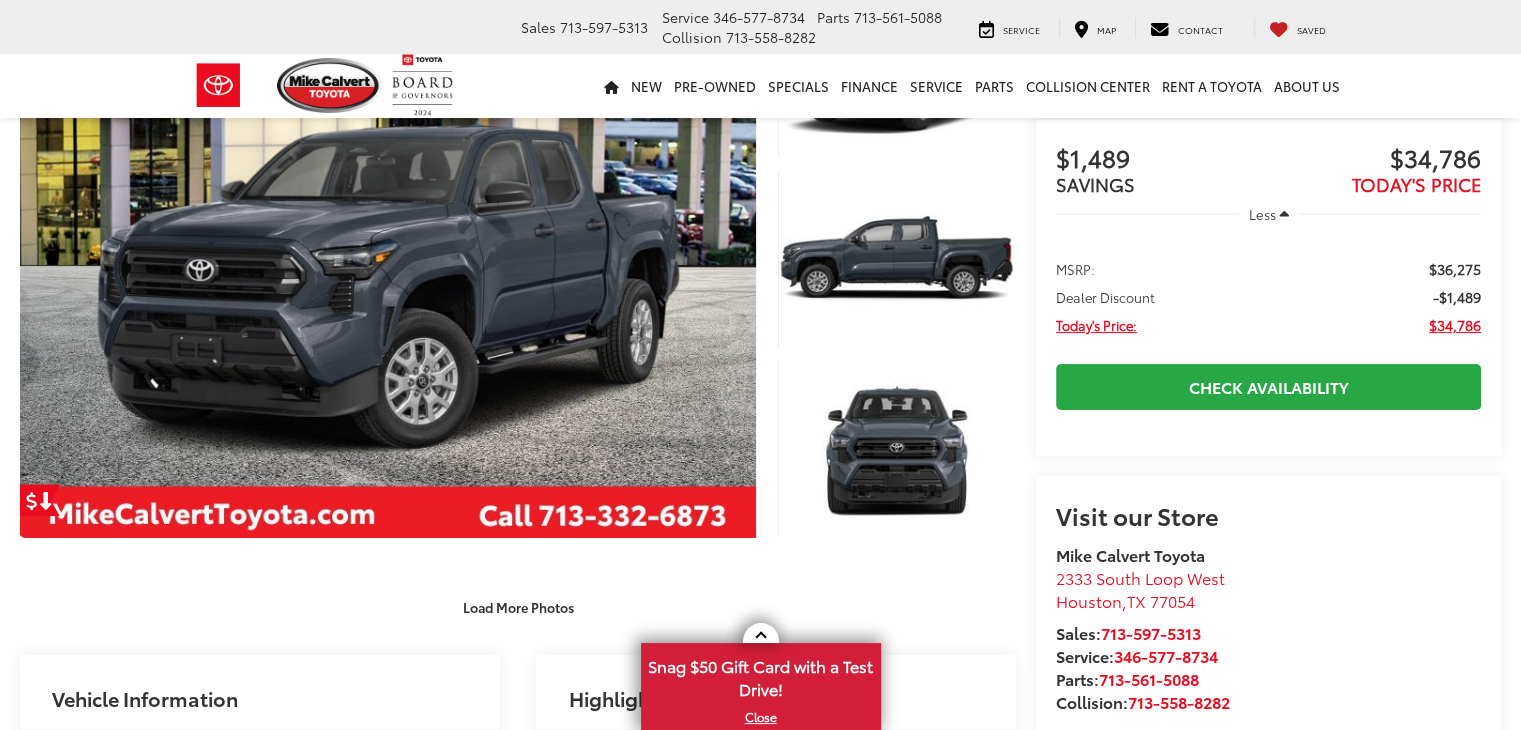 scroll, scrollTop: 0, scrollLeft: 0, axis: both 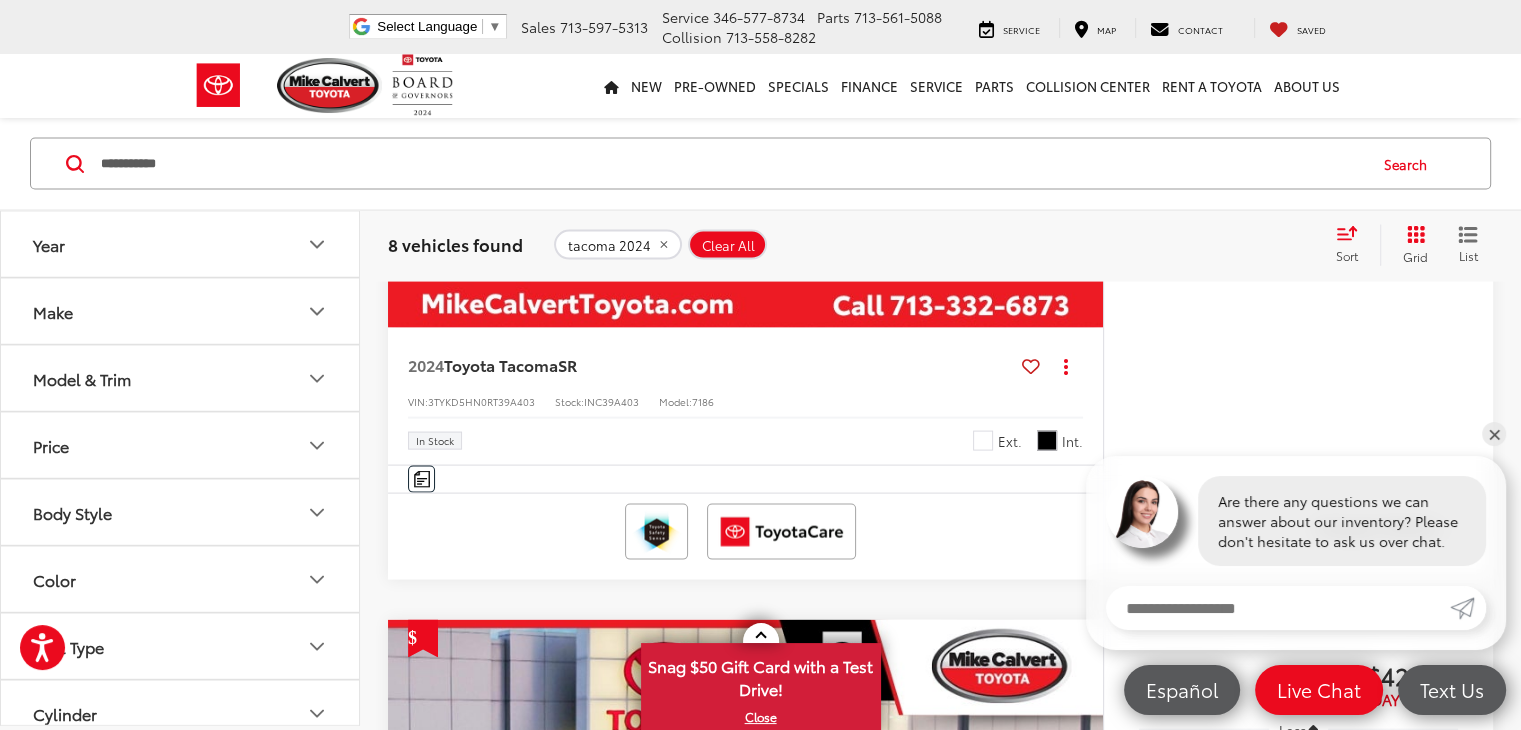 drag, startPoint x: 528, startPoint y: 148, endPoint x: 466, endPoint y: 145, distance: 62.072536 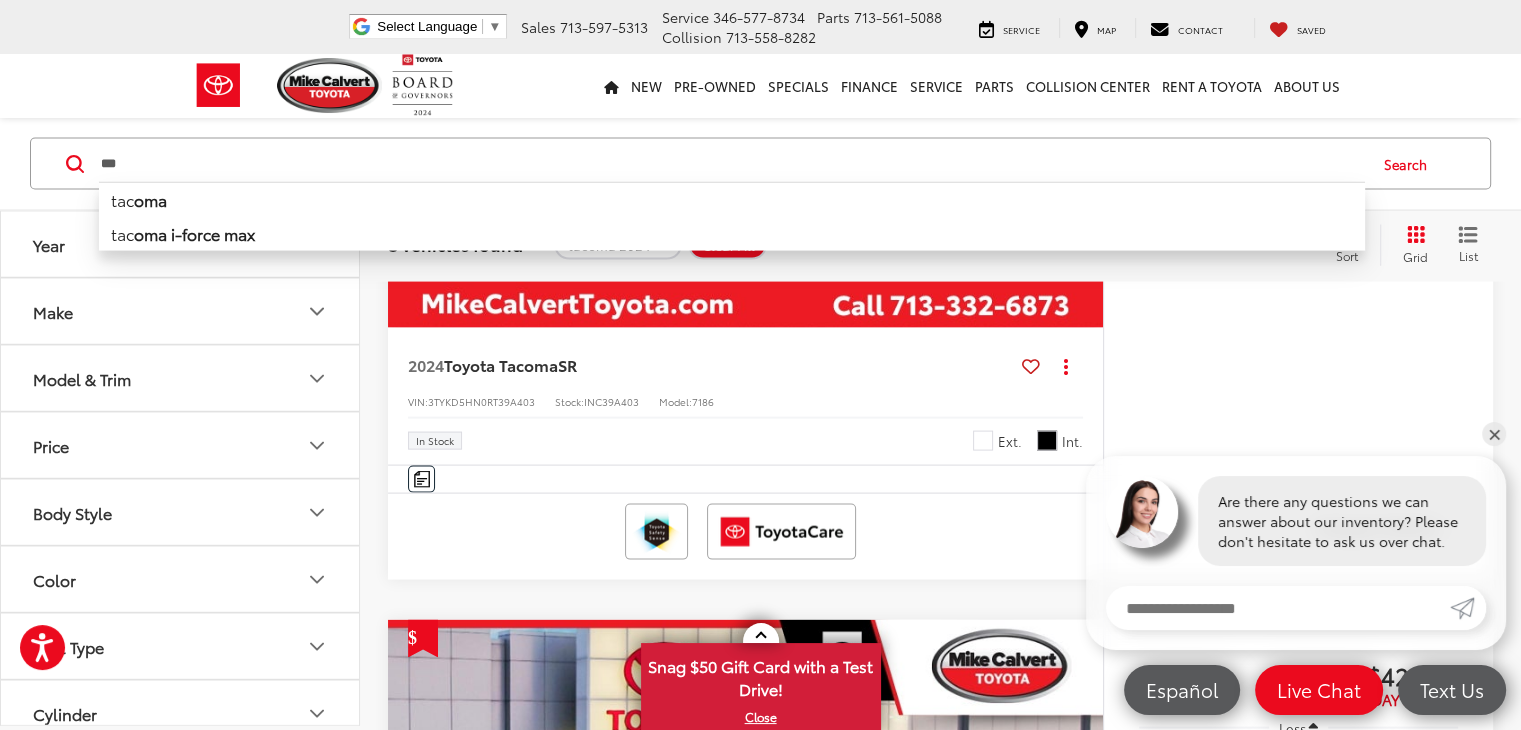 scroll, scrollTop: 4304, scrollLeft: 0, axis: vertical 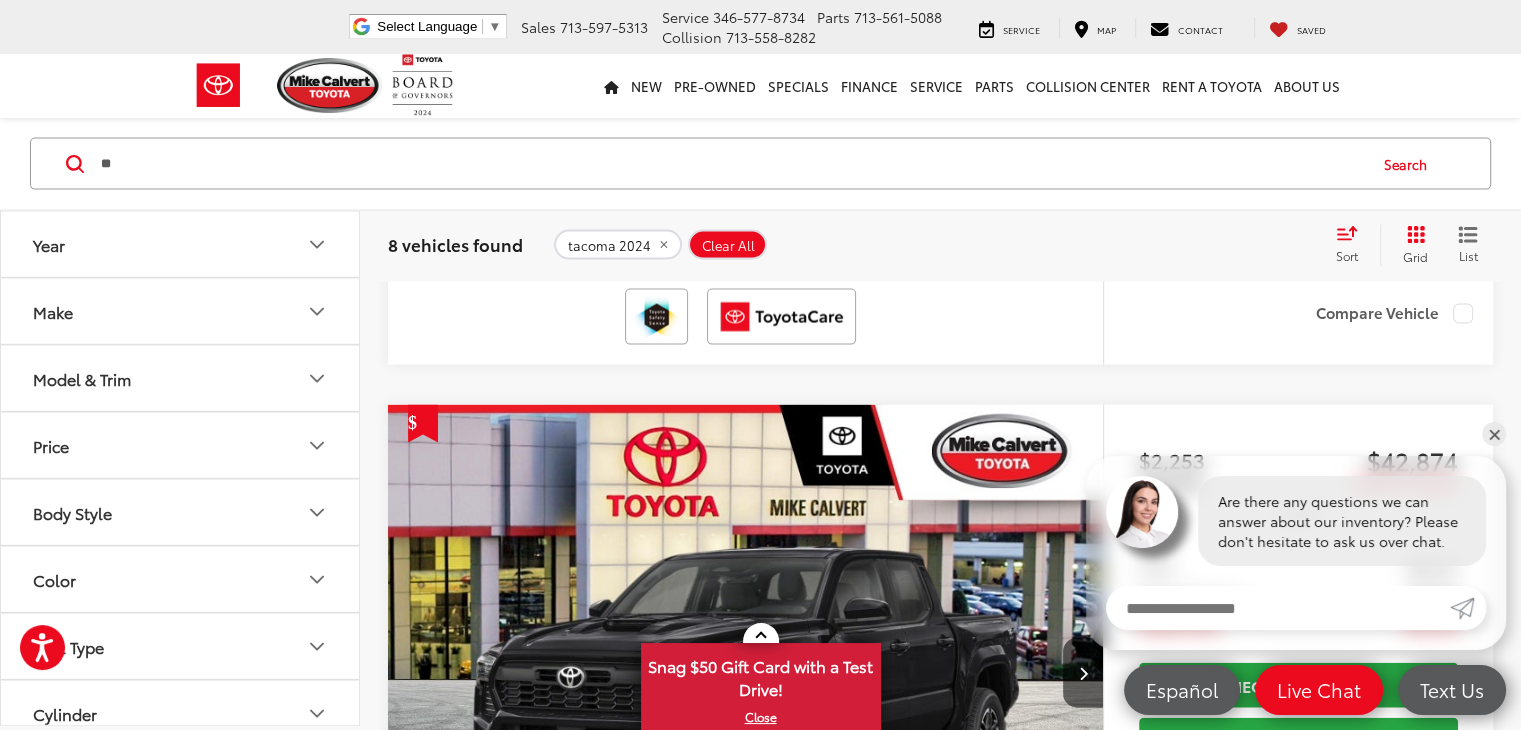 type on "*" 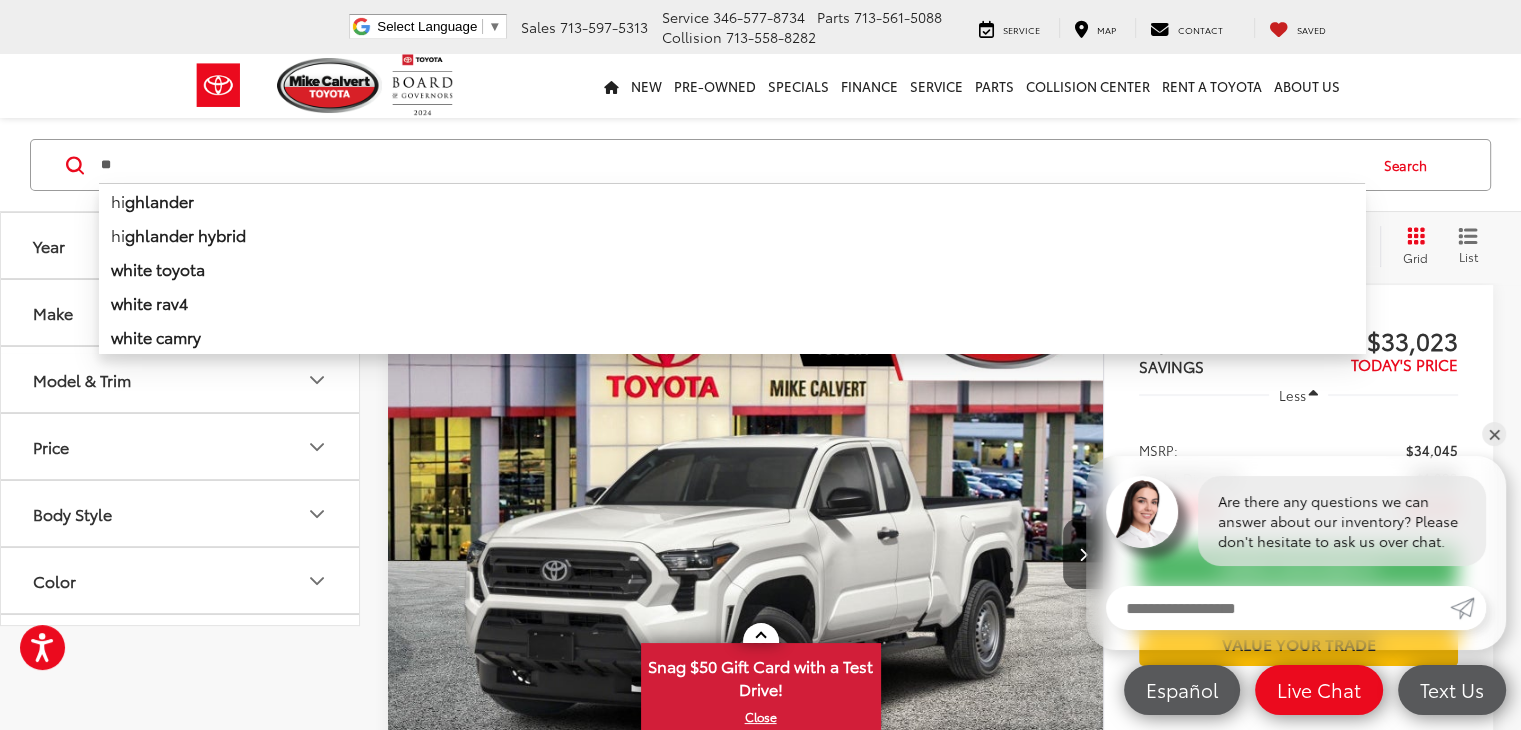 scroll, scrollTop: 180, scrollLeft: 0, axis: vertical 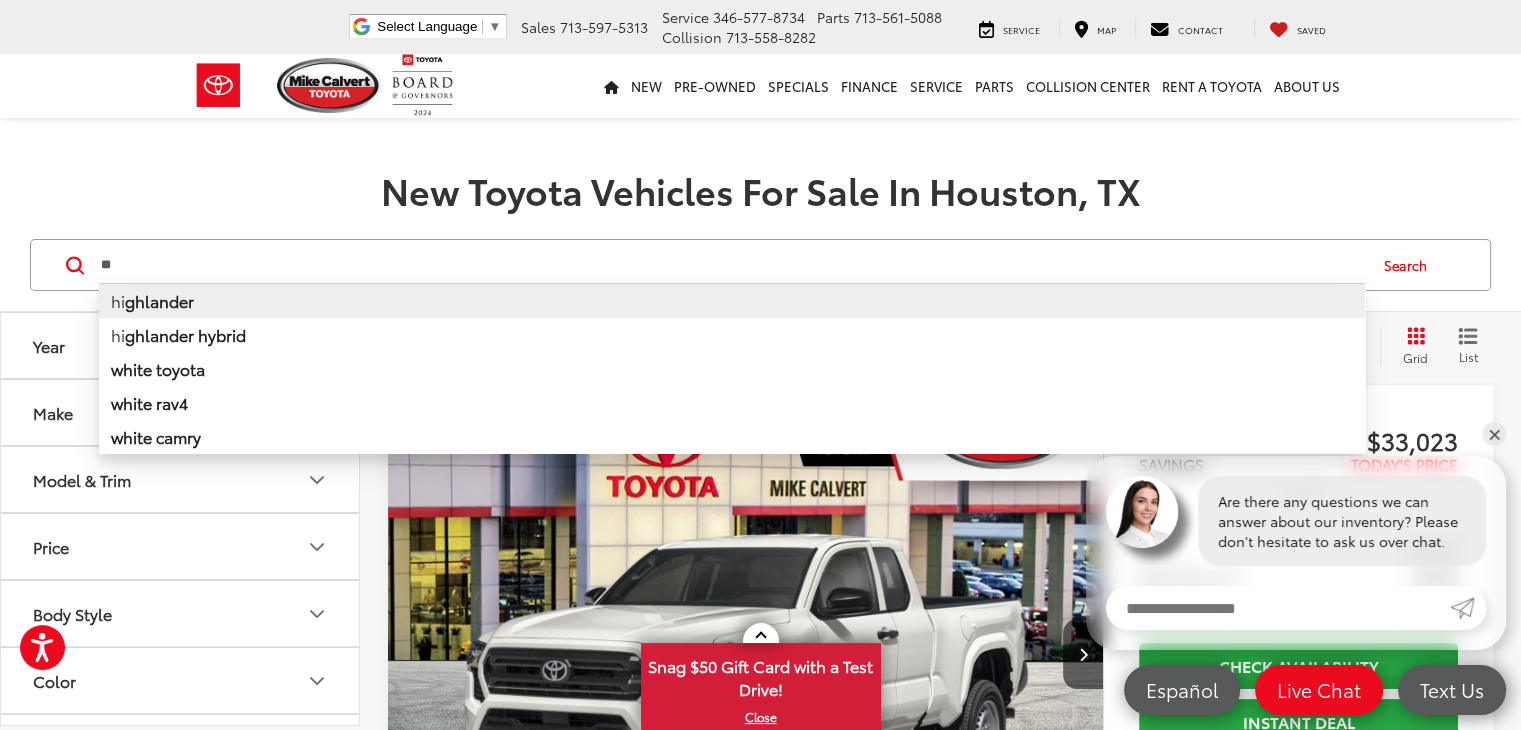 click on "hi ghlander" at bounding box center (732, 300) 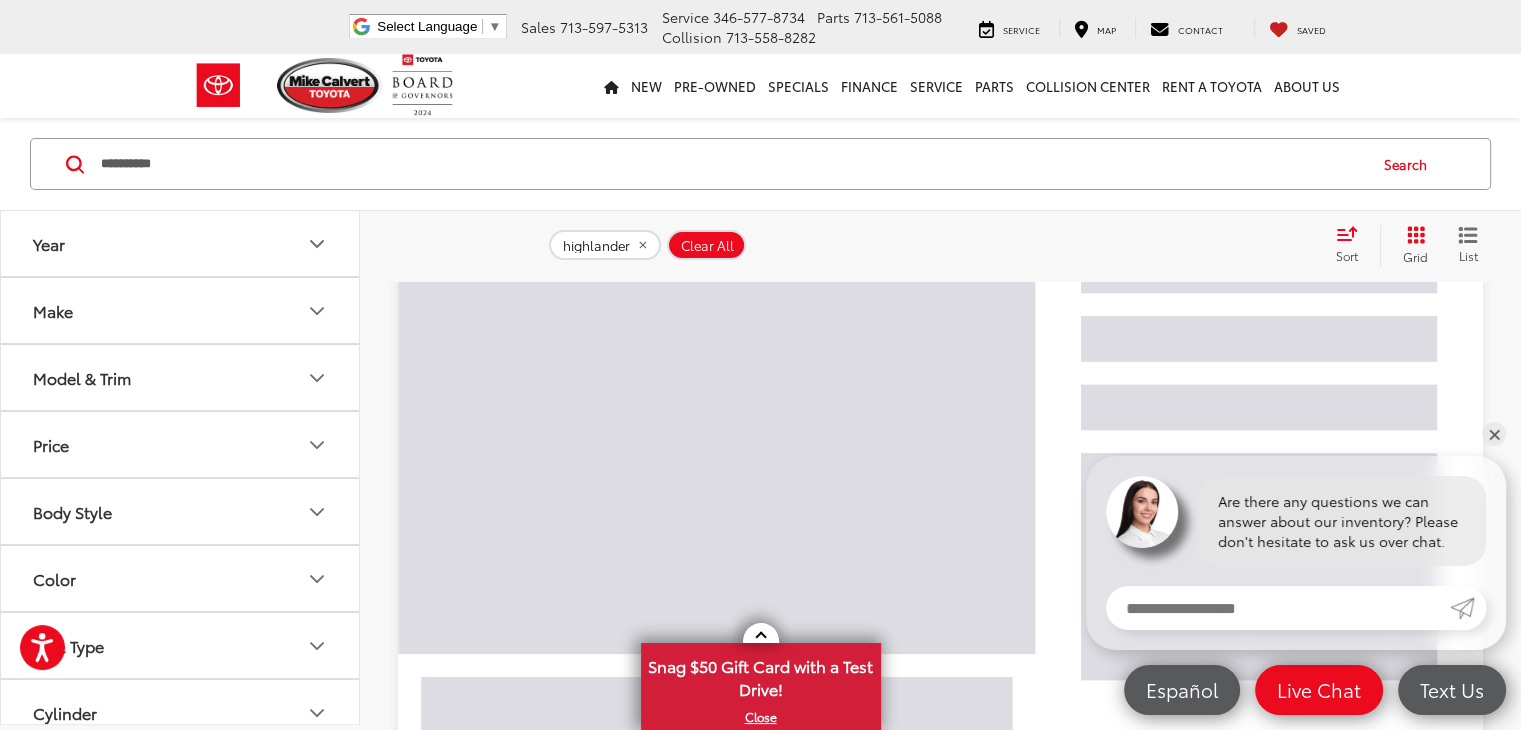 scroll, scrollTop: 480, scrollLeft: 0, axis: vertical 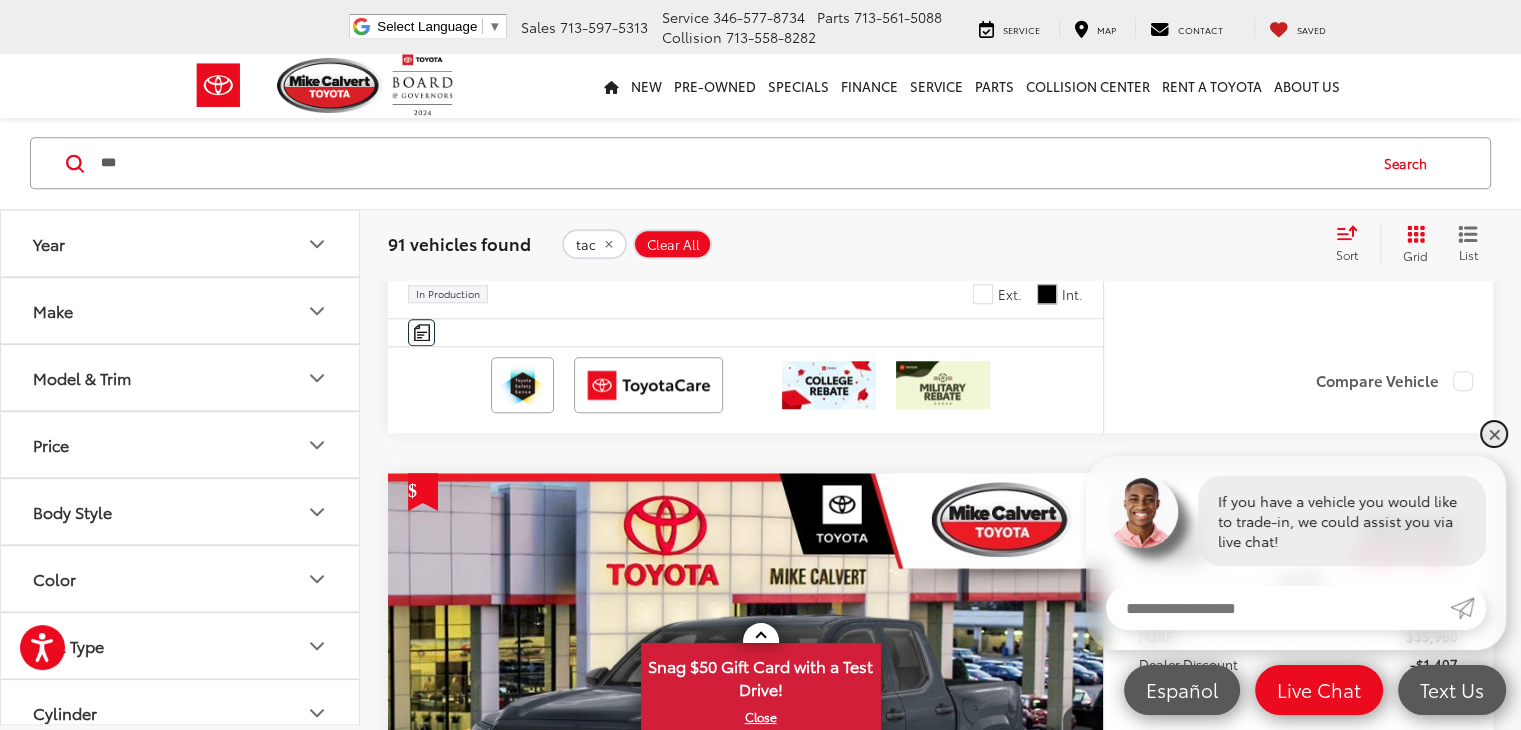 click on "✕" at bounding box center (1494, 434) 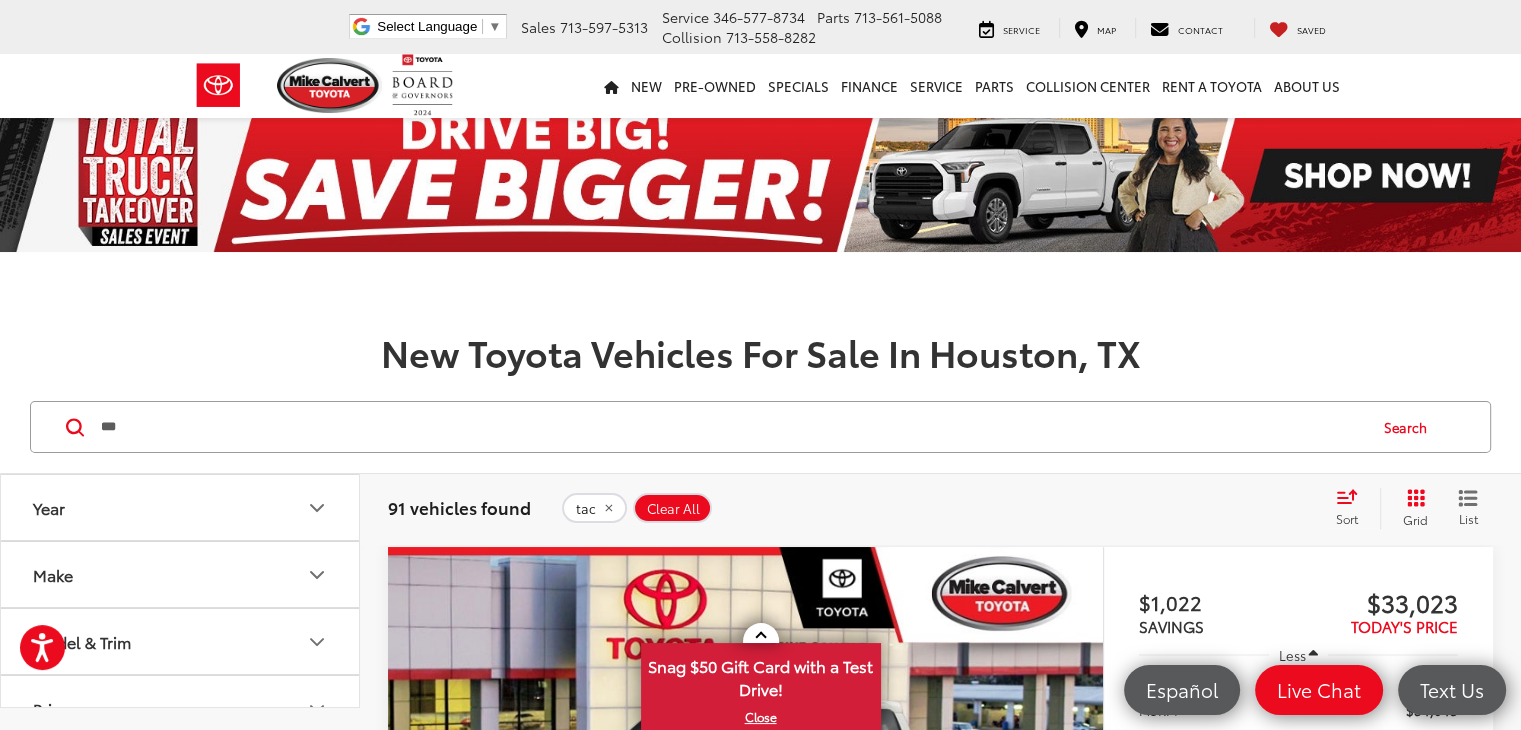 scroll, scrollTop: 0, scrollLeft: 0, axis: both 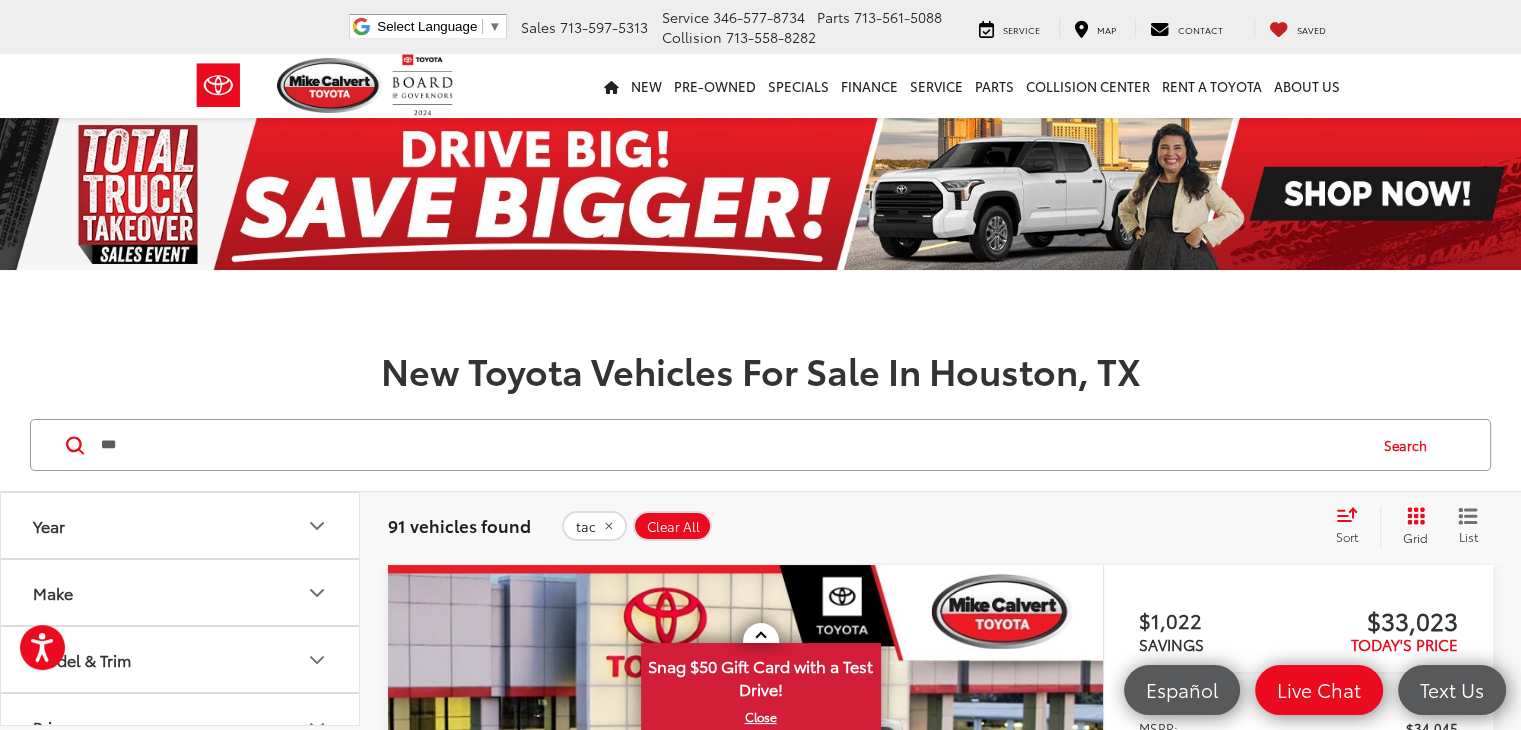 click on "***" at bounding box center [732, 445] 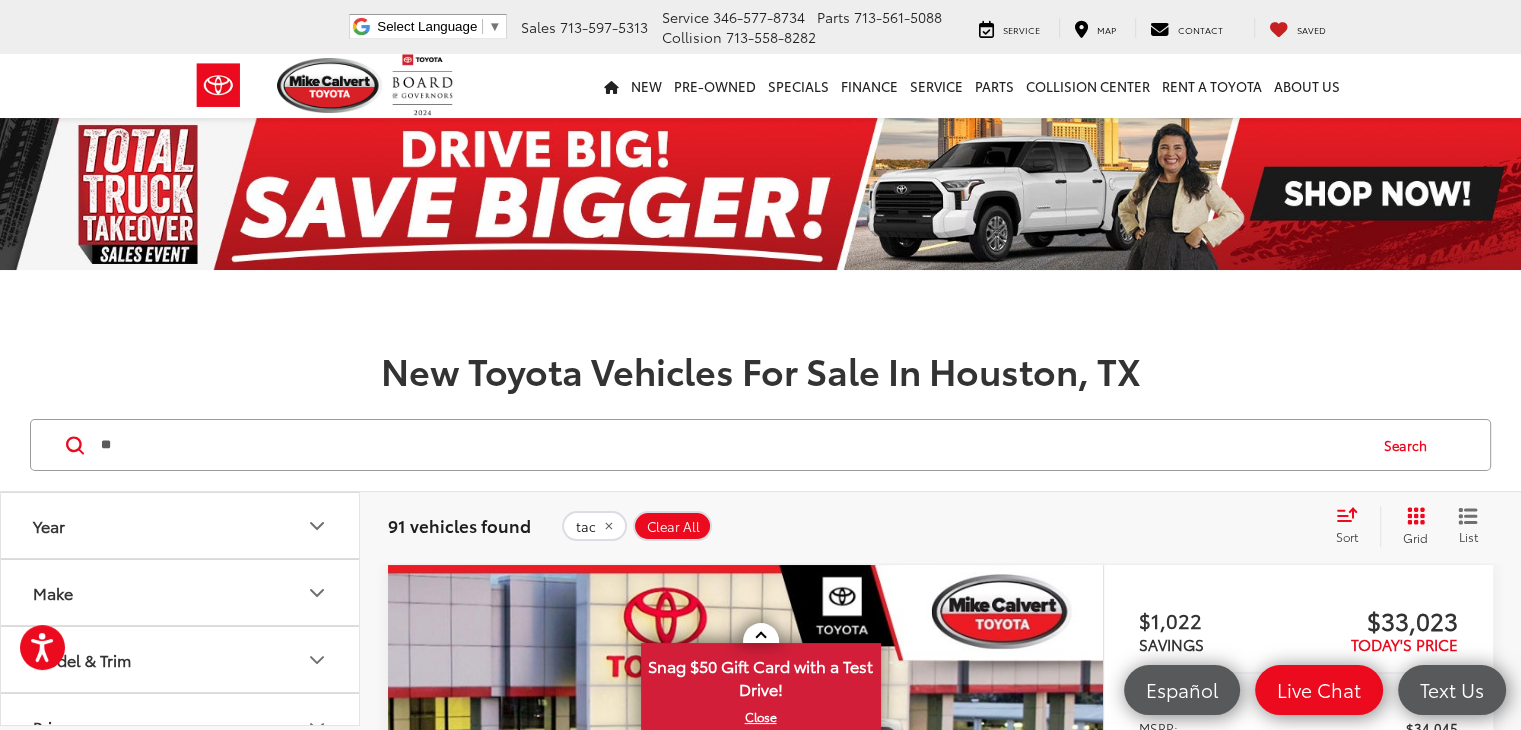 type on "*" 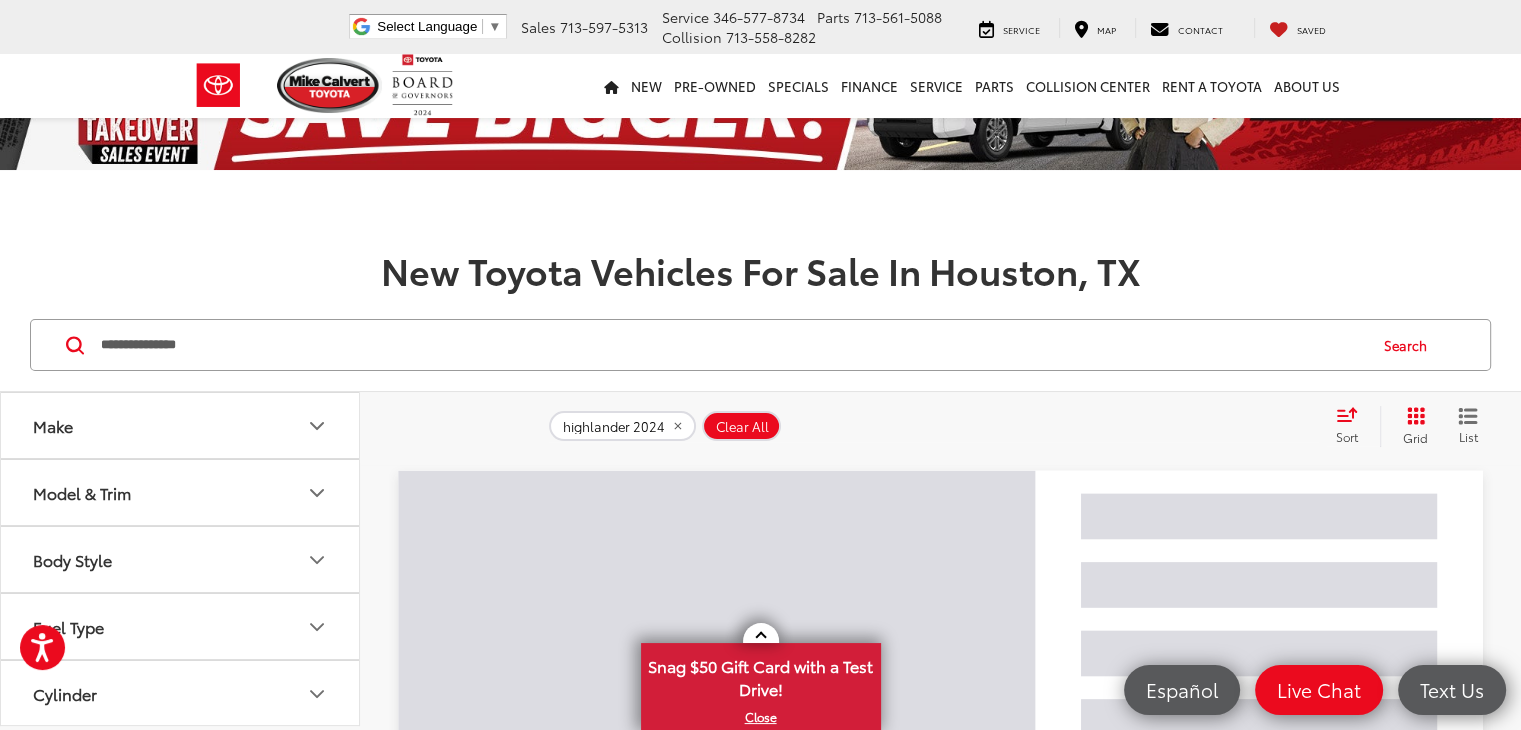 scroll, scrollTop: 0, scrollLeft: 0, axis: both 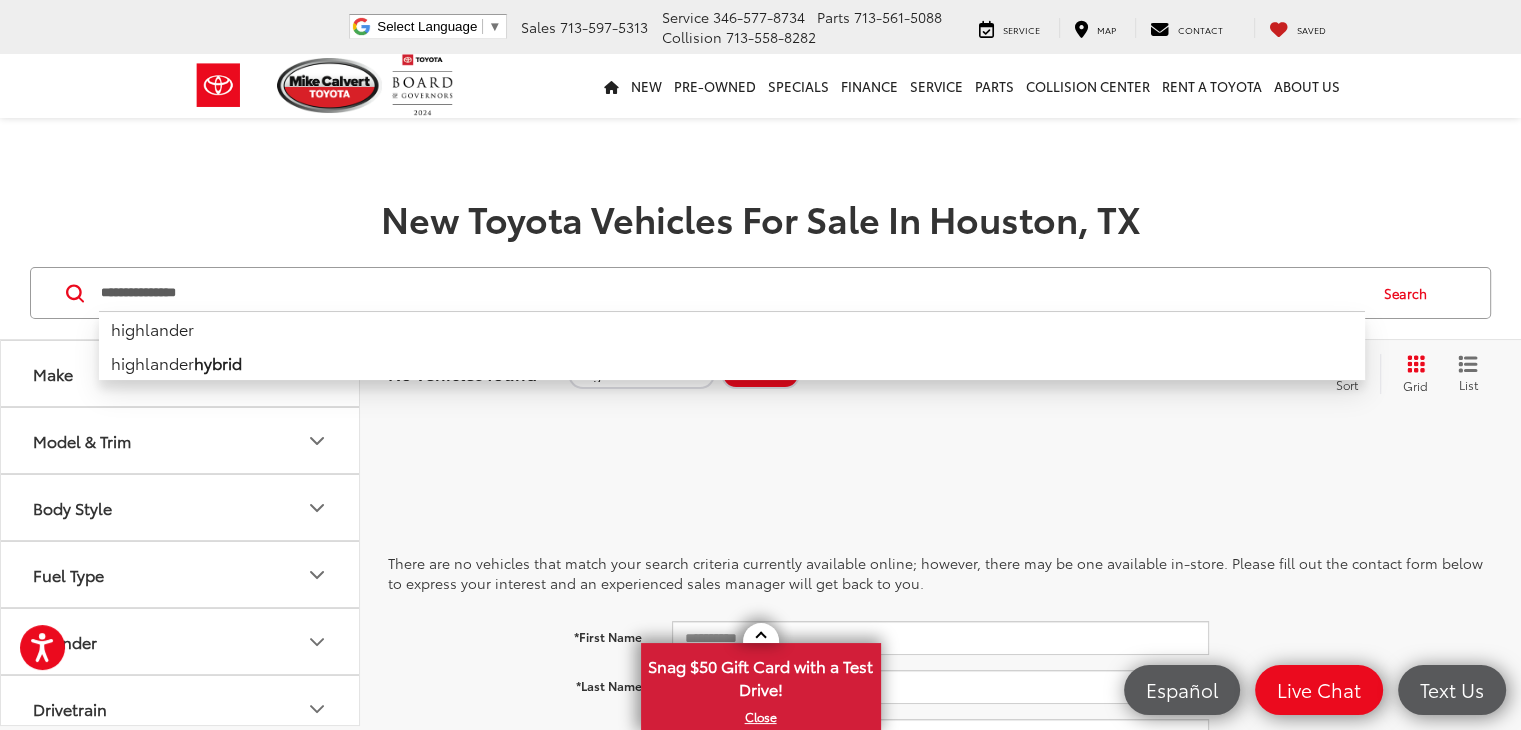 type on "**********" 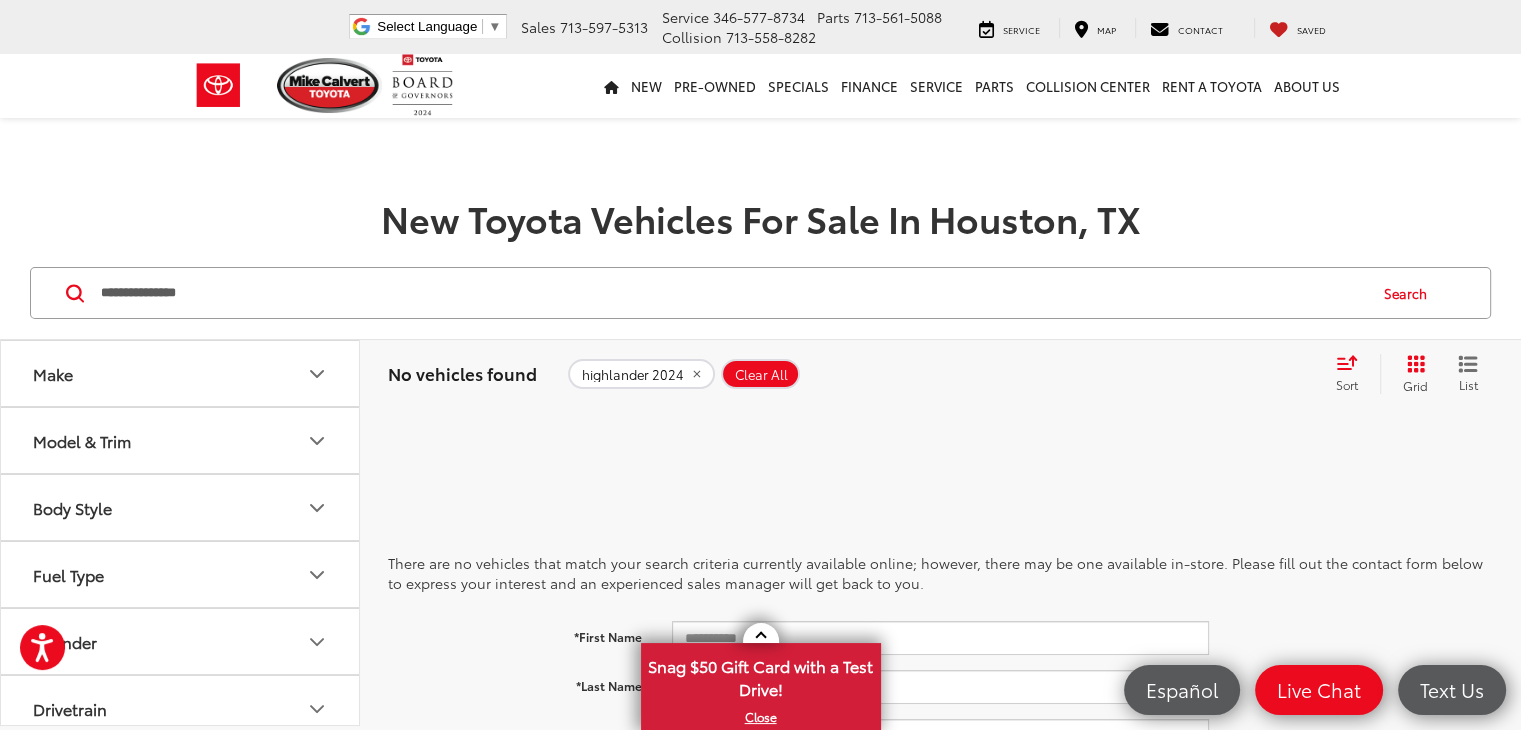 click on "Search" at bounding box center (1410, 293) 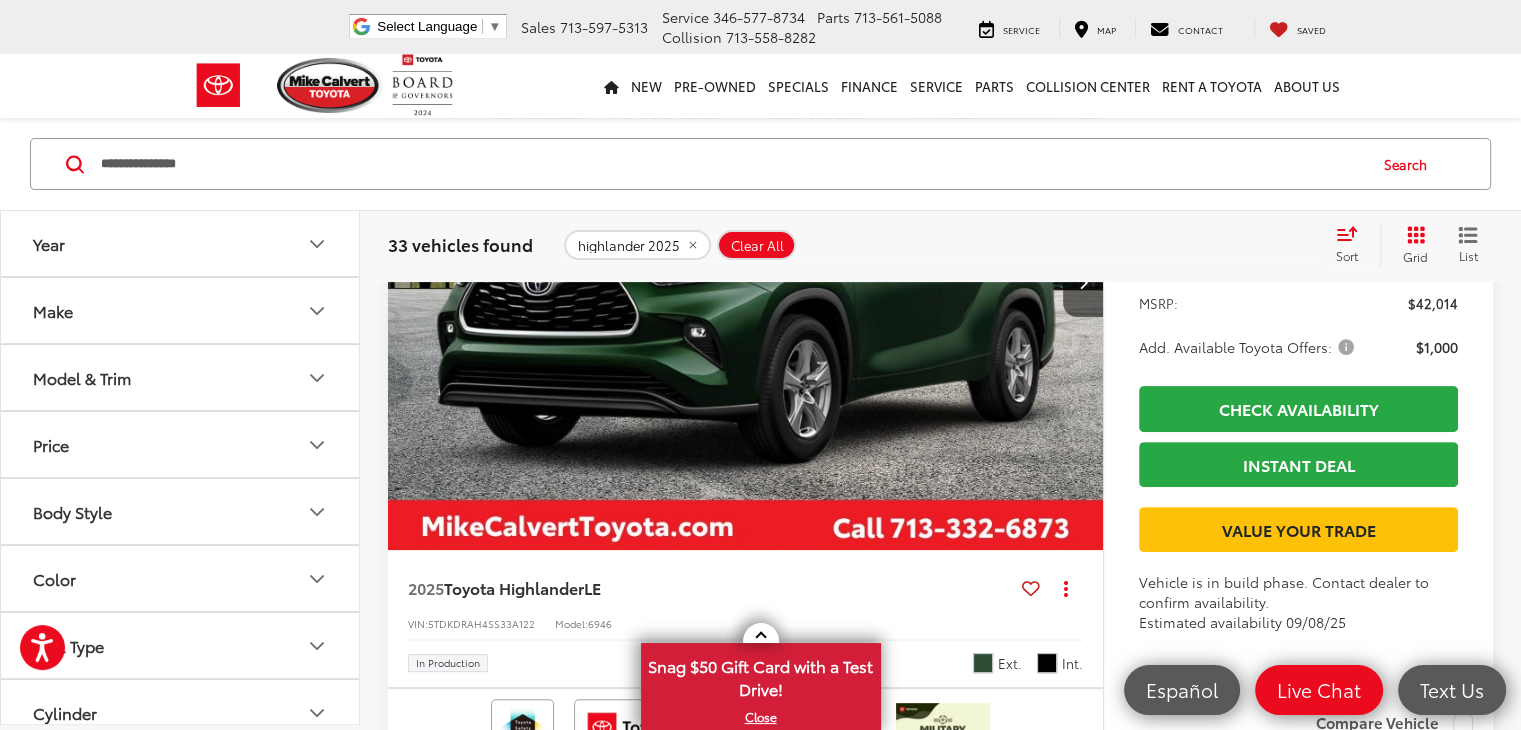 scroll, scrollTop: 452, scrollLeft: 0, axis: vertical 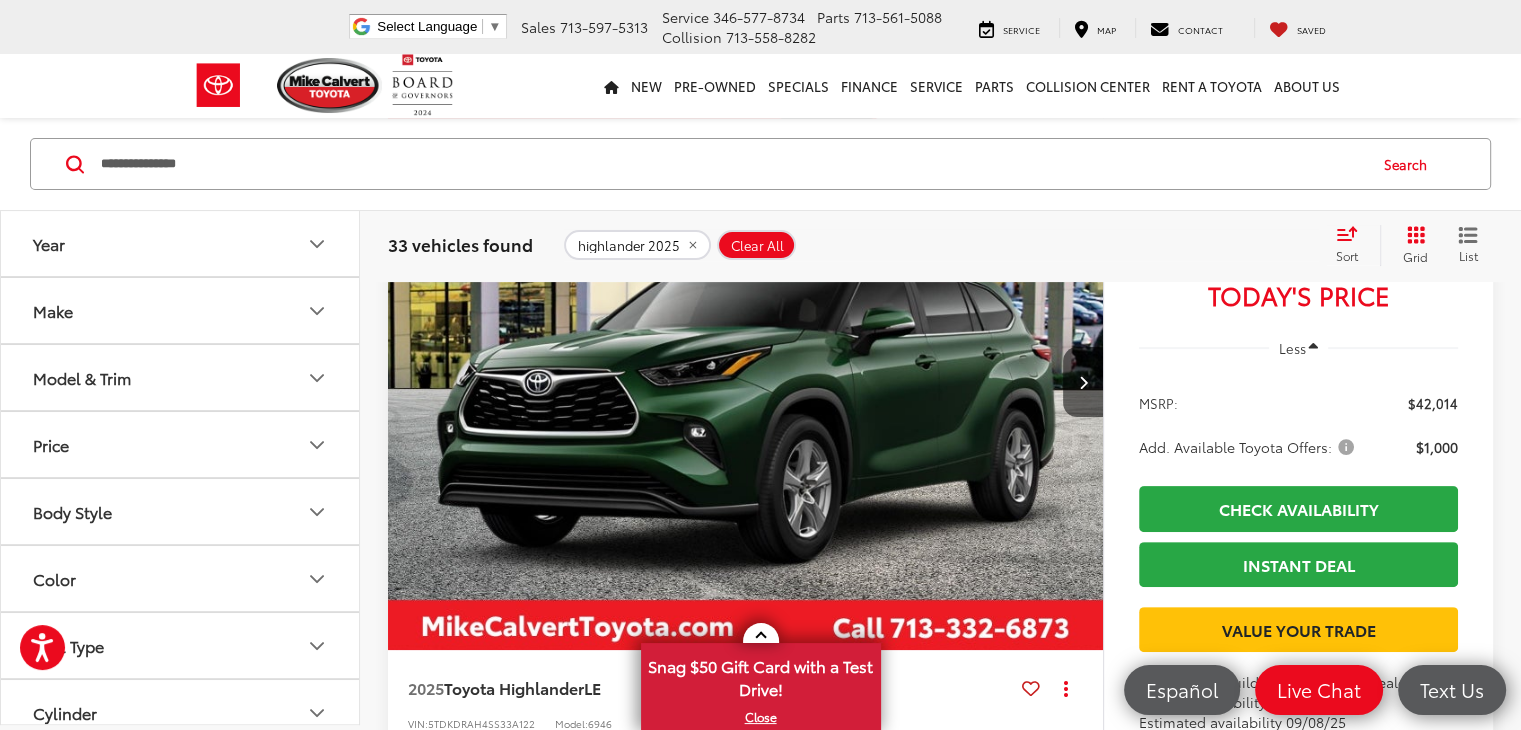 click at bounding box center [1047, 763] 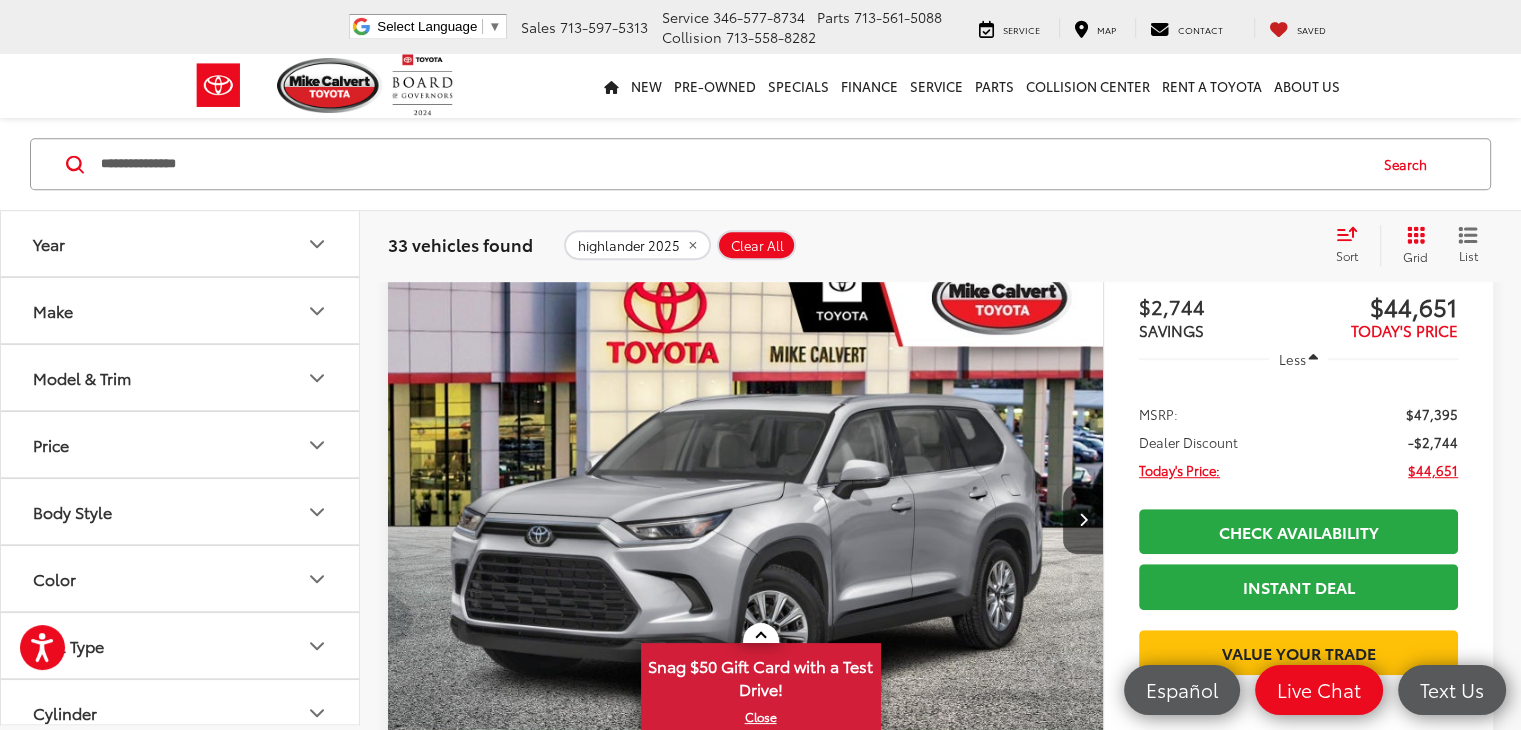 scroll, scrollTop: 1152, scrollLeft: 0, axis: vertical 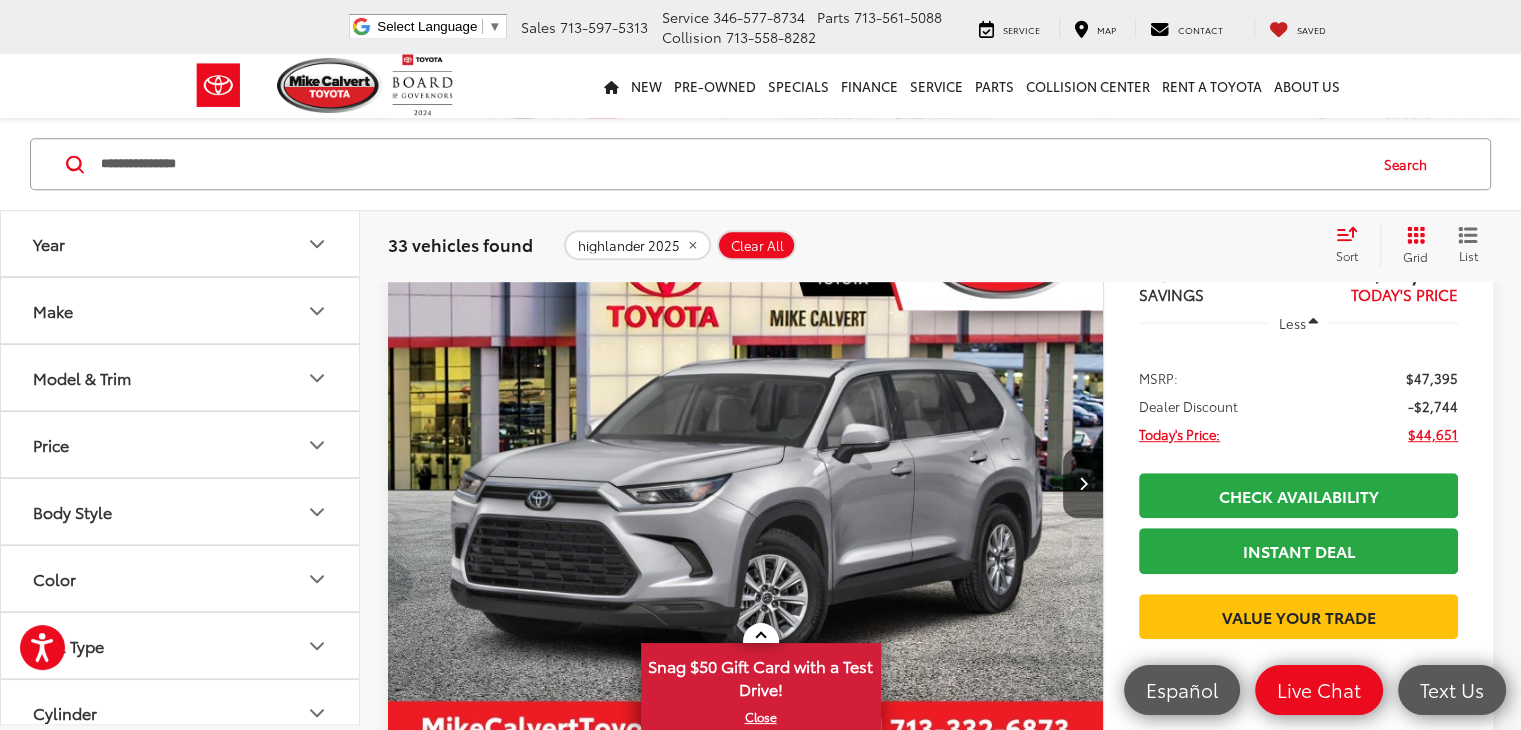 click at bounding box center (746, 484) 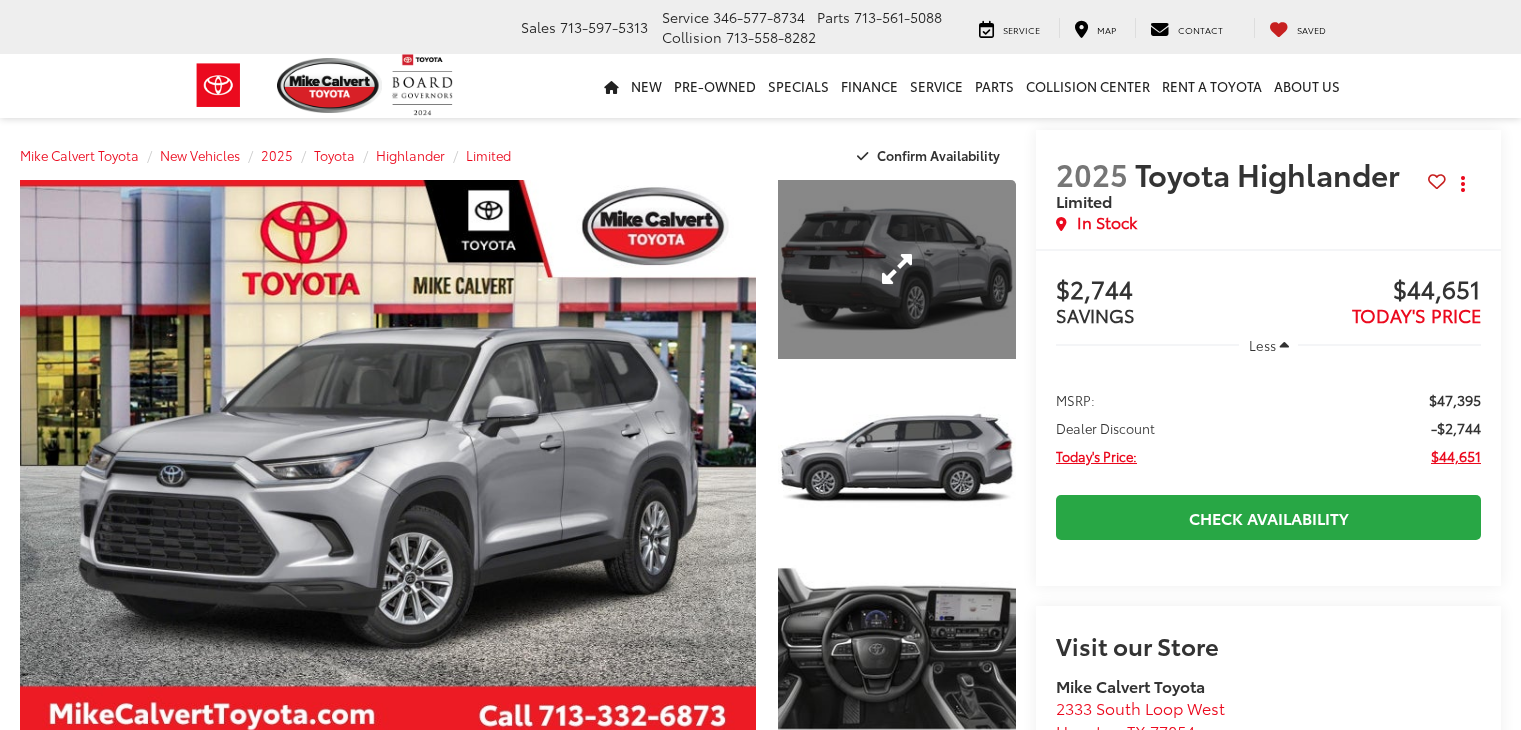 scroll, scrollTop: 0, scrollLeft: 0, axis: both 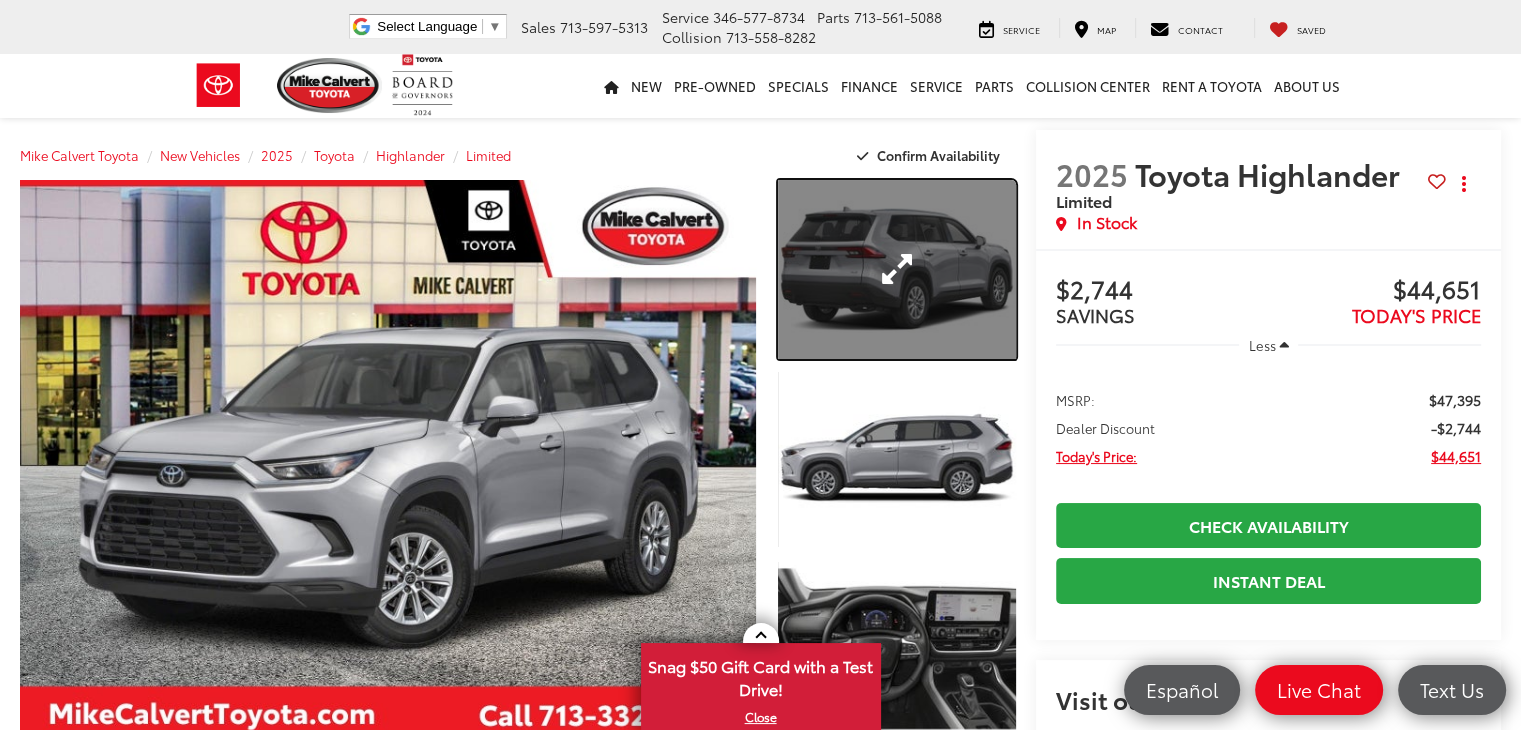 click at bounding box center (897, 269) 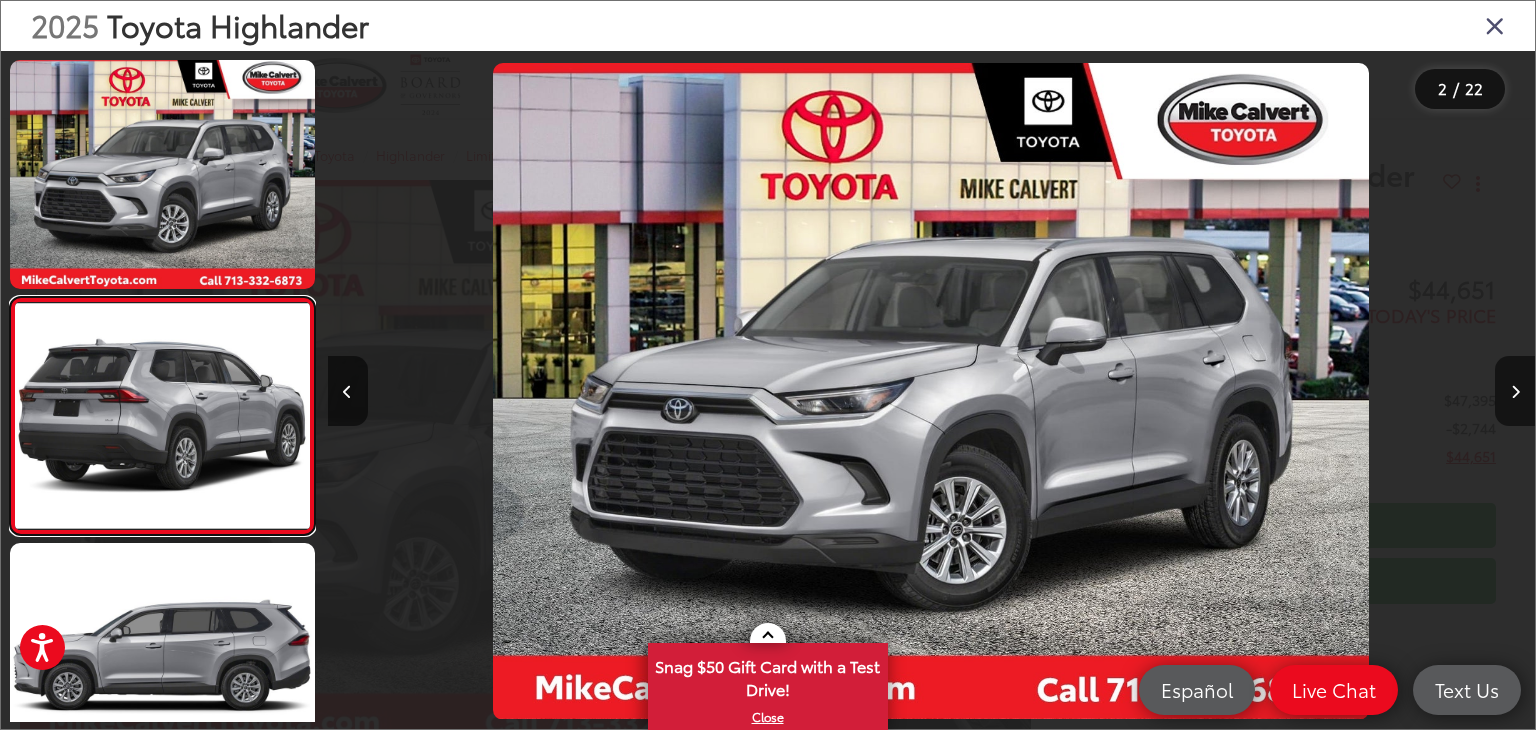 scroll, scrollTop: 0, scrollLeft: 165, axis: horizontal 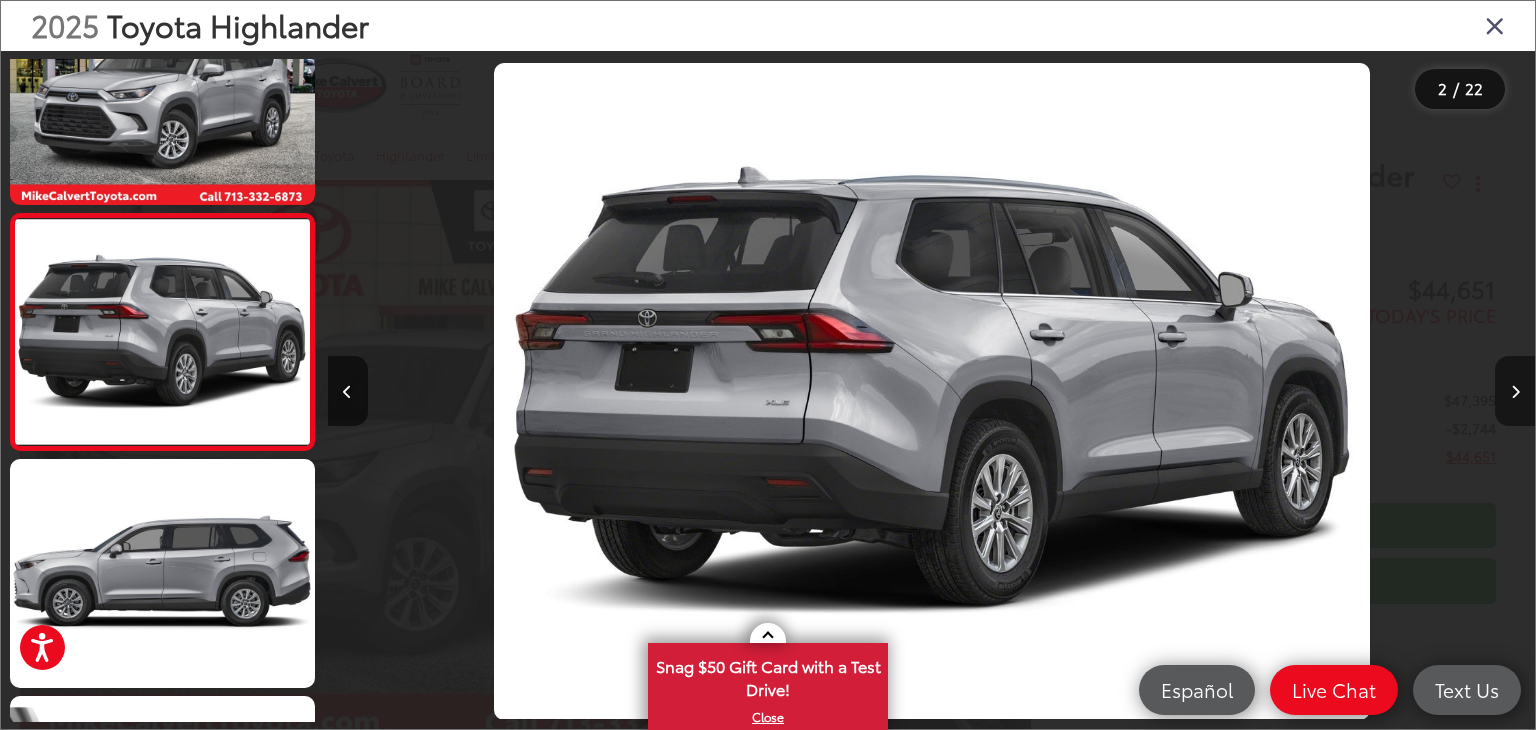 click at bounding box center [1515, 392] 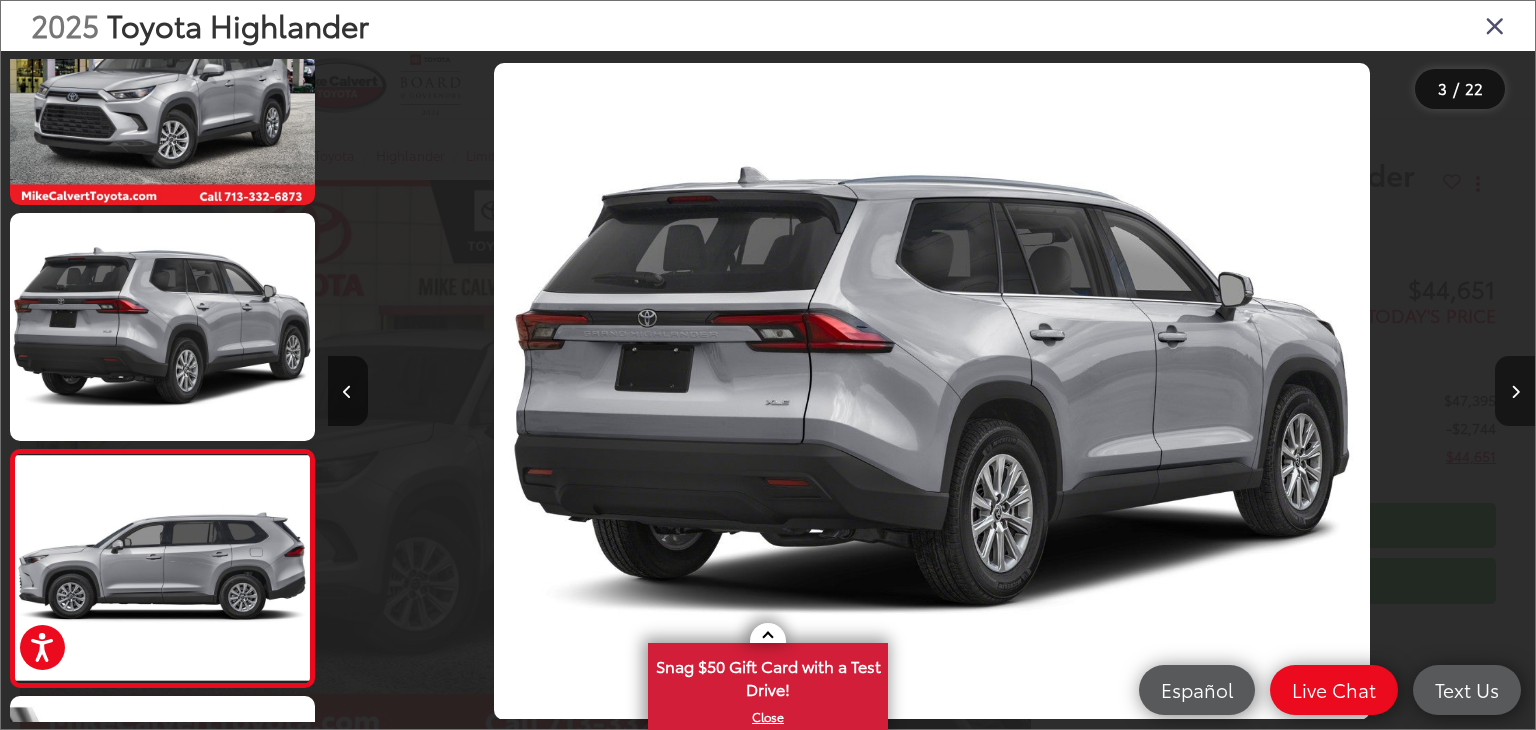 scroll, scrollTop: 0, scrollLeft: 1533, axis: horizontal 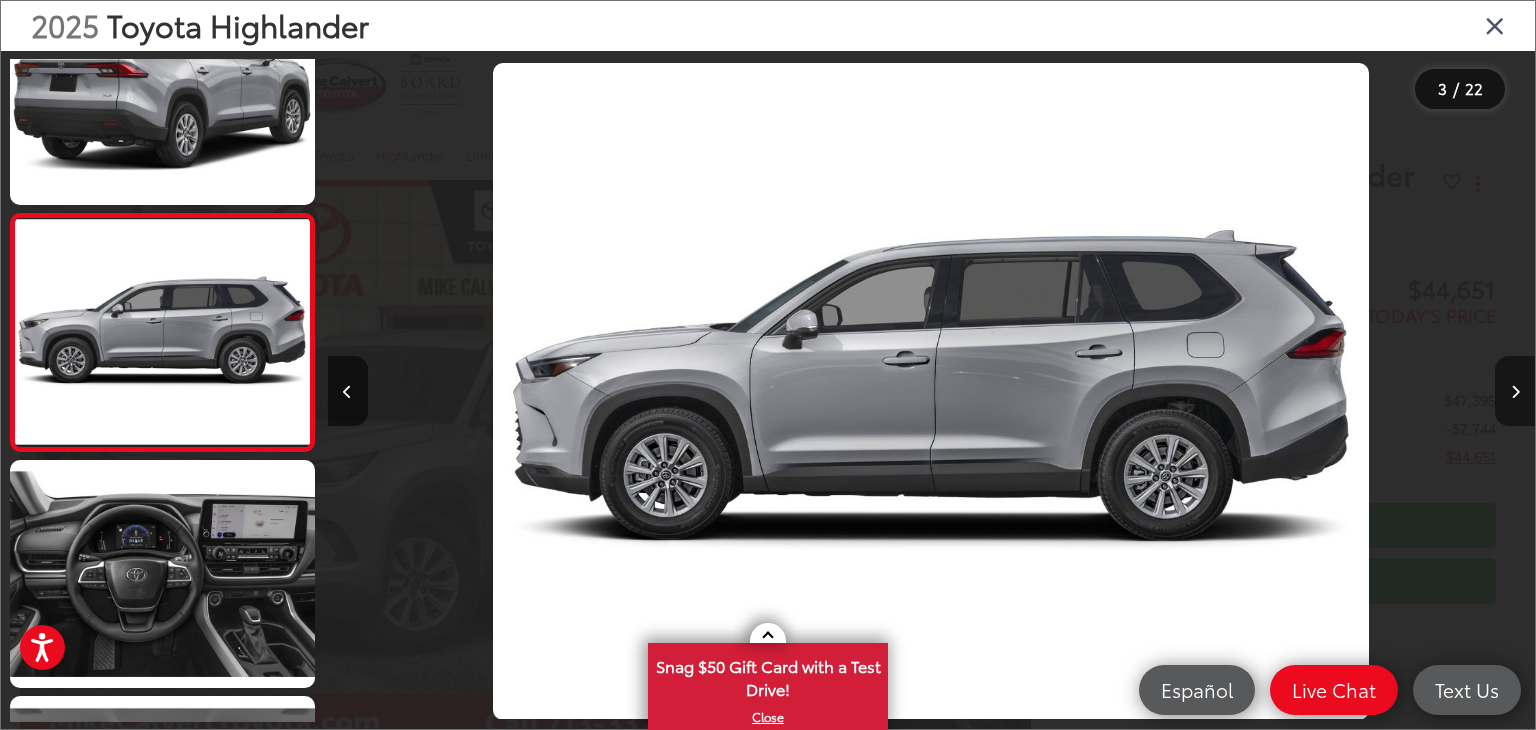 click at bounding box center [1515, 392] 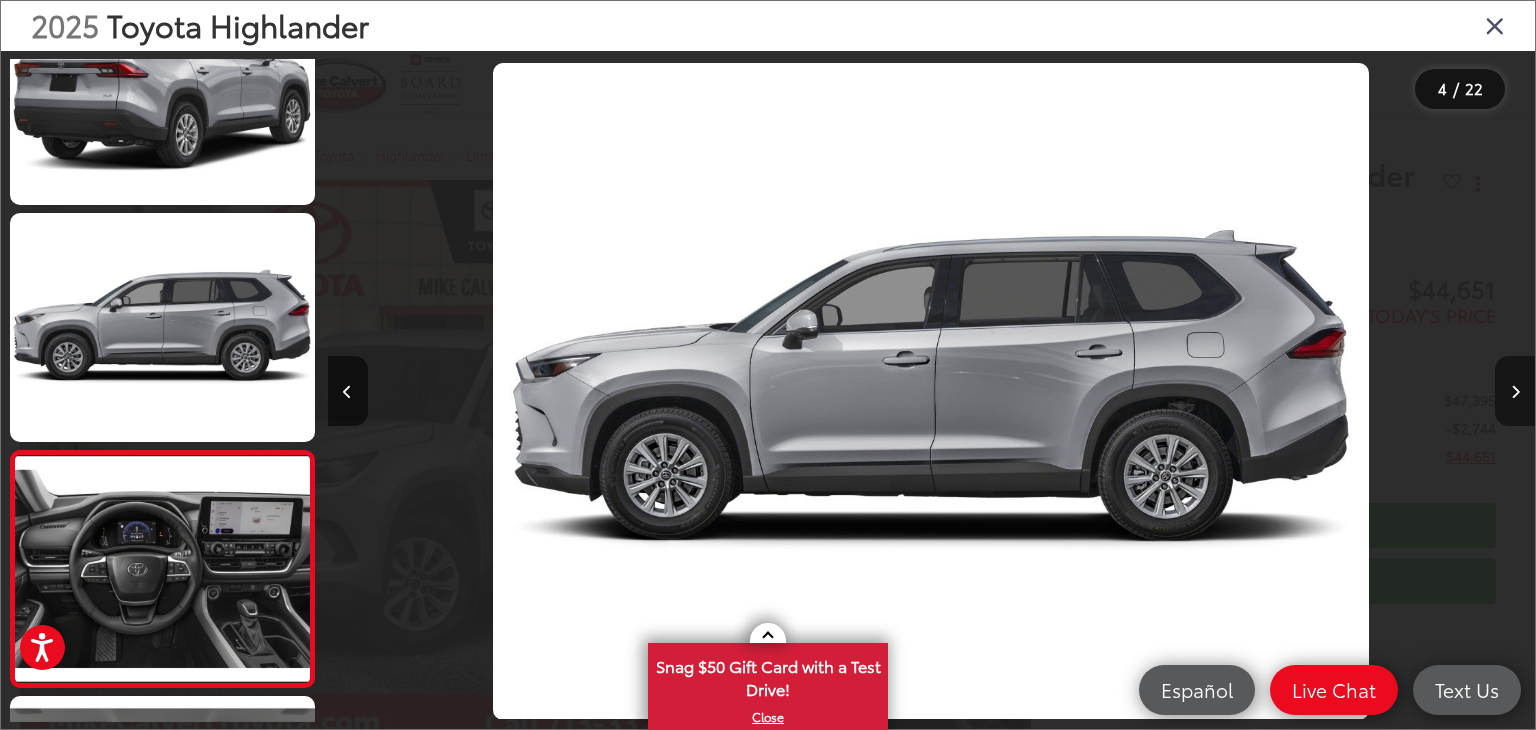 scroll, scrollTop: 0, scrollLeft: 2653, axis: horizontal 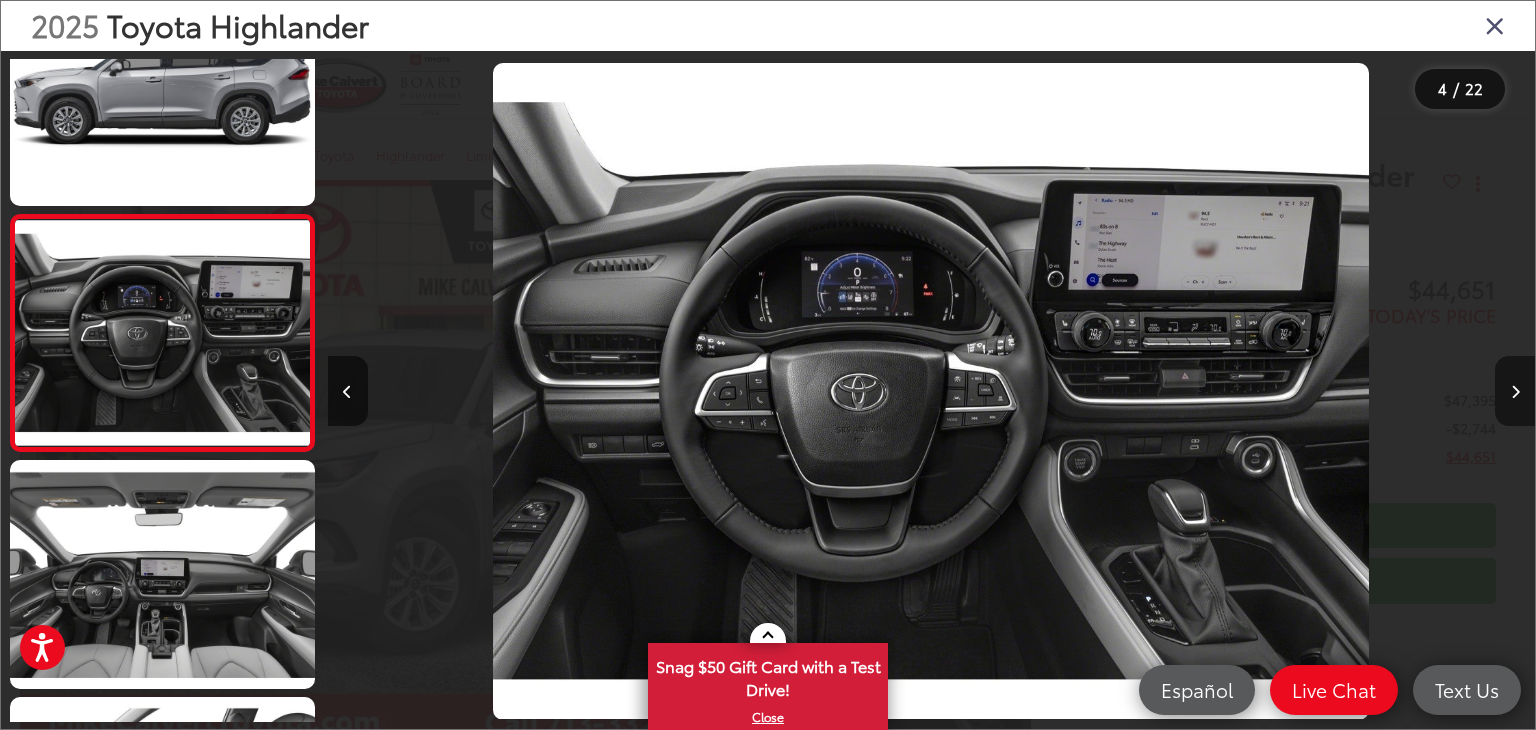 click at bounding box center [1515, 392] 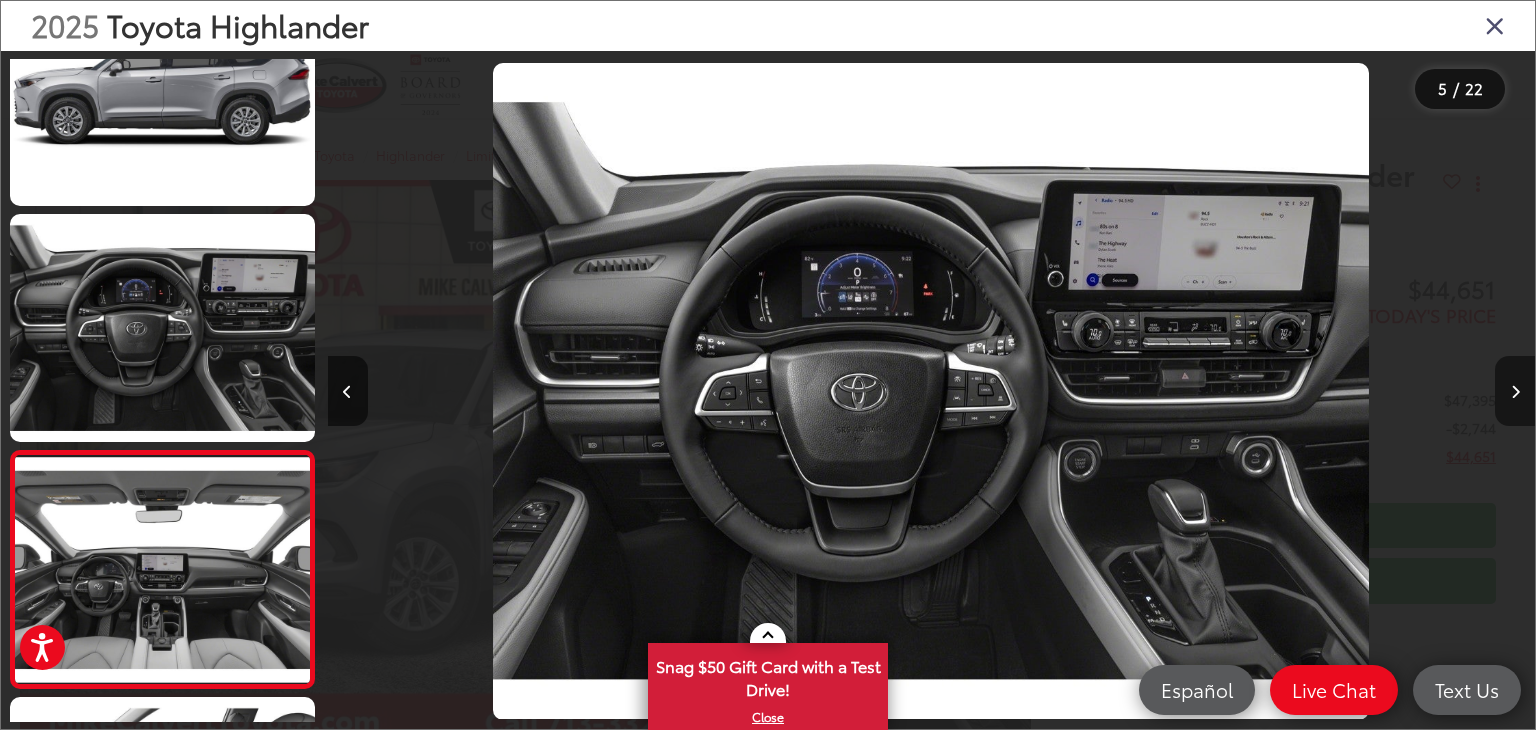 scroll, scrollTop: 0, scrollLeft: 3904, axis: horizontal 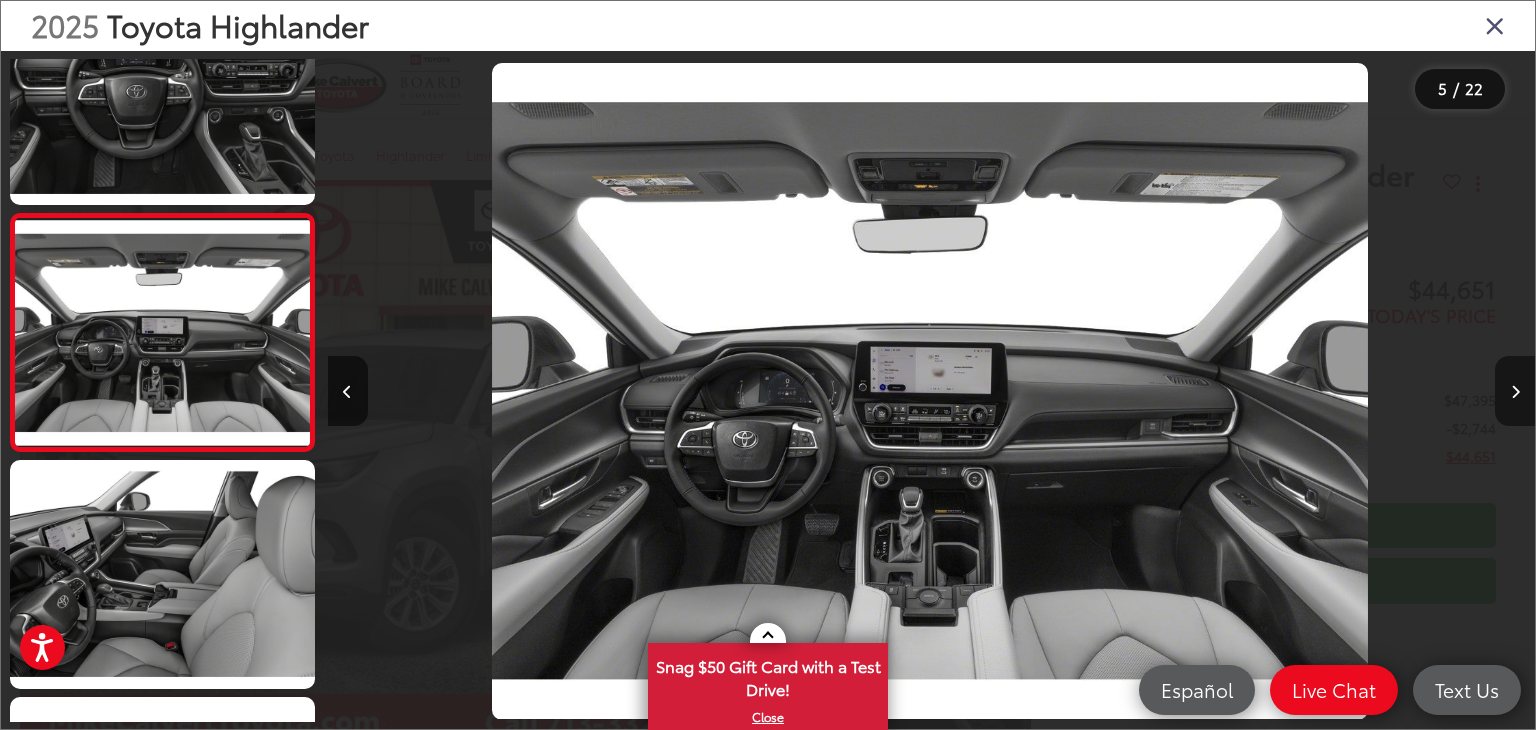 click at bounding box center [1515, 392] 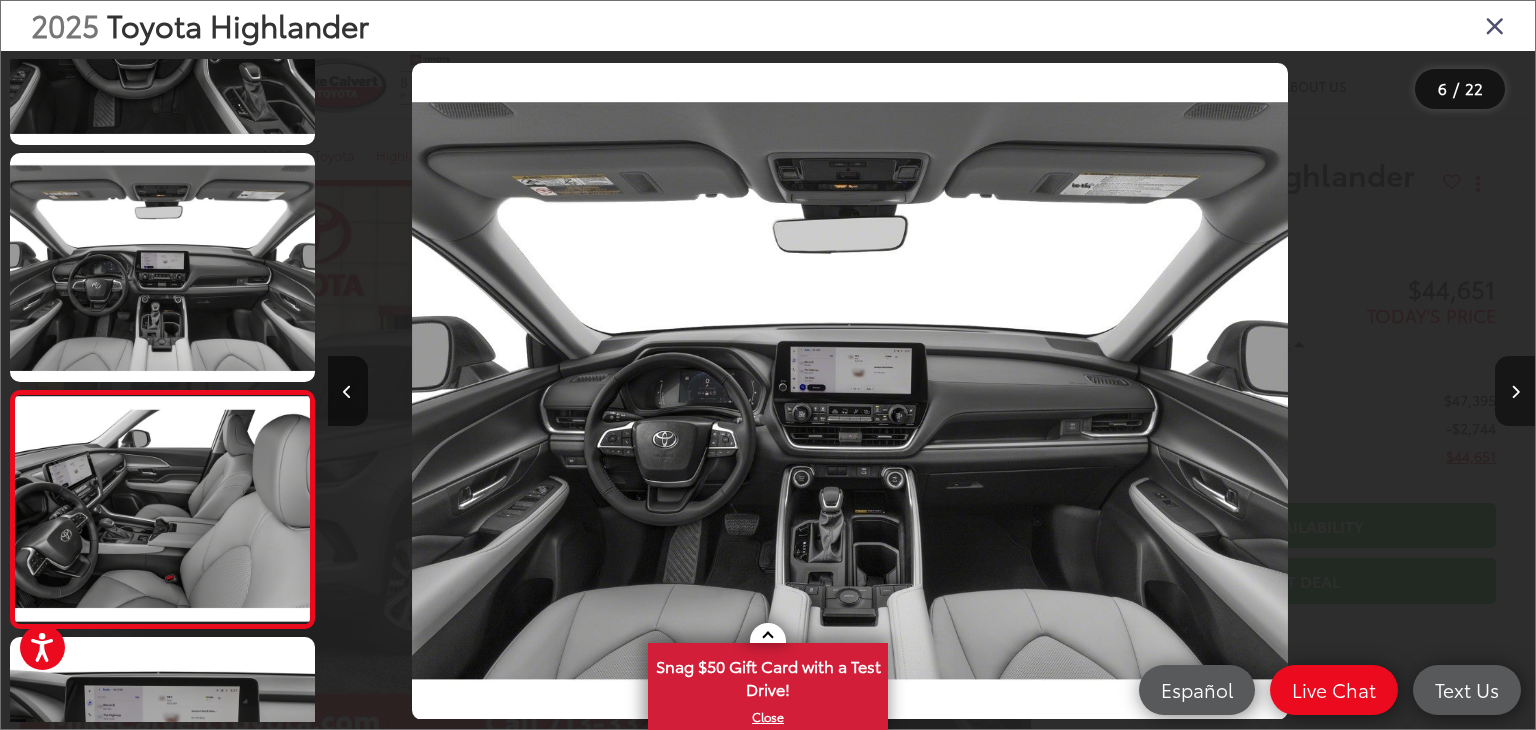 scroll, scrollTop: 1000, scrollLeft: 0, axis: vertical 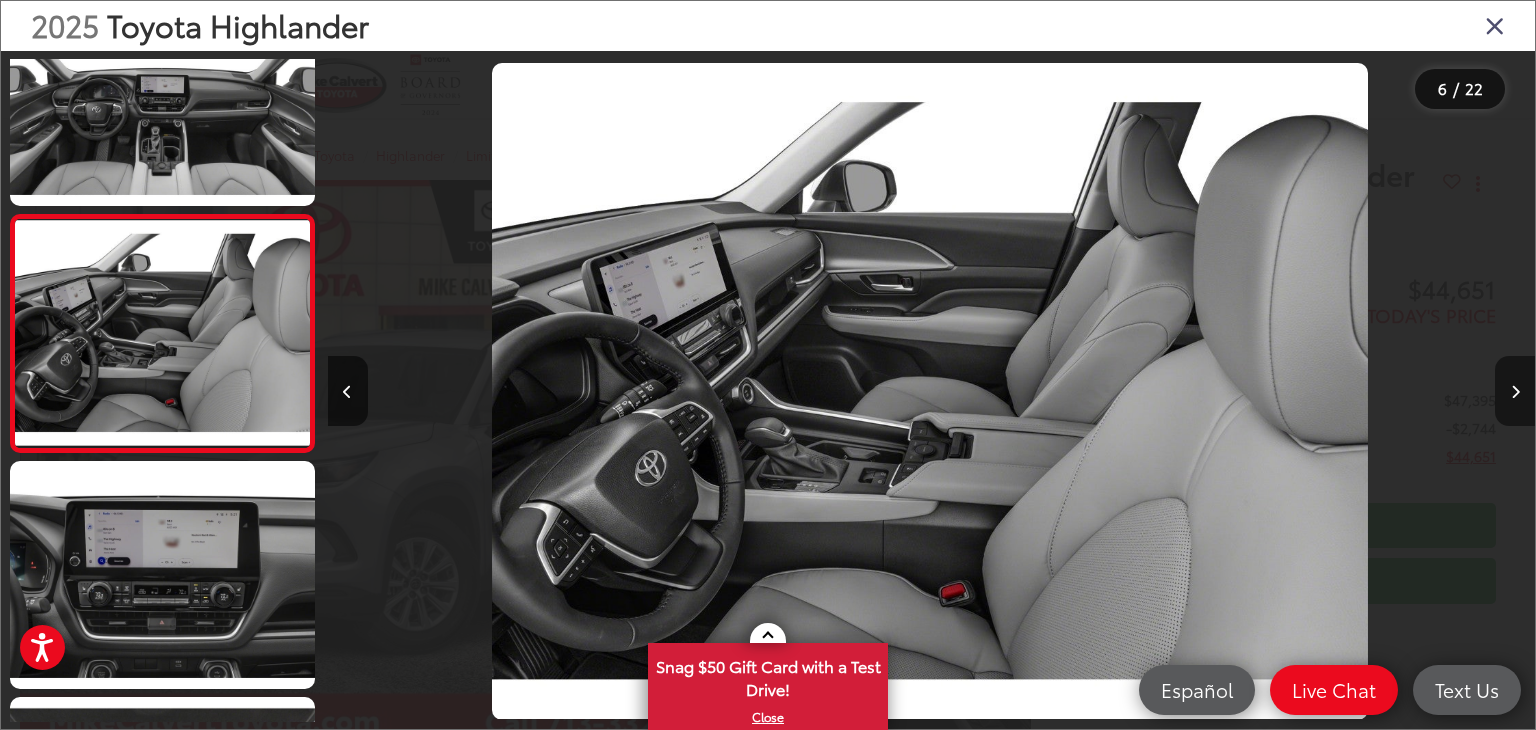 click at bounding box center (1515, 392) 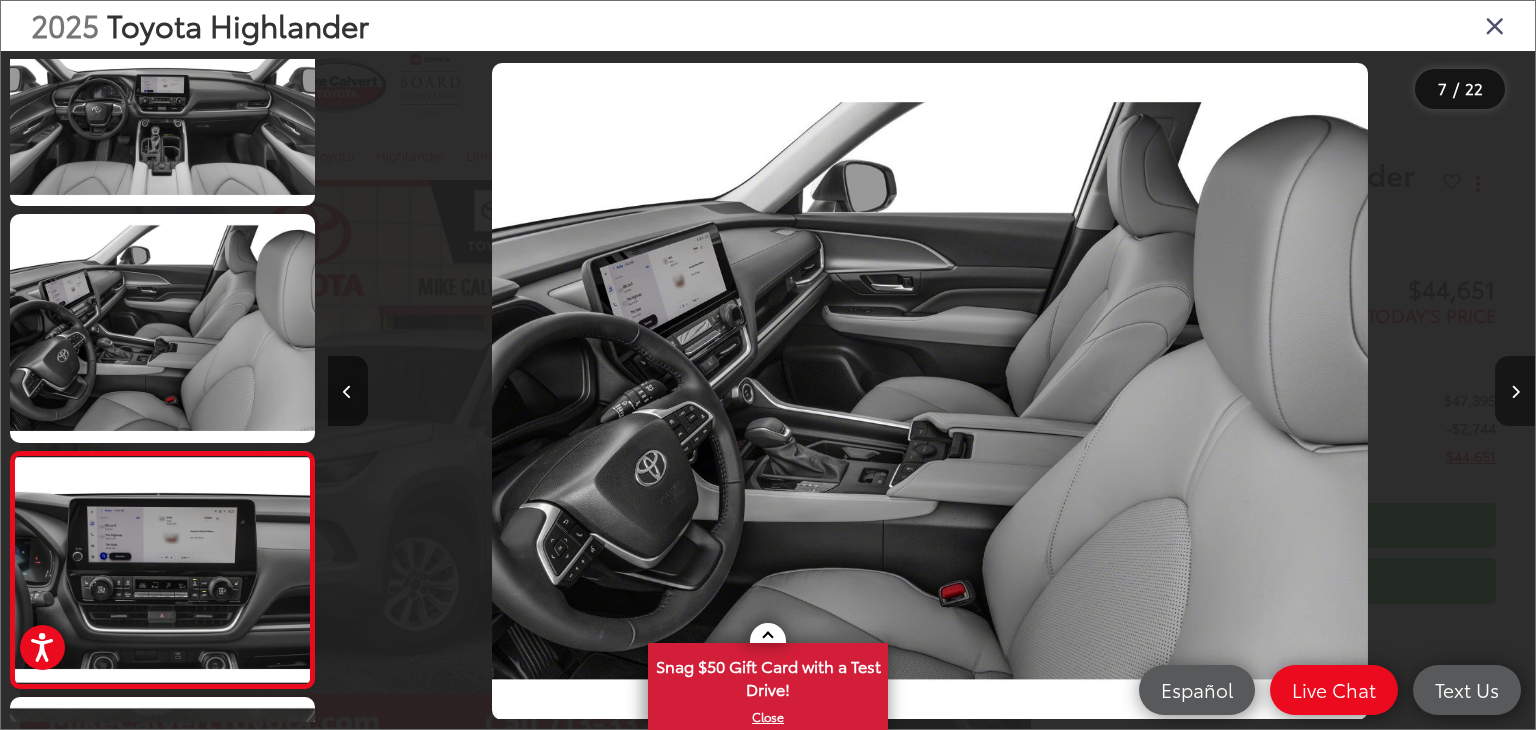 scroll, scrollTop: 0, scrollLeft: 6277, axis: horizontal 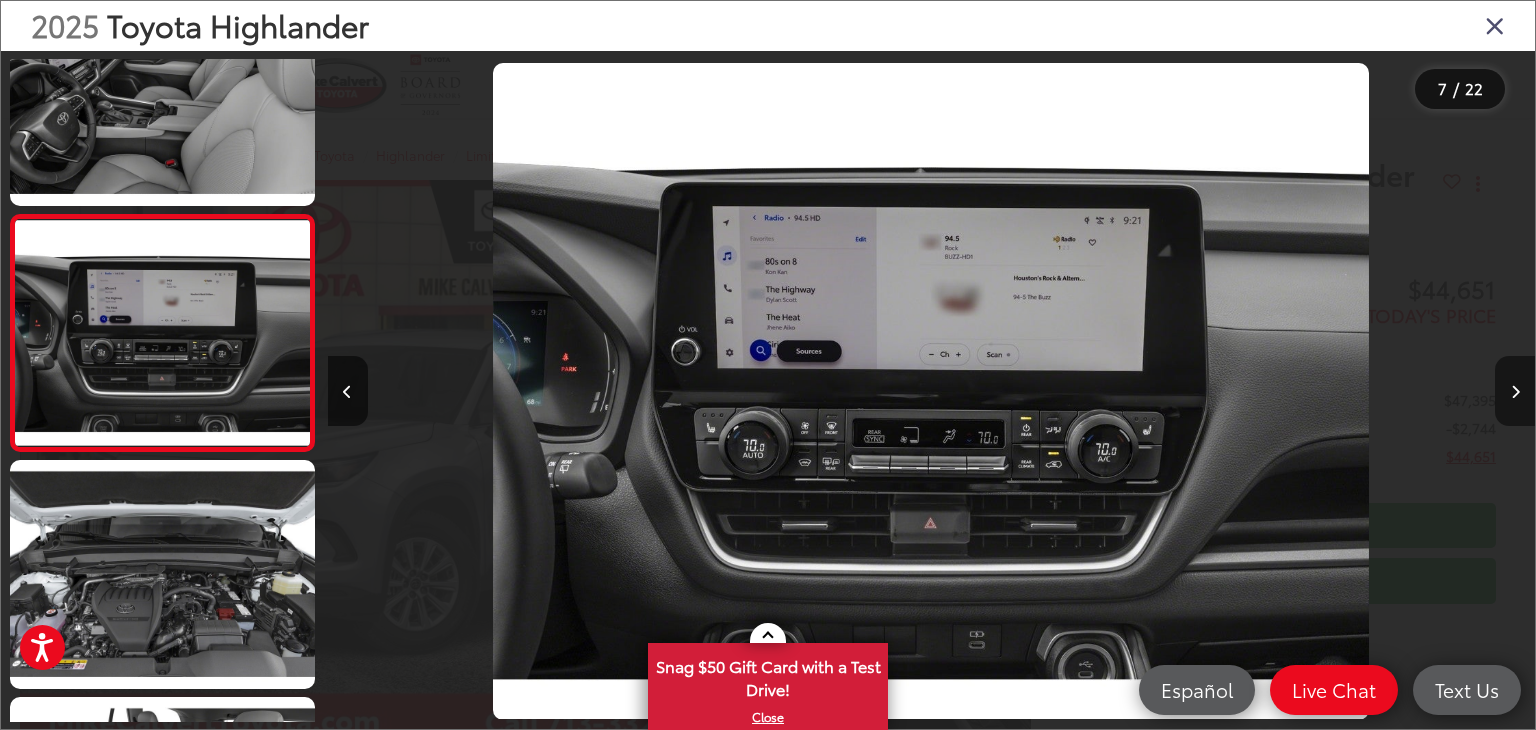 click at bounding box center [1515, 392] 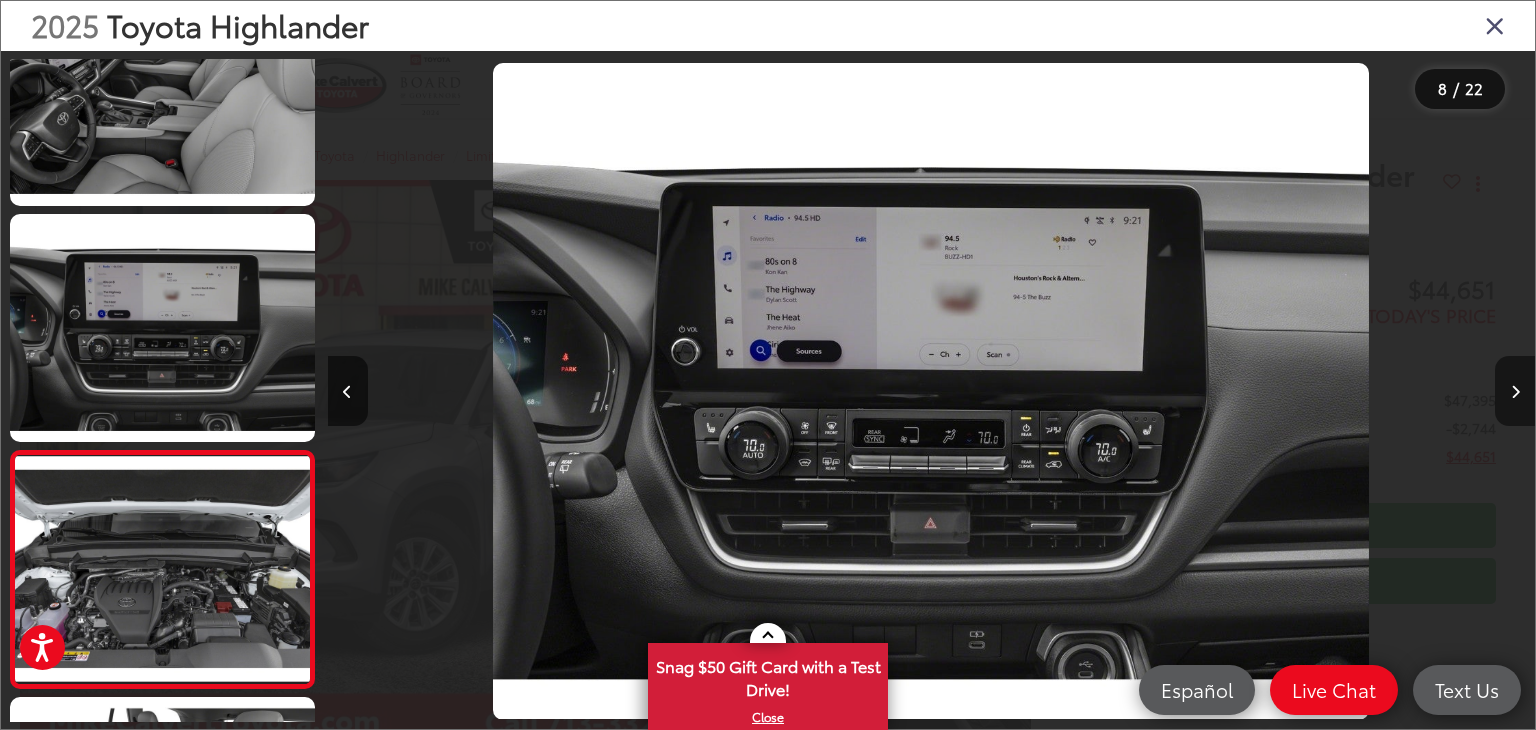 scroll, scrollTop: 0, scrollLeft: 7348, axis: horizontal 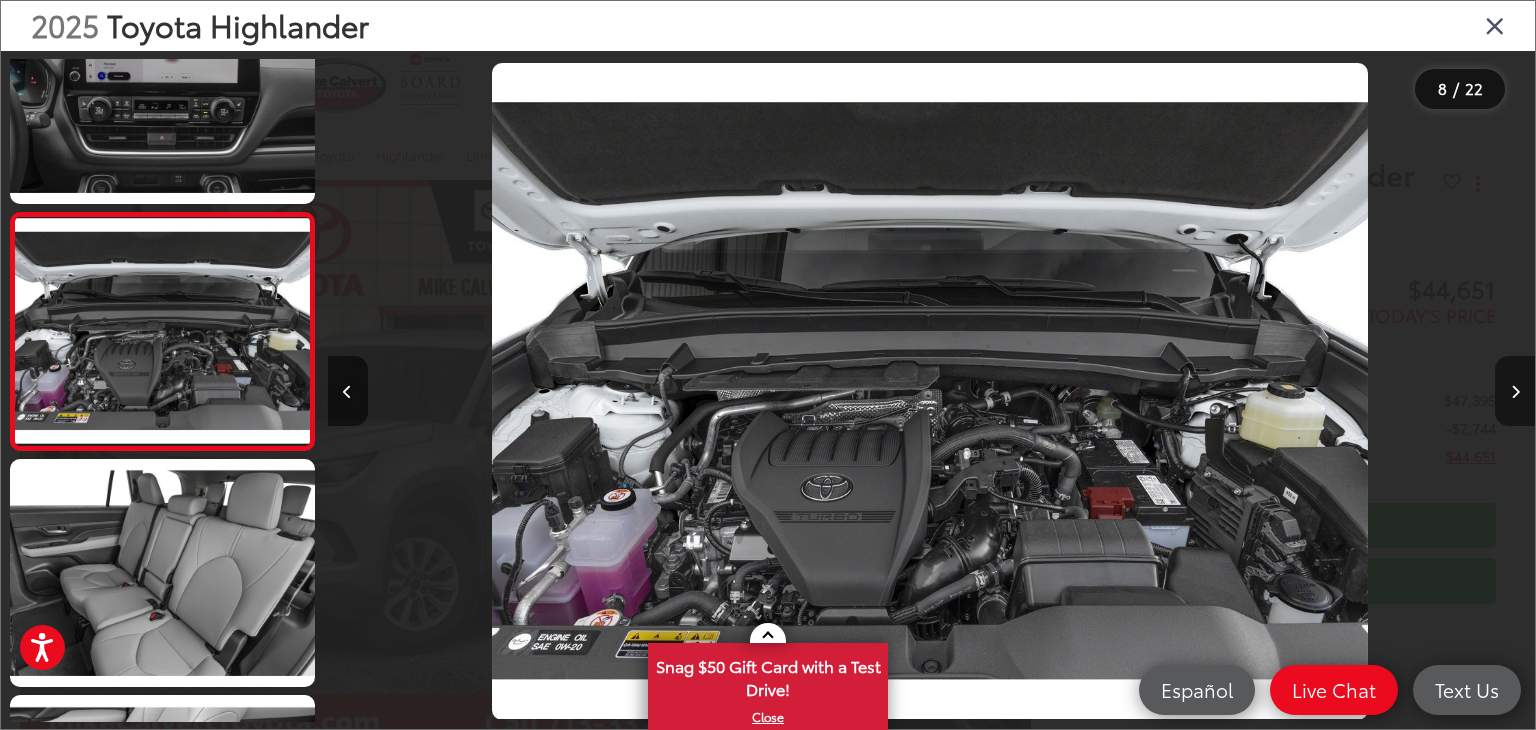 click at bounding box center [1515, 392] 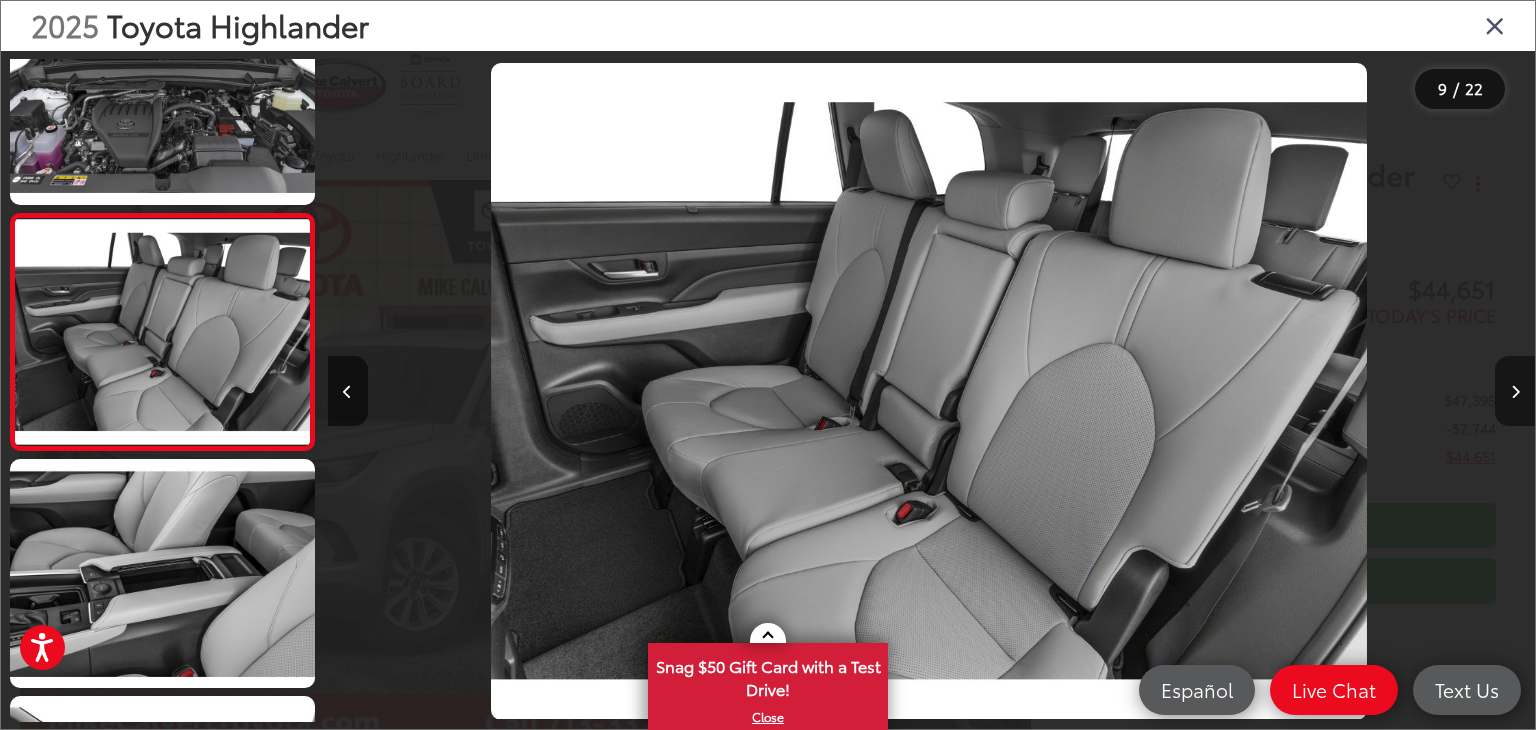 click at bounding box center (1515, 392) 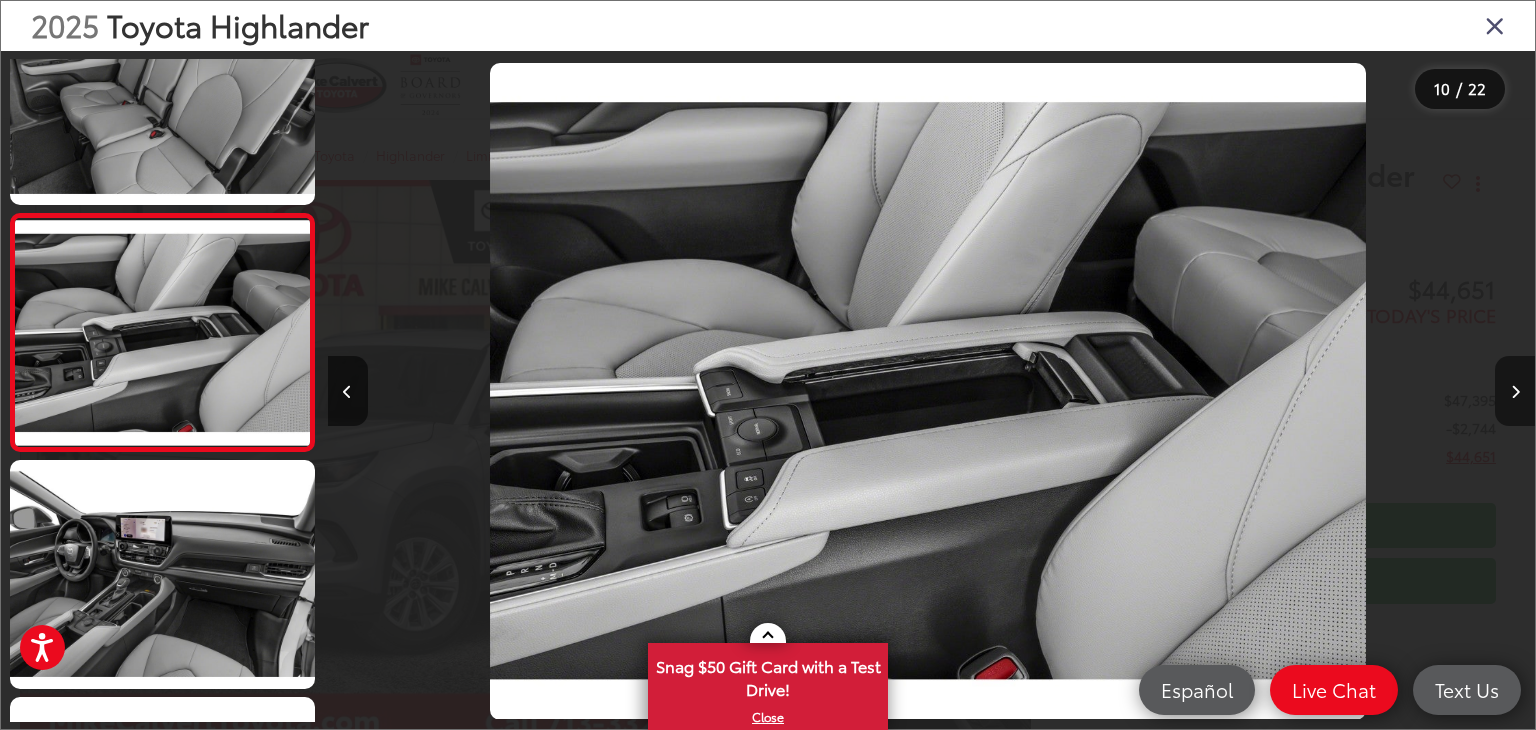 click at bounding box center (1515, 392) 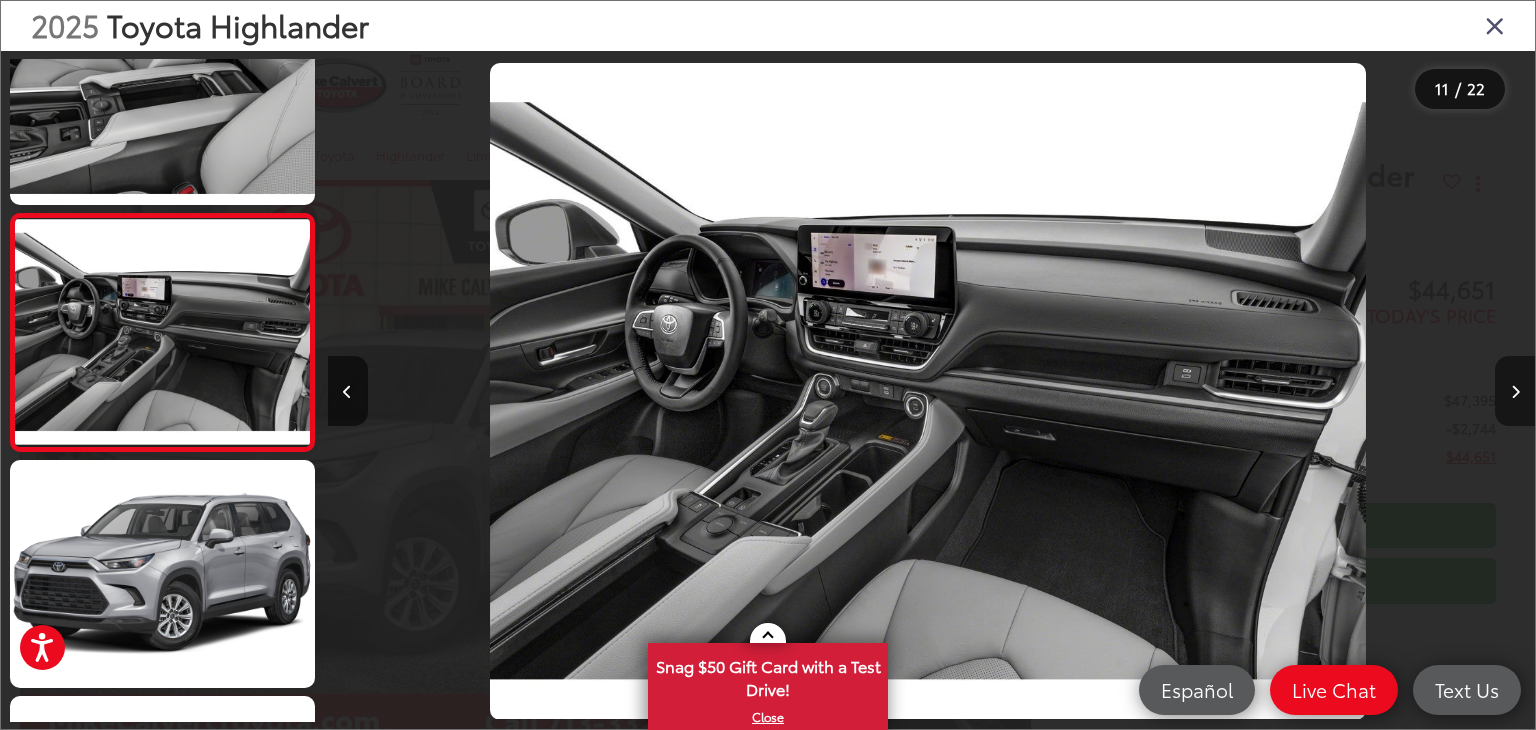 click at bounding box center (1515, 392) 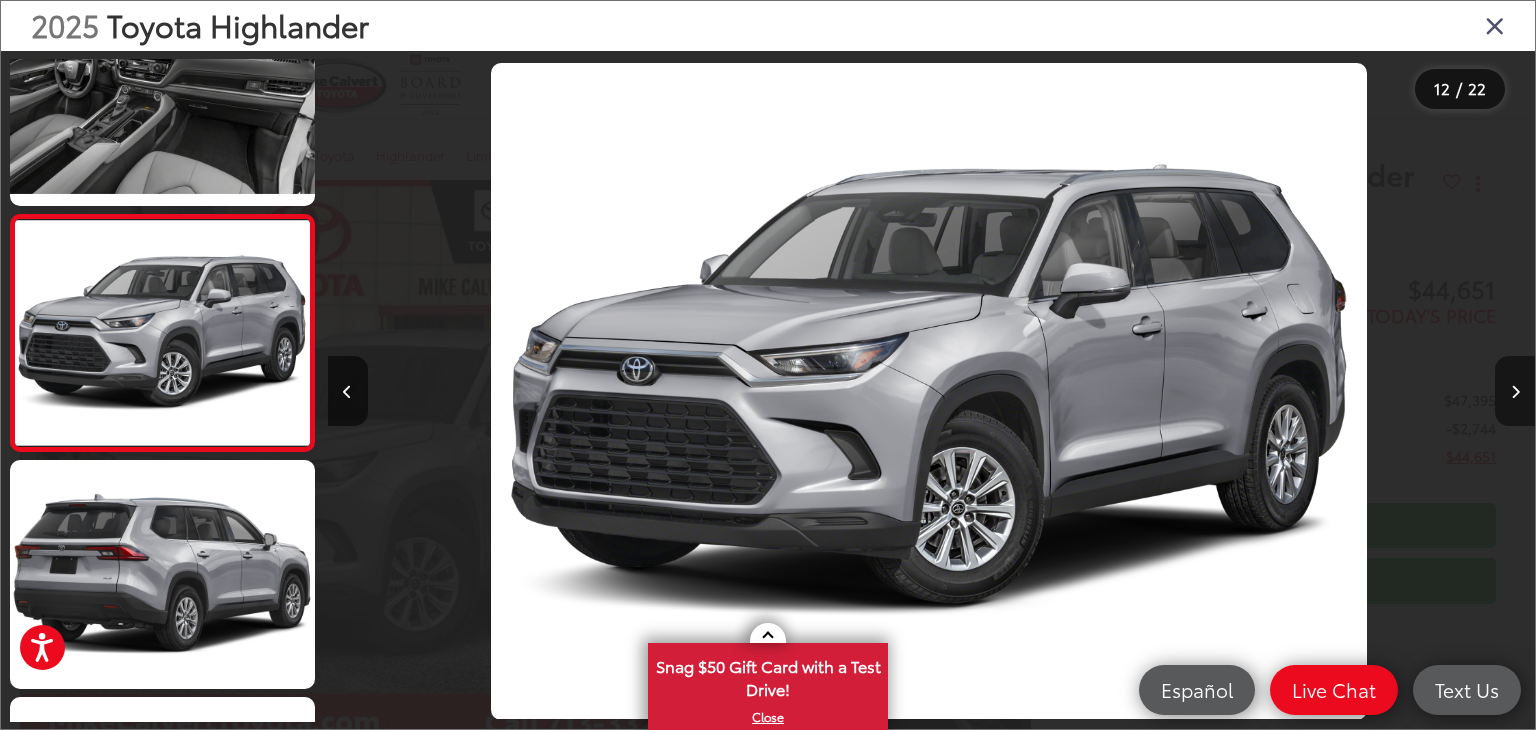 click at bounding box center [1515, 392] 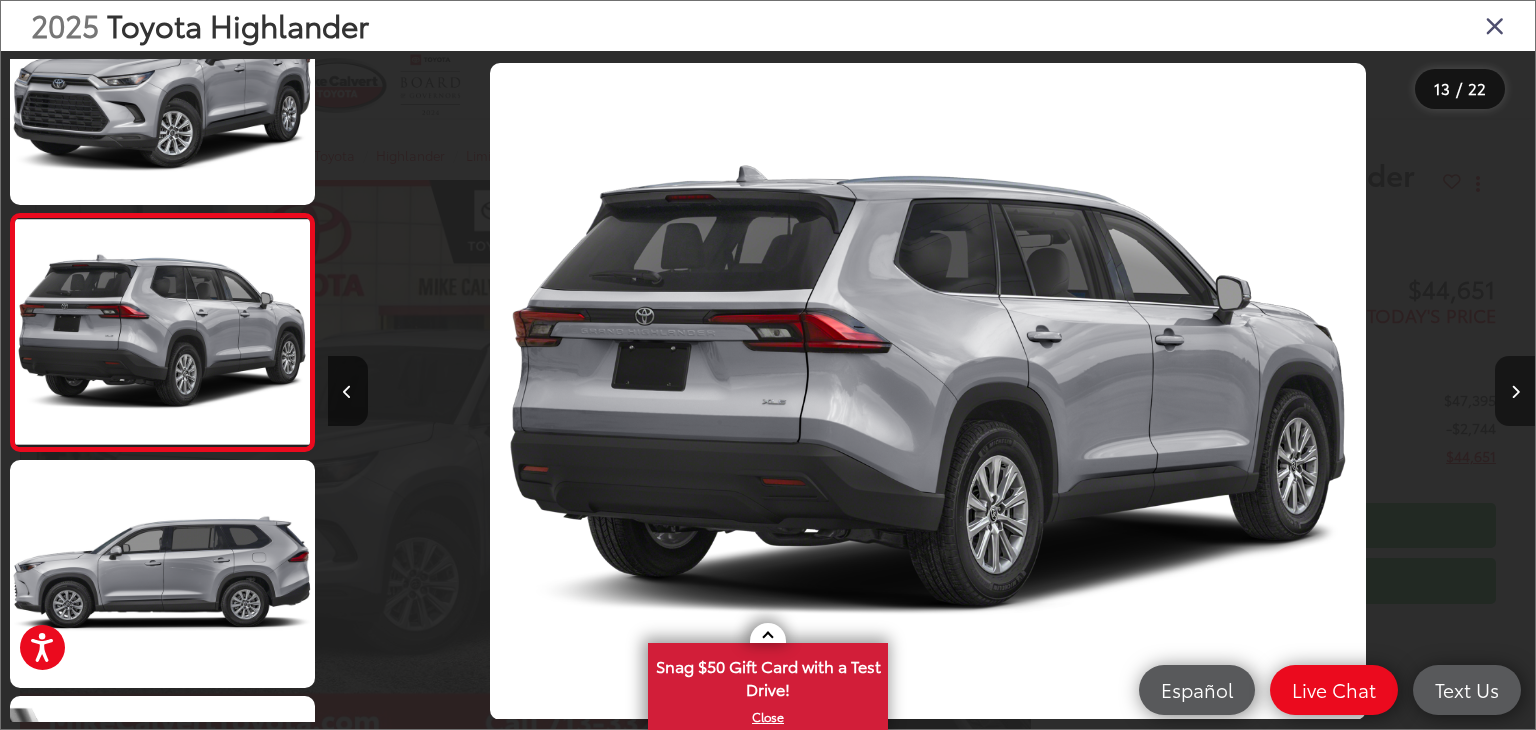 click at bounding box center [1515, 392] 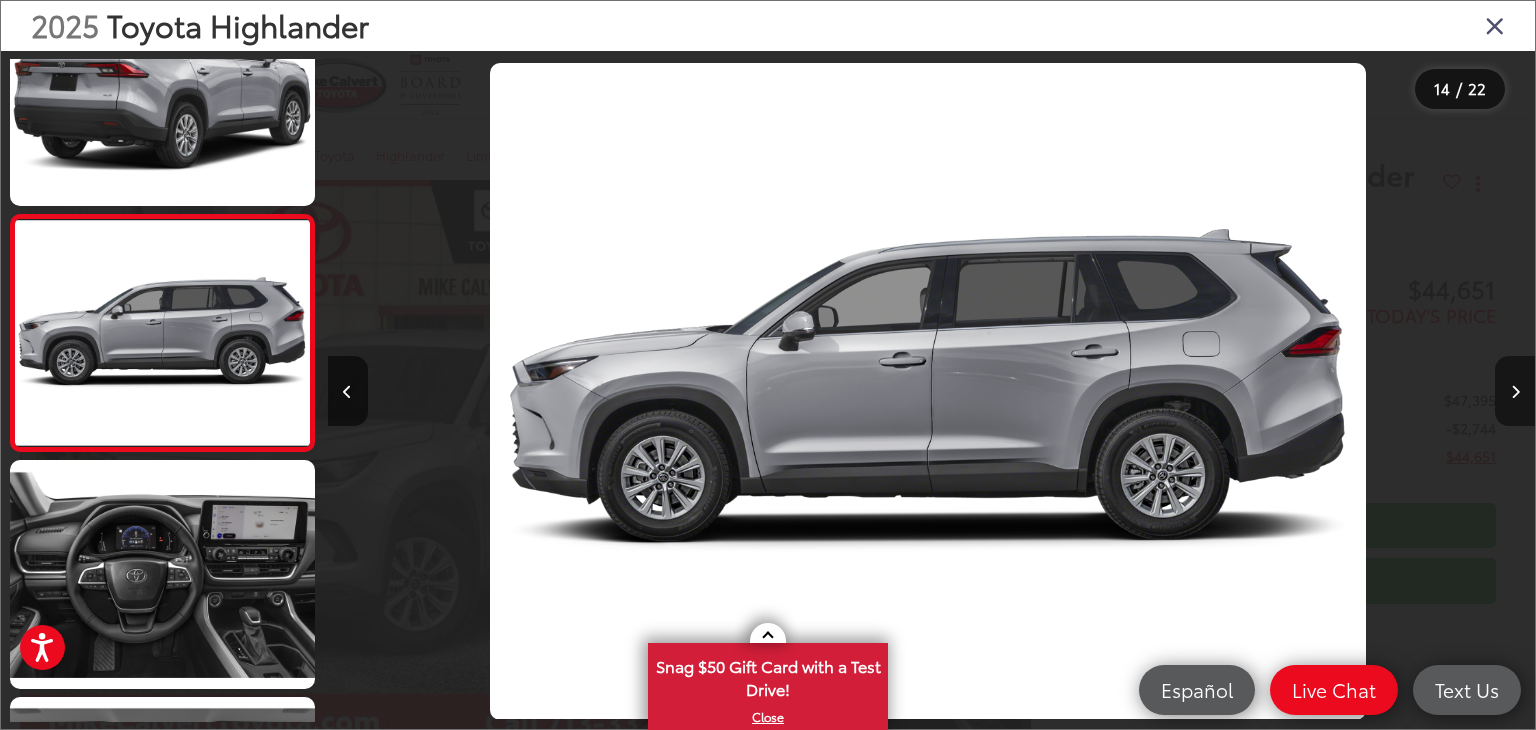 click at bounding box center [1515, 392] 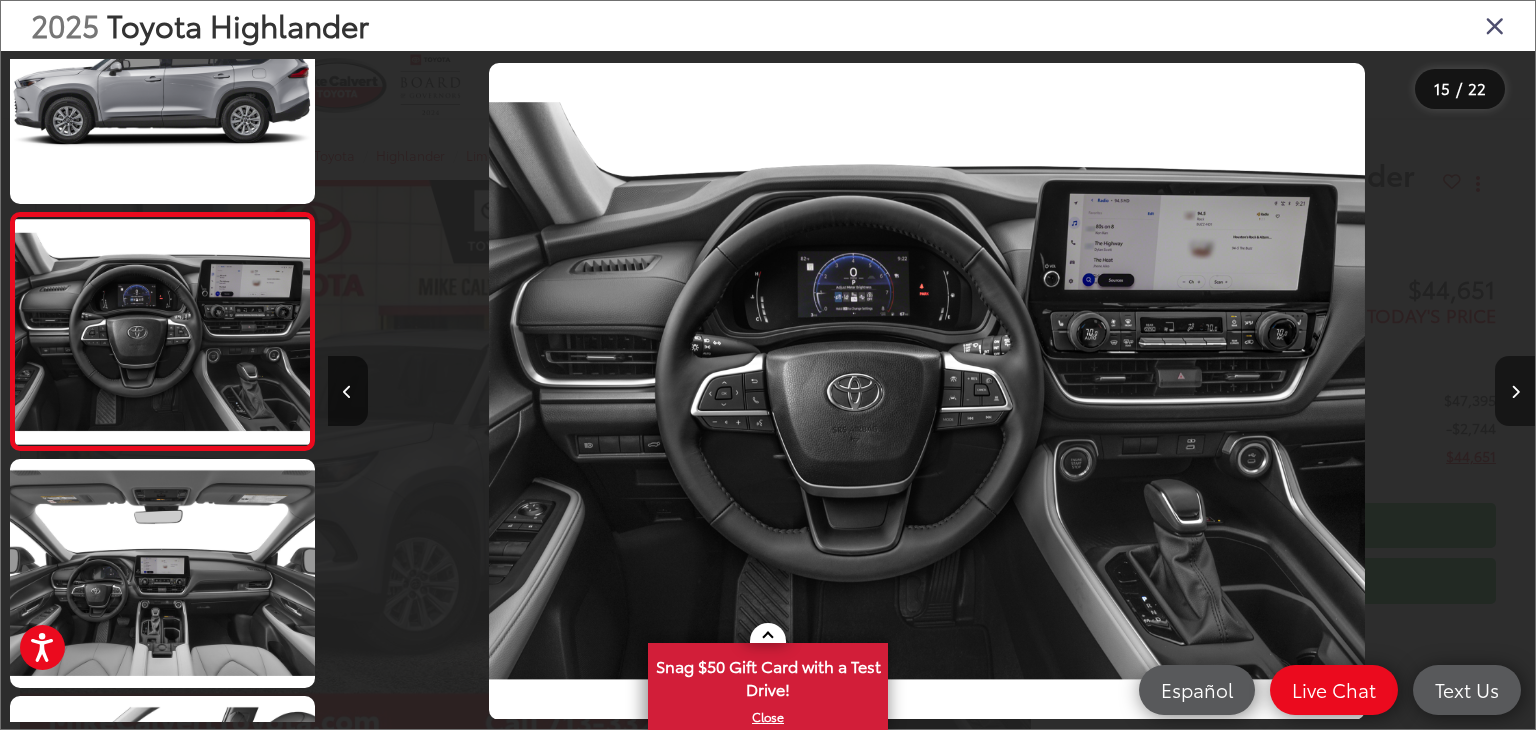 click at bounding box center [1515, 392] 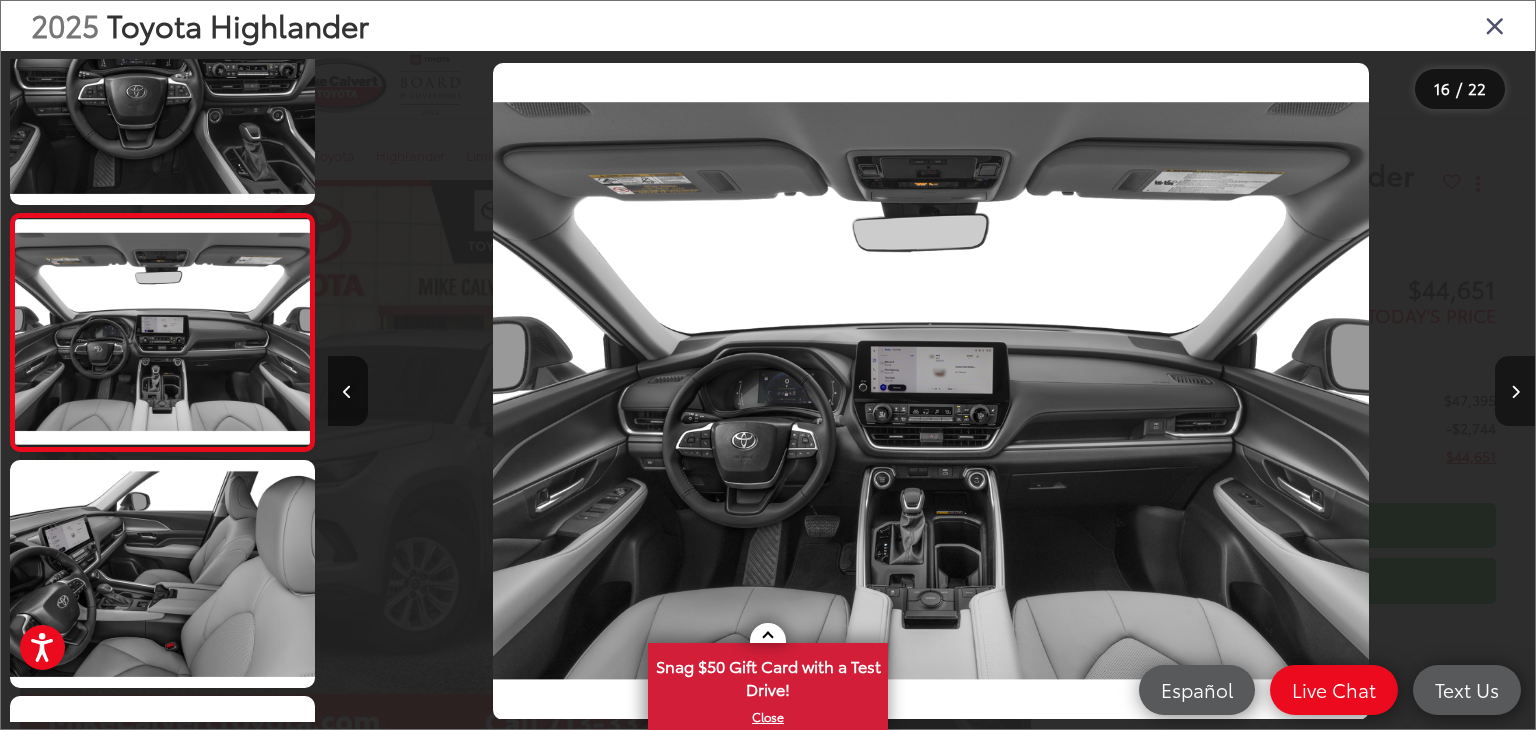 click at bounding box center [1515, 392] 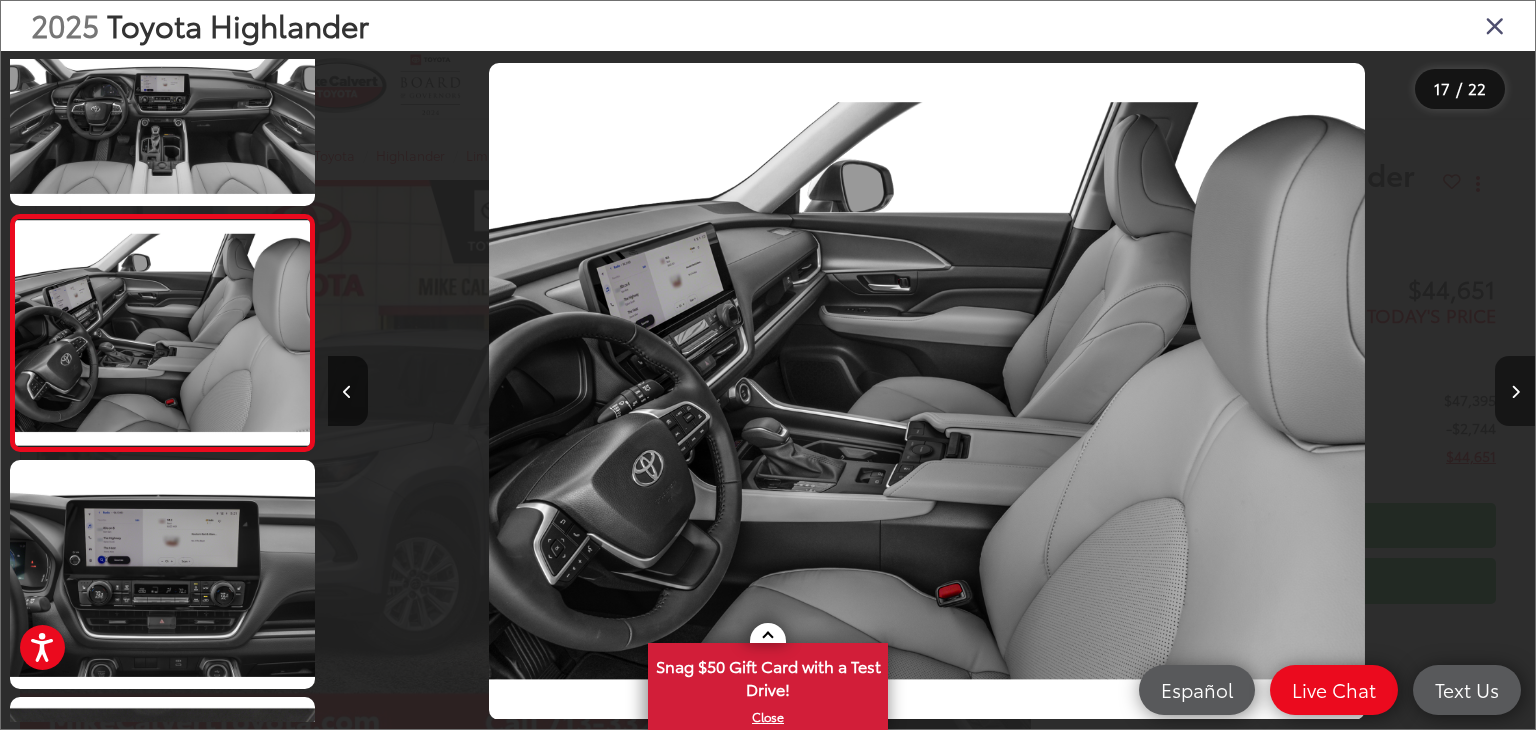 click at bounding box center [1515, 392] 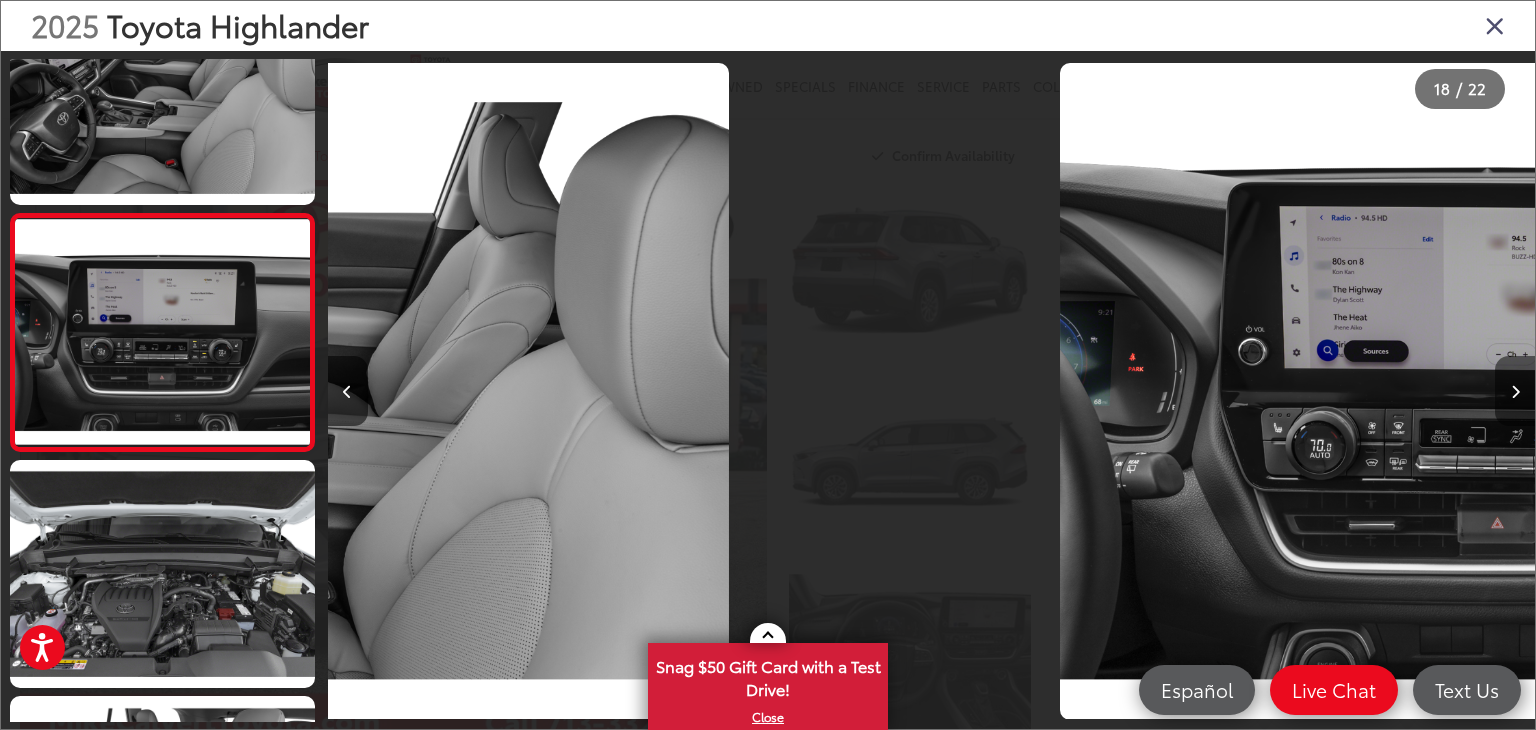 click at bounding box center (1515, 392) 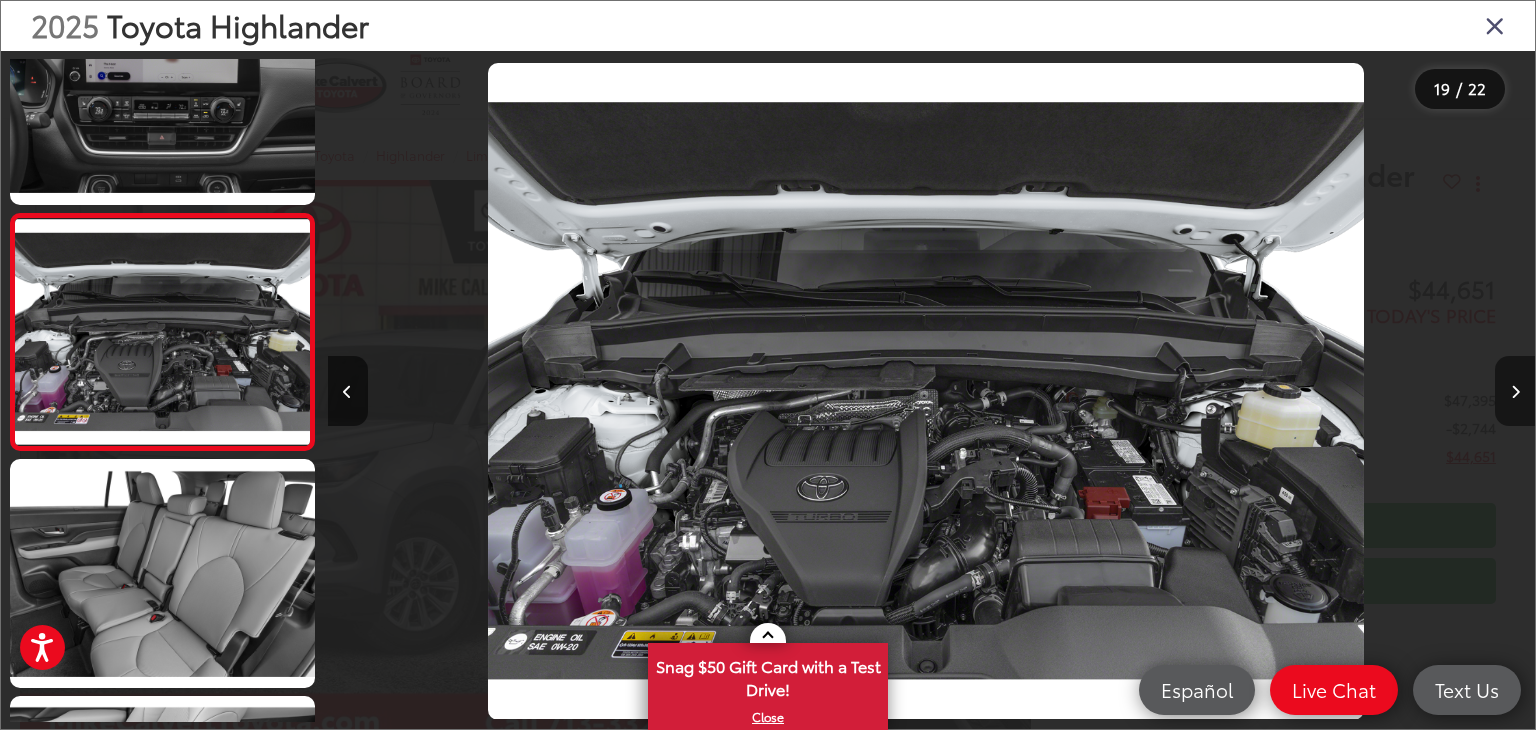 click at bounding box center [1515, 392] 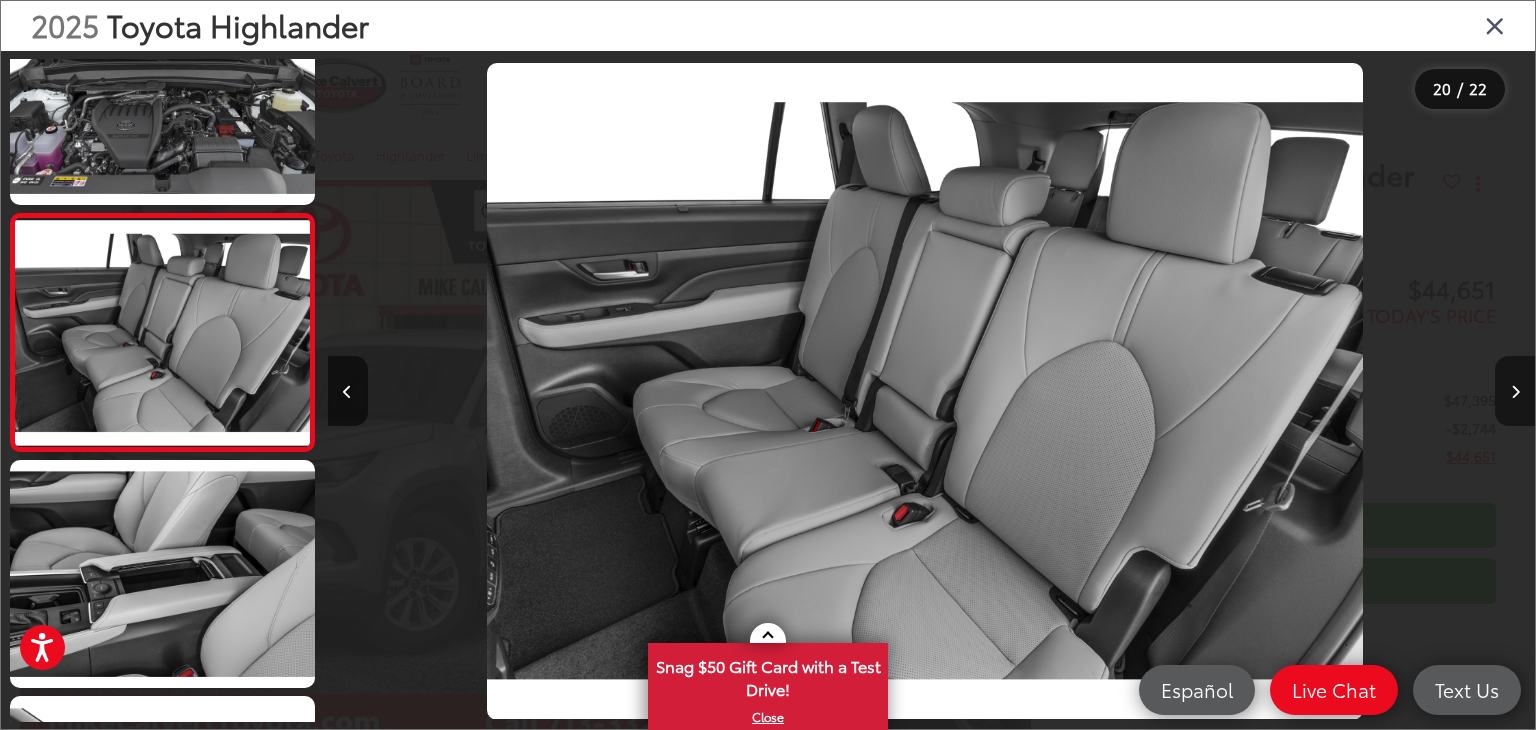 click at bounding box center (1515, 392) 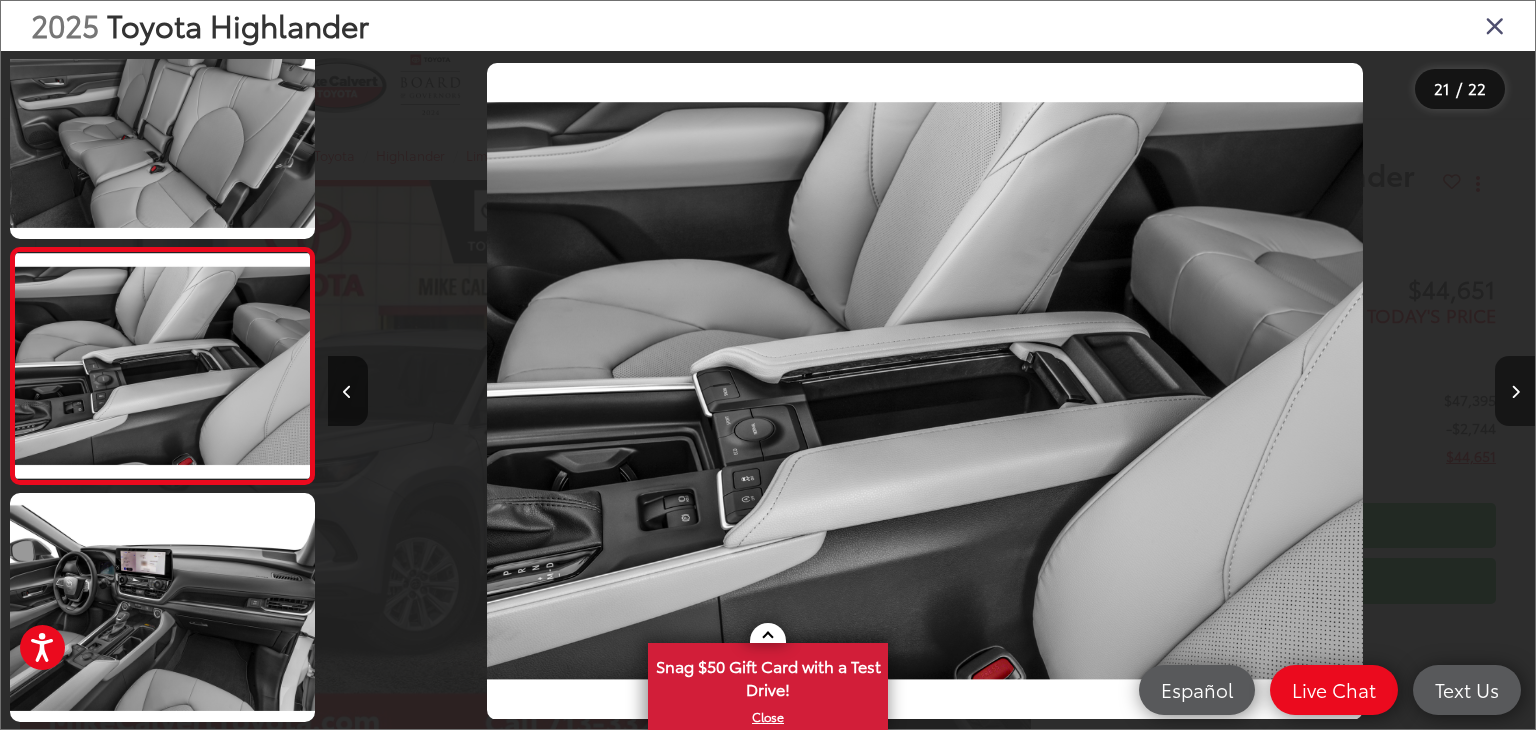 click at bounding box center [1515, 392] 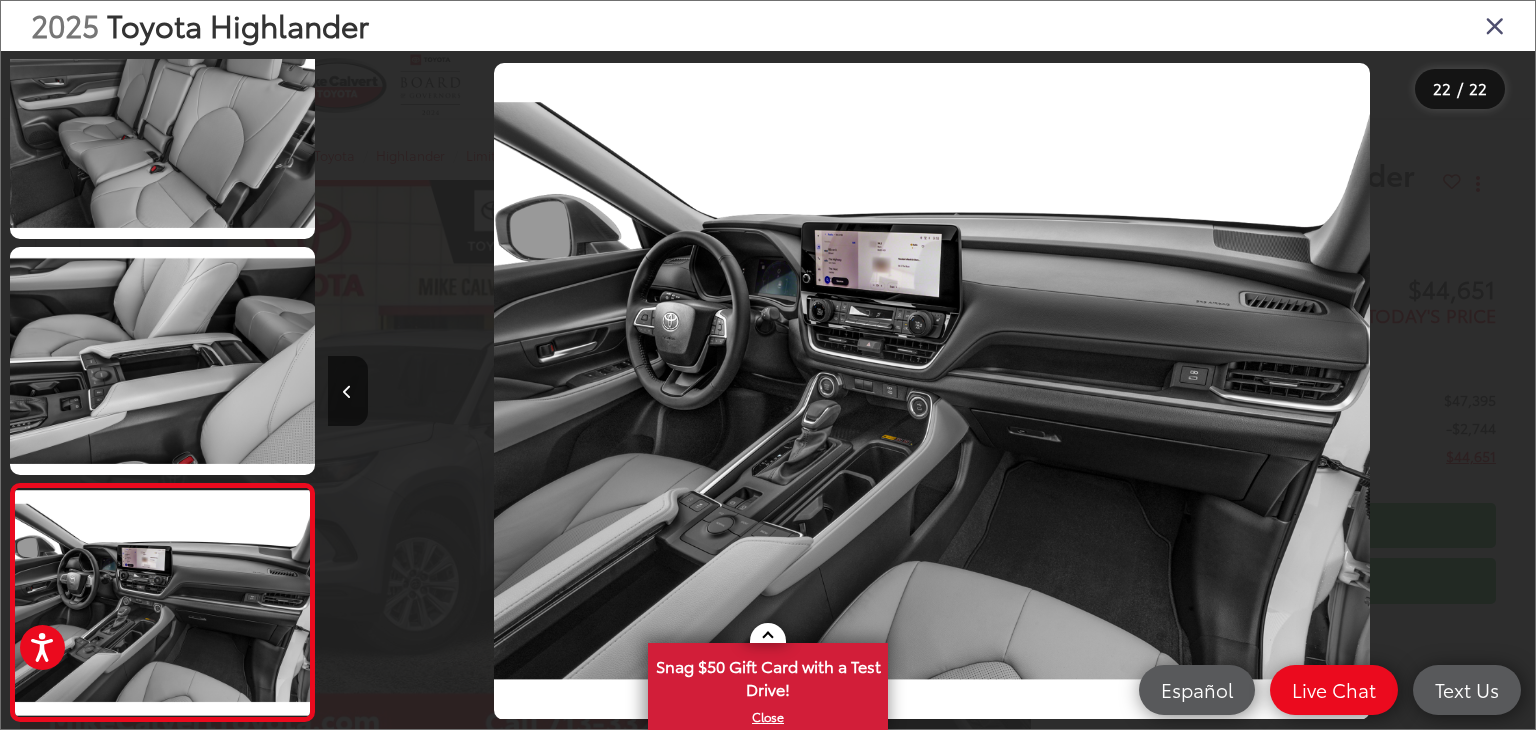 click at bounding box center [1384, 391] 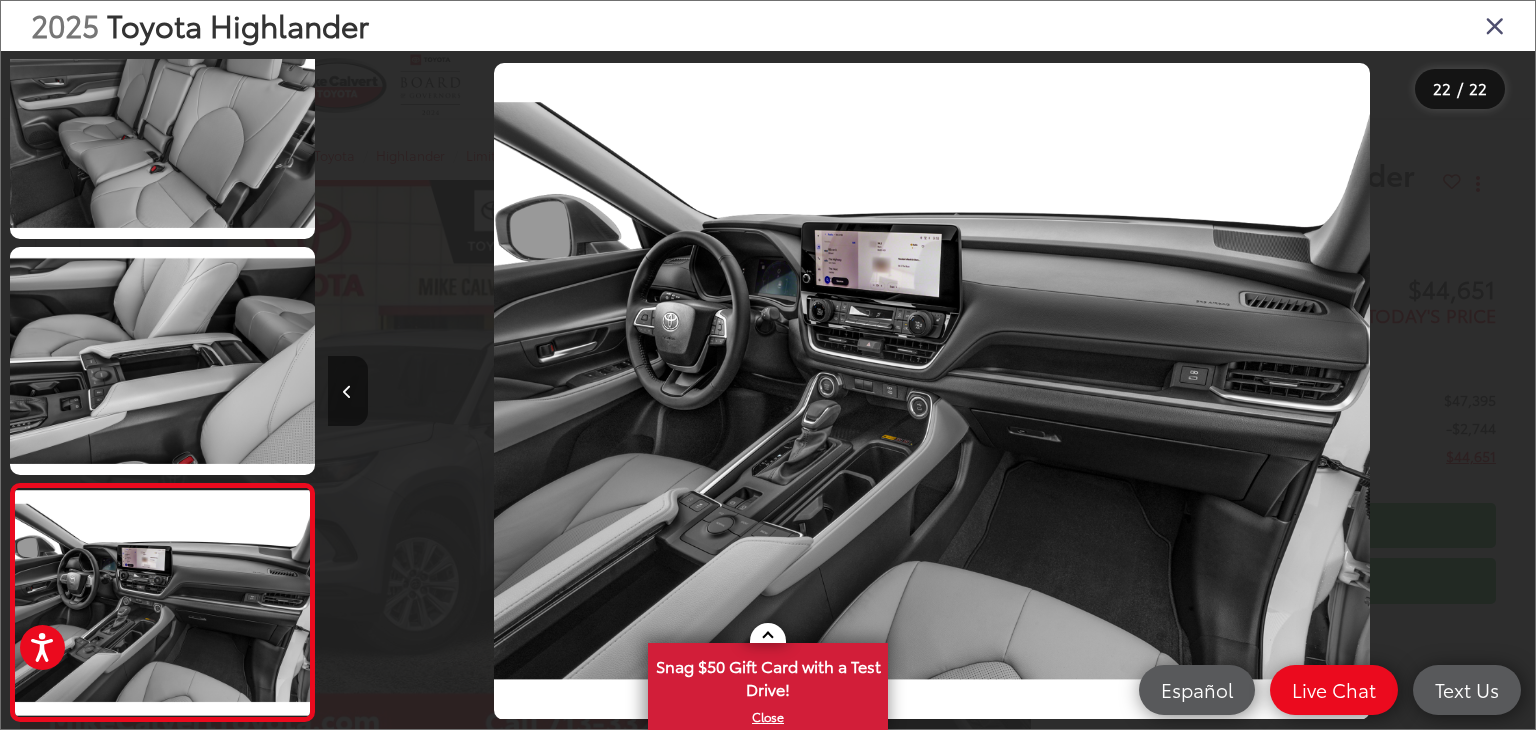 click at bounding box center [348, 391] 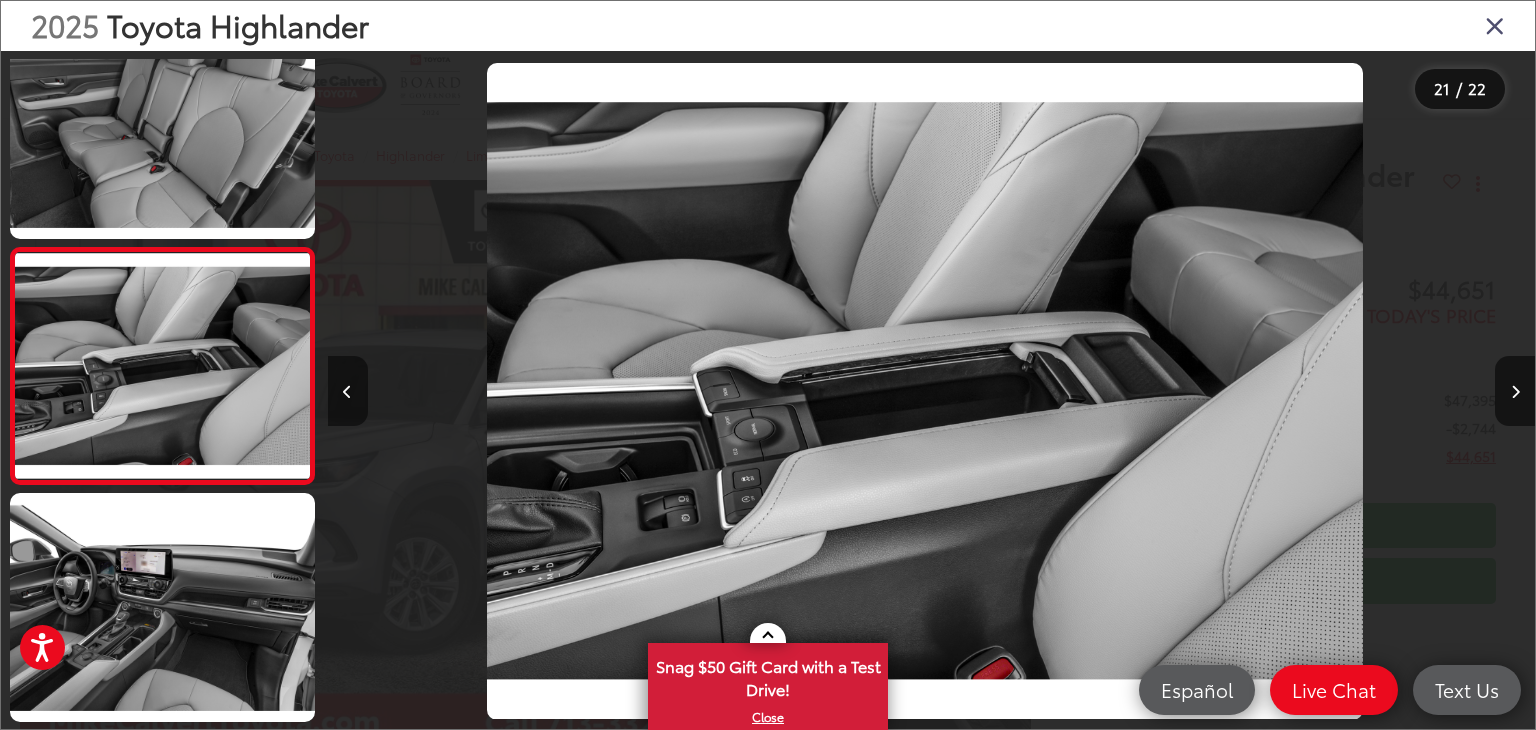 click at bounding box center (348, 391) 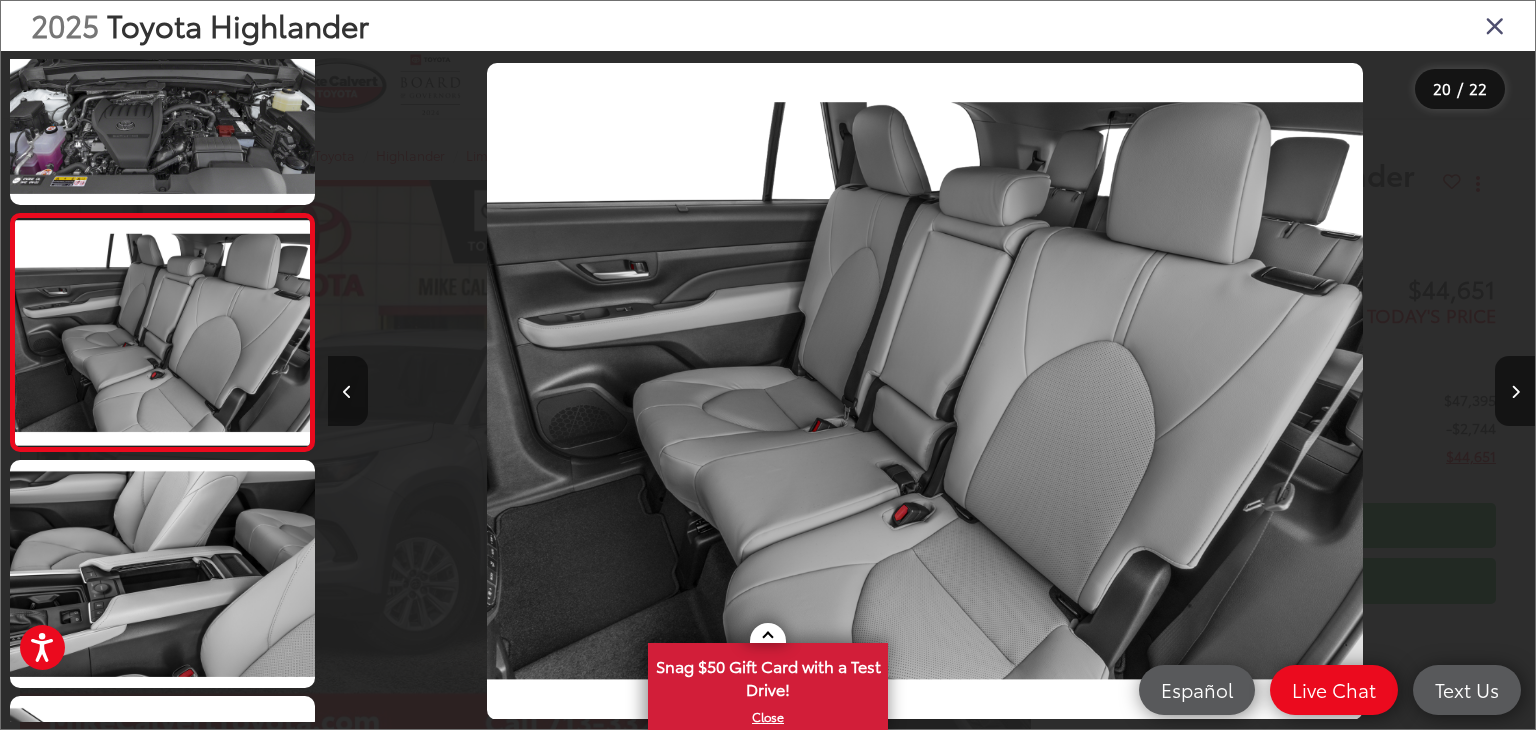 click at bounding box center [348, 391] 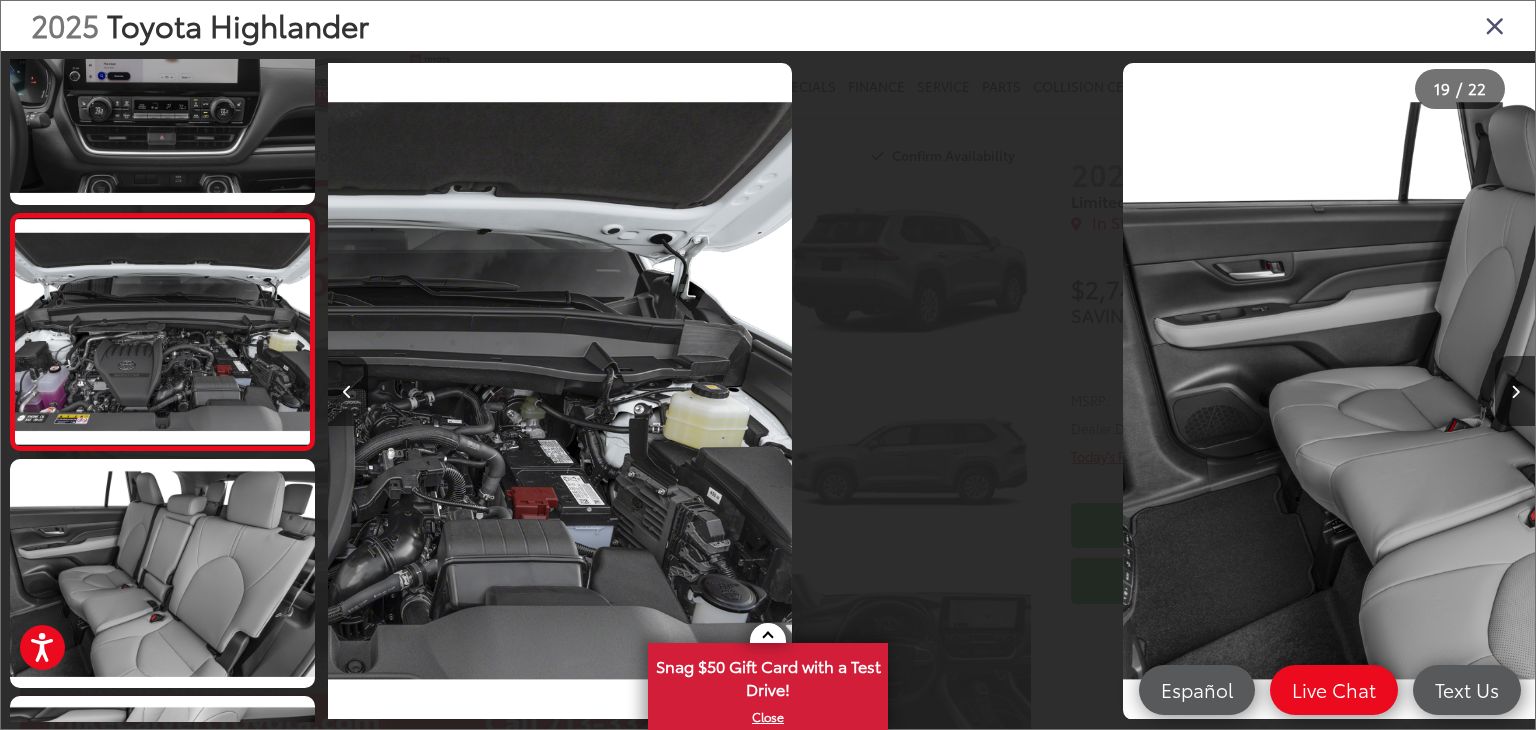 click at bounding box center (348, 391) 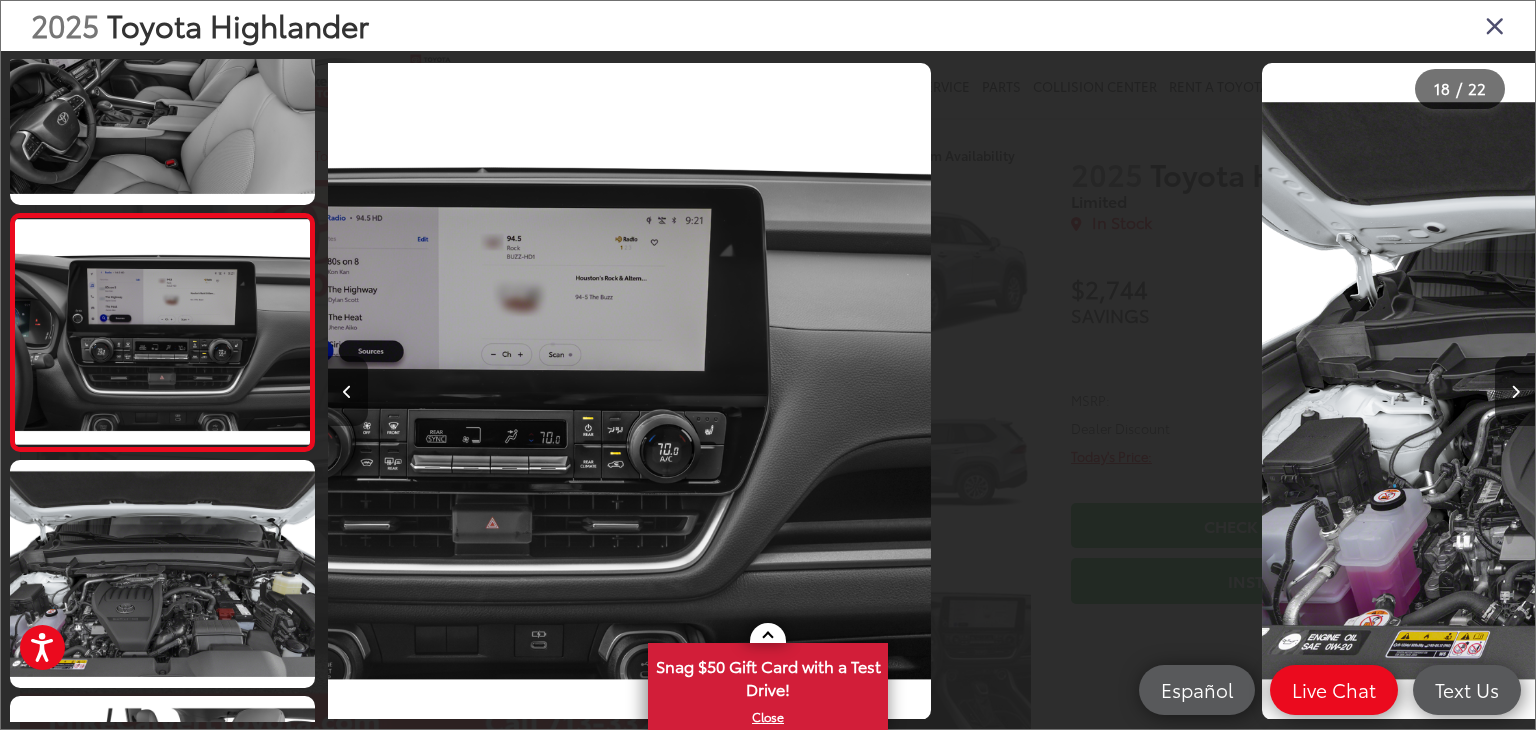 click at bounding box center (348, 391) 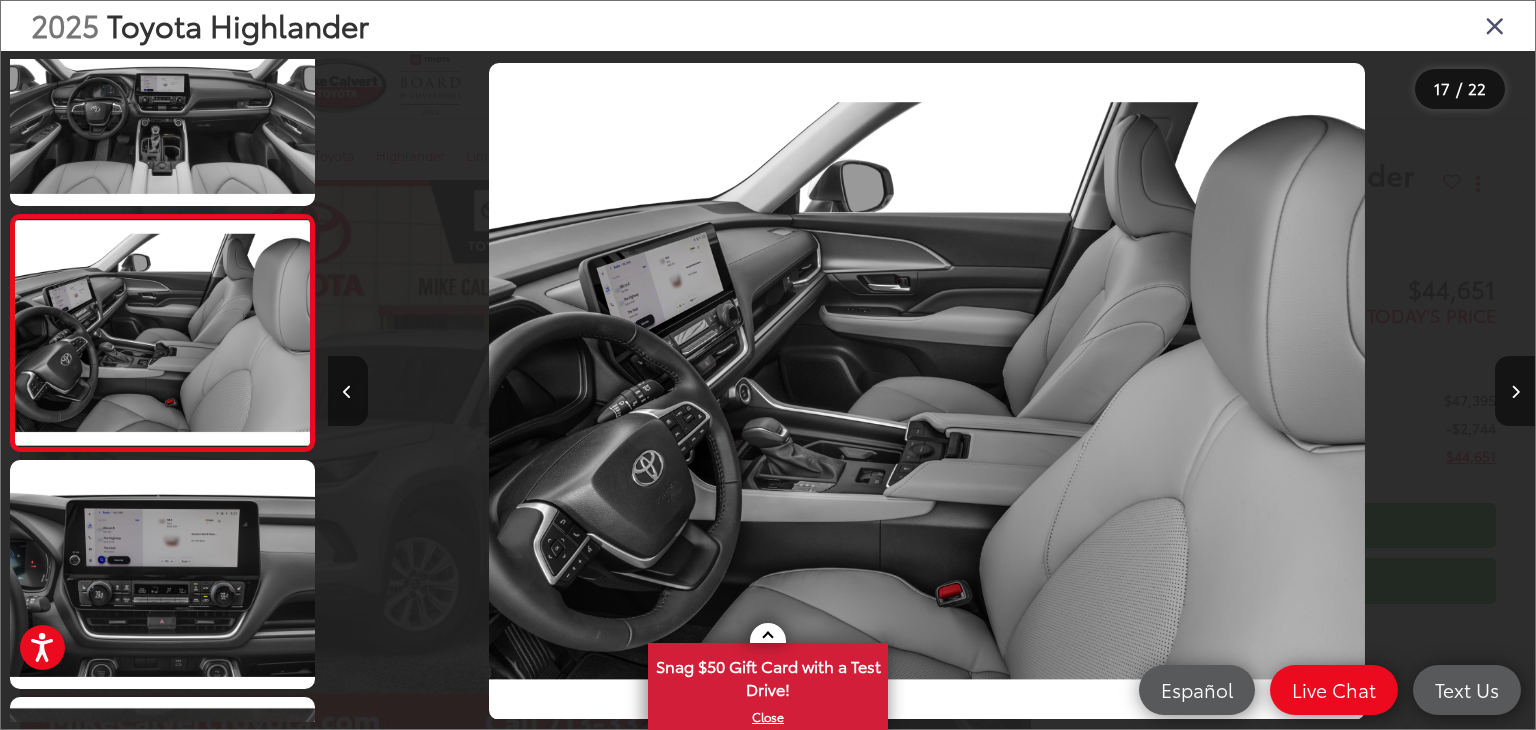 click at bounding box center (348, 391) 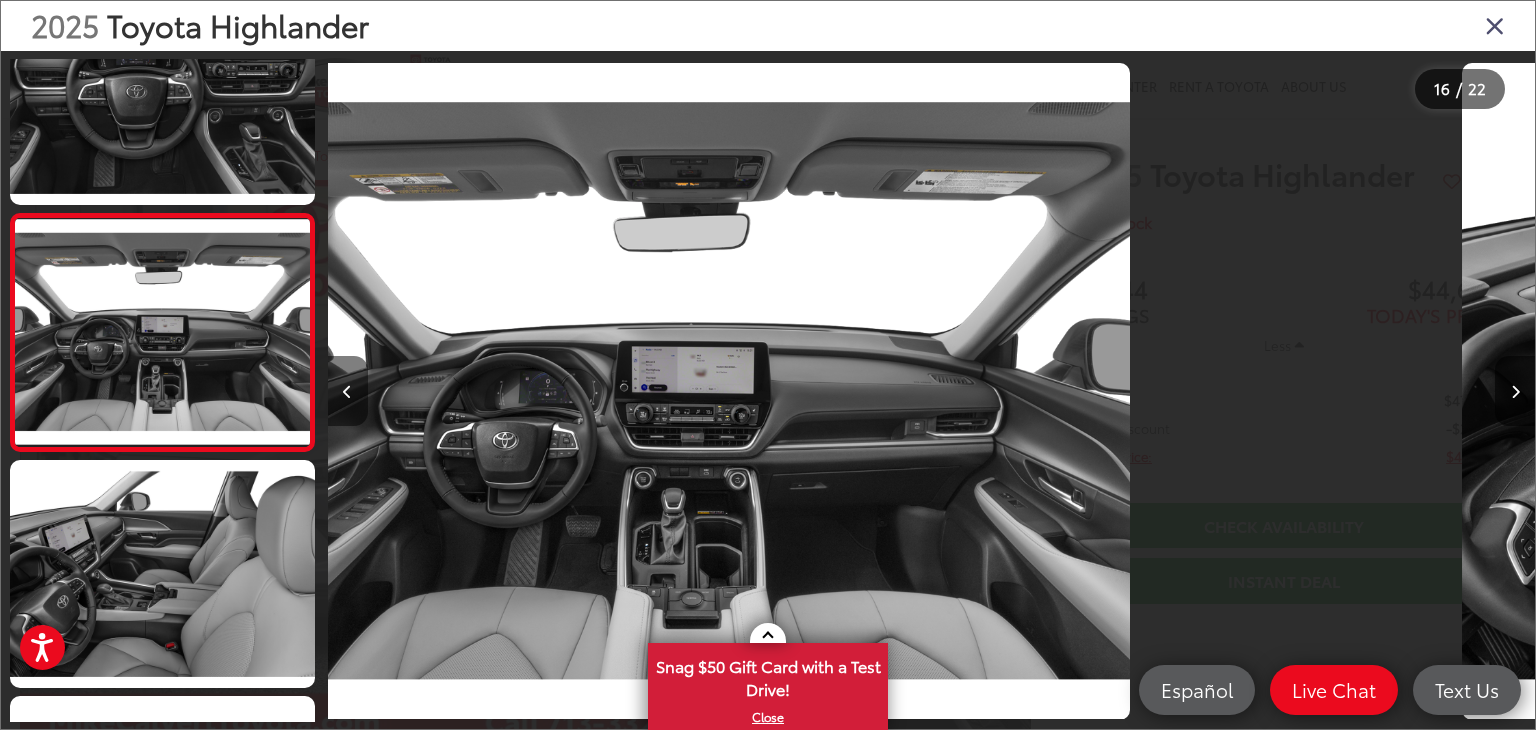 click at bounding box center [348, 391] 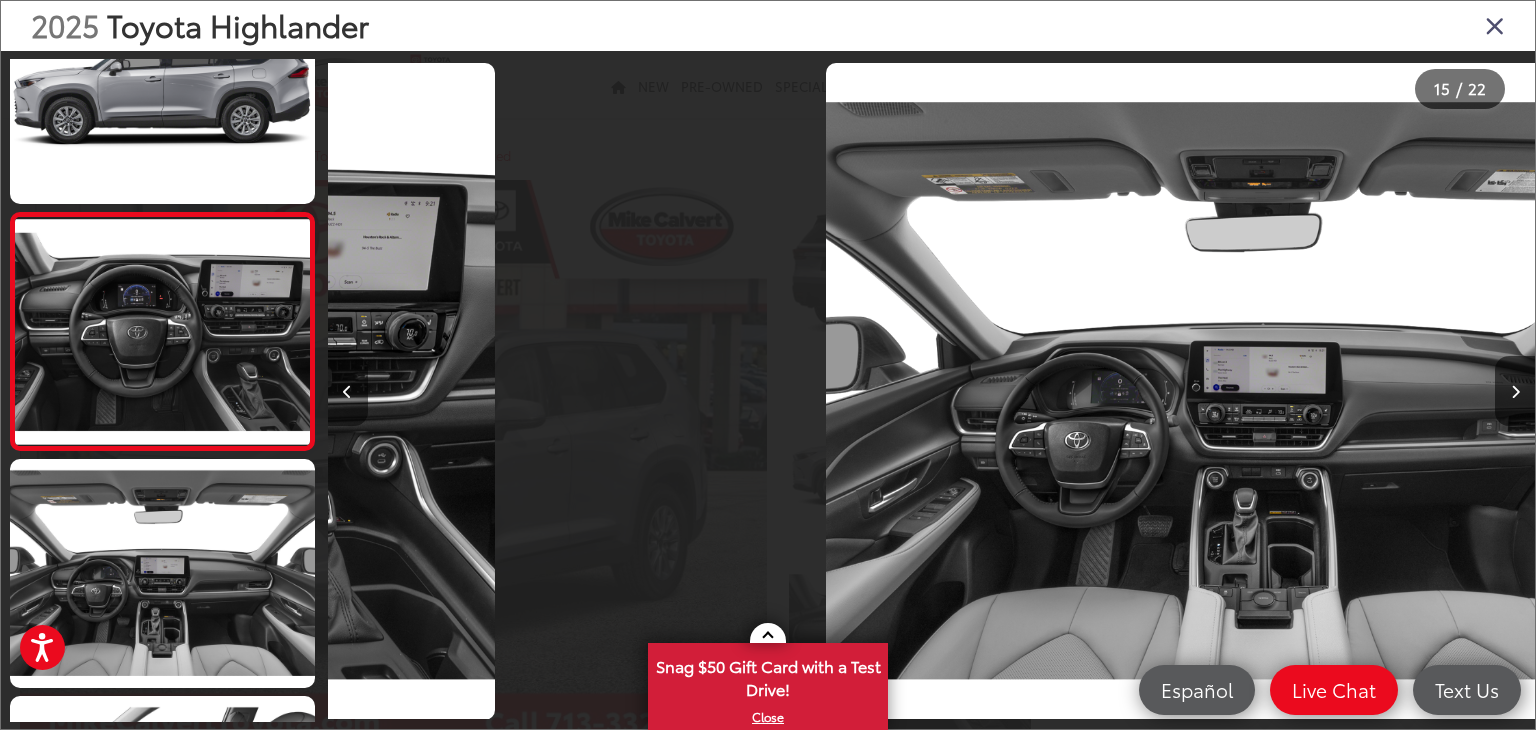 click at bounding box center (348, 391) 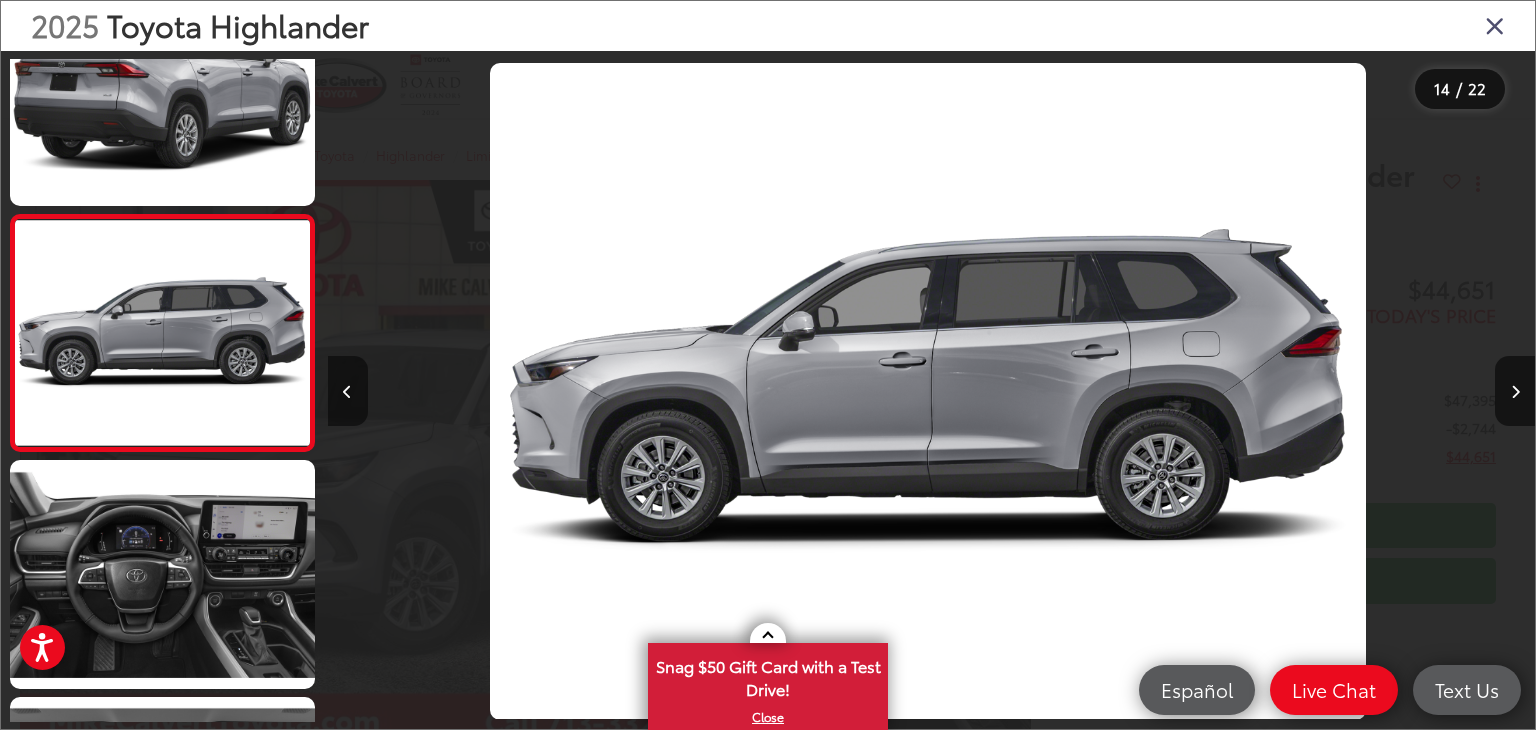 click at bounding box center (348, 391) 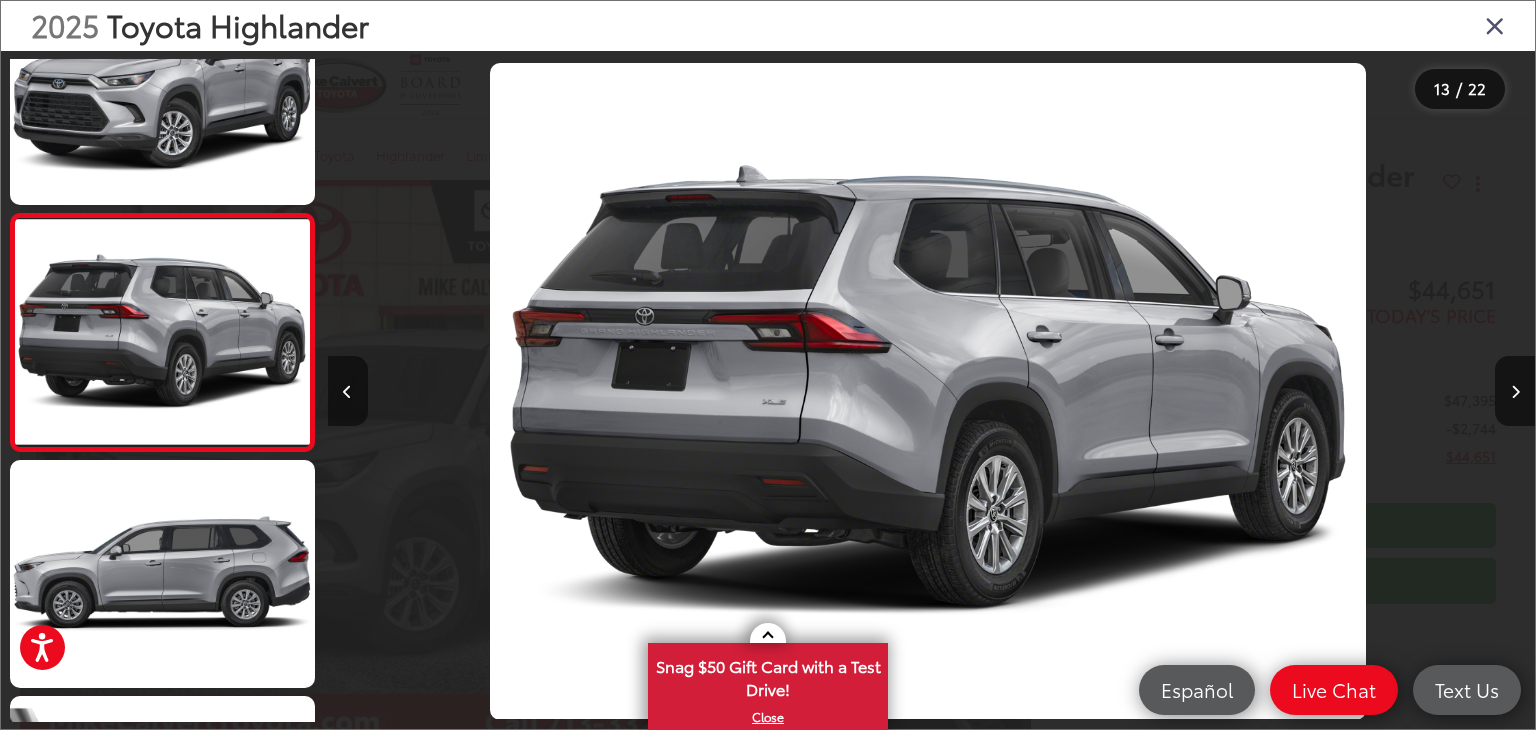 click at bounding box center [348, 391] 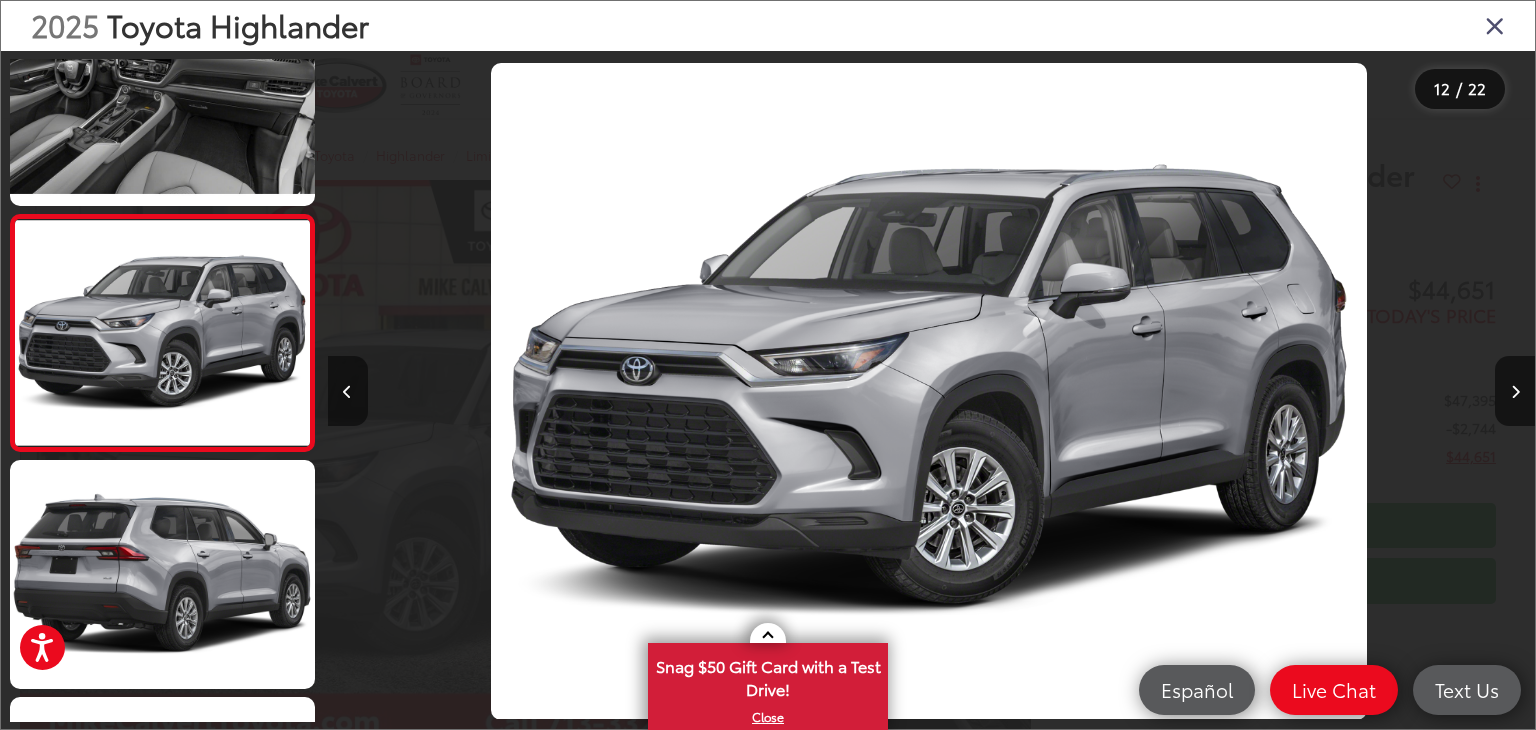 click at bounding box center (348, 391) 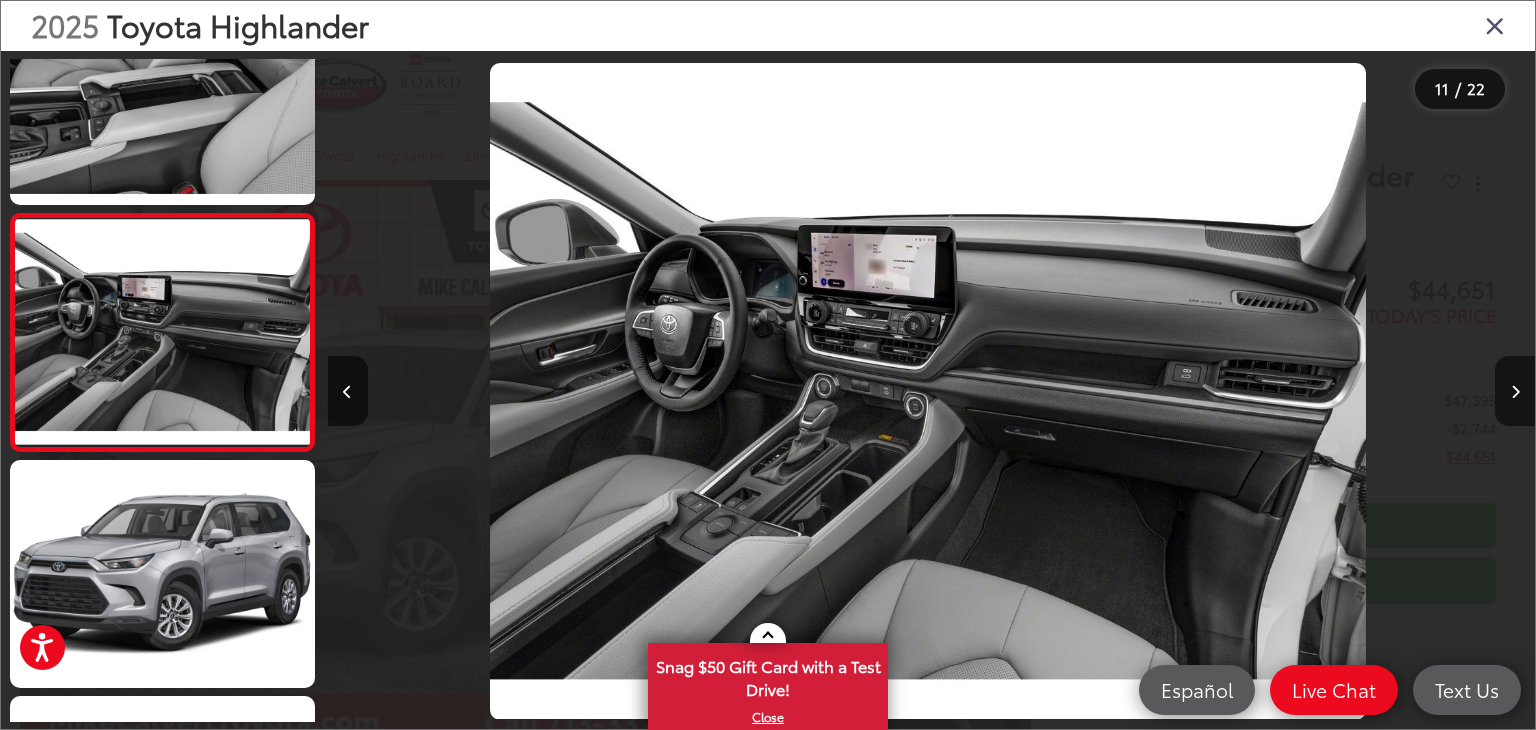 drag, startPoint x: 350, startPoint y: 376, endPoint x: 1061, endPoint y: 480, distance: 718.5659 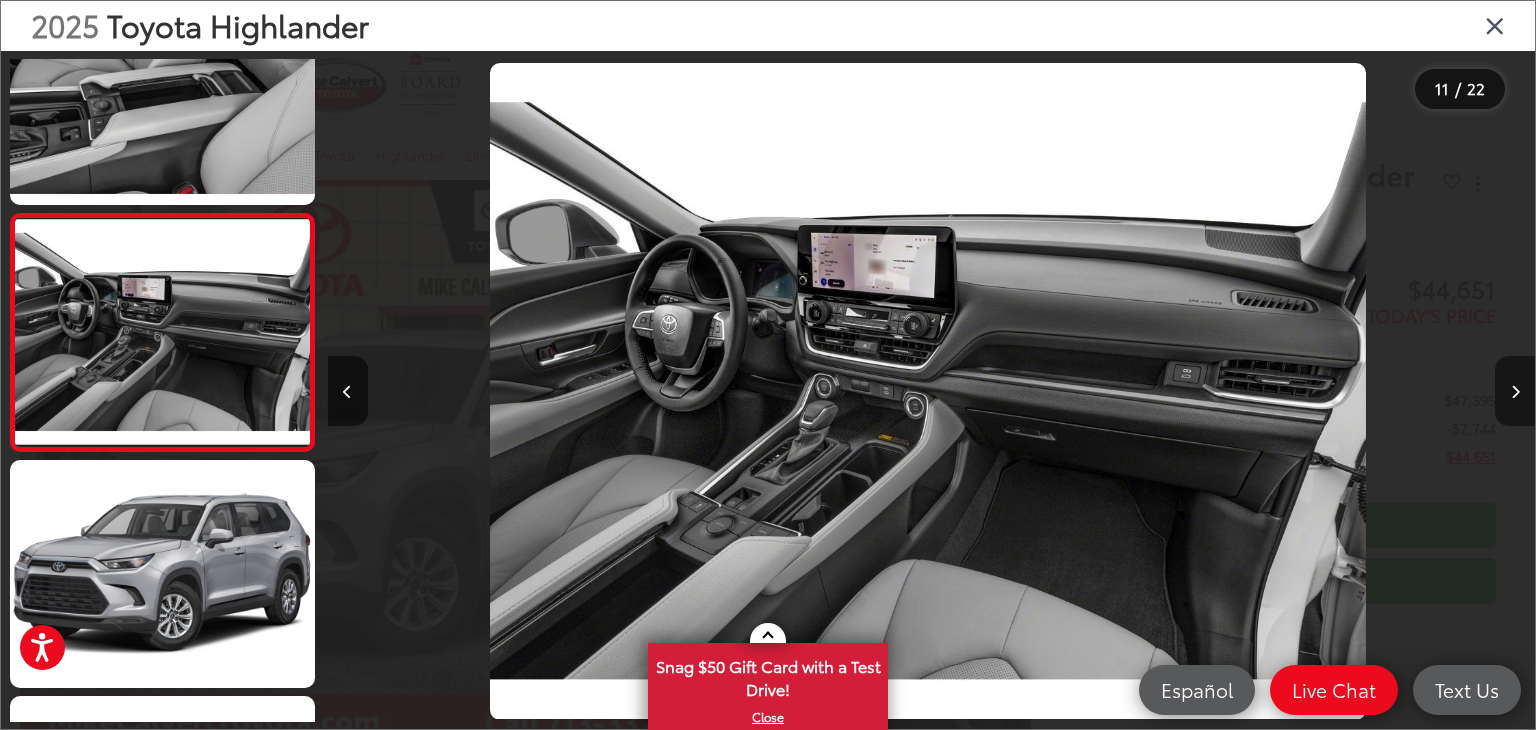 click at bounding box center (1515, 391) 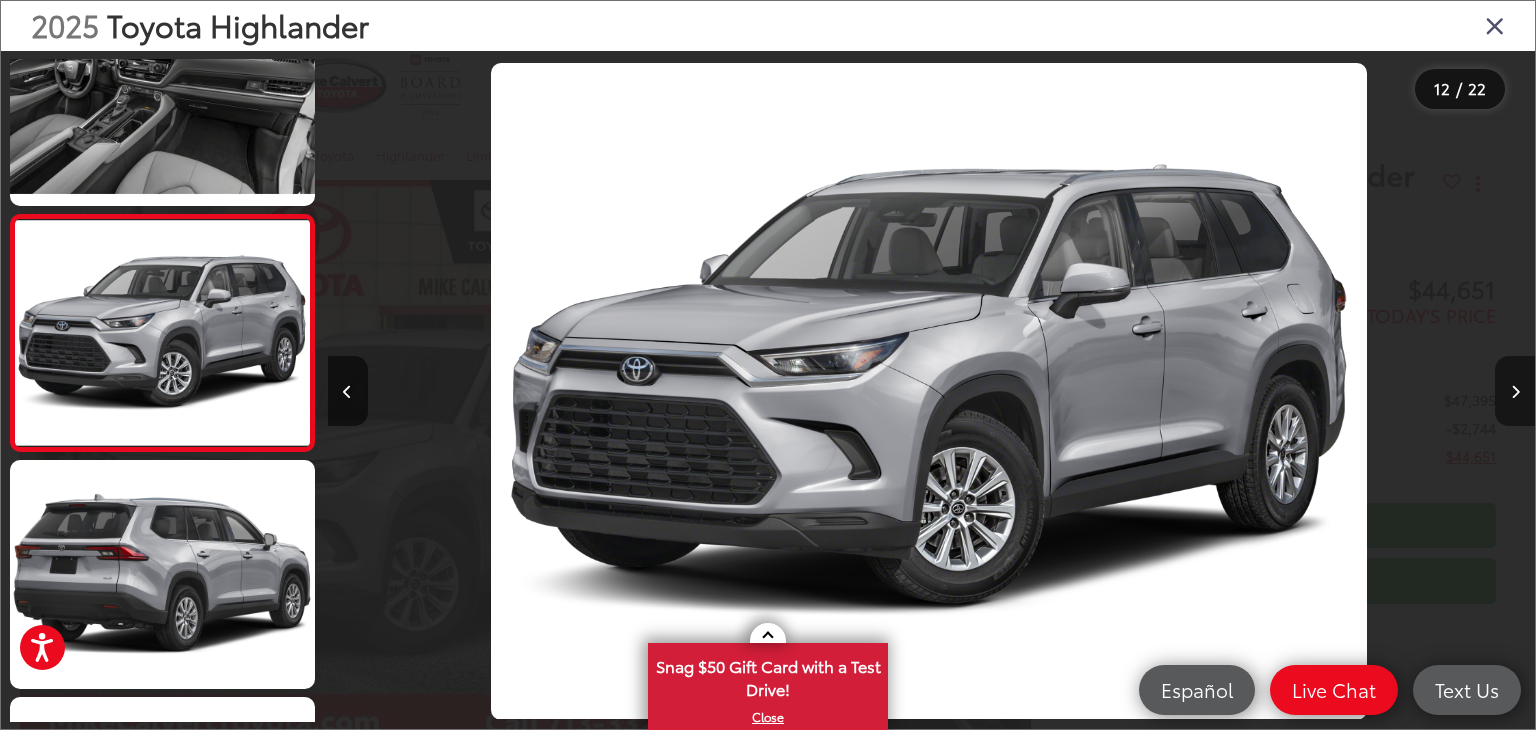 click at bounding box center (1515, 391) 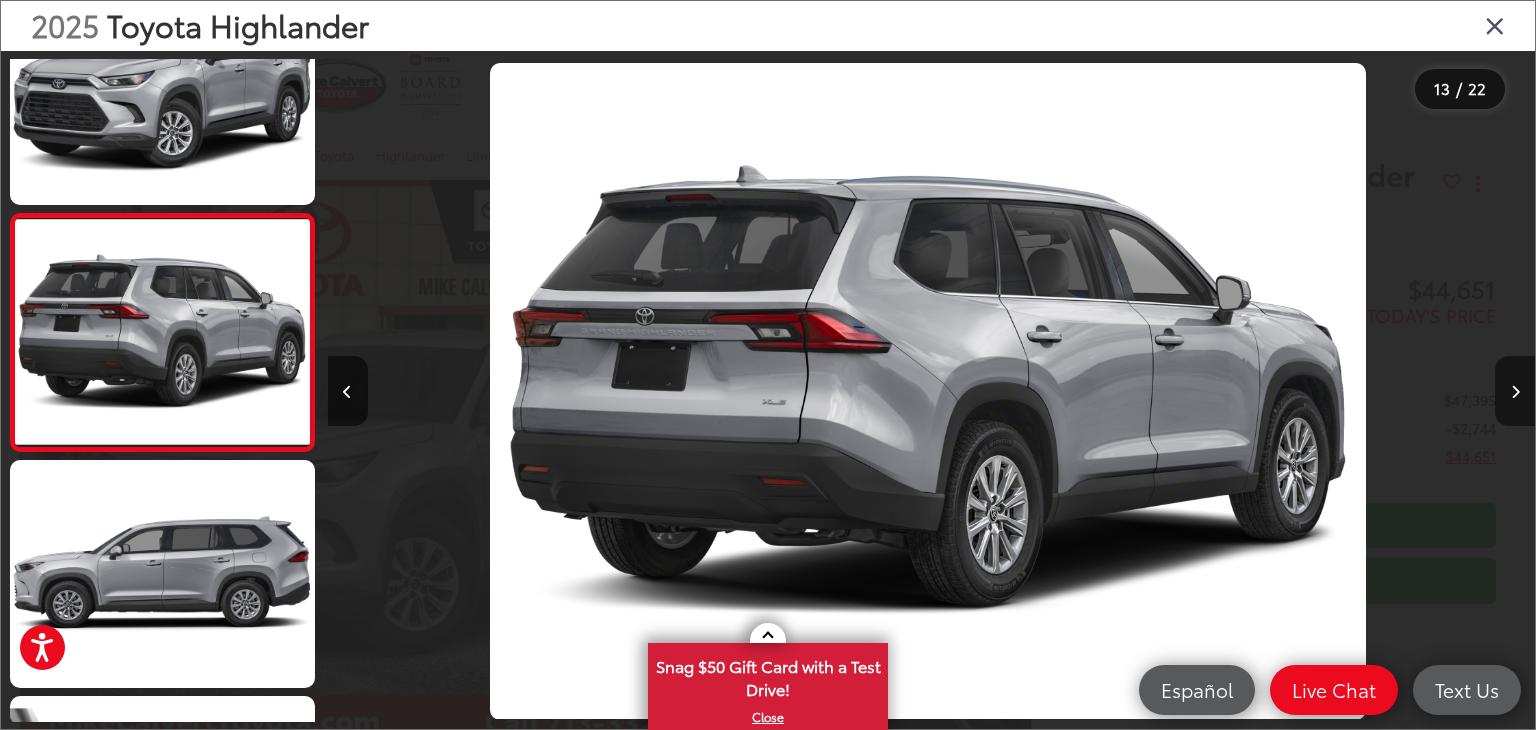 click at bounding box center [1515, 391] 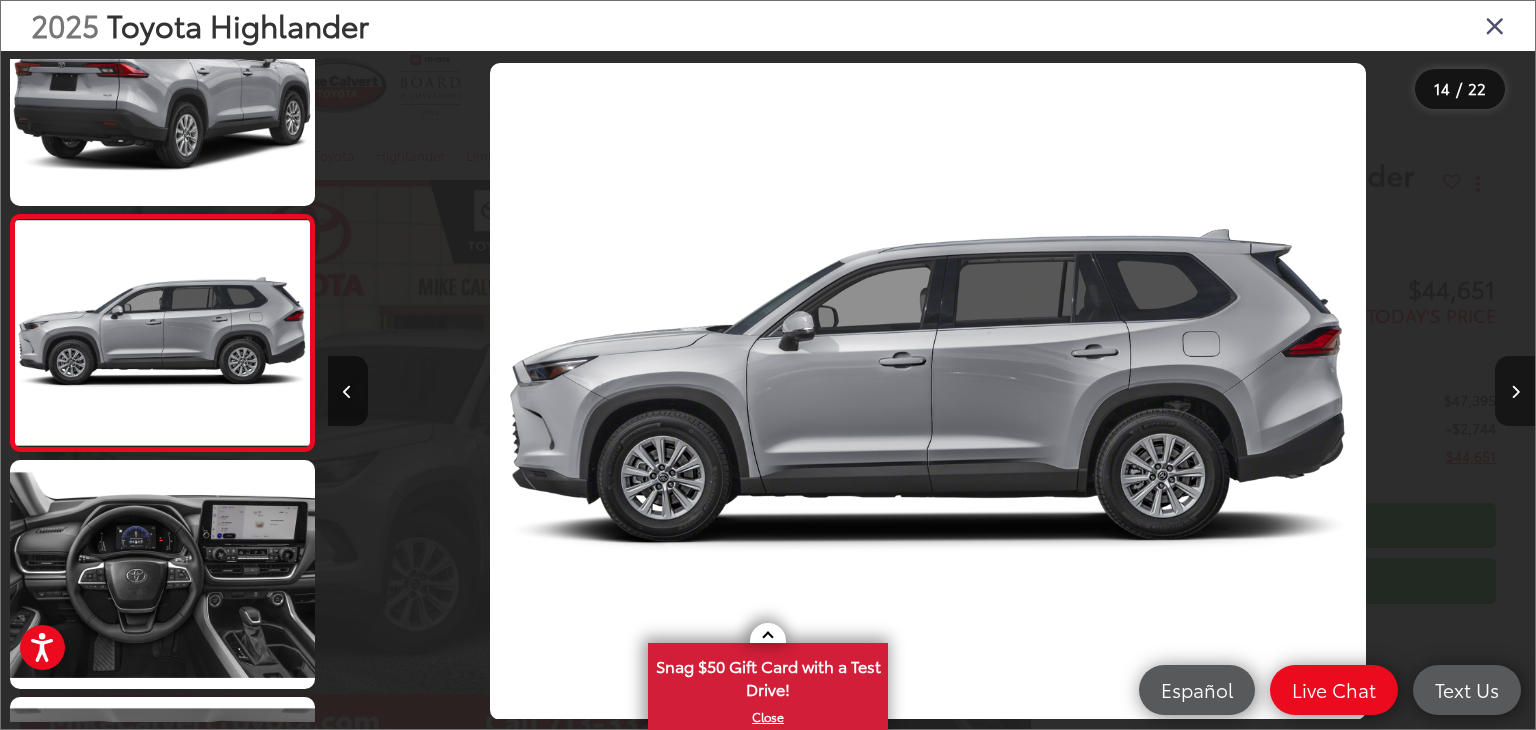 click at bounding box center (1515, 391) 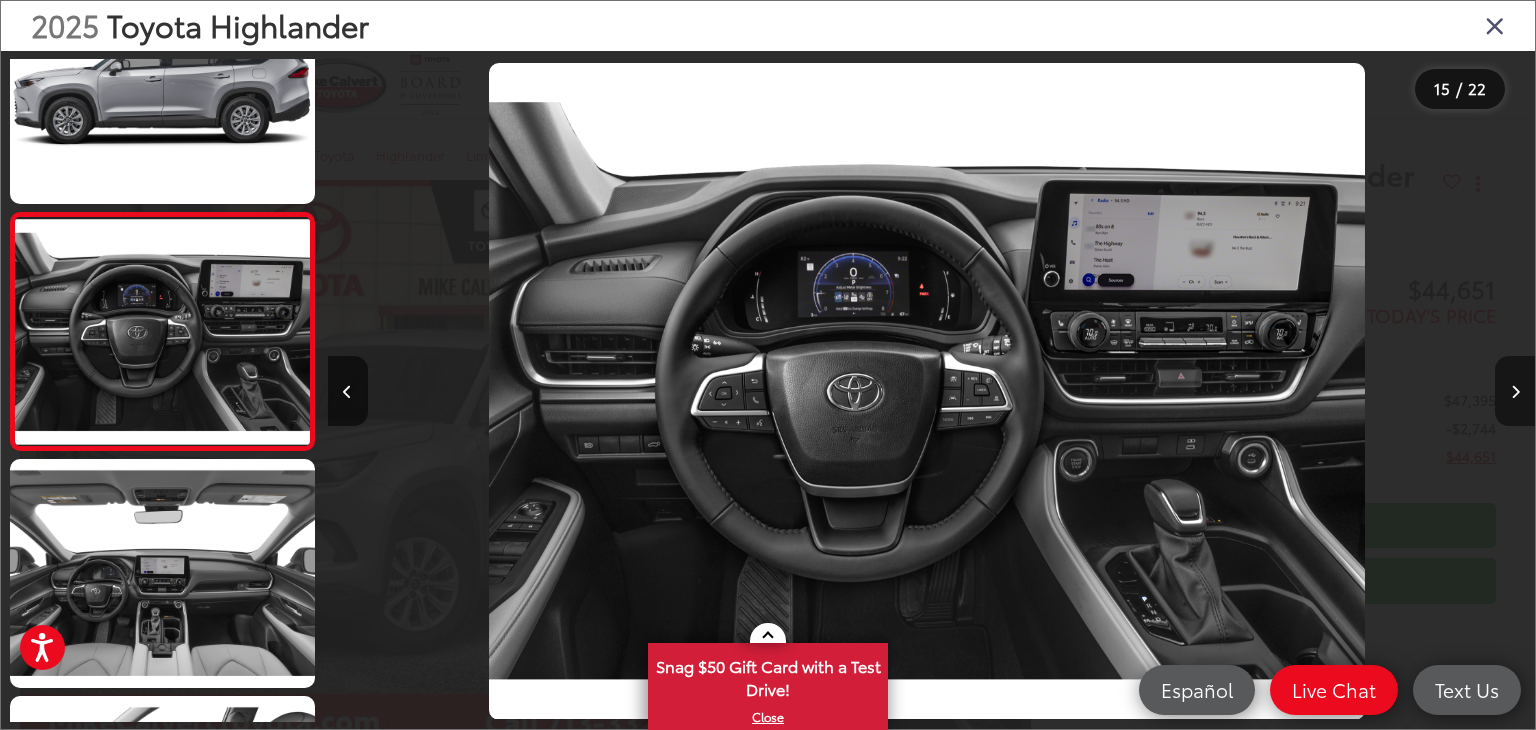 click at bounding box center [1515, 391] 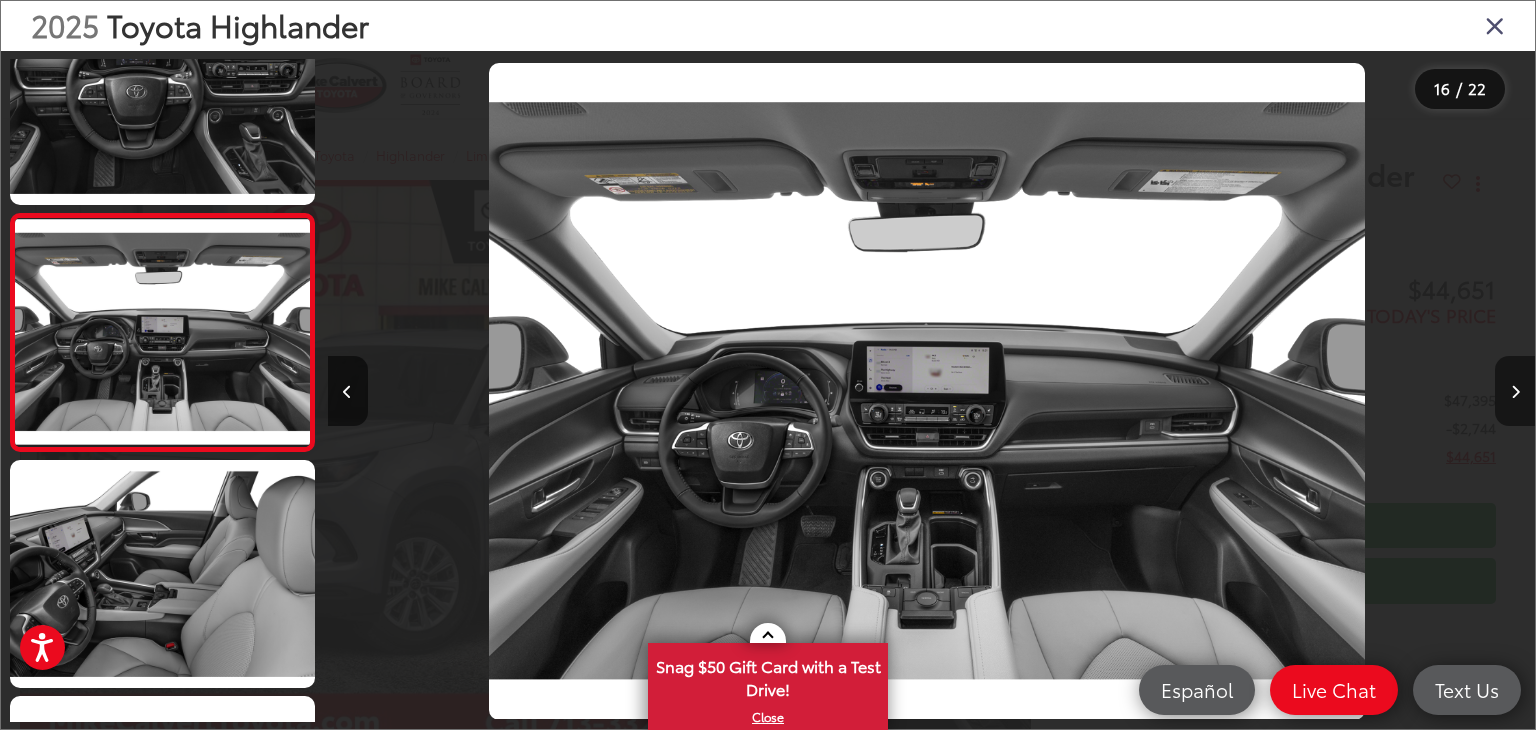 click at bounding box center (1515, 392) 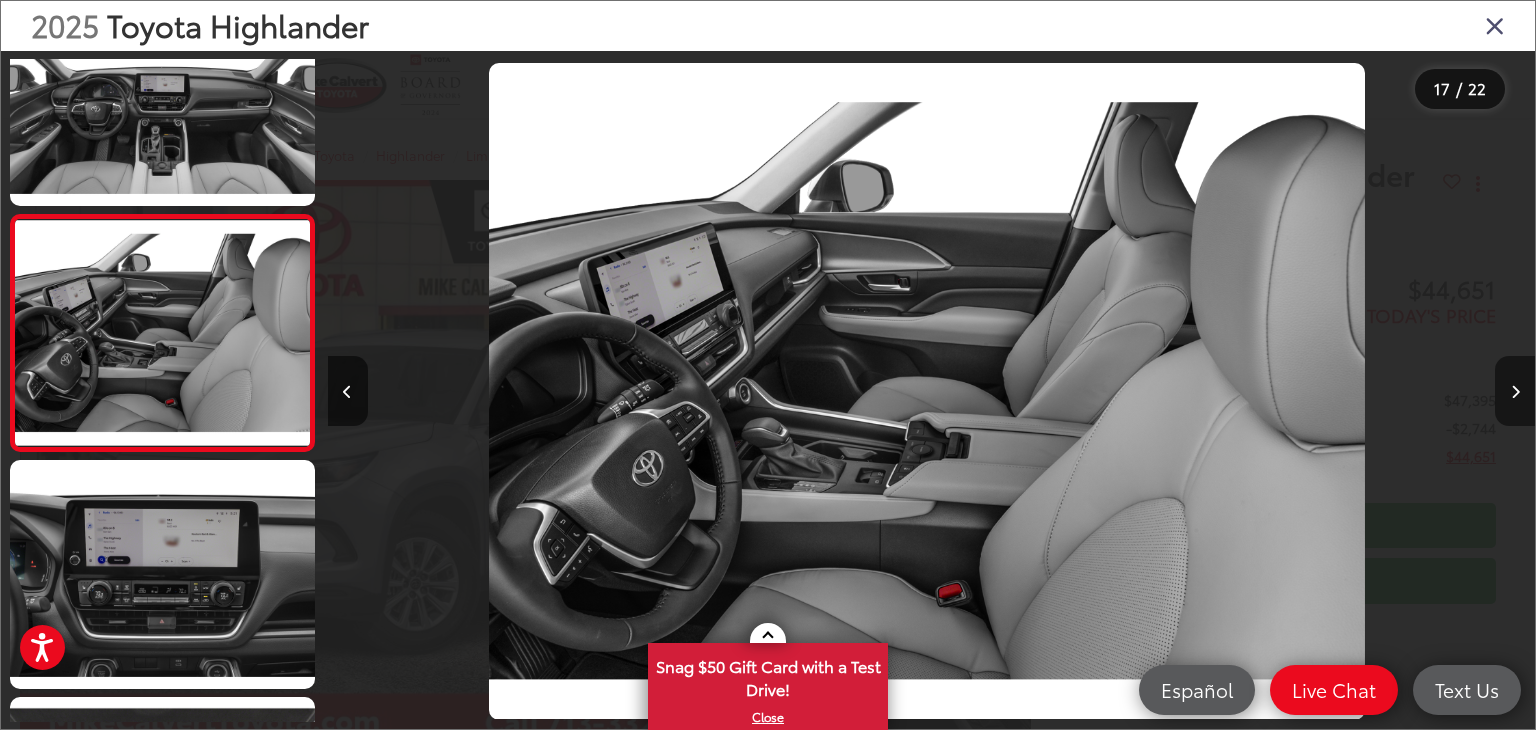click at bounding box center (1515, 392) 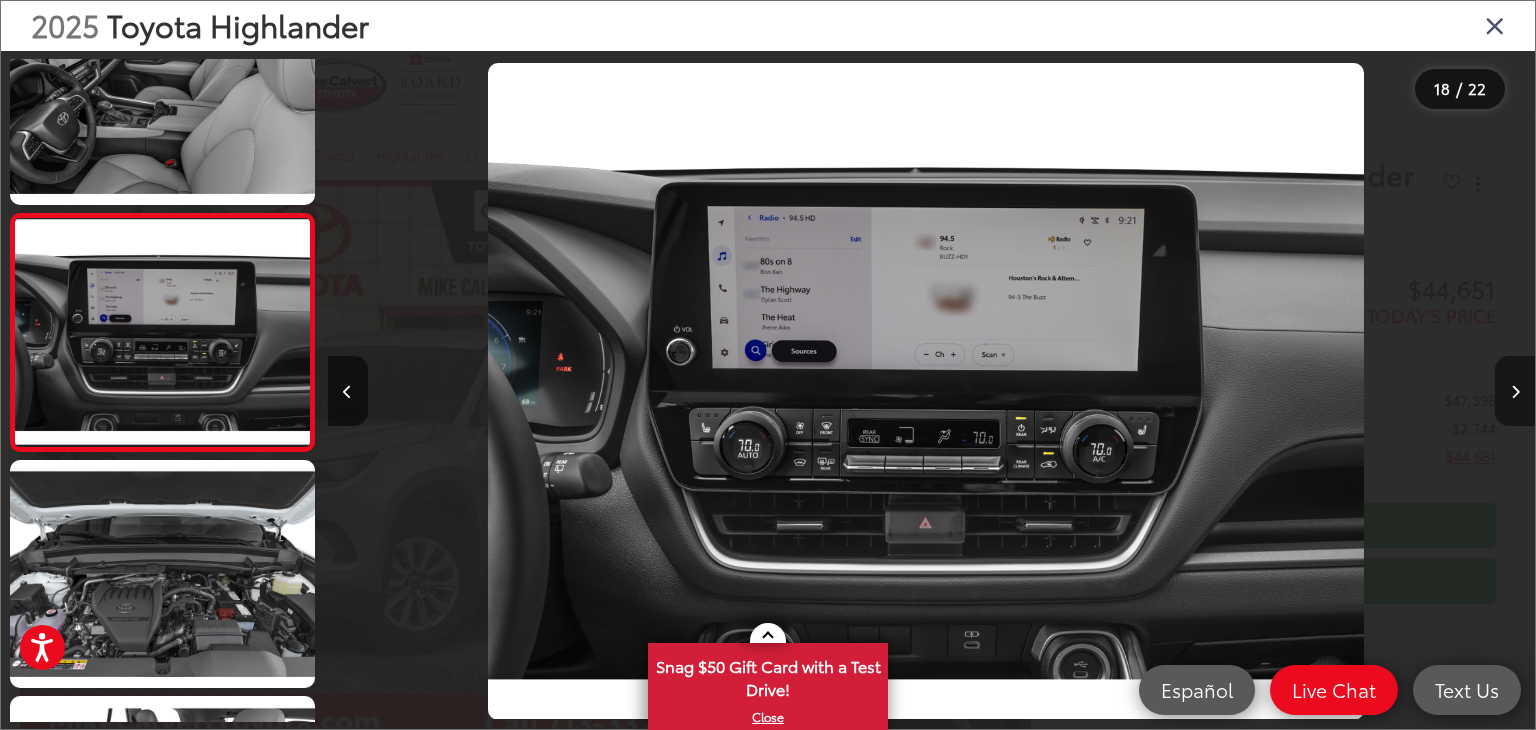 click at bounding box center (1515, 392) 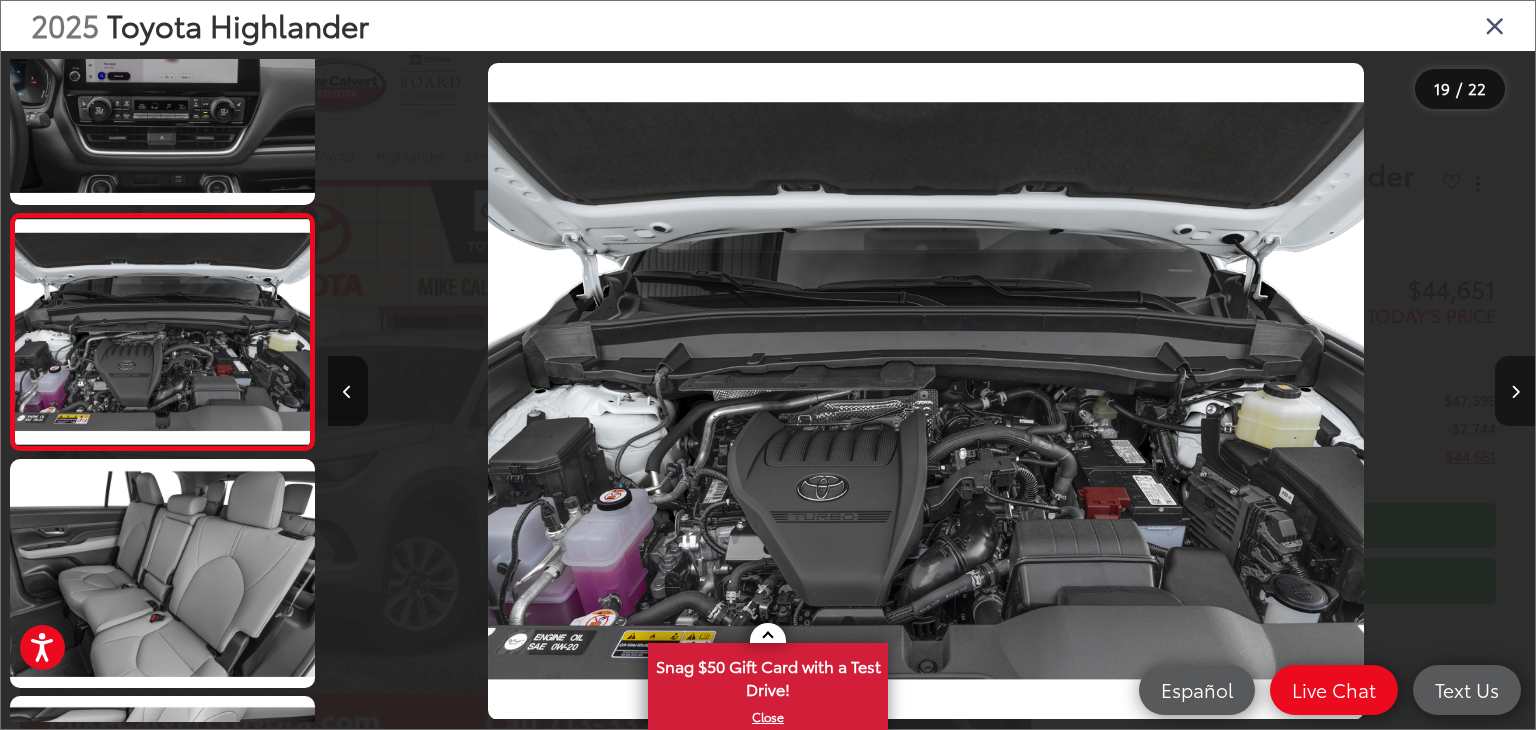 click at bounding box center [1515, 392] 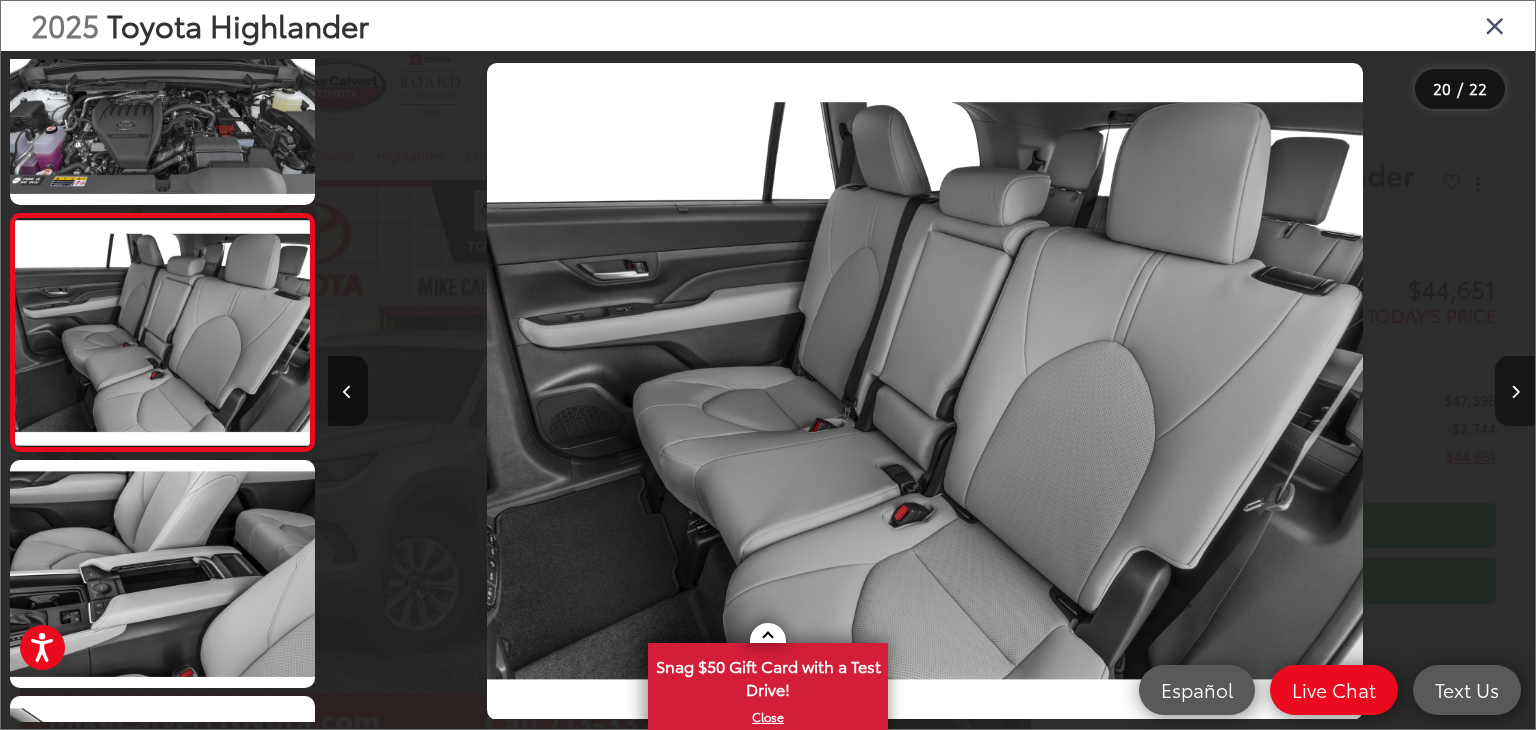 click at bounding box center [1515, 392] 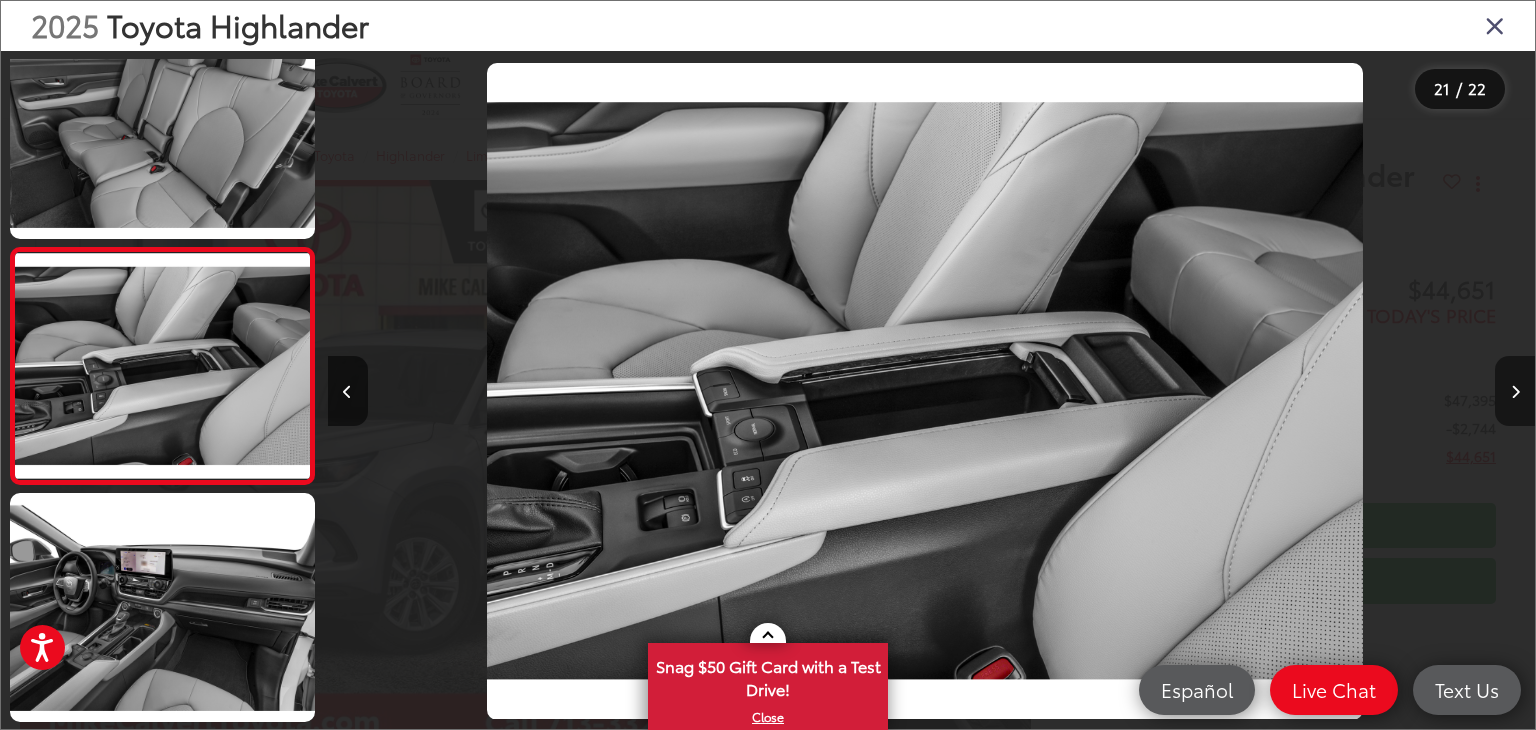 click at bounding box center (1515, 392) 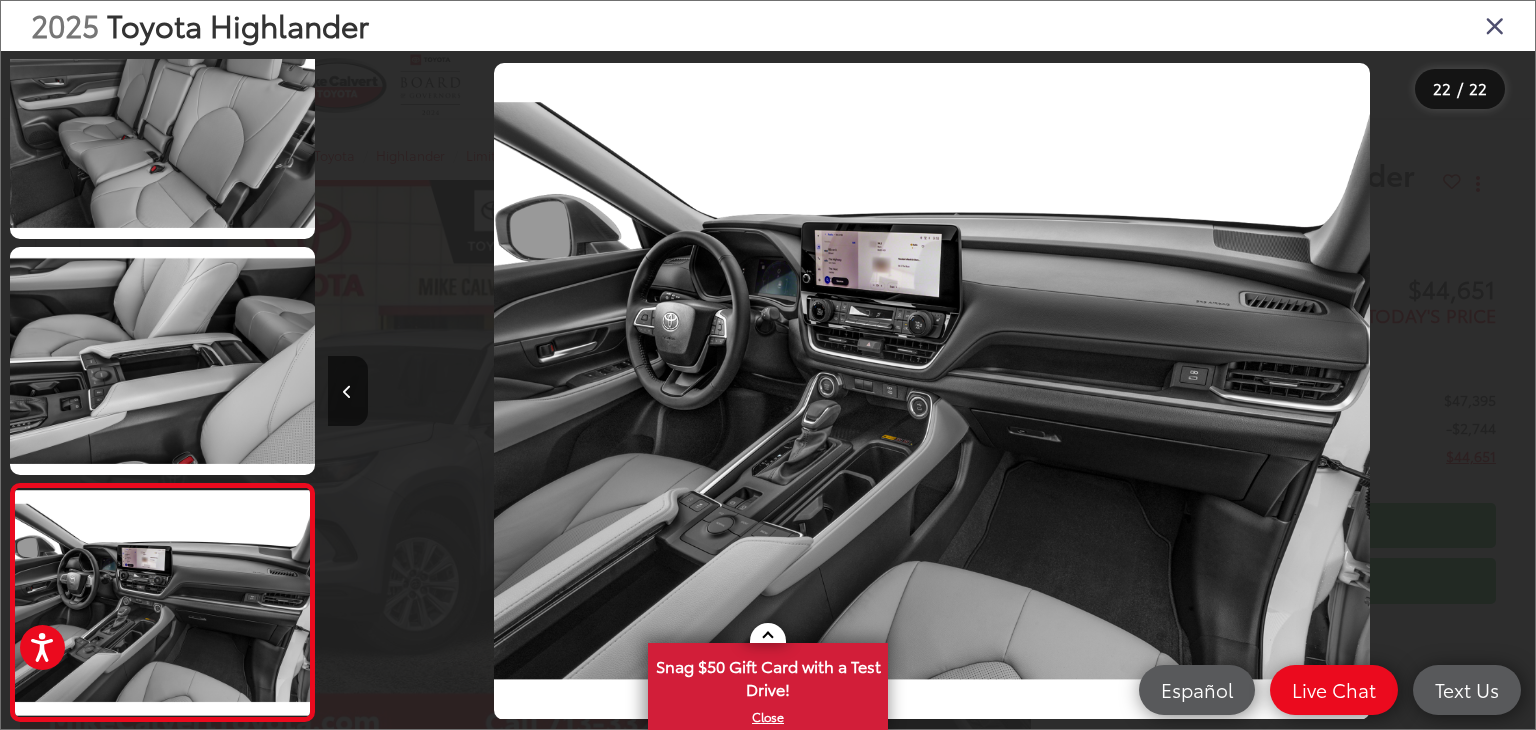 click at bounding box center [1384, 391] 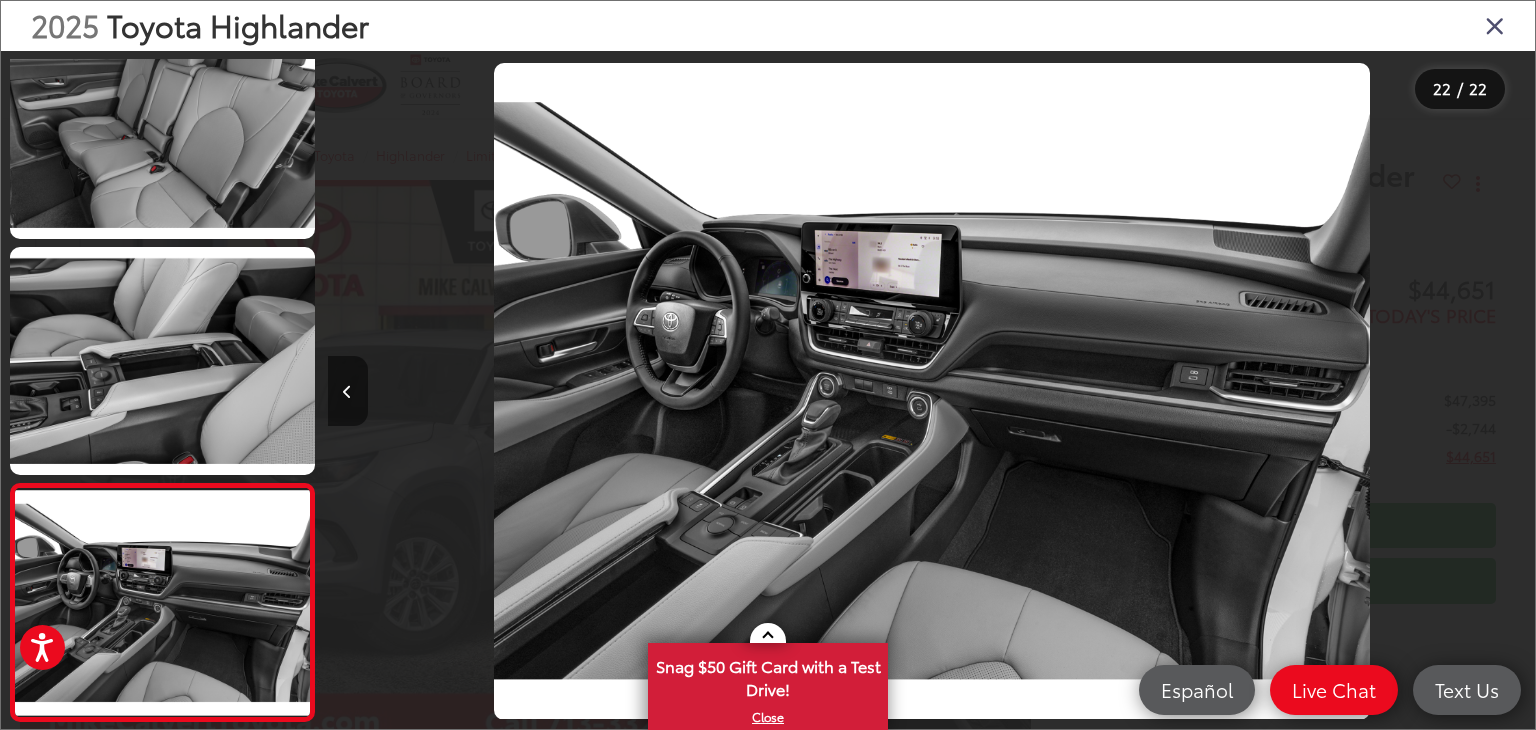 click at bounding box center (348, 391) 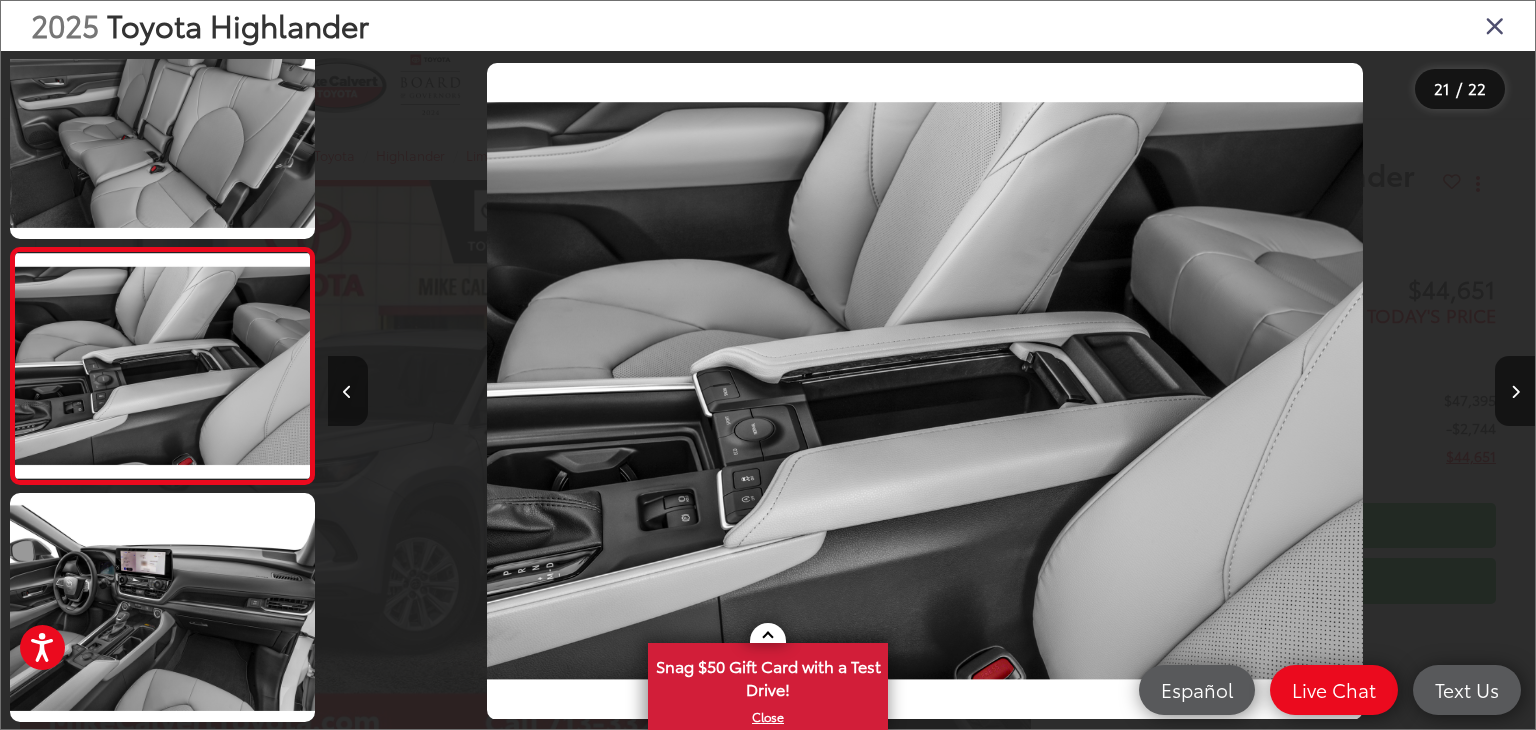 click at bounding box center [347, 392] 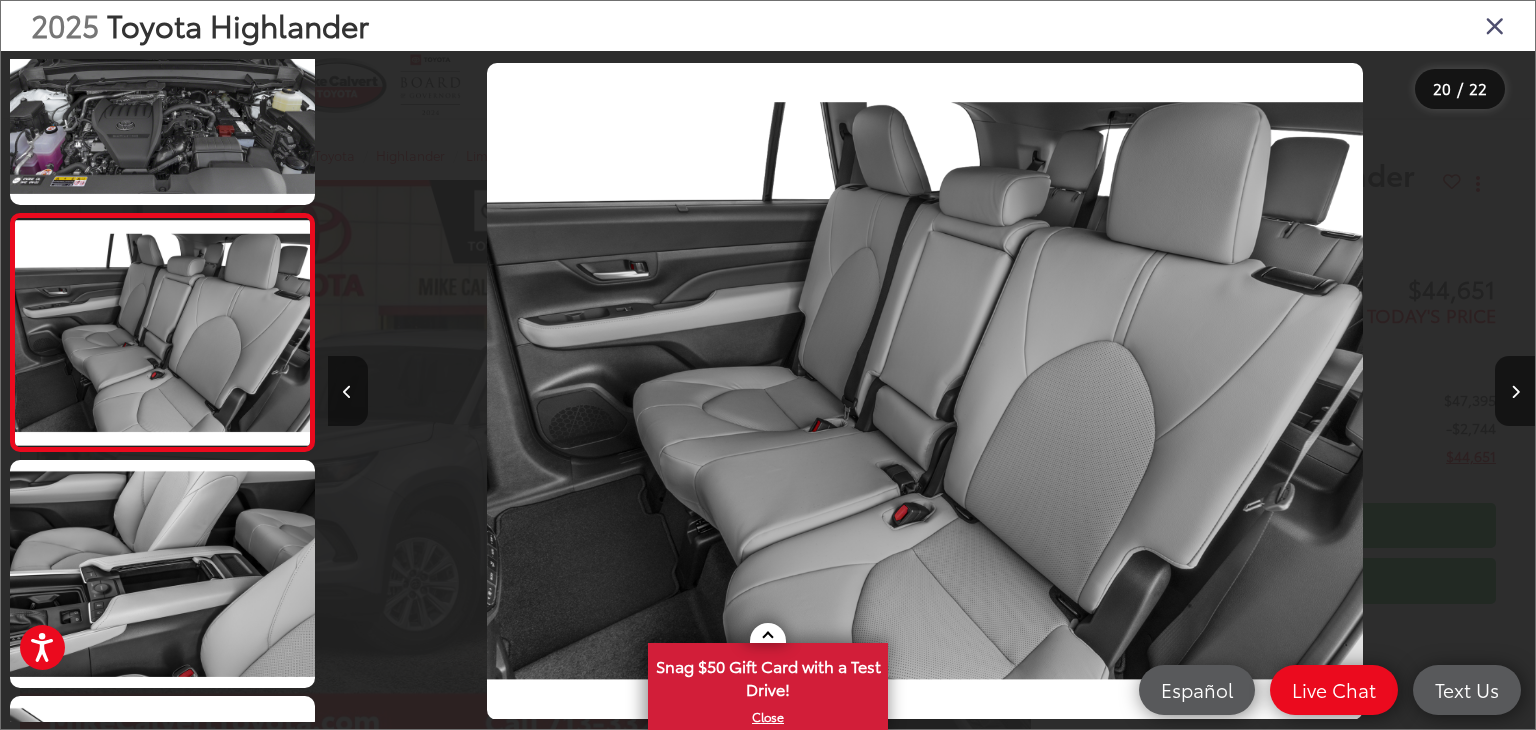 click at bounding box center (348, 391) 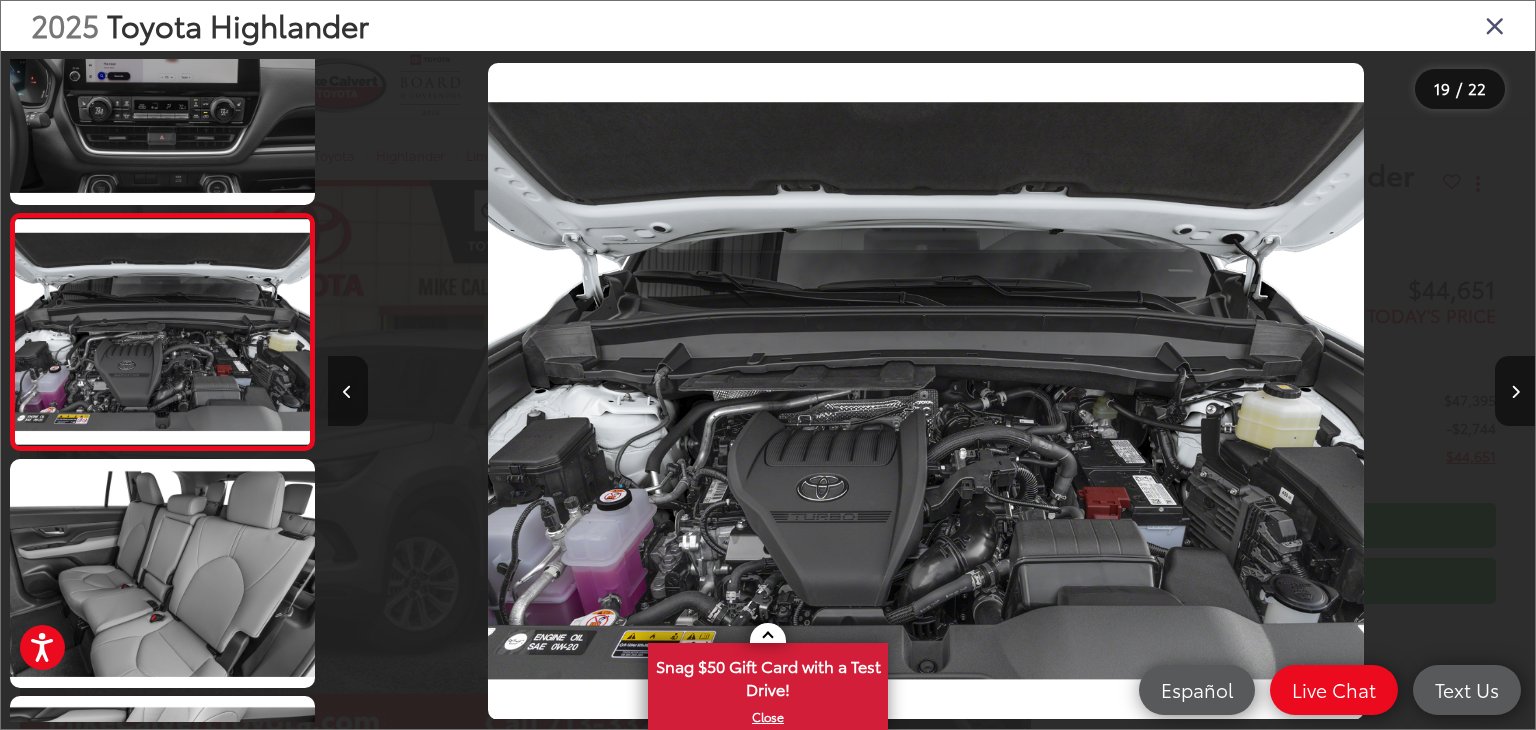 click at bounding box center (348, 391) 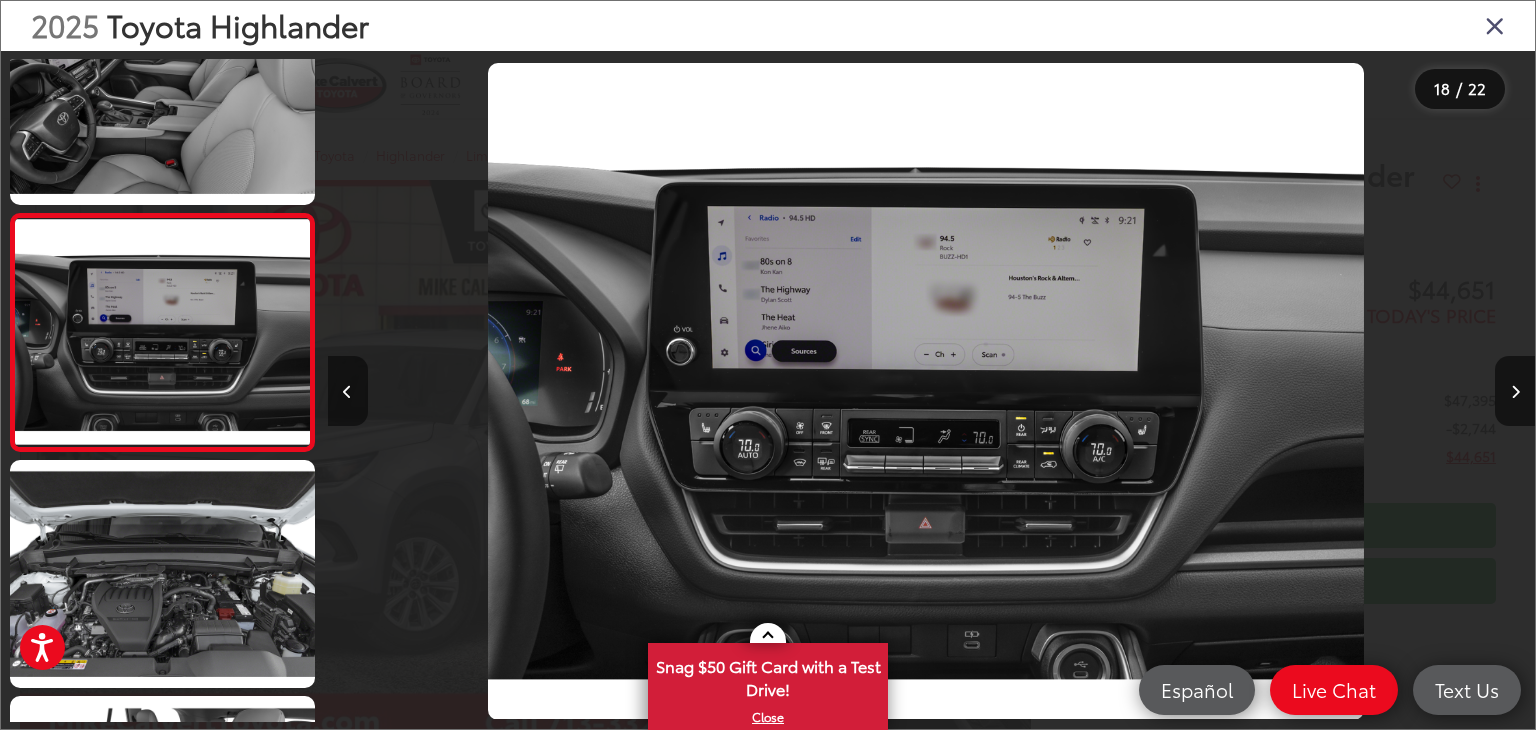 click at bounding box center (348, 391) 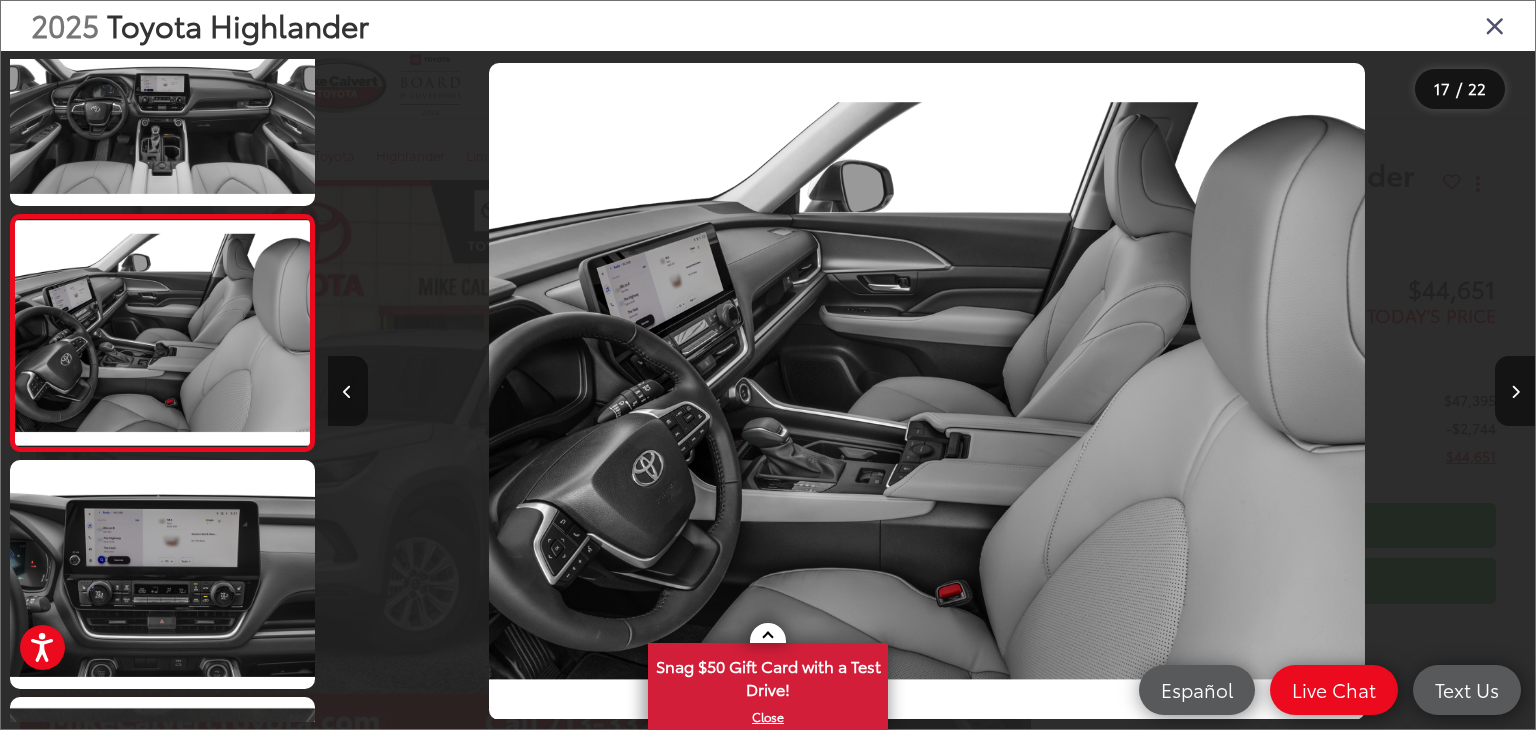 click at bounding box center [348, 391] 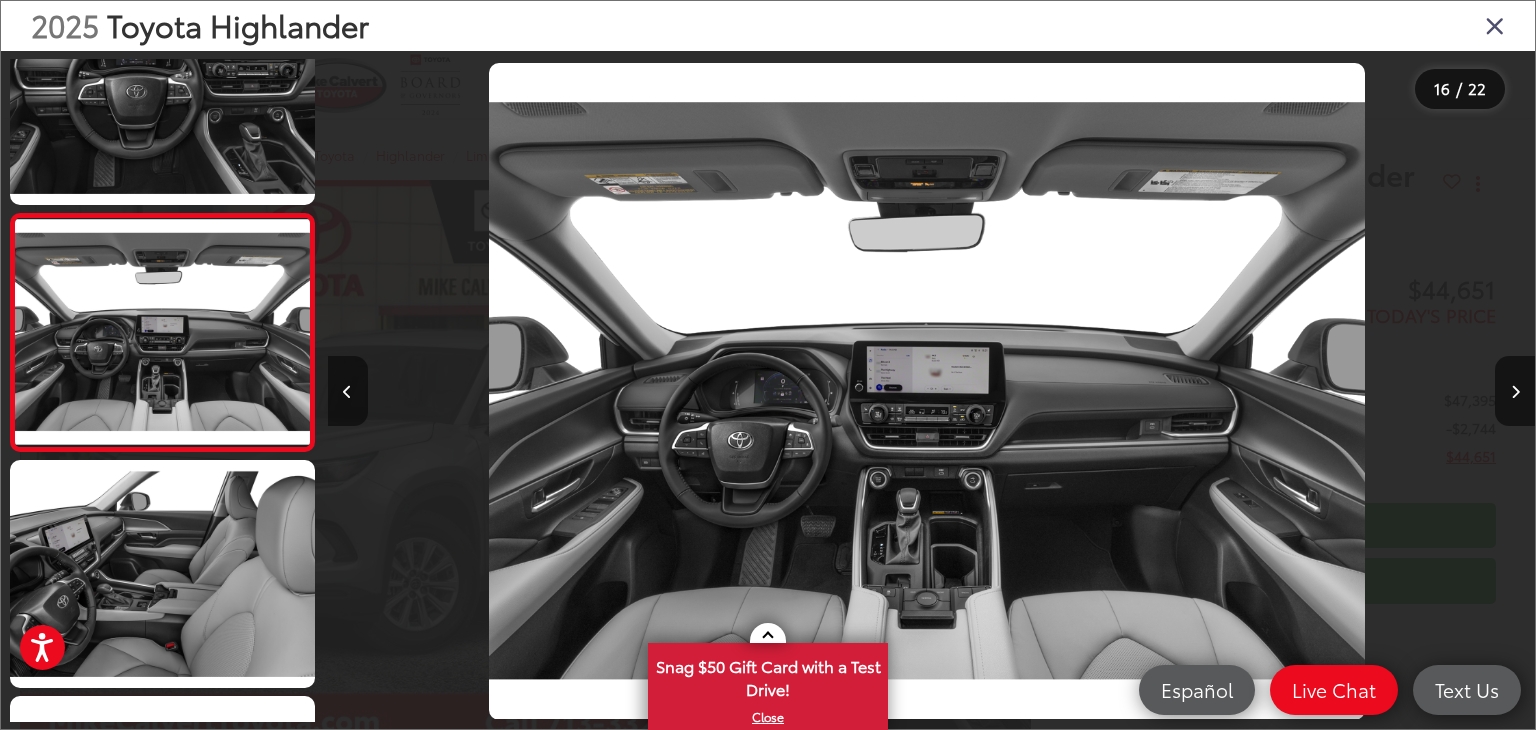 click at bounding box center [348, 391] 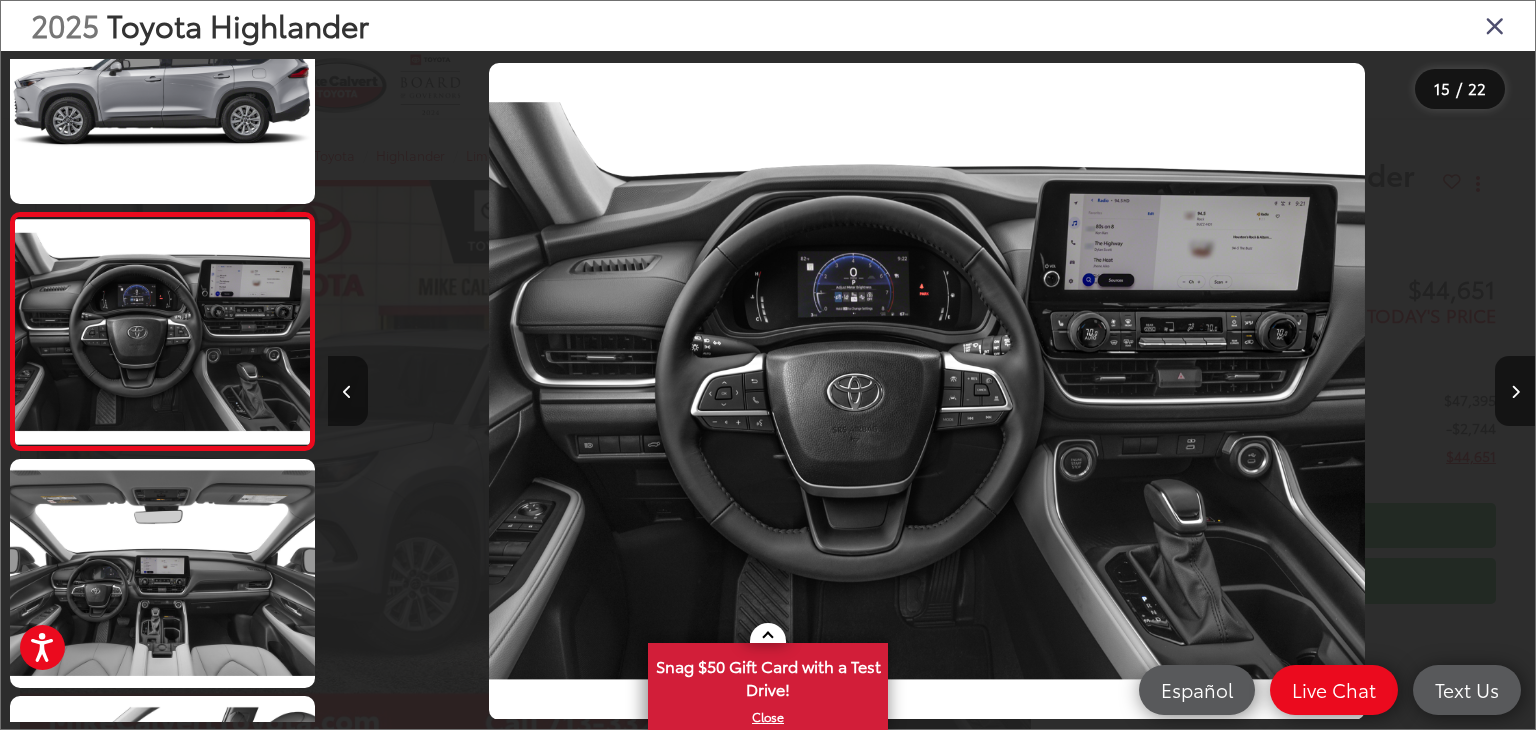click at bounding box center [348, 391] 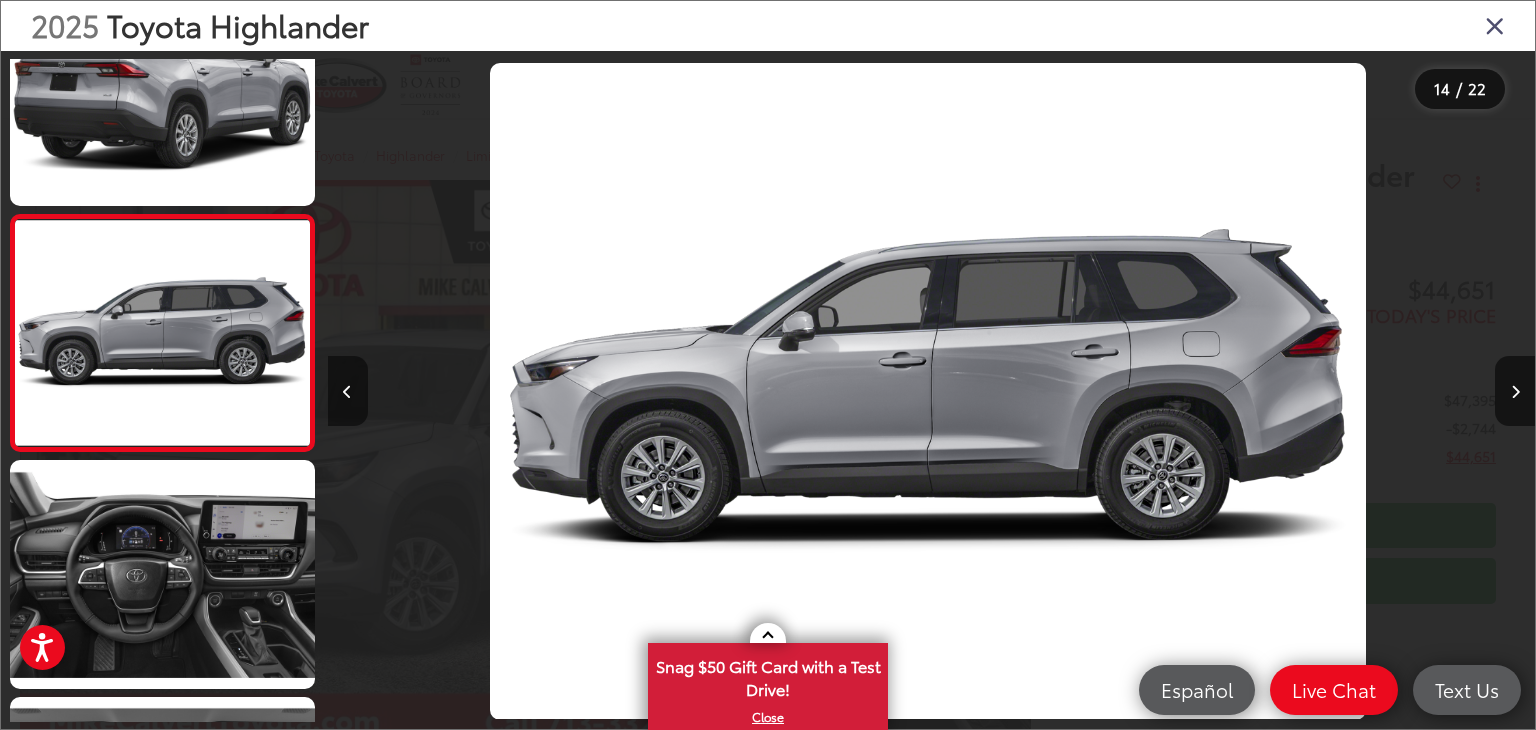 click at bounding box center (348, 391) 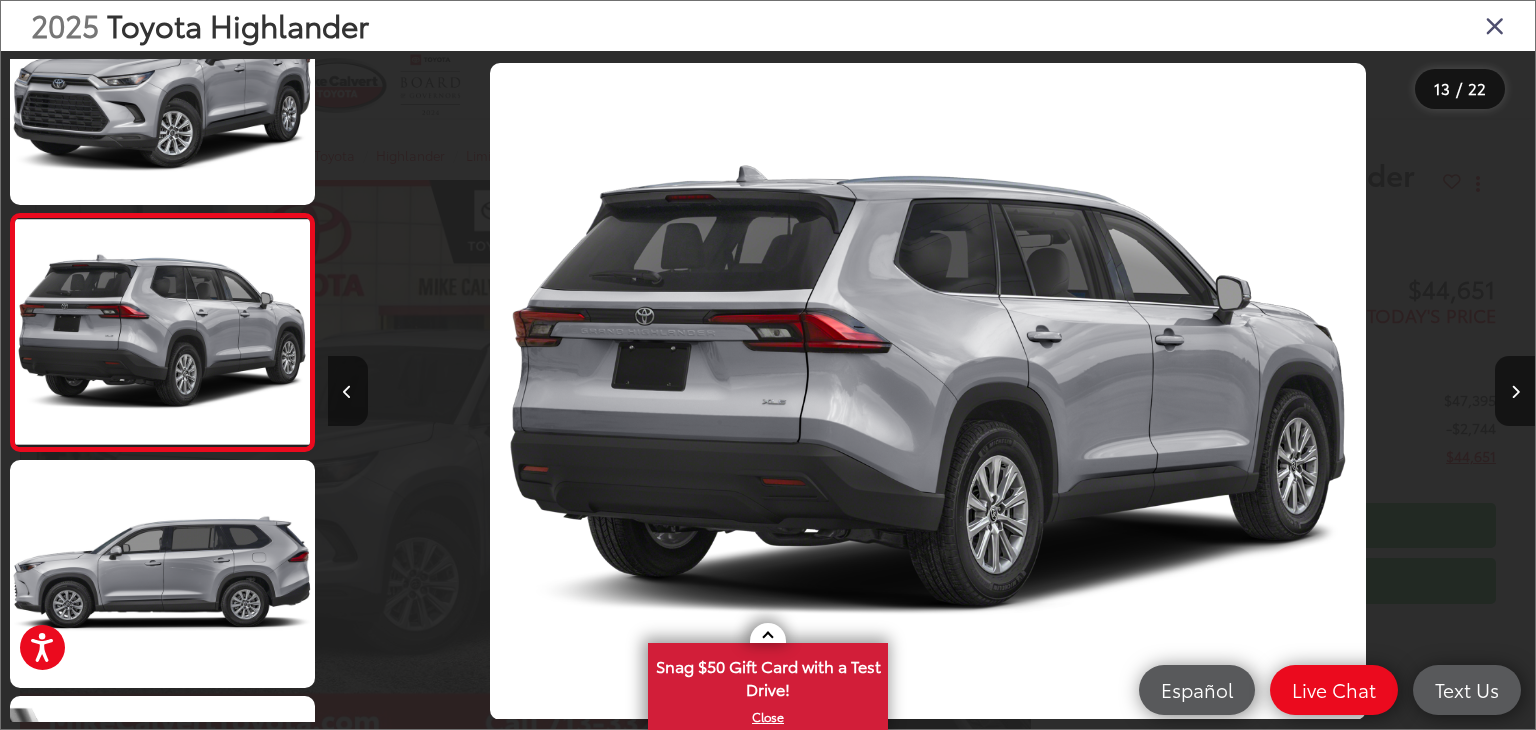 click at bounding box center [348, 391] 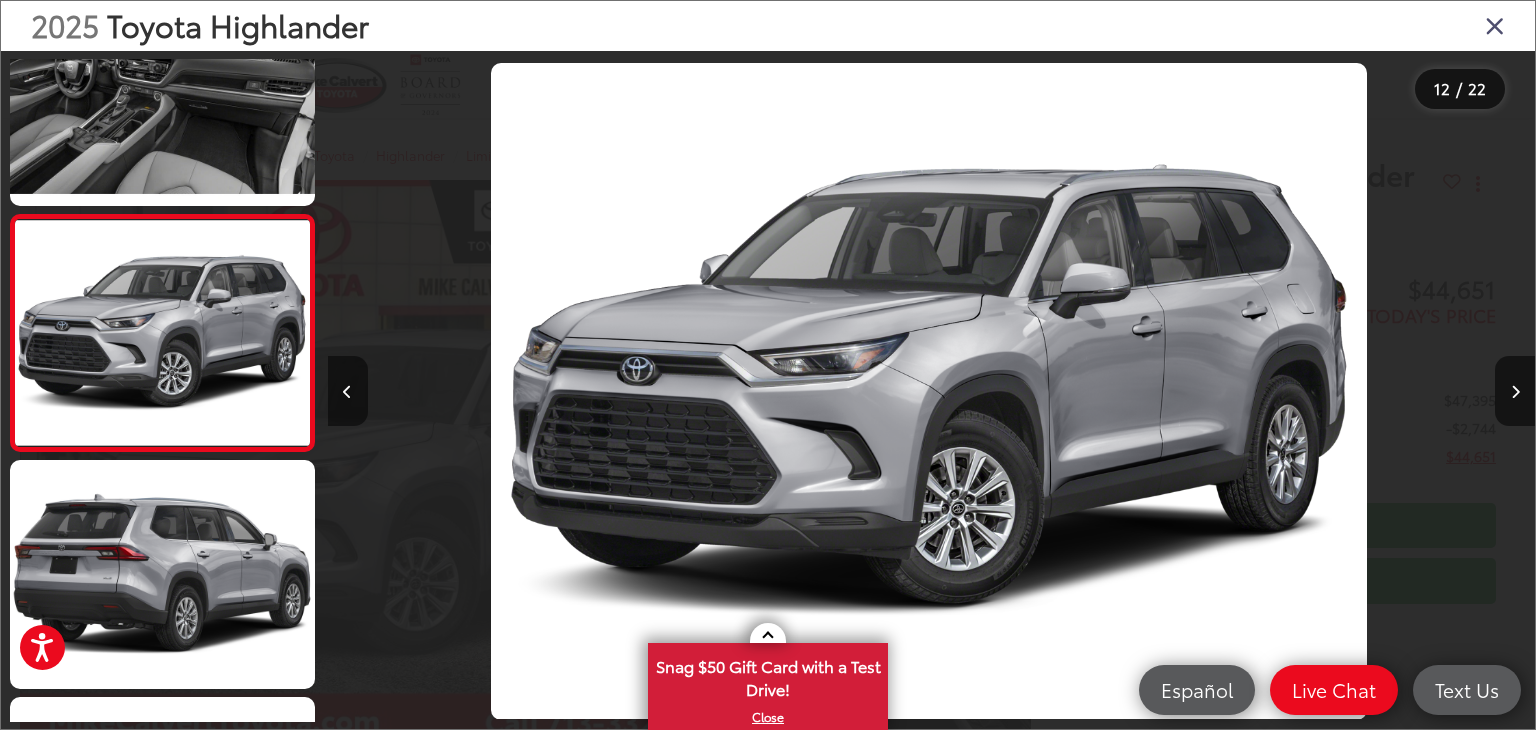 click at bounding box center (348, 391) 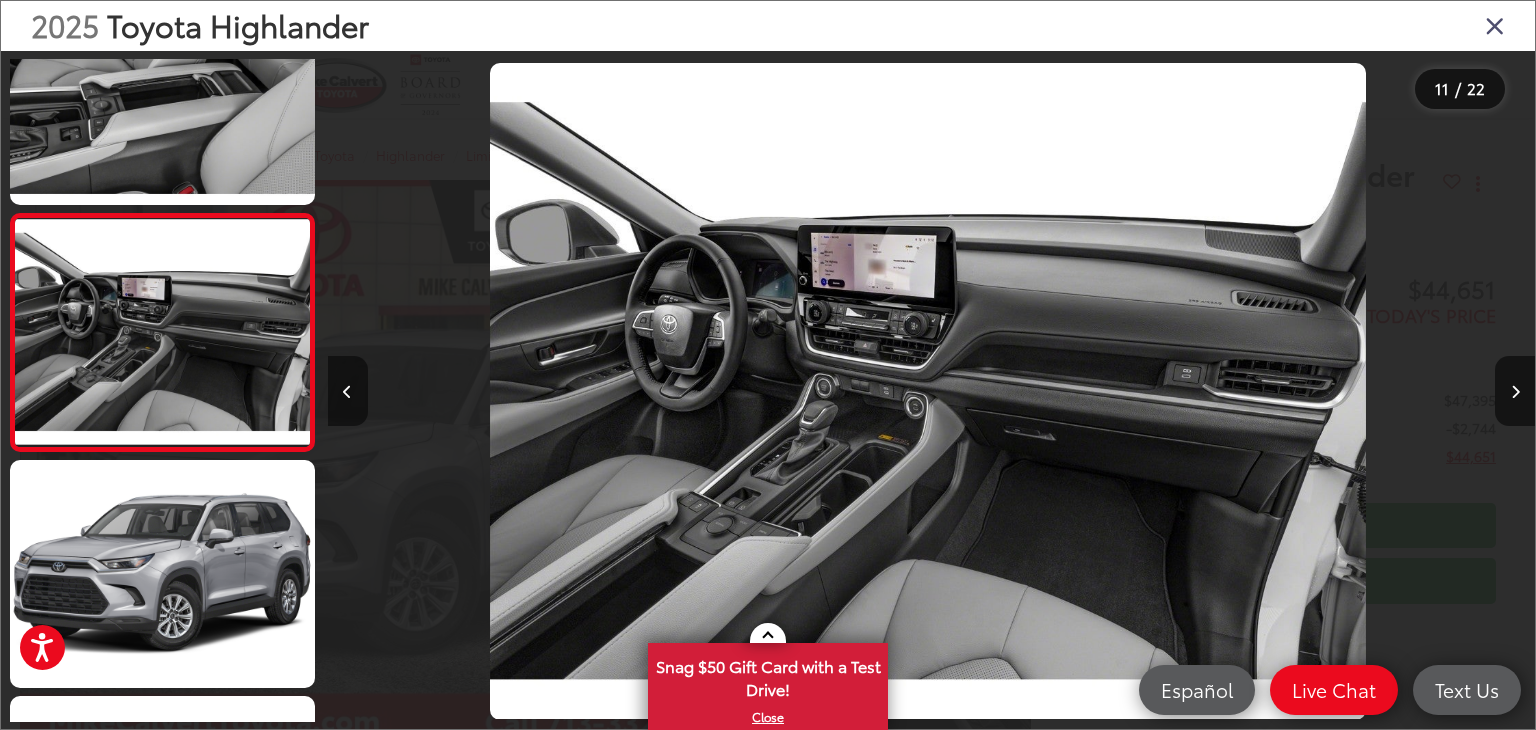 click at bounding box center (348, 391) 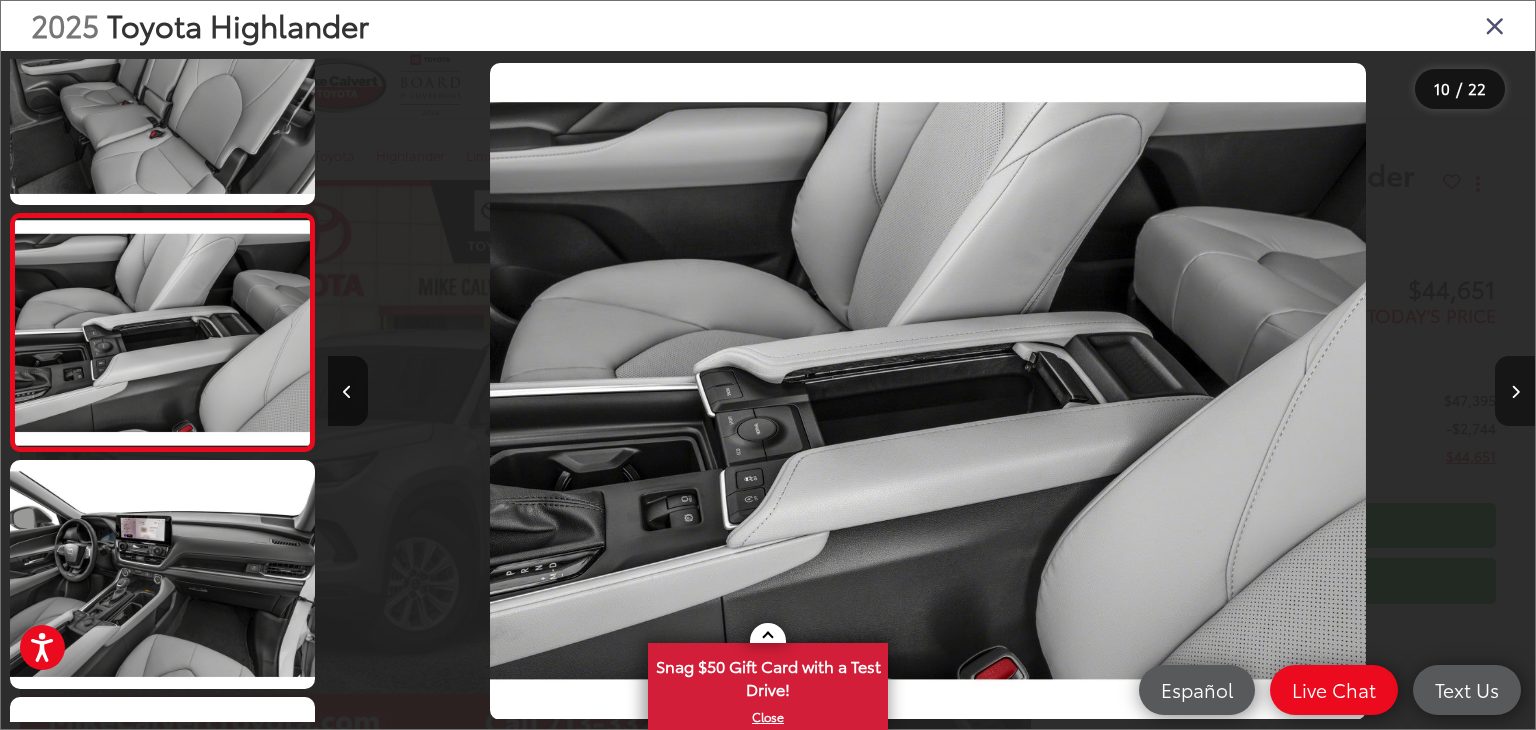 click at bounding box center [1515, 391] 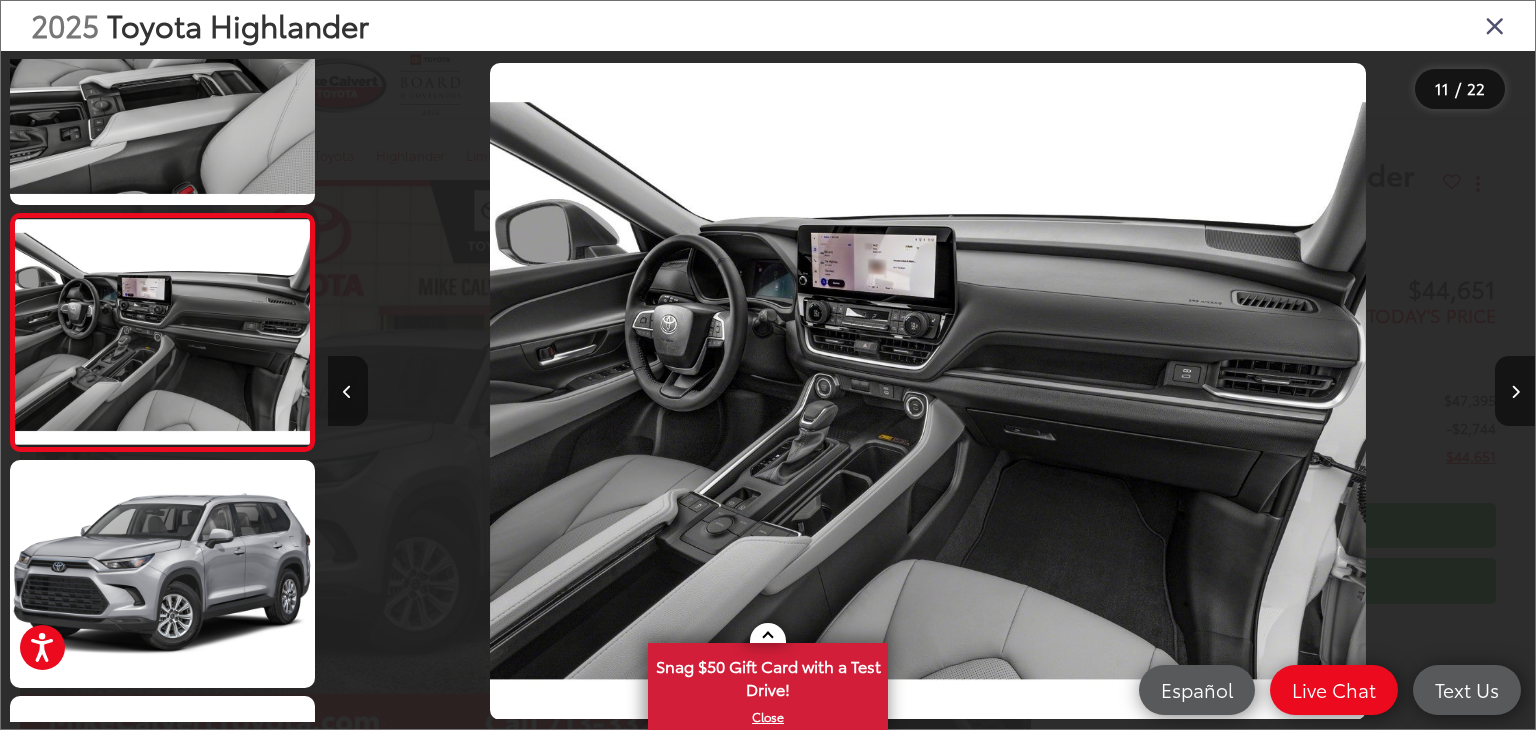 click at bounding box center (348, 391) 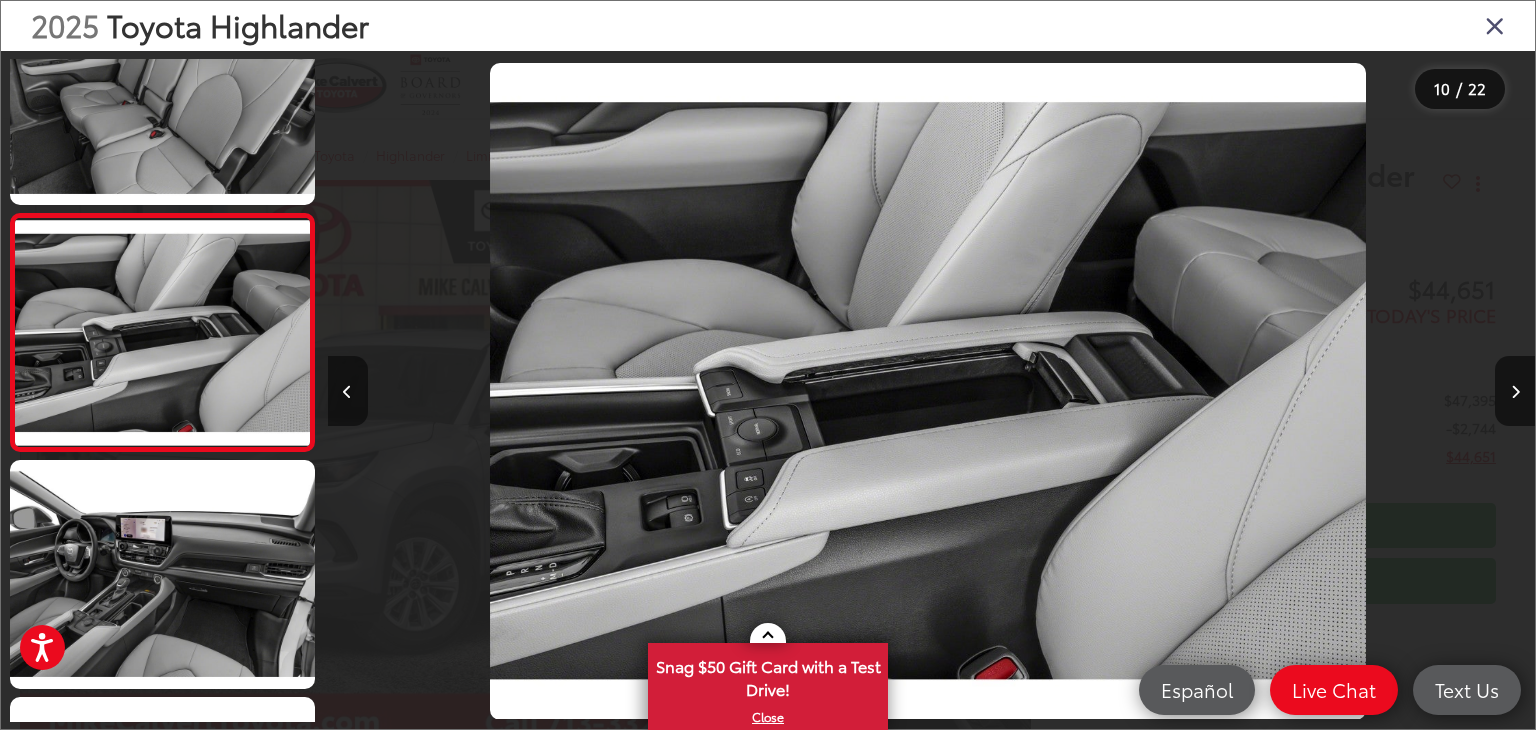 click at bounding box center [348, 391] 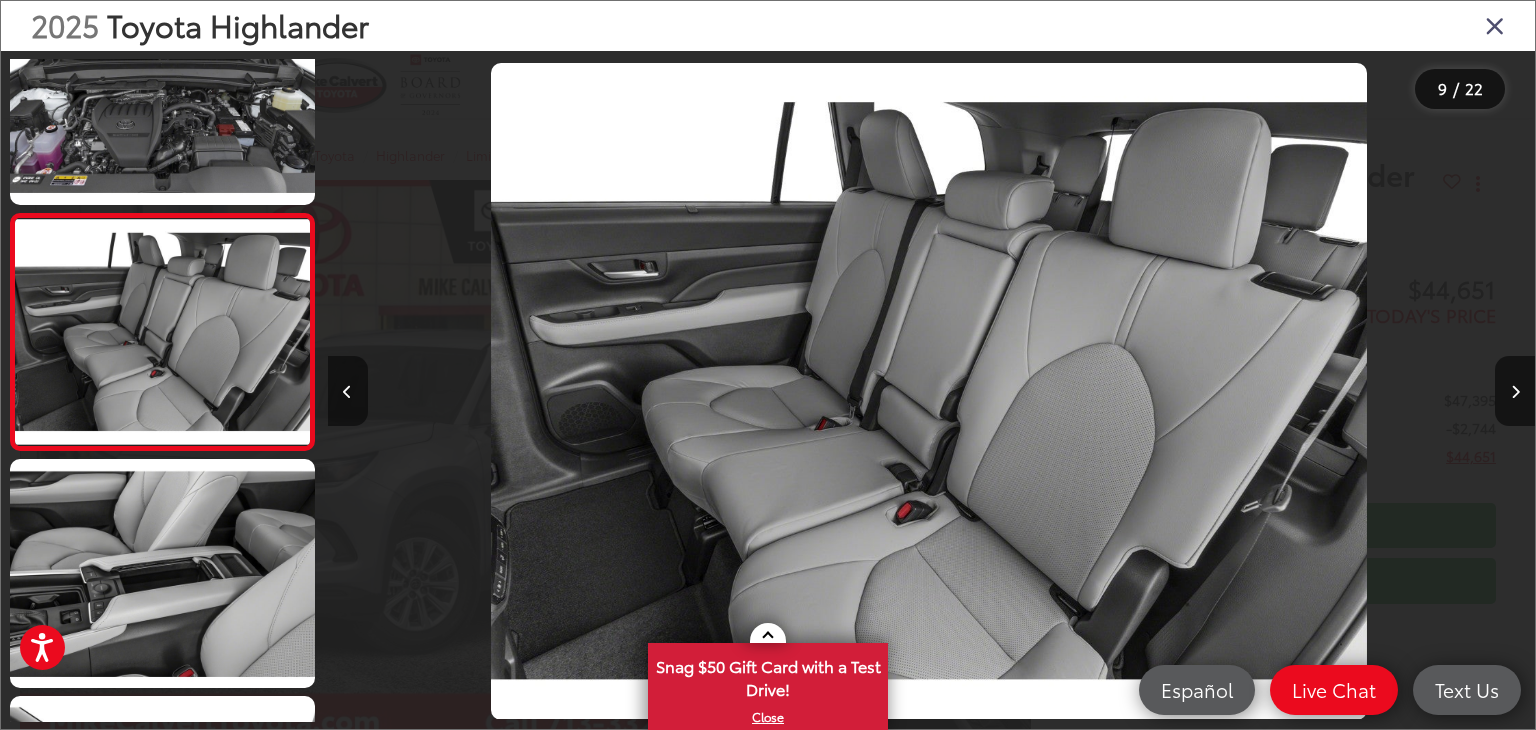 click at bounding box center [348, 391] 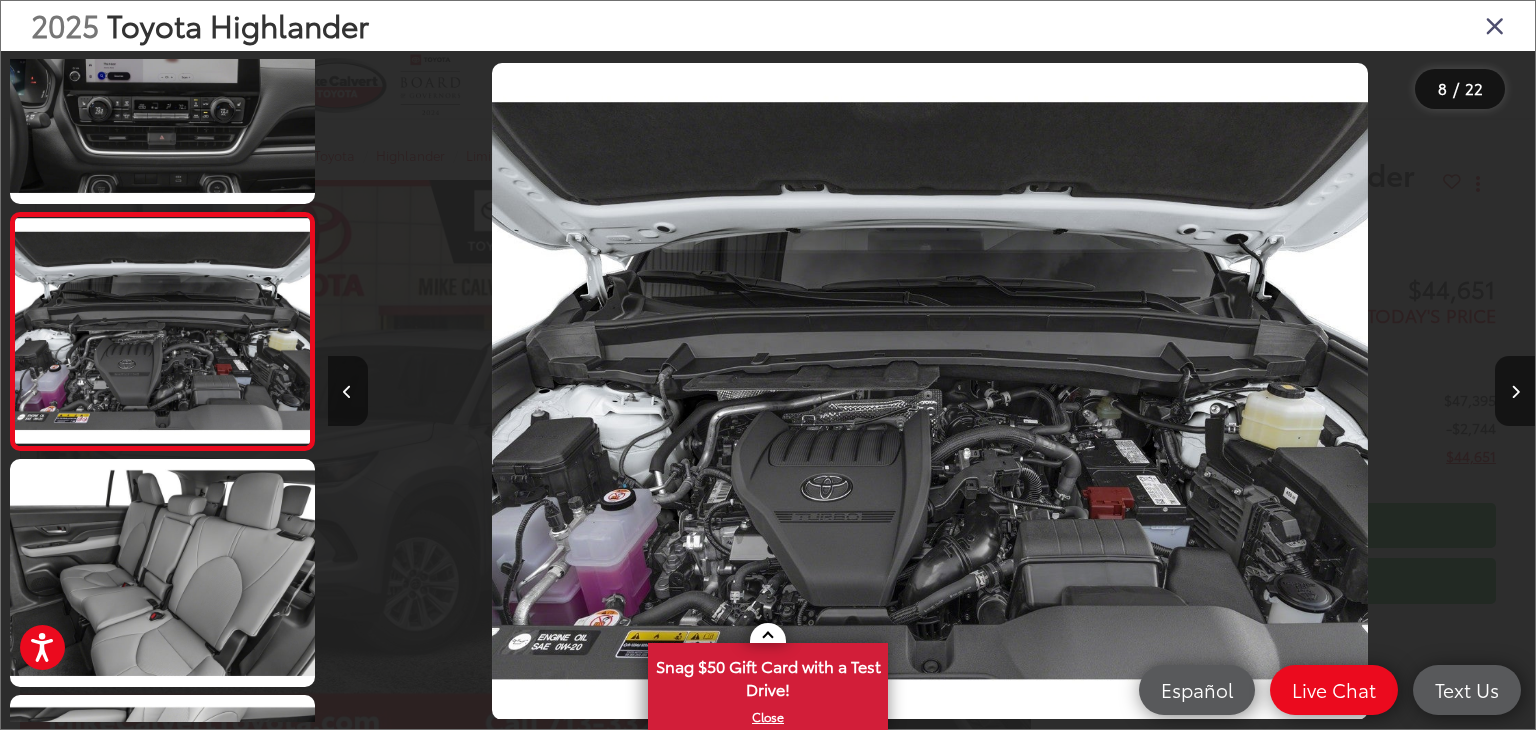 click at bounding box center (348, 391) 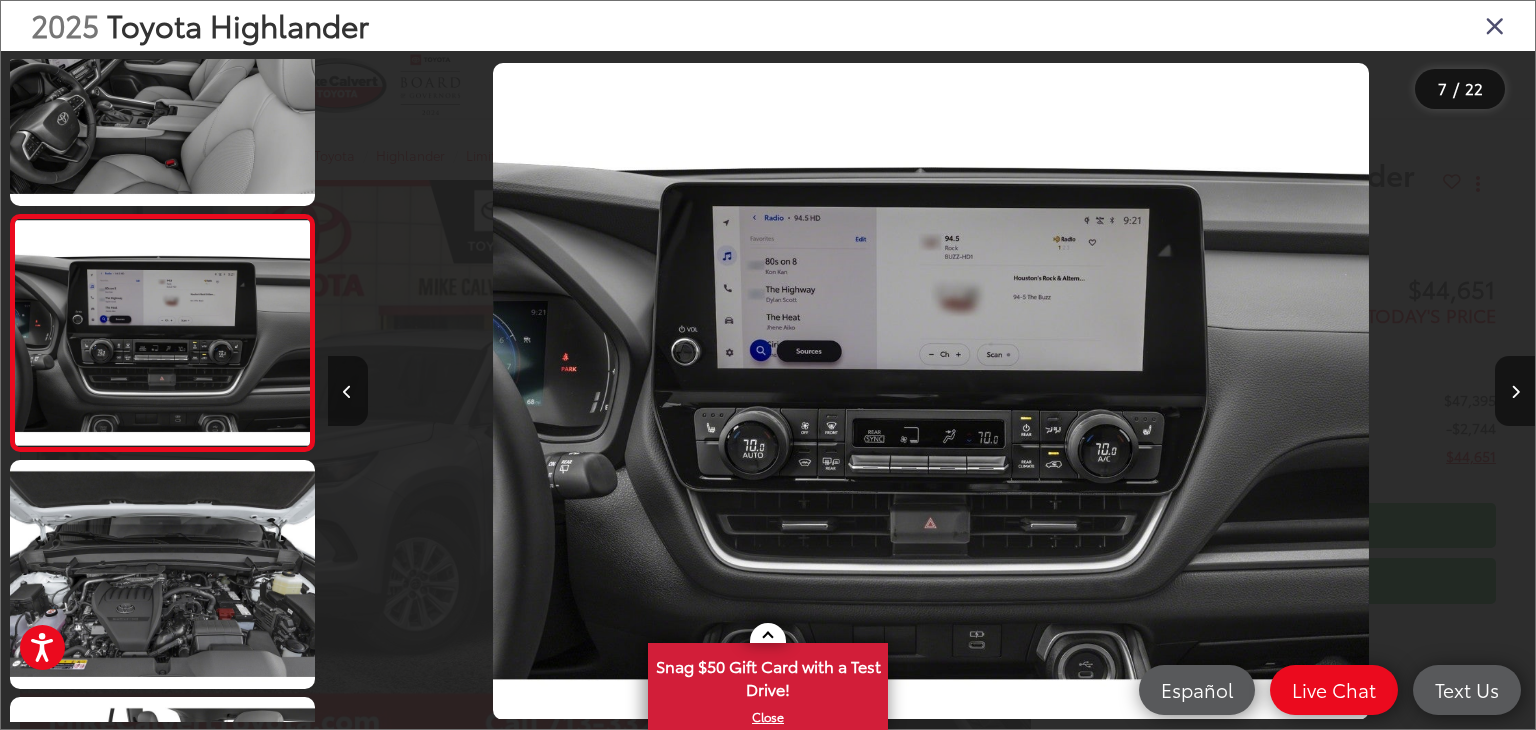 click at bounding box center [348, 391] 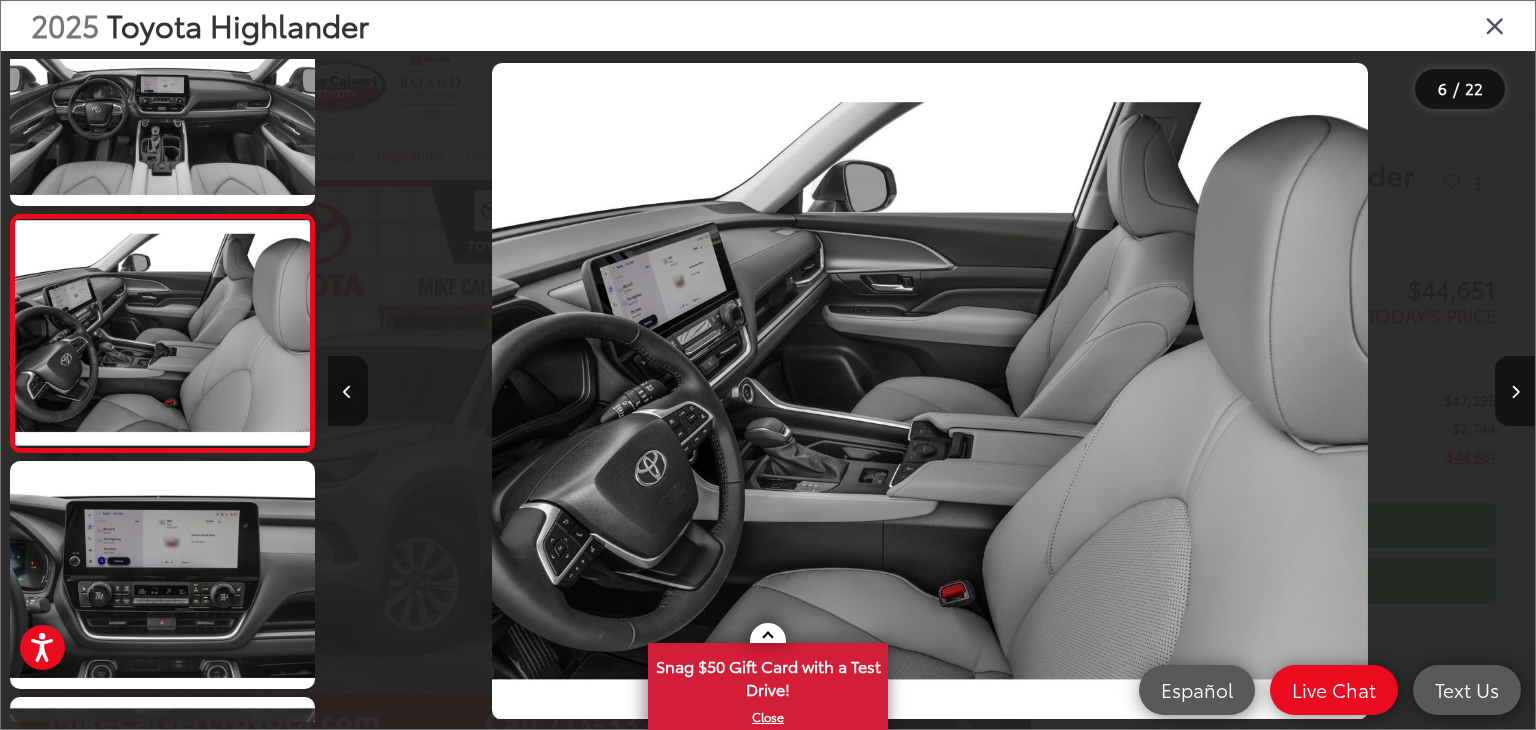 click at bounding box center [348, 391] 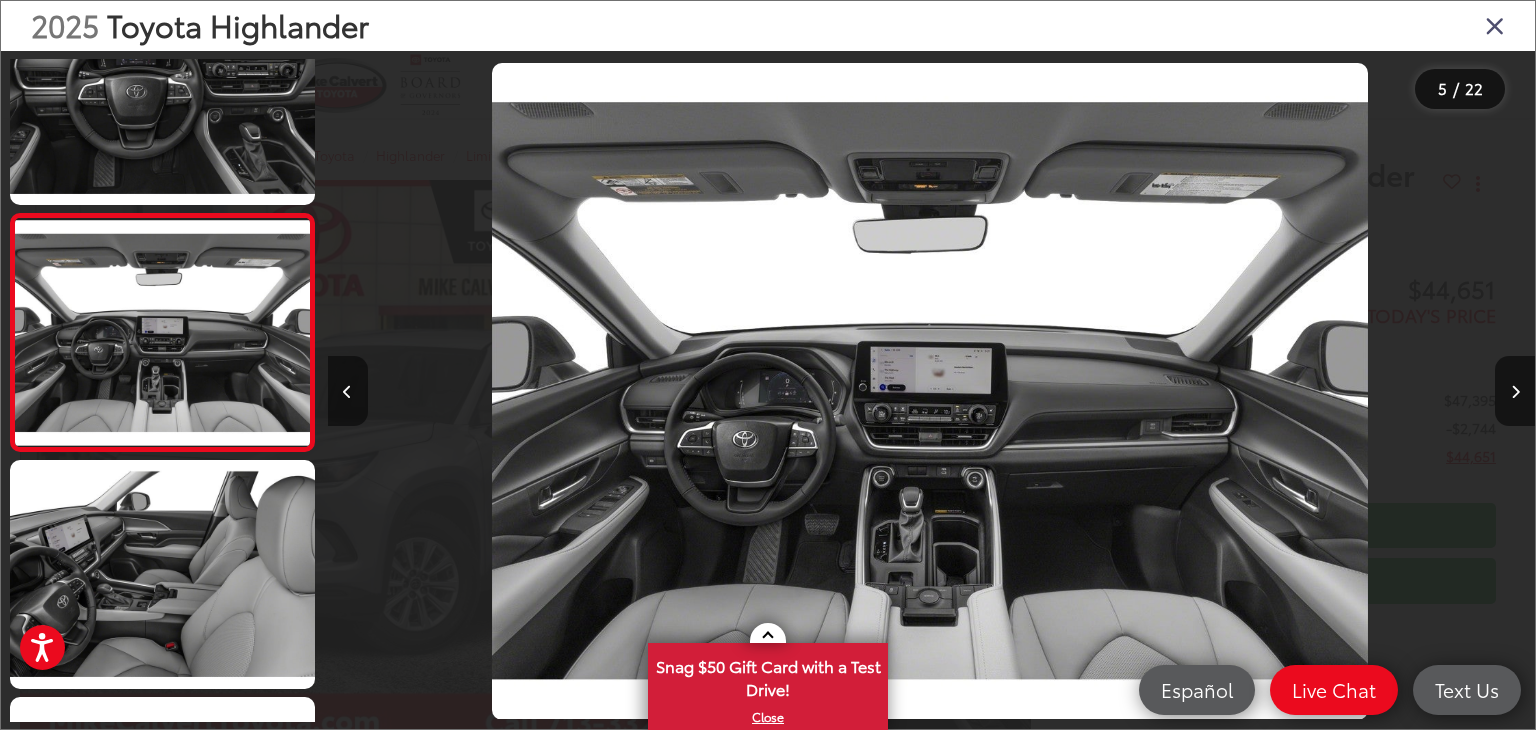 click at bounding box center (348, 391) 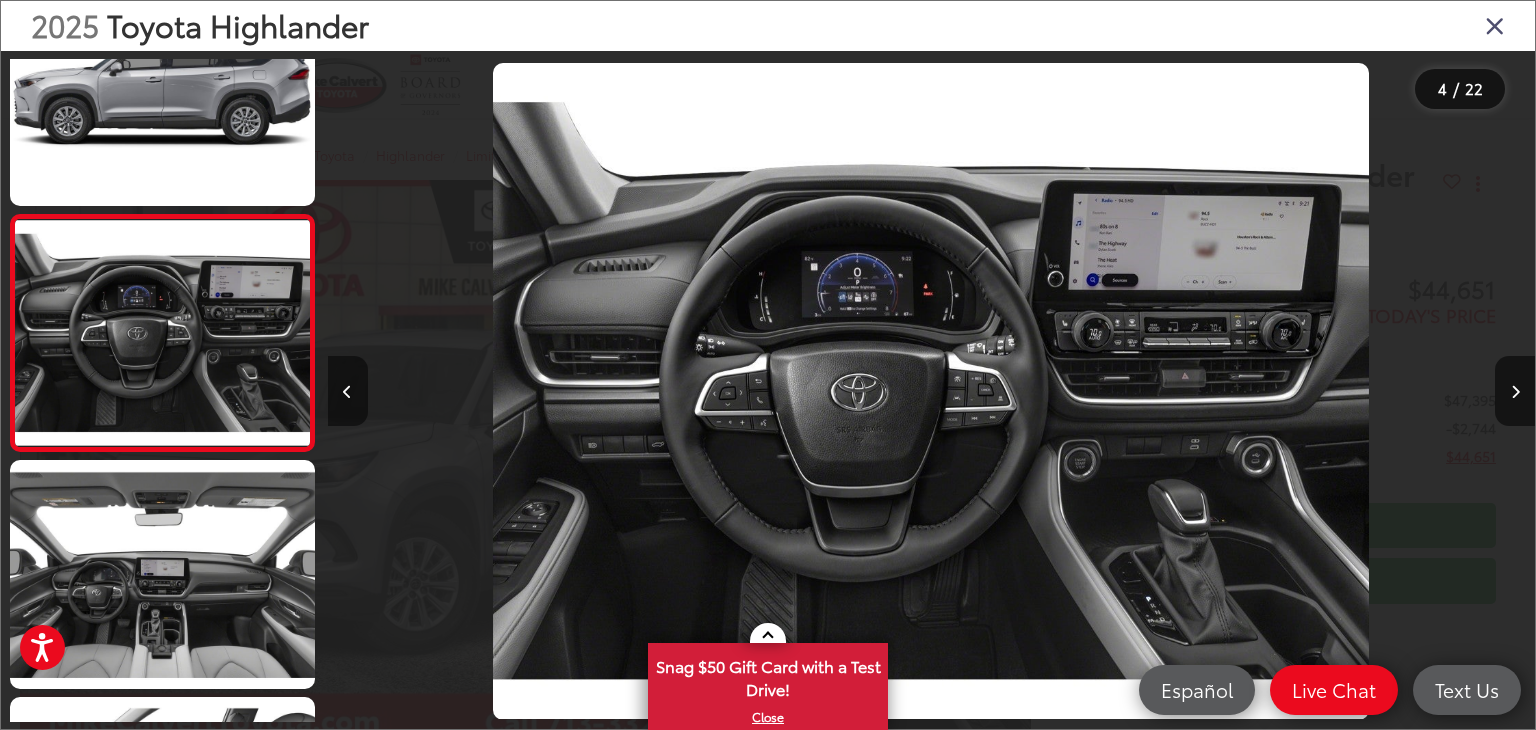click at bounding box center (348, 391) 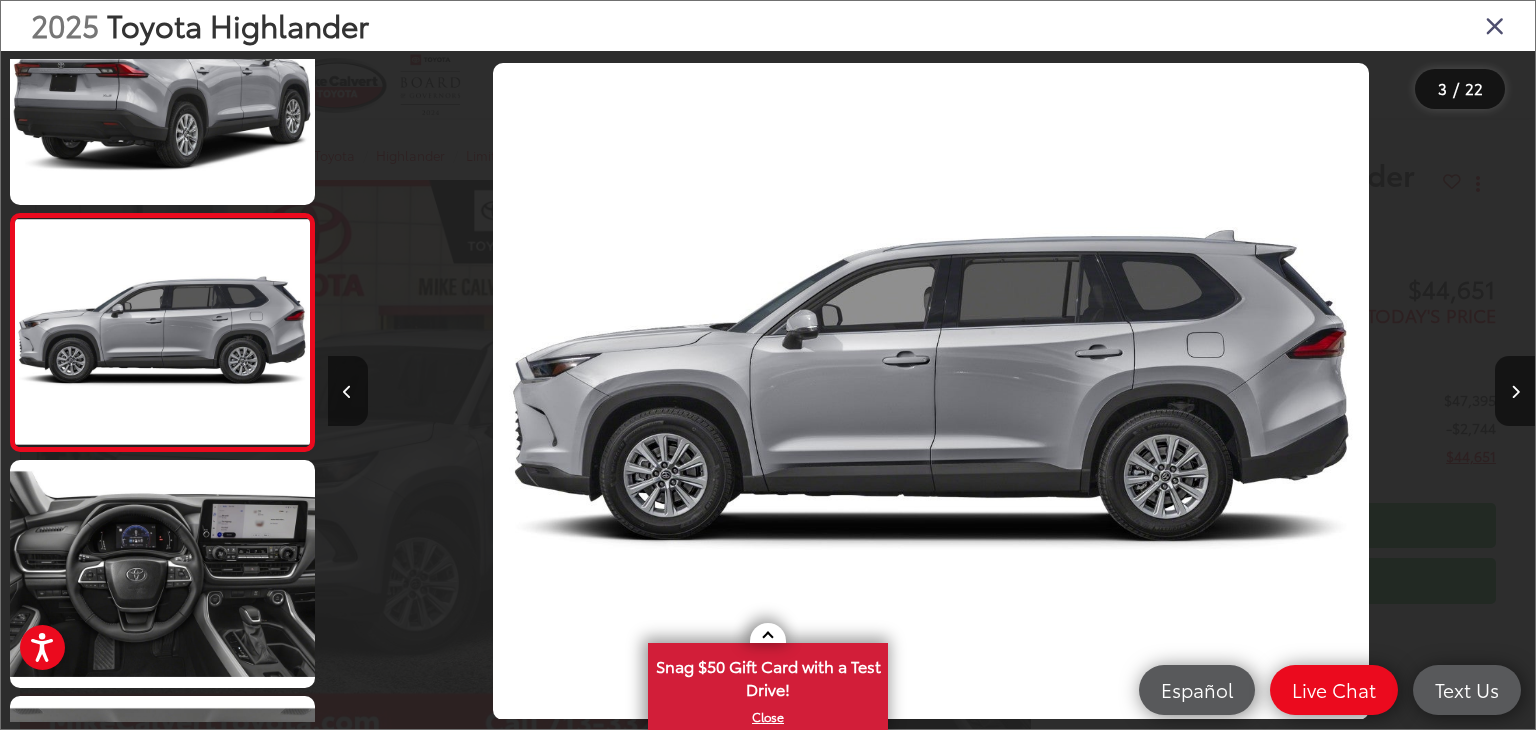 click at bounding box center [348, 391] 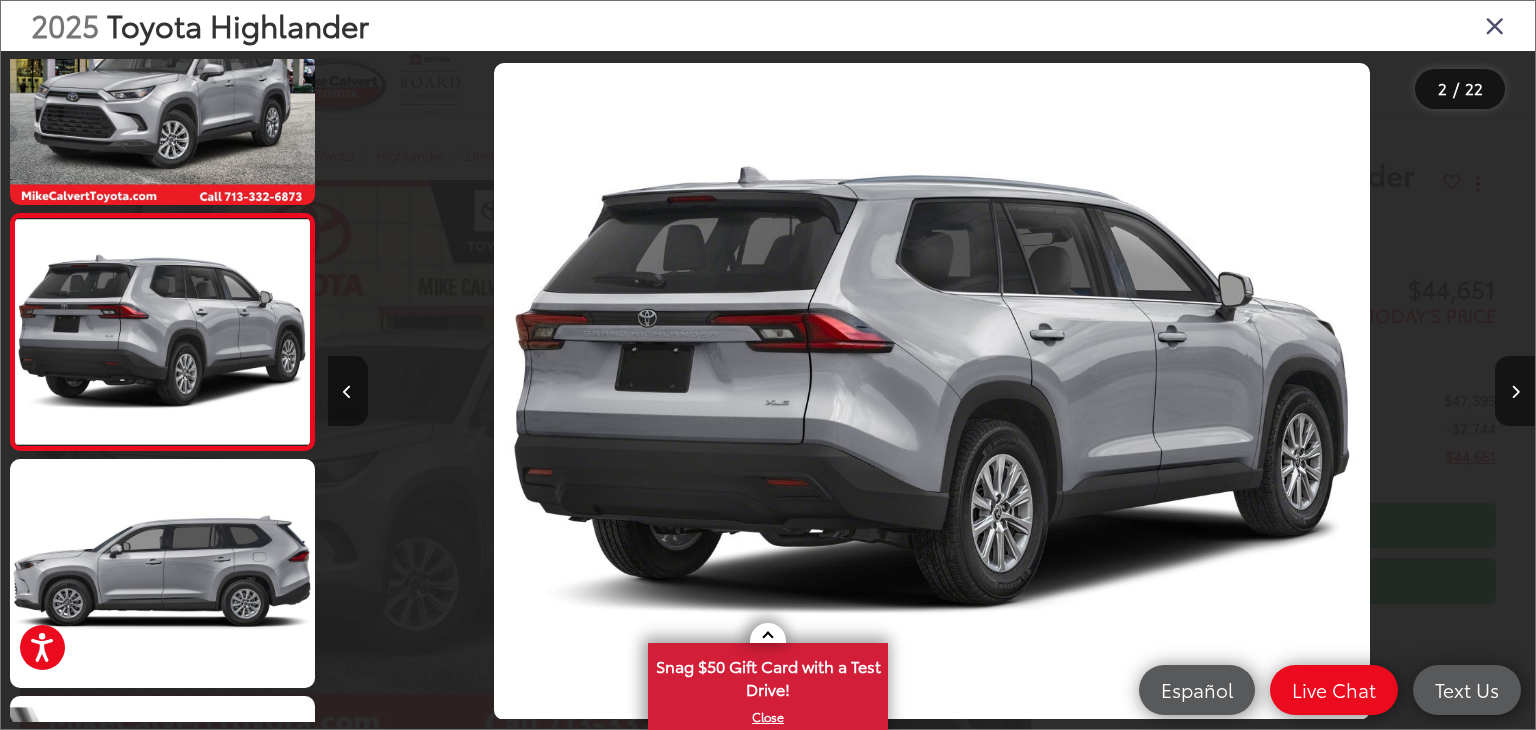 click at bounding box center (348, 391) 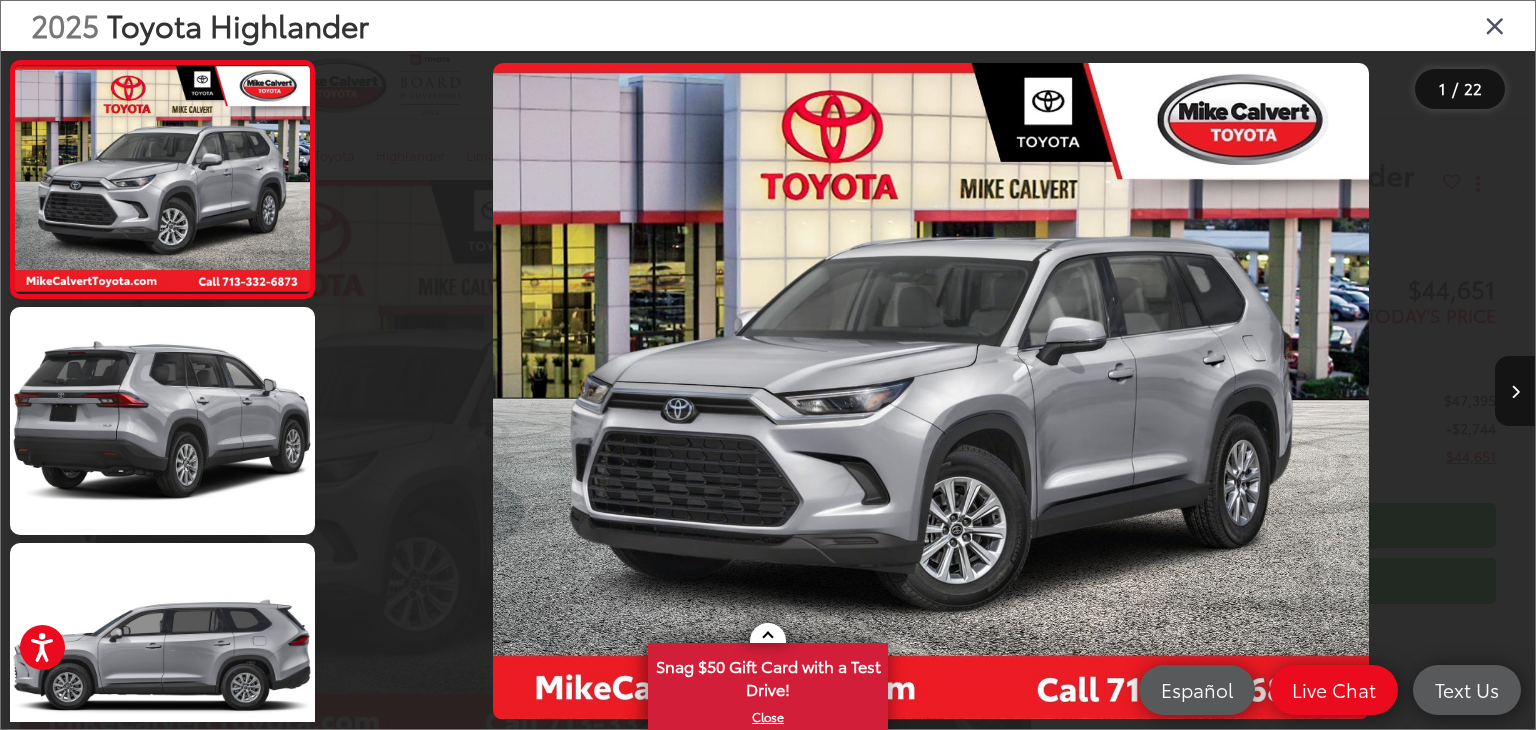 click at bounding box center (1495, 25) 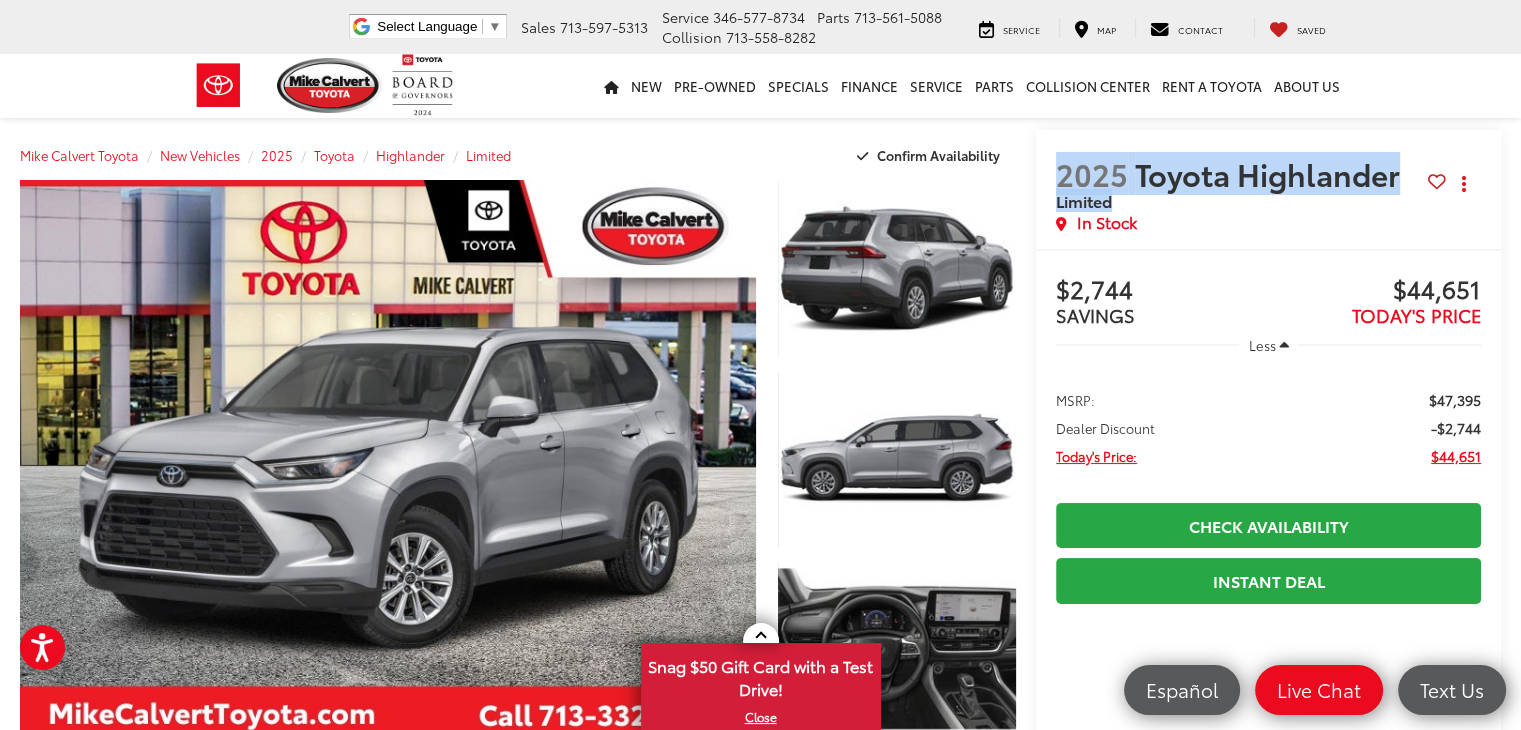 drag, startPoint x: 1057, startPoint y: 161, endPoint x: 1399, endPoint y: 193, distance: 343.4938 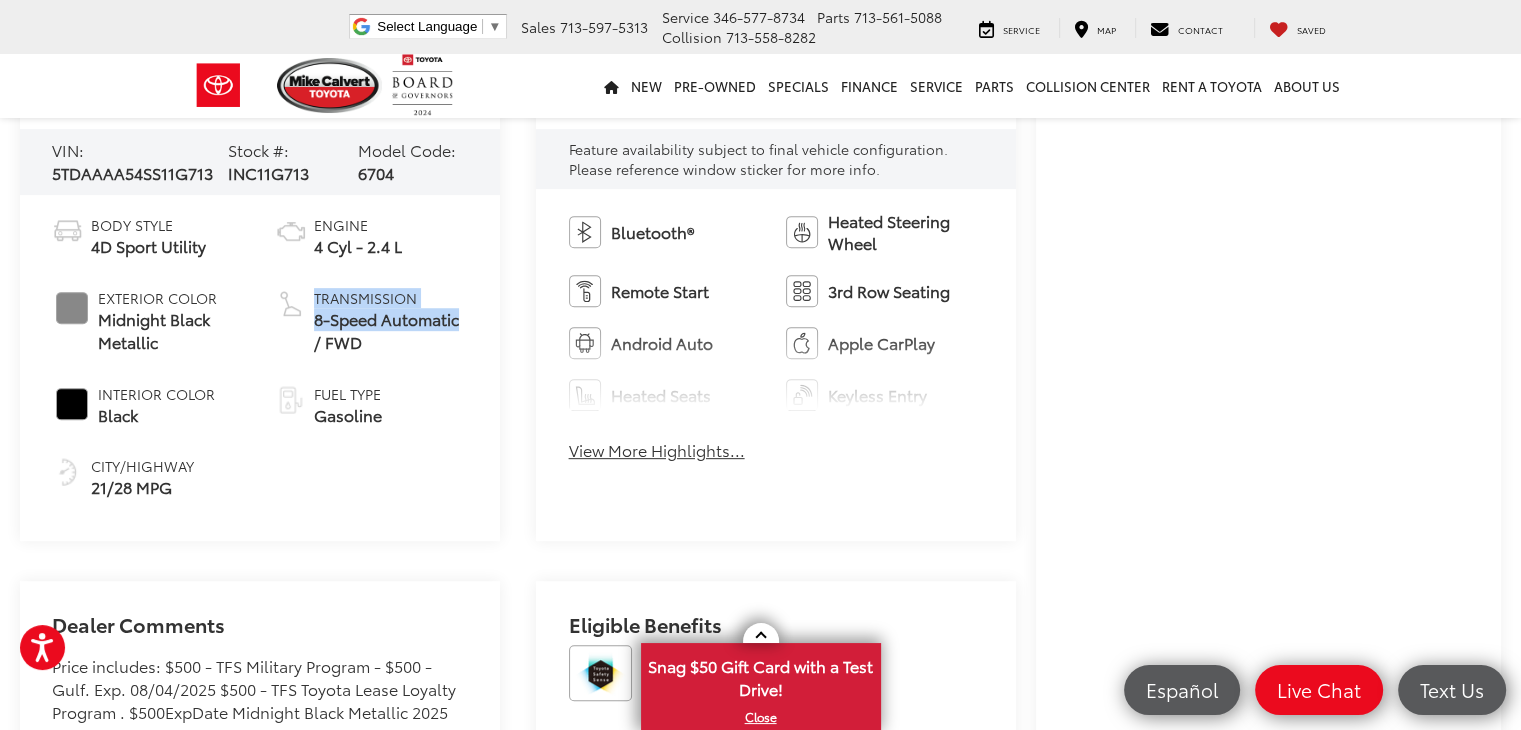 drag, startPoint x: 308, startPoint y: 309, endPoint x: 396, endPoint y: 309, distance: 88 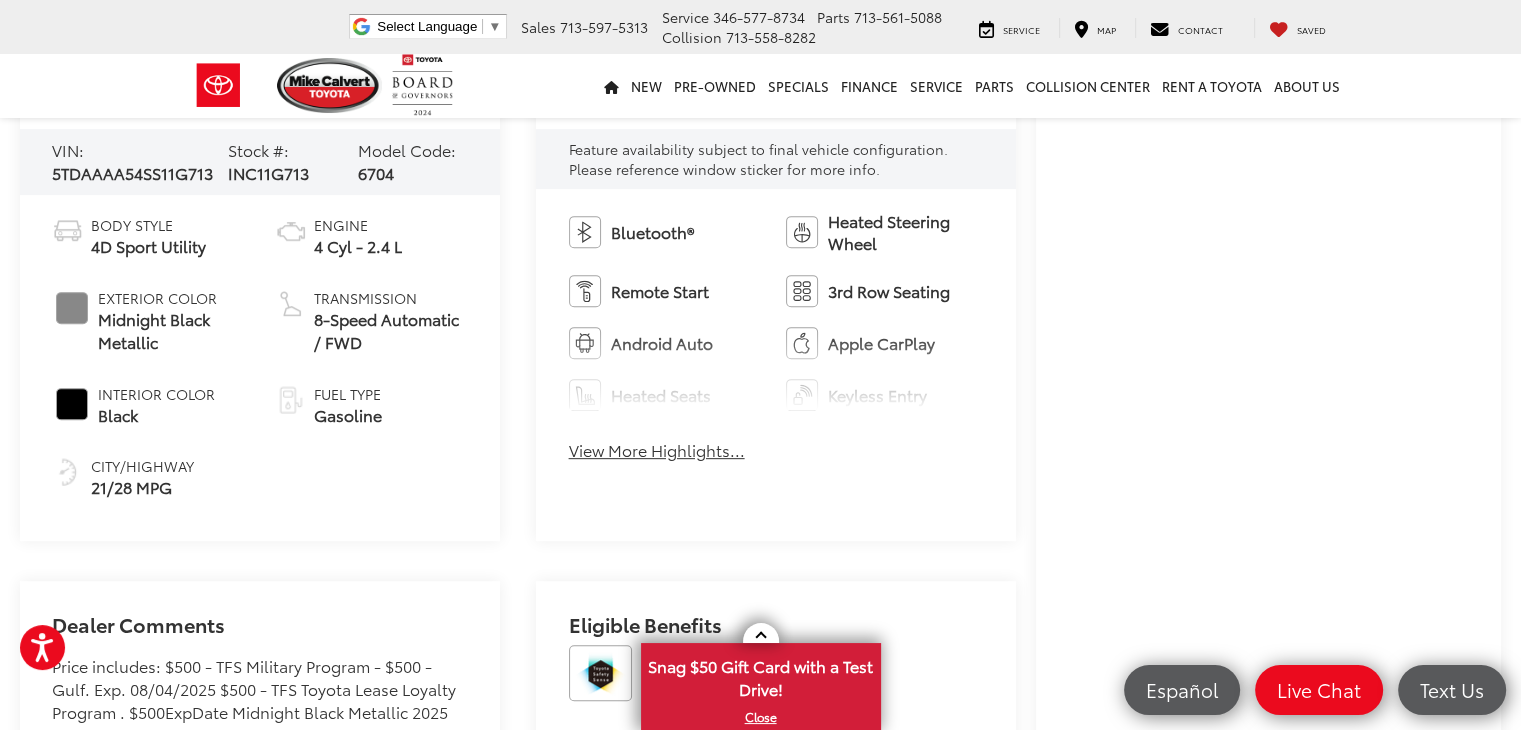 click on "Body Style
4D Sport Utility
Exterior Color
Midnight Black Metallic
Interior Color
Black
City/Highway
21/28 MPG
Engine
4 Cyl - 2.4 L
Transmission
8-Speed Automatic / FWD
Fuel Type
Gasoline" at bounding box center (259, 357) 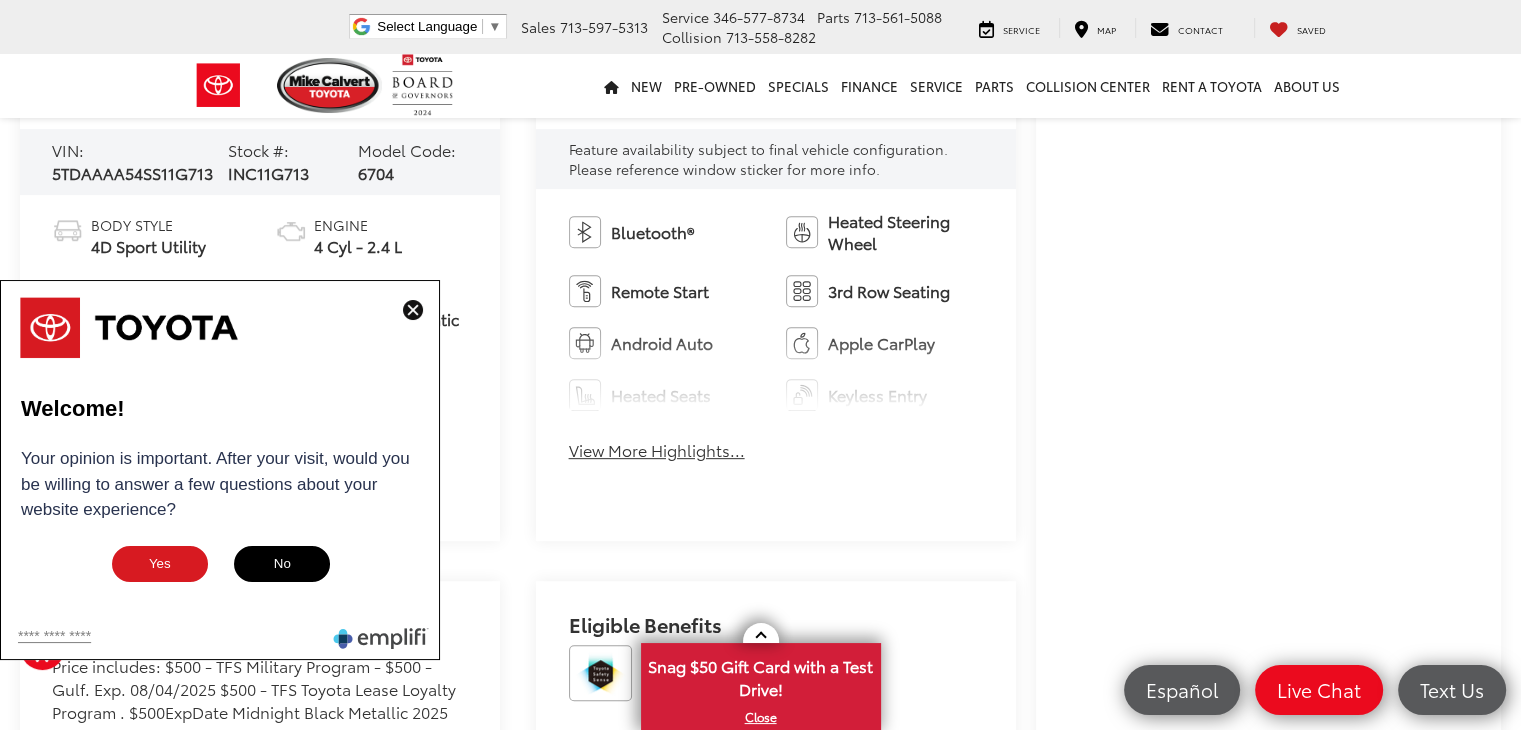 click at bounding box center [413, 310] 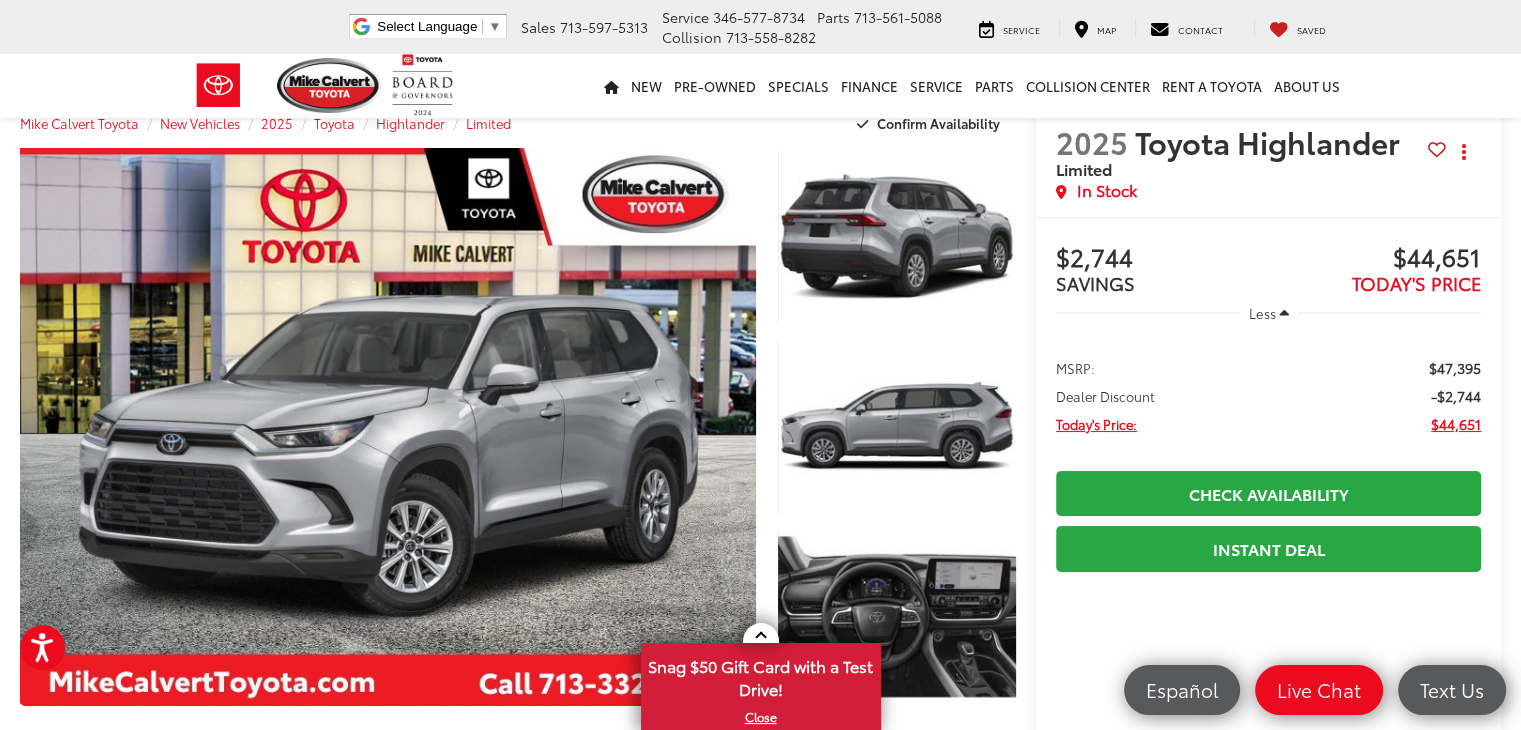 scroll, scrollTop: 0, scrollLeft: 0, axis: both 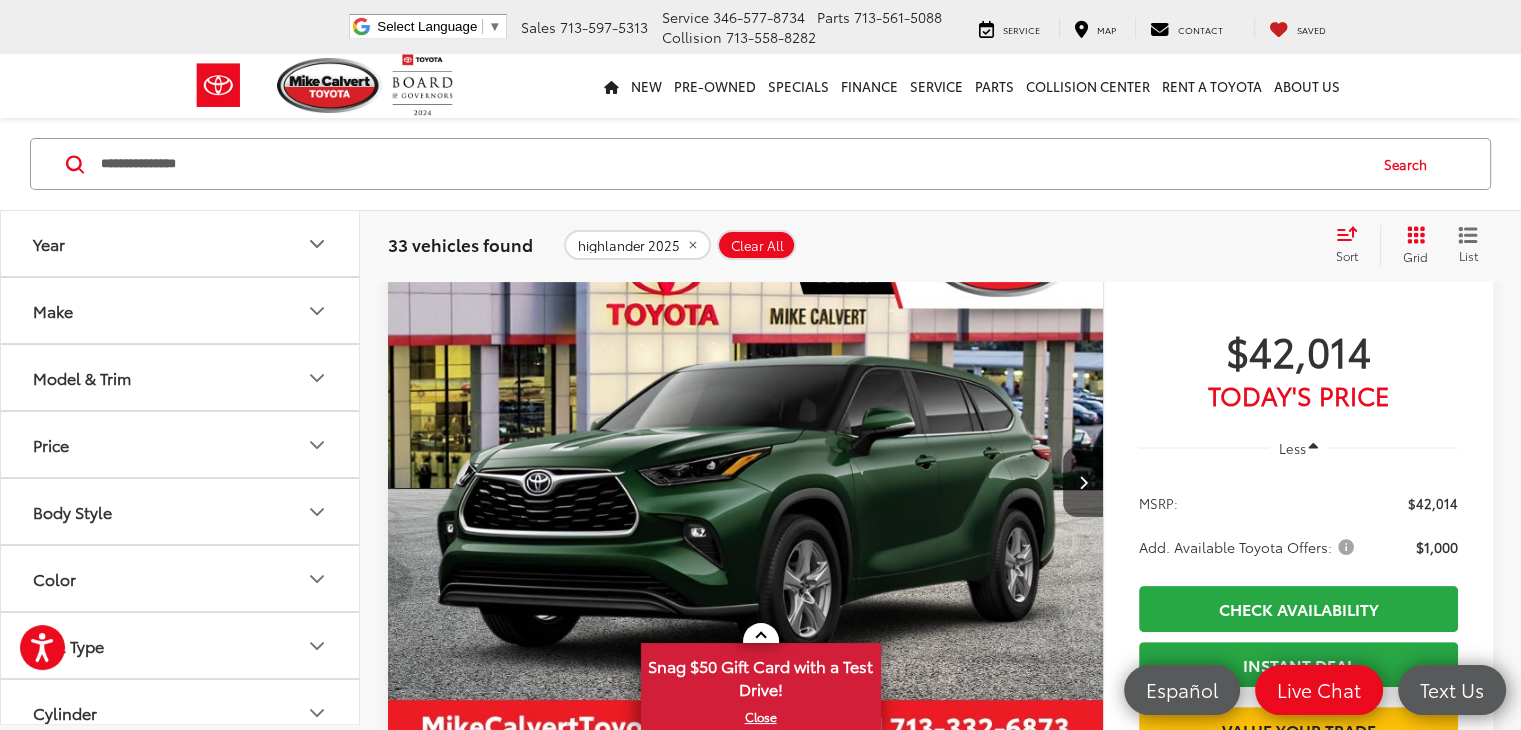 click at bounding box center (746, 482) 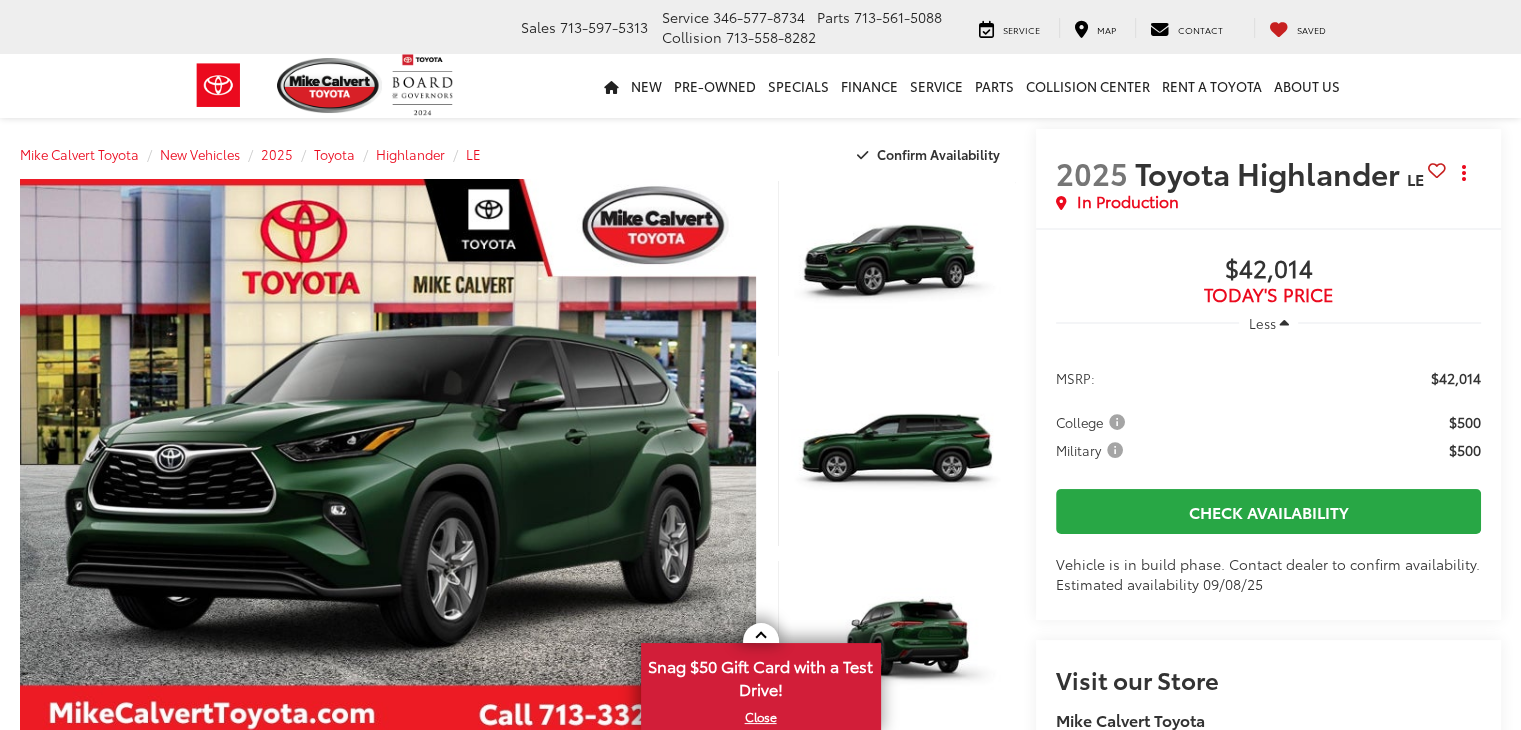 scroll, scrollTop: 500, scrollLeft: 0, axis: vertical 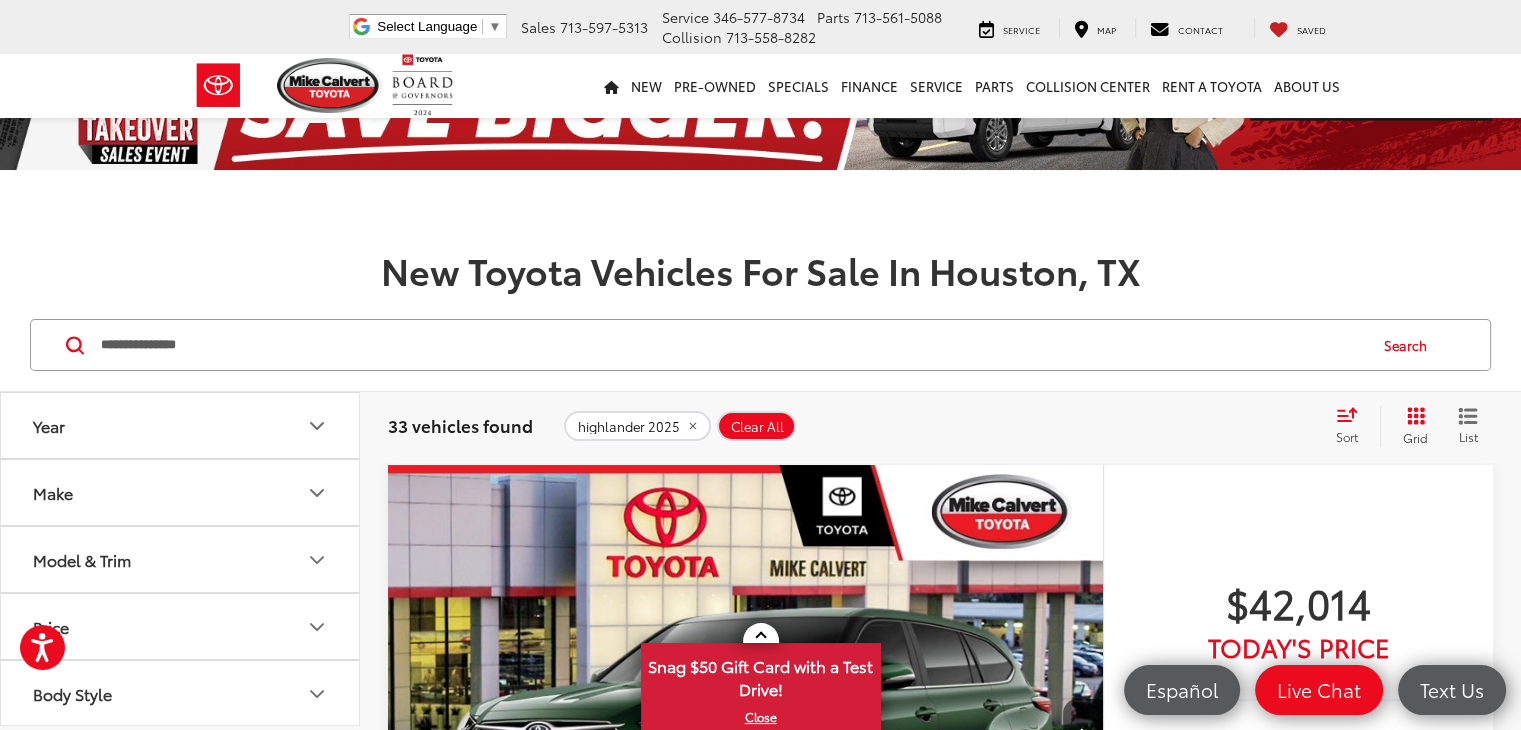 drag, startPoint x: 372, startPoint y: 357, endPoint x: 0, endPoint y: 334, distance: 372.71036 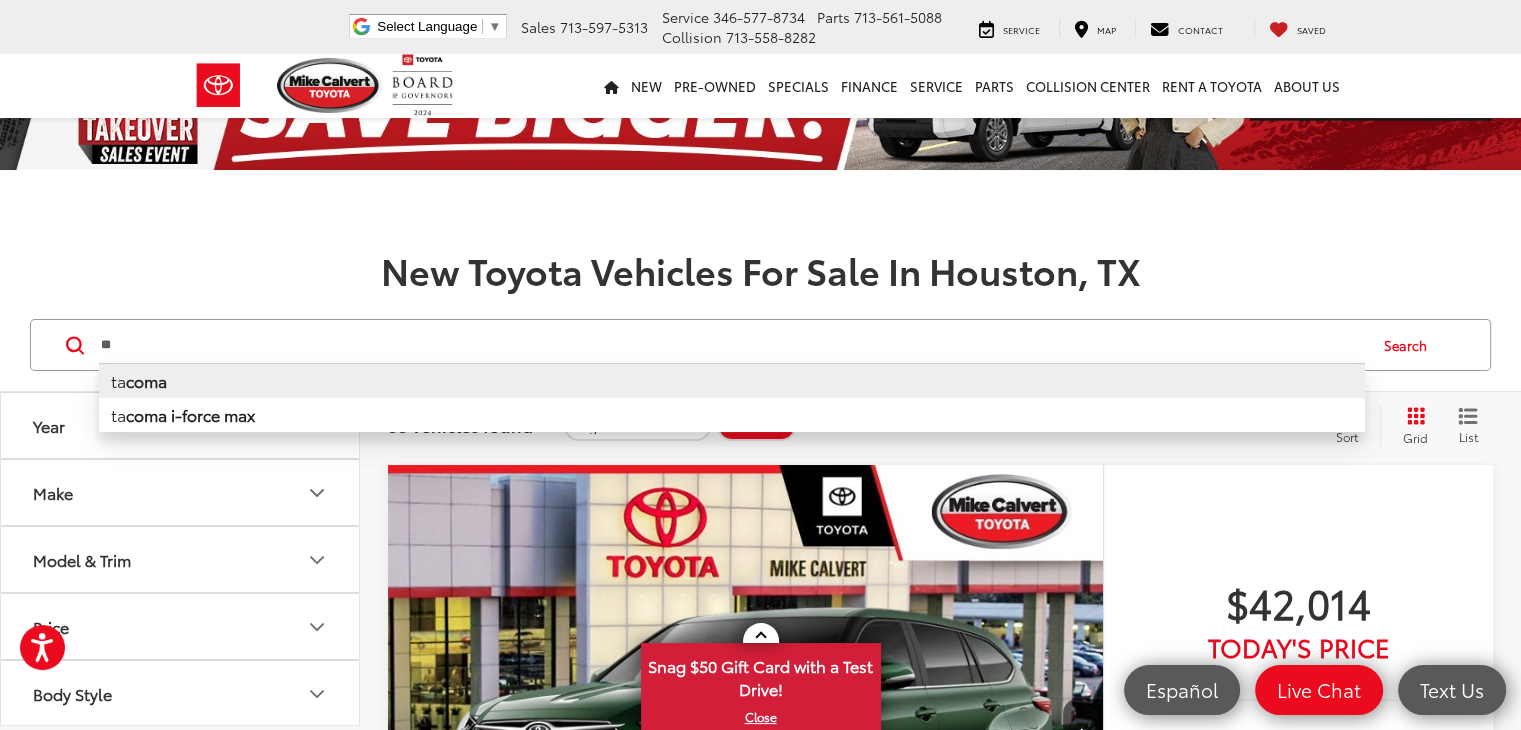 click on "ta coma" at bounding box center [732, 380] 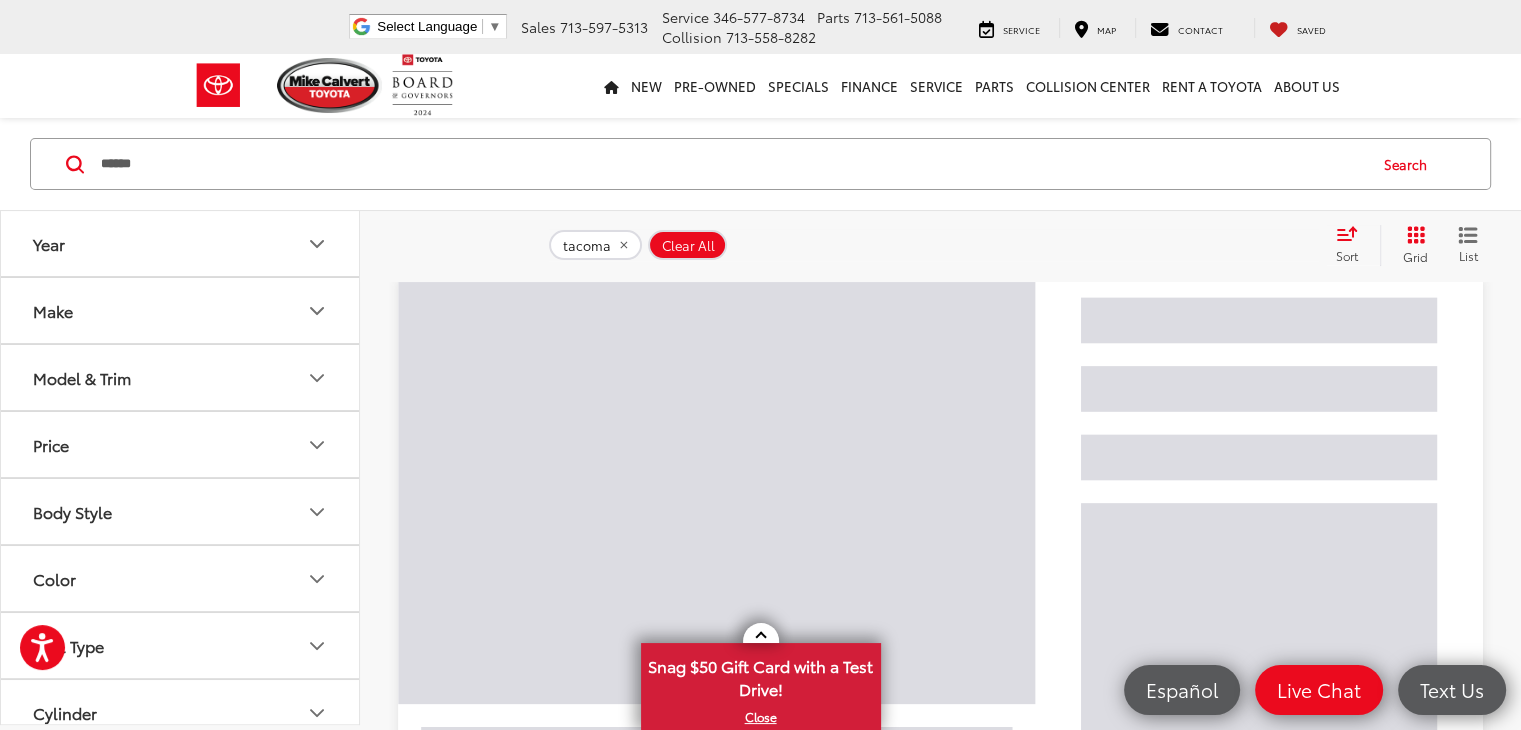 scroll, scrollTop: 300, scrollLeft: 0, axis: vertical 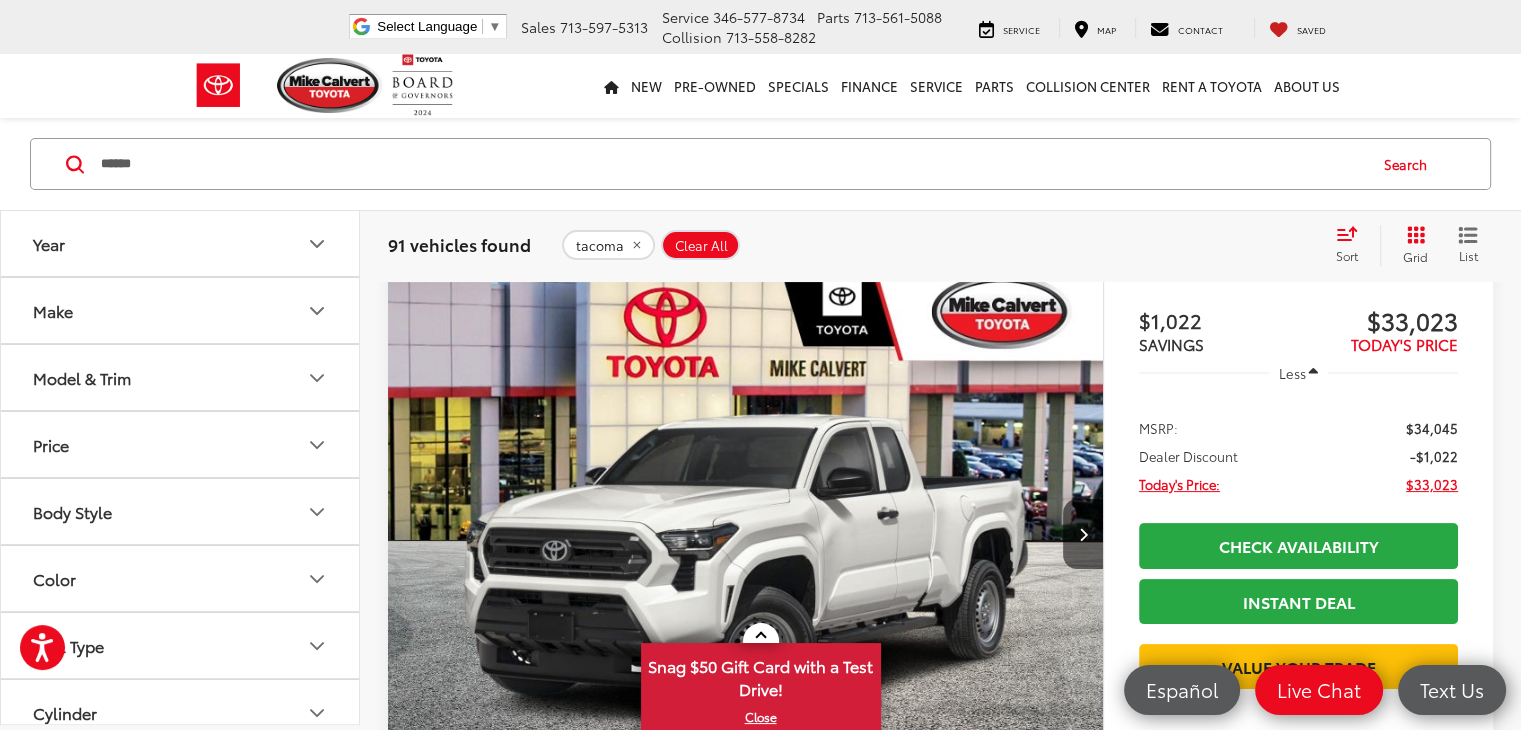 click at bounding box center (746, 534) 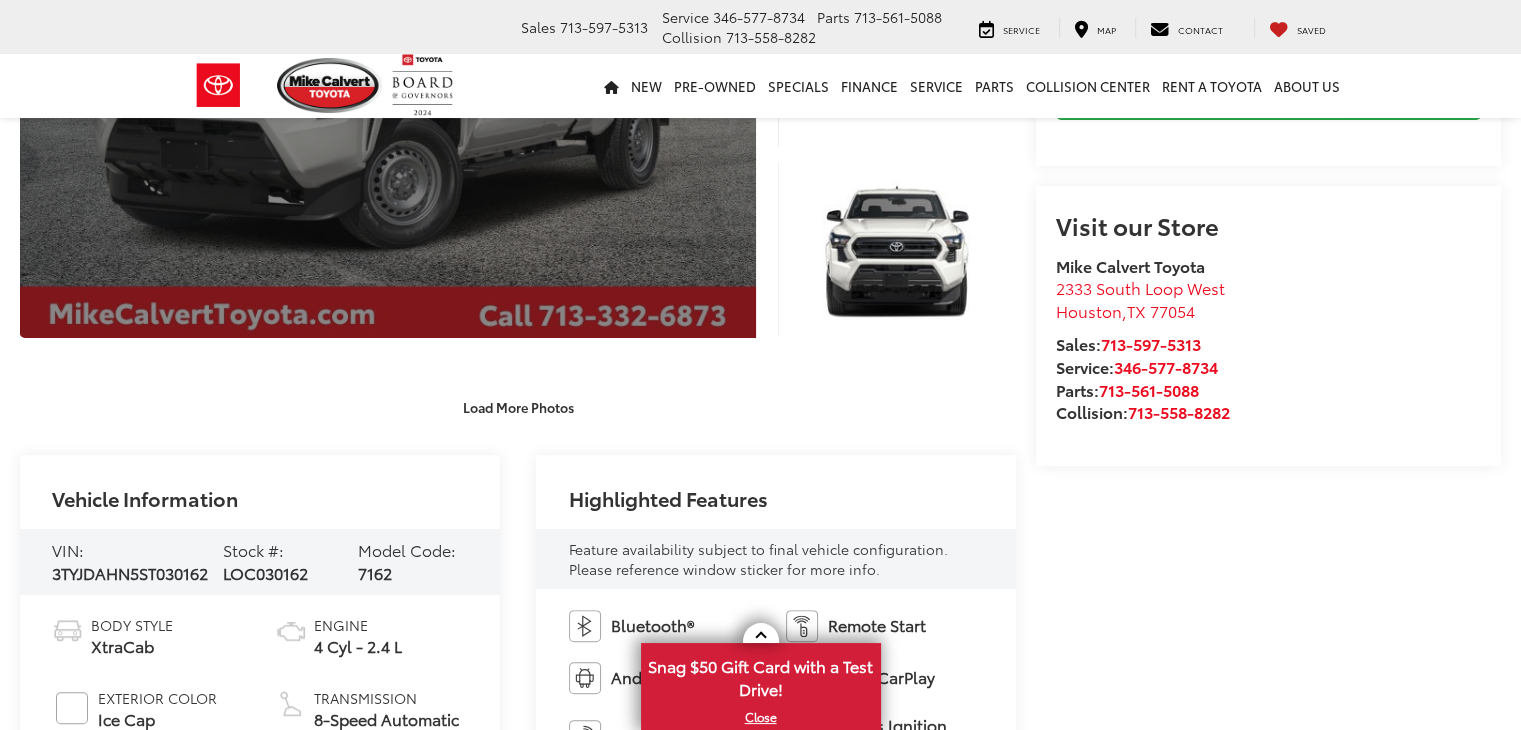 scroll, scrollTop: 600, scrollLeft: 0, axis: vertical 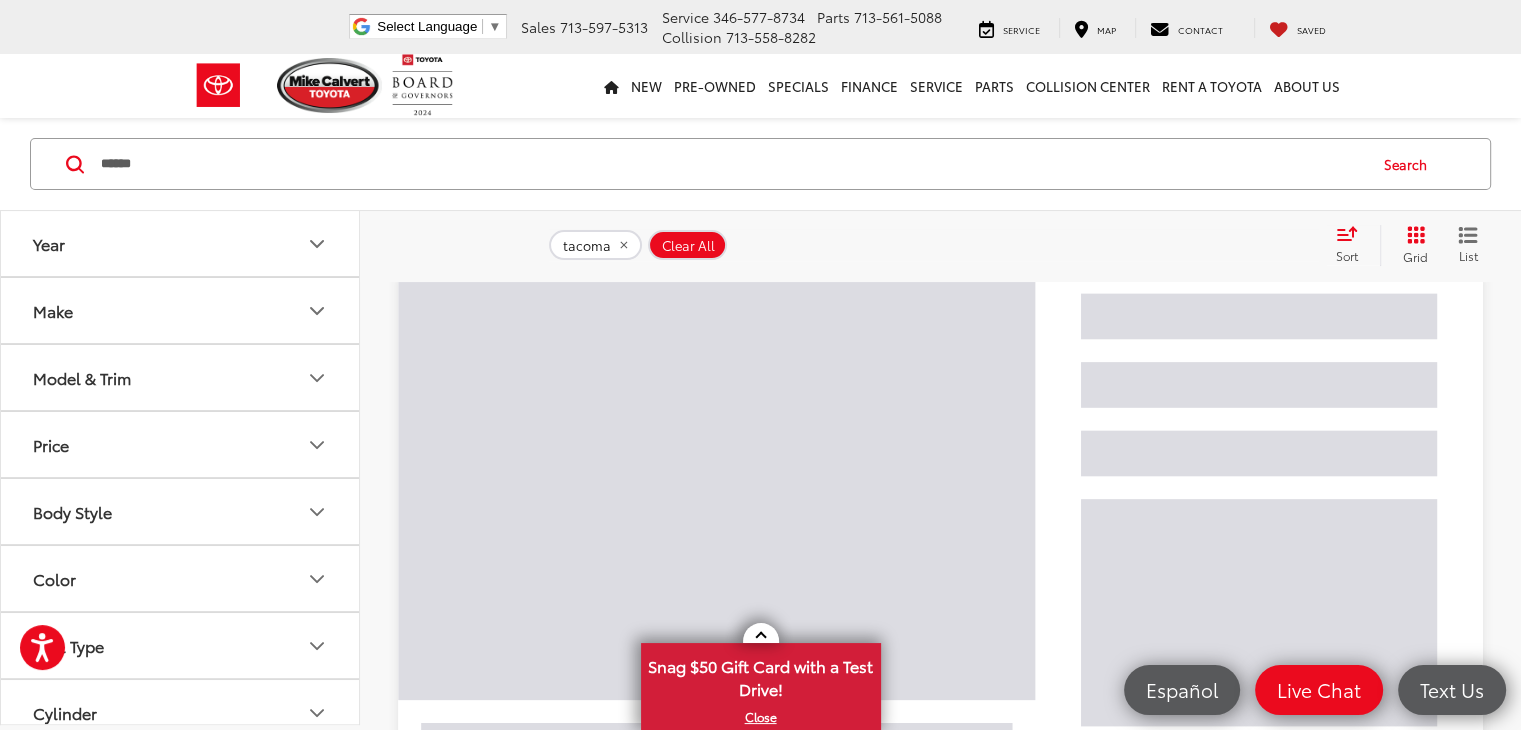 click on "****** ****** Search" at bounding box center (760, 164) 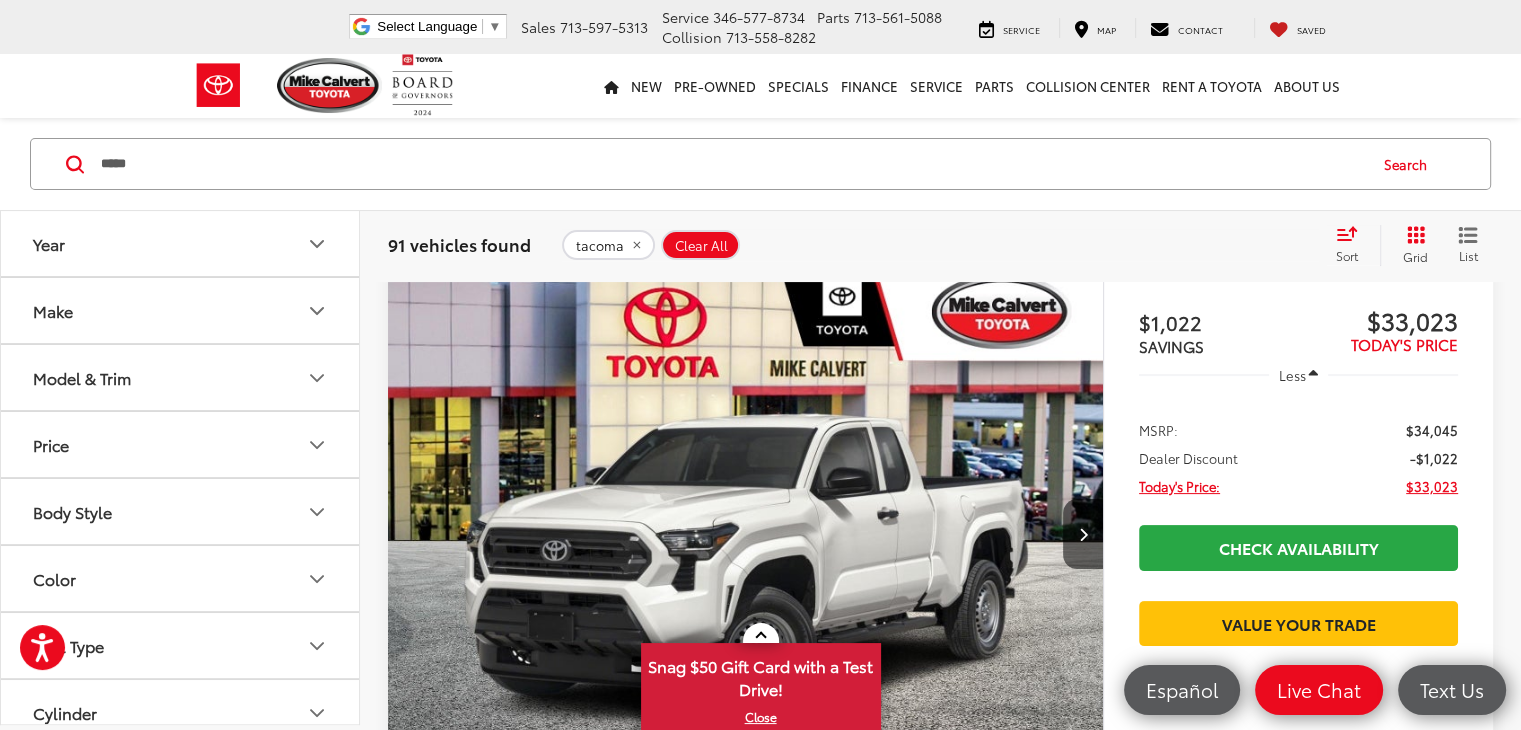 scroll, scrollTop: 0, scrollLeft: 0, axis: both 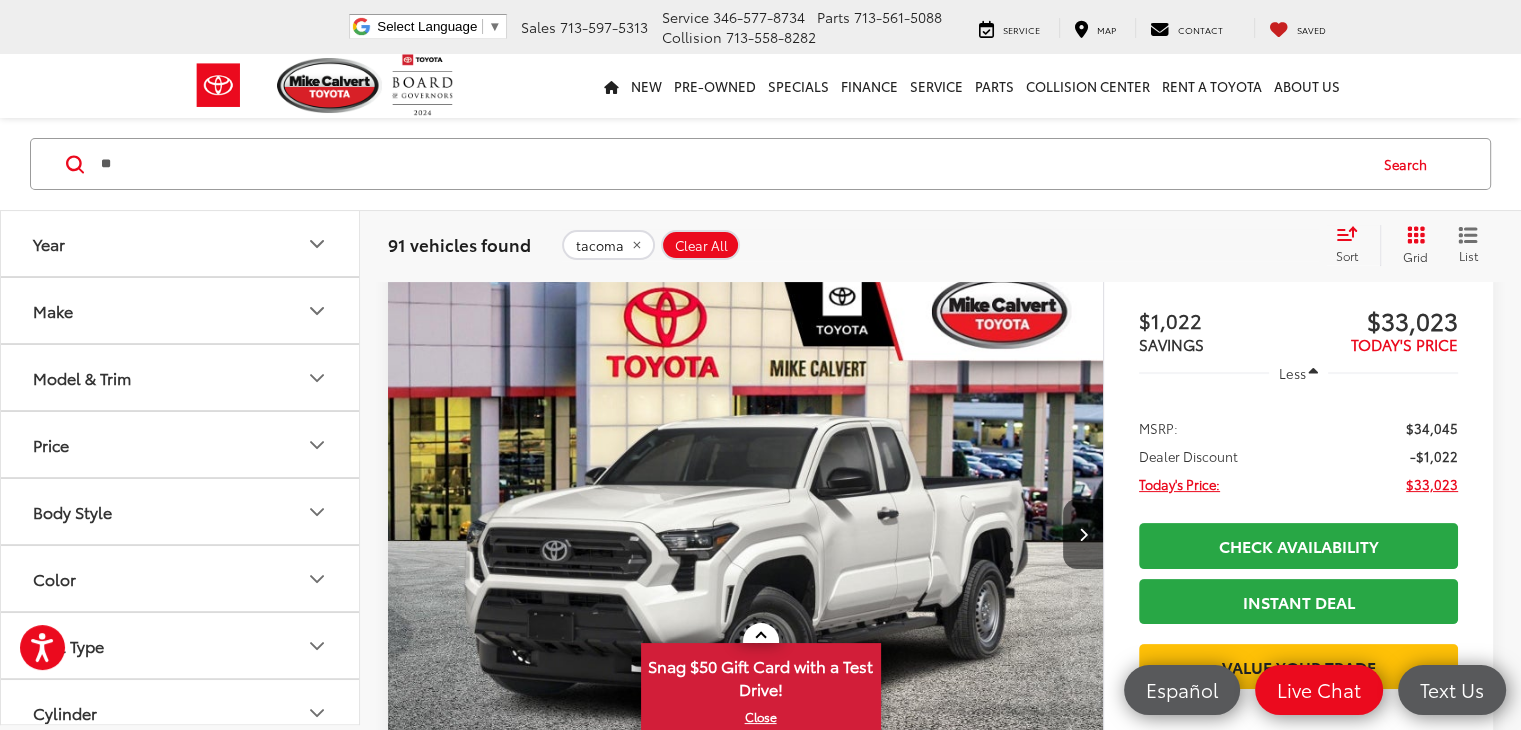 type on "*" 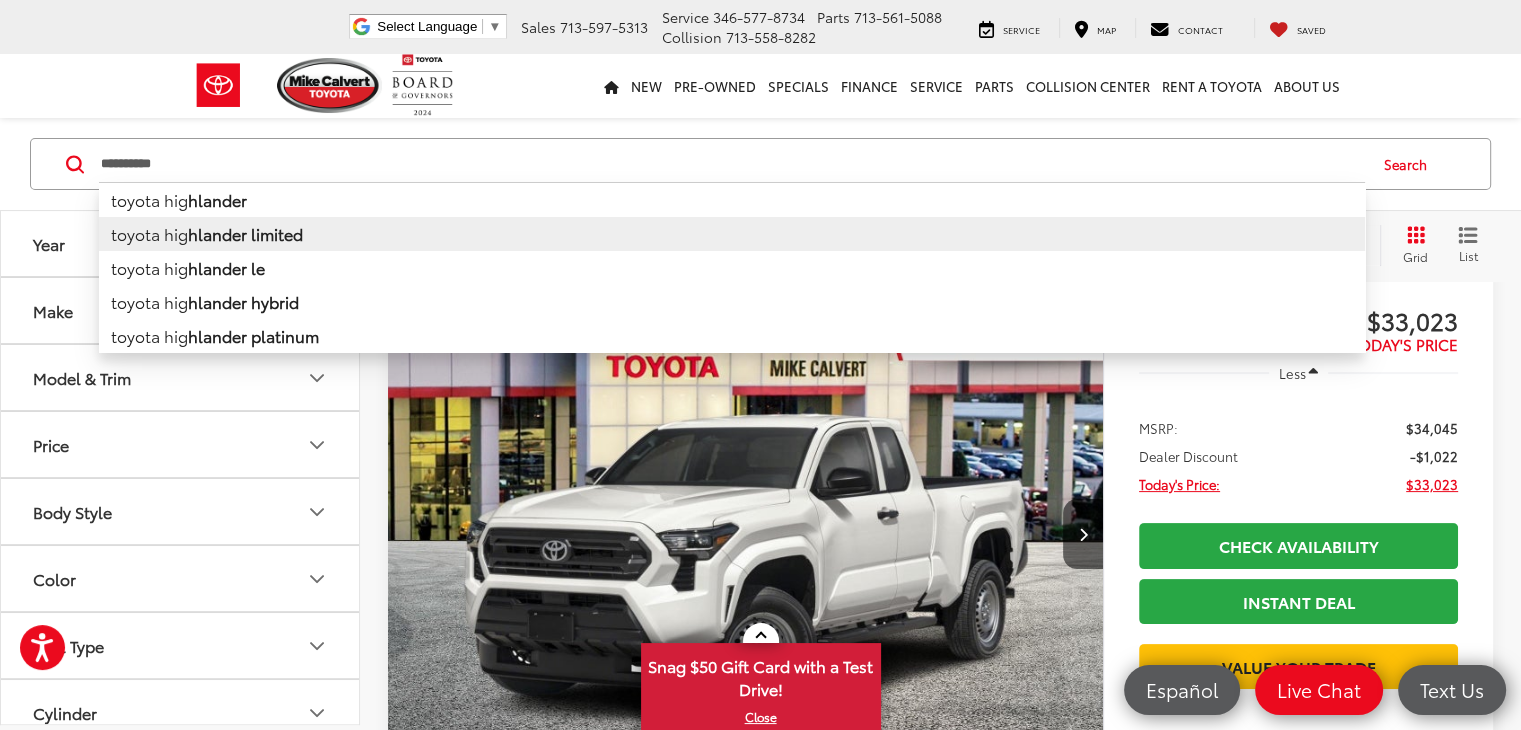 click on "toyota hig hlander limited" at bounding box center (732, 234) 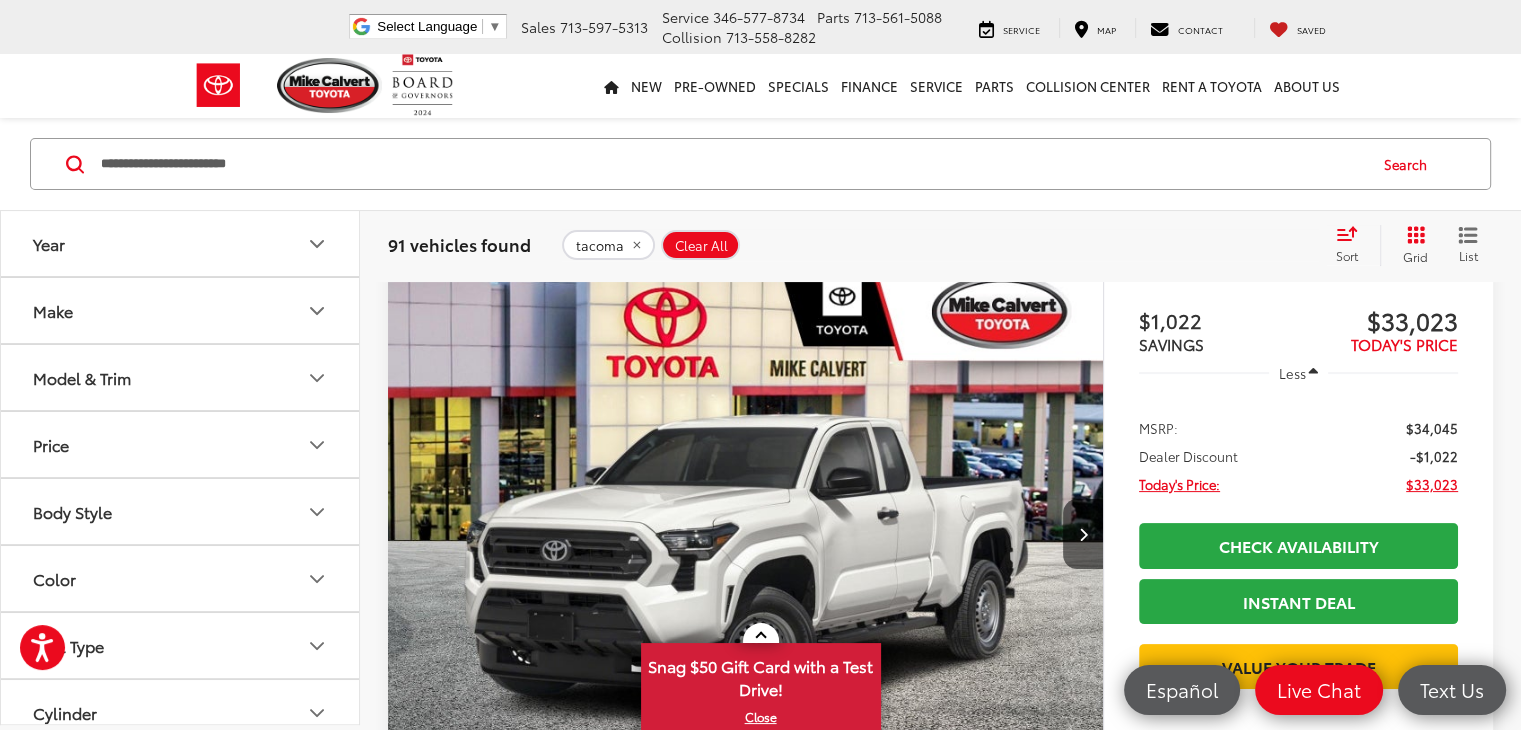 click on "**********" at bounding box center [732, 164] 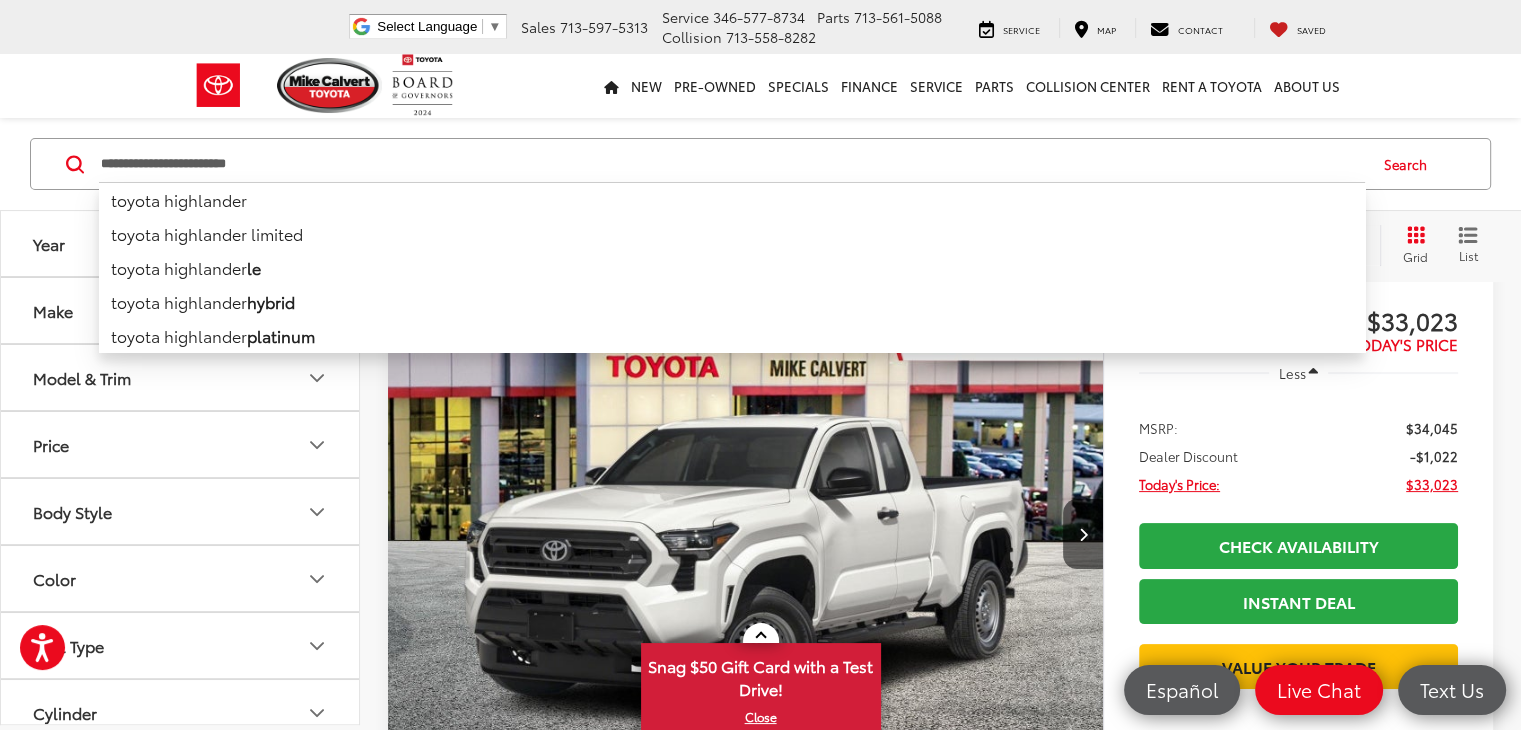 click on "**********" at bounding box center (732, 164) 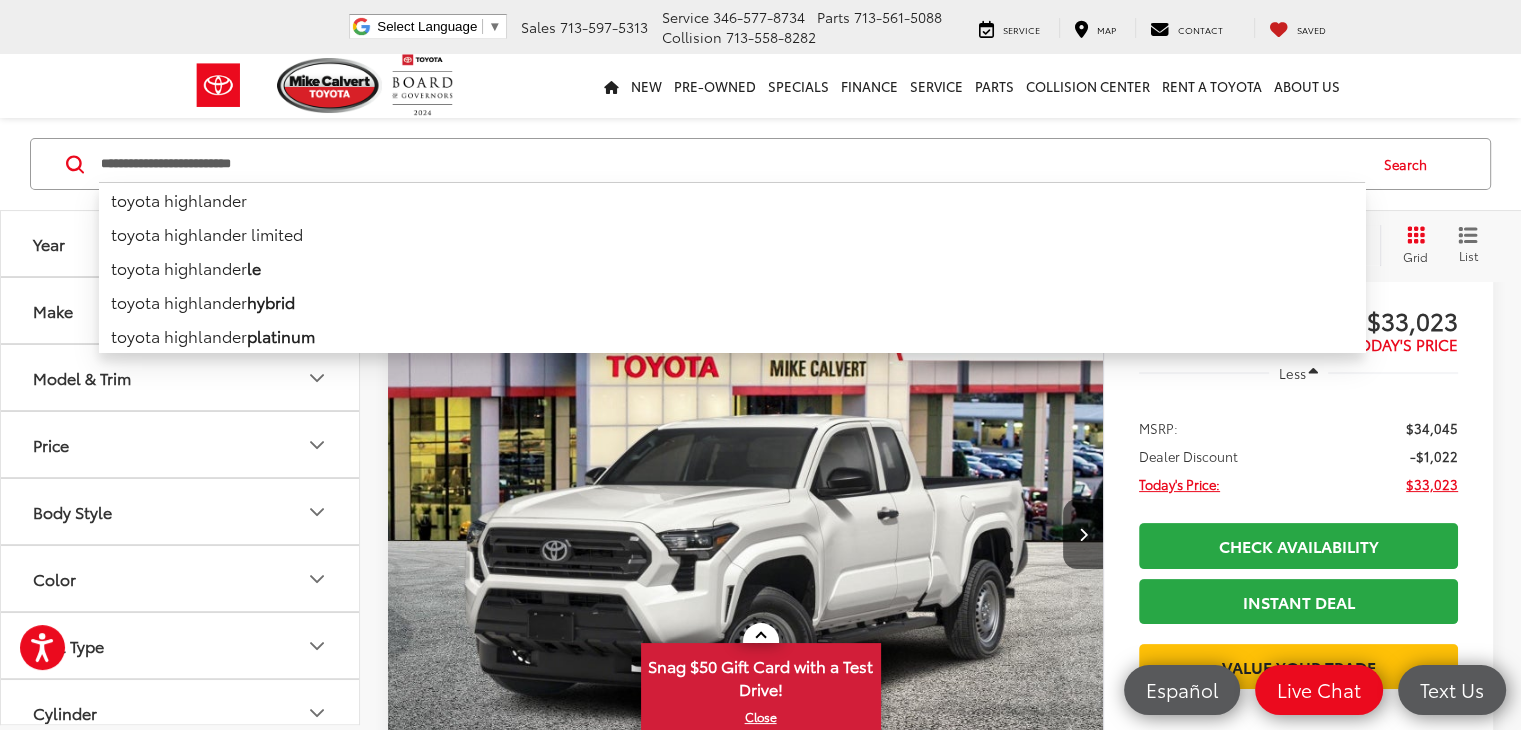 scroll, scrollTop: 280, scrollLeft: 0, axis: vertical 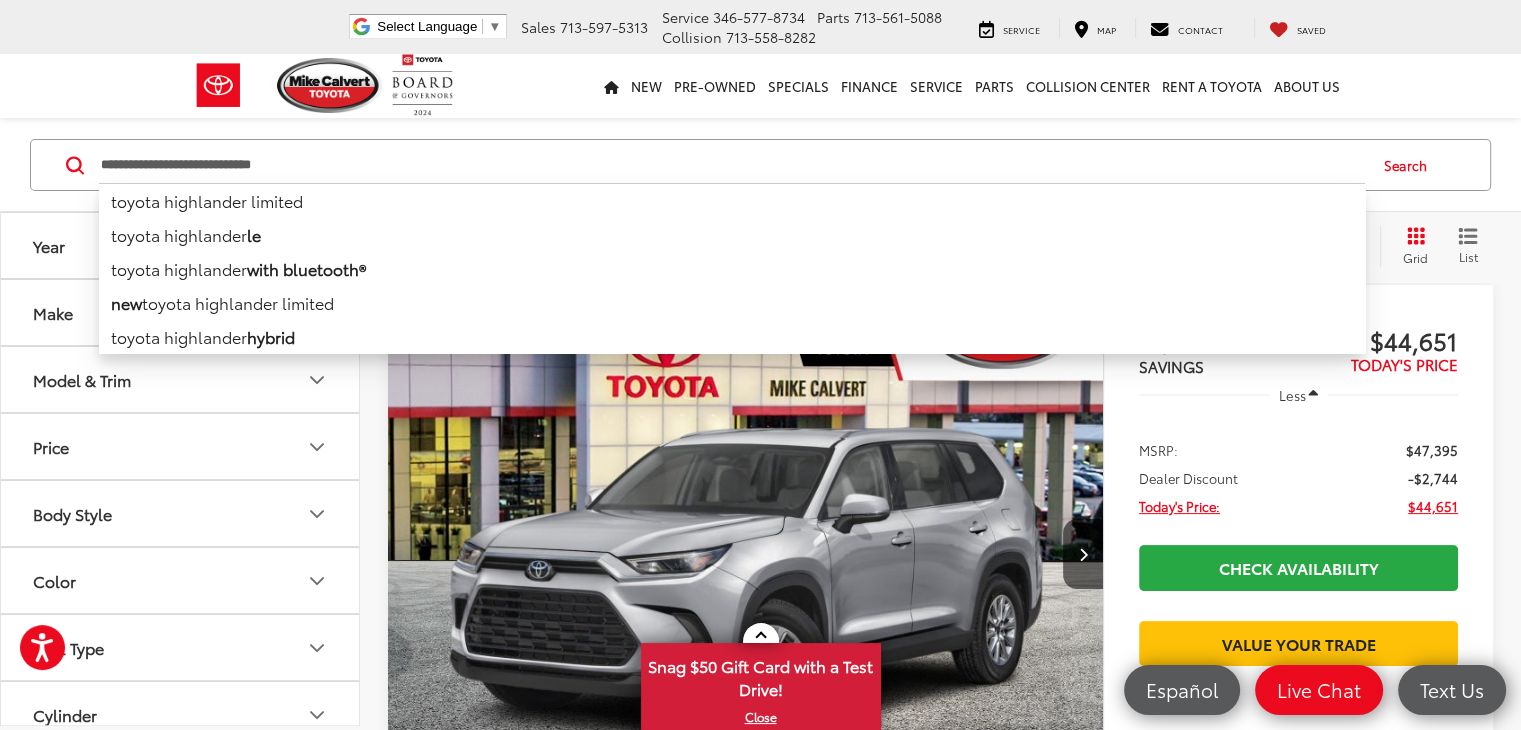 drag, startPoint x: 407, startPoint y: 167, endPoint x: 20, endPoint y: 81, distance: 396.4404 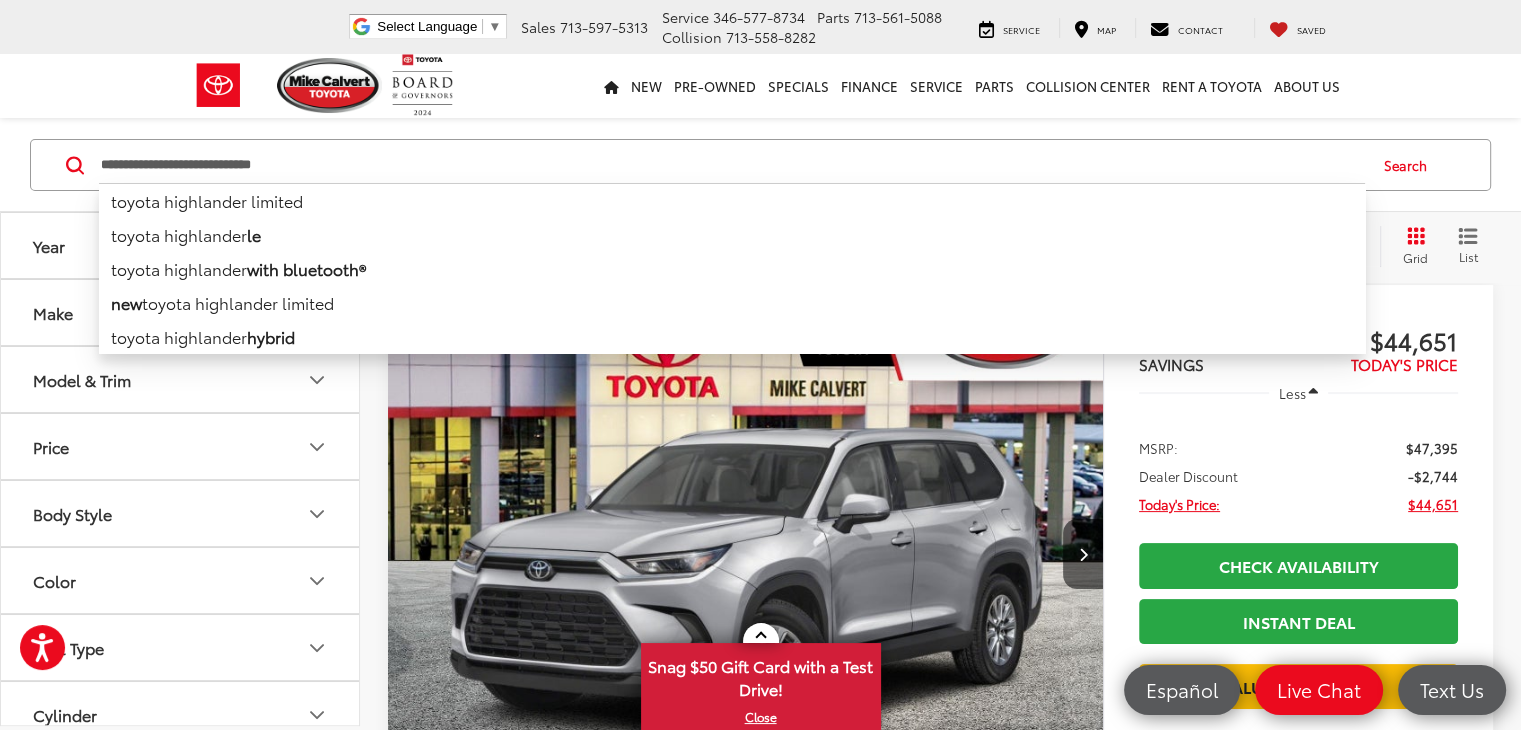 type on "**********" 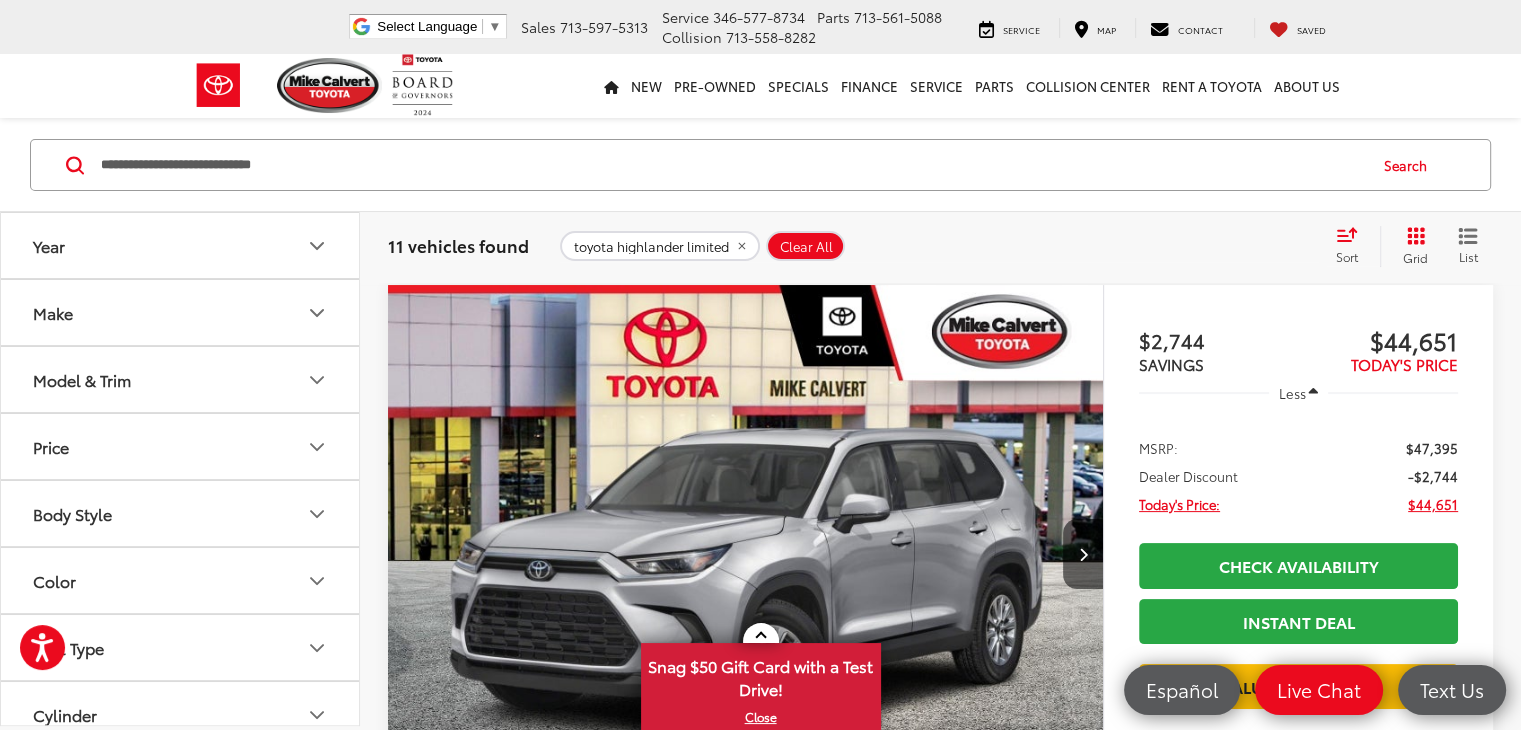 click on "Features Bluetooth® Heated Steering Wheel Remote Start 3rd Row Seating Android Auto Apple CarPlay Disclaimer More Details Comments Dealer Comments Price includes: $500 - TFS Military Program - $500 - Gulf. Exp. 08/04/2025 $500 - TFS Toyota Lease Loyalty Program . $500ExpDate   Midnight Black Metallic 2025 Toyota Grand Highlander Limited FWD 8-Speed Automatic 2.4L 4-Cylinder ABS brakes, Active Cruise Control, Alloy wheels, Electronic Stability Control, Front dual zone A/C, Heated & Ventilated Front Seats, Heated door mirrors, Heated front seats, Heated rear seats, Illuminated entry, Leather Seat Trim, Low tire pressure warning, Navigation System, Power Liftgate, Remote keyless entry, Traction control. 21/28 City/Highway MPG More..." at bounding box center [745, 973] 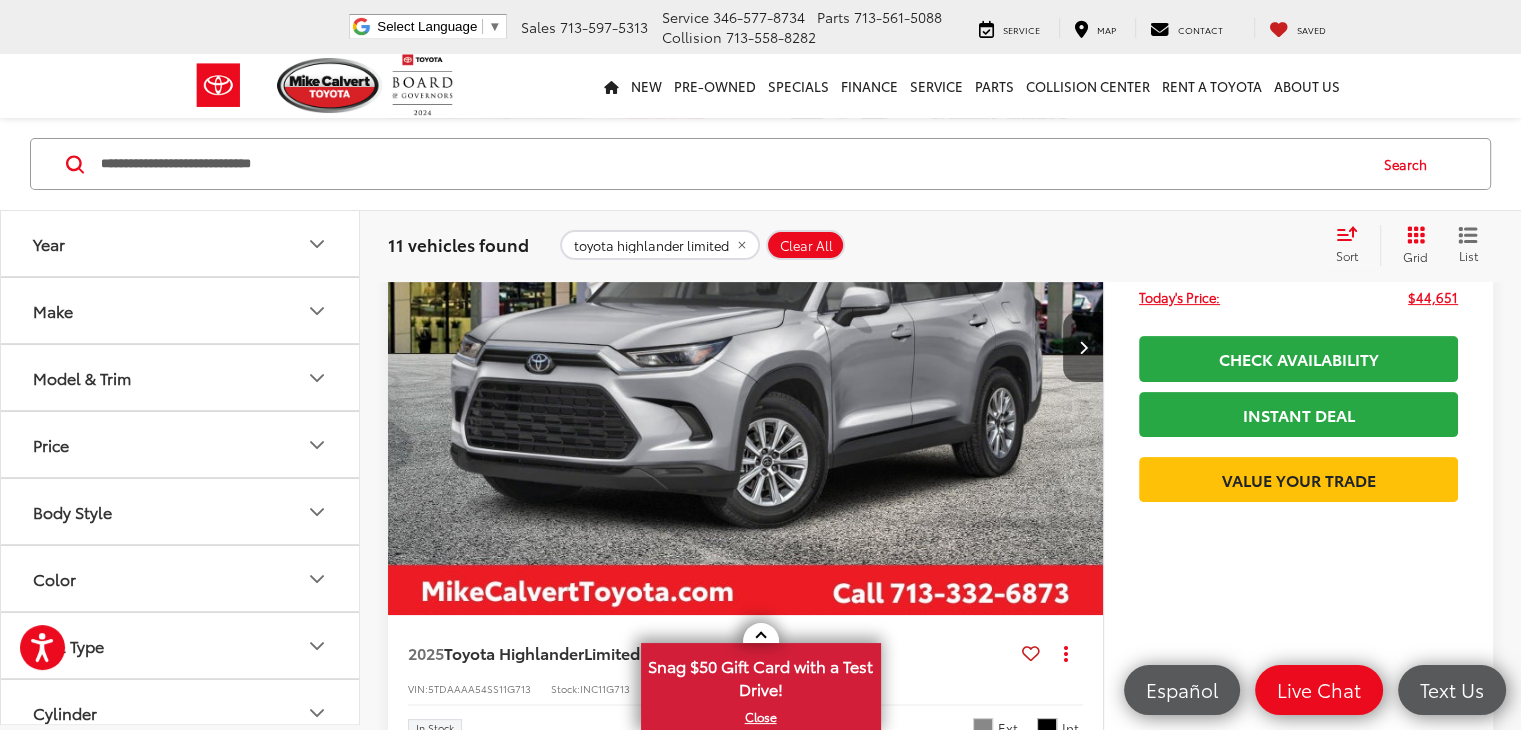 scroll, scrollTop: 280, scrollLeft: 0, axis: vertical 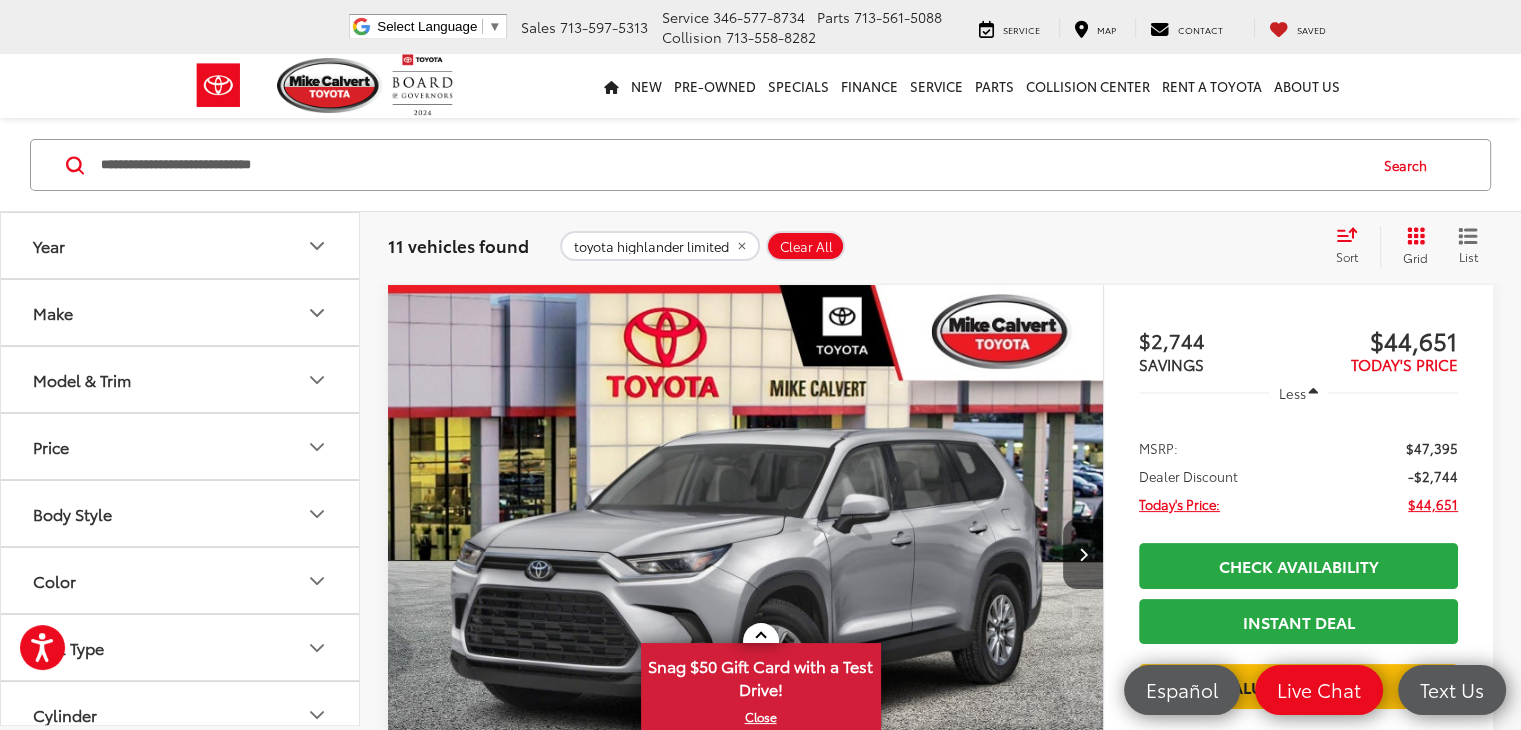 click at bounding box center (746, 554) 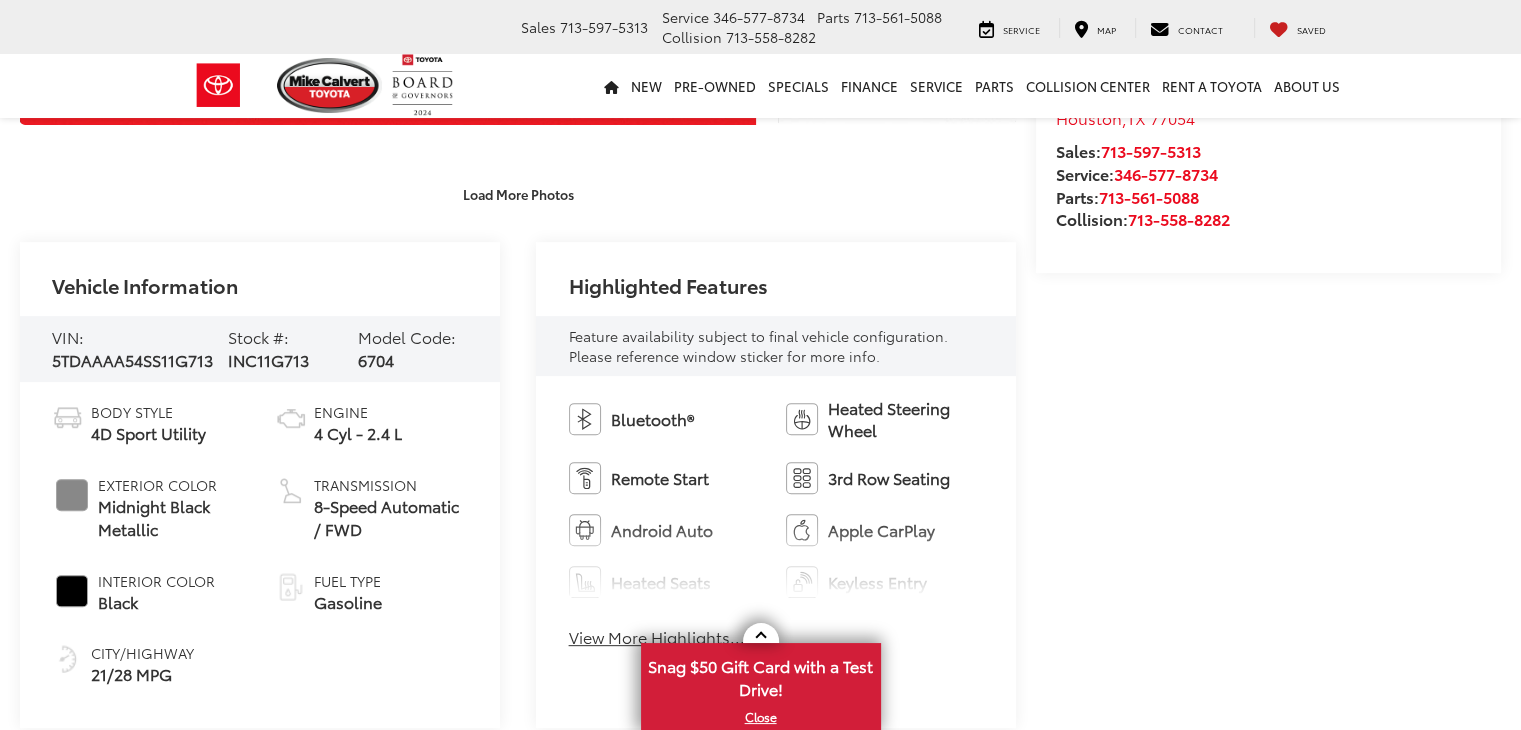 scroll, scrollTop: 688, scrollLeft: 0, axis: vertical 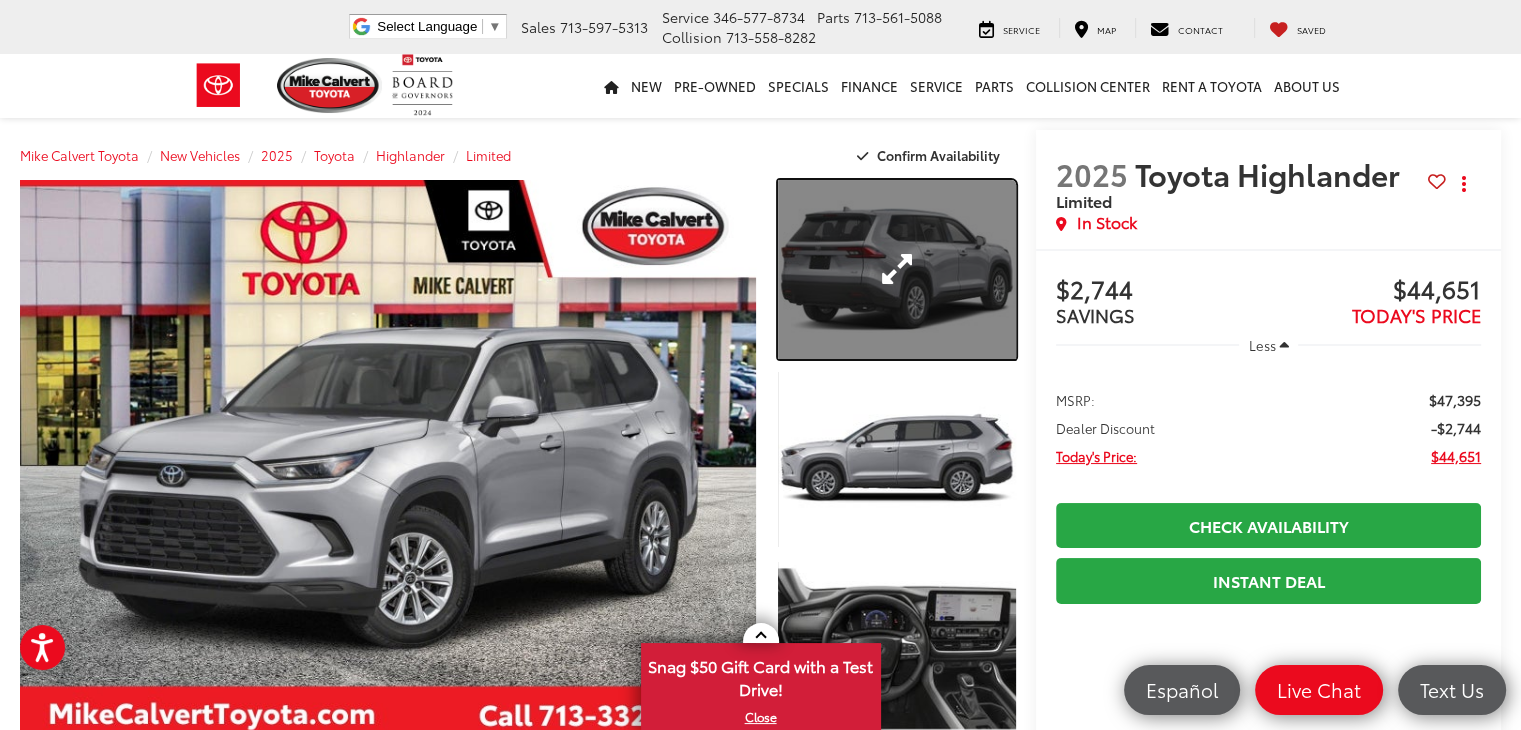 click at bounding box center (897, 269) 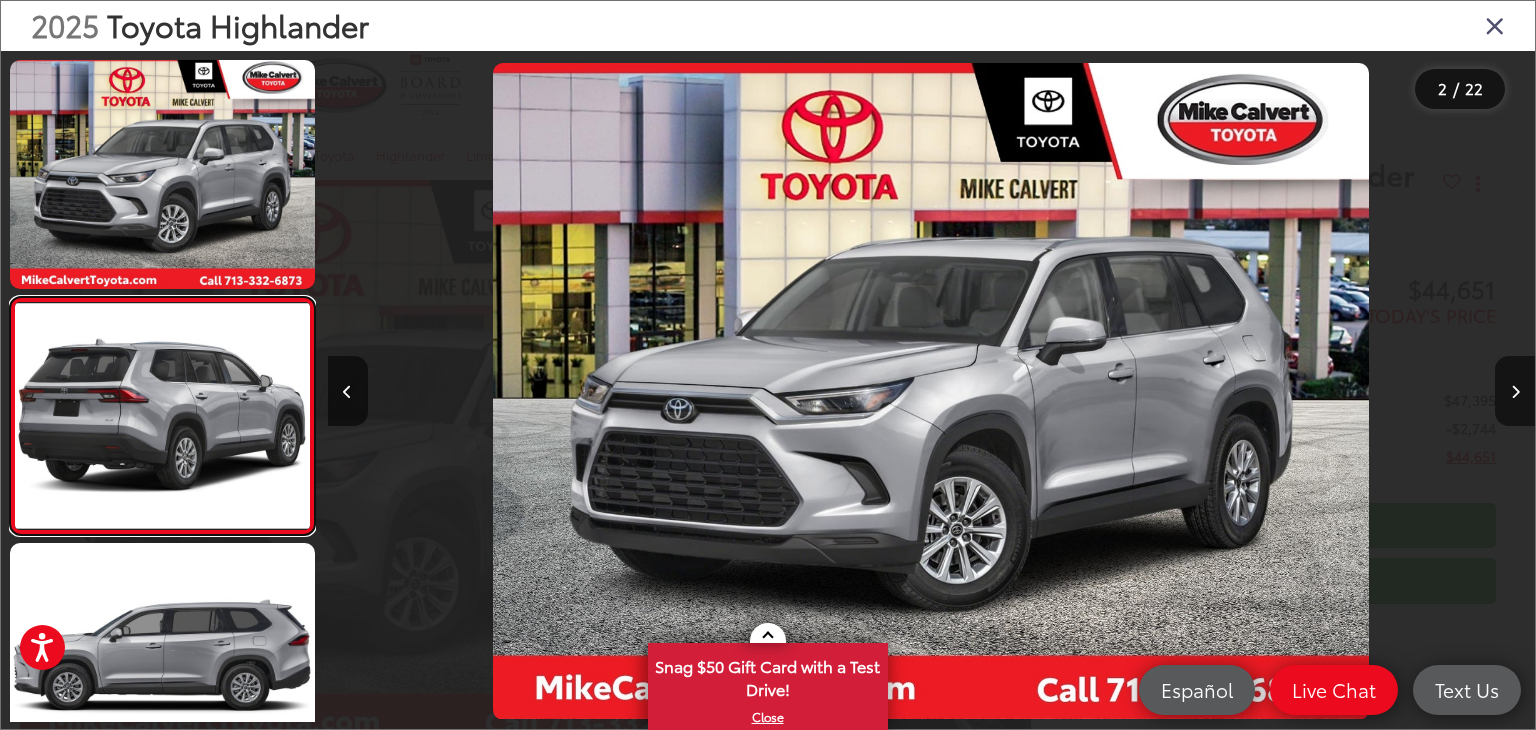 scroll, scrollTop: 0, scrollLeft: 104, axis: horizontal 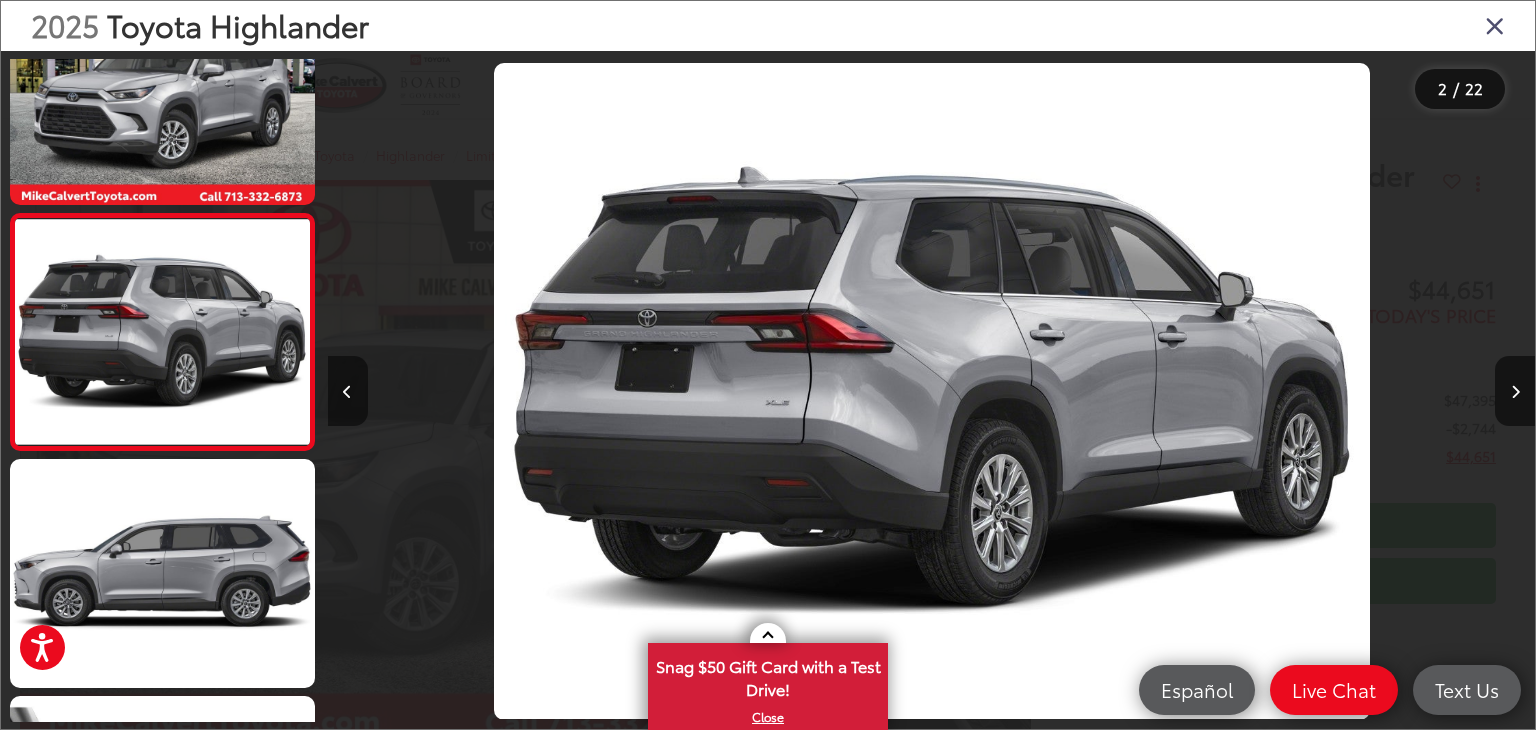 click at bounding box center (348, 391) 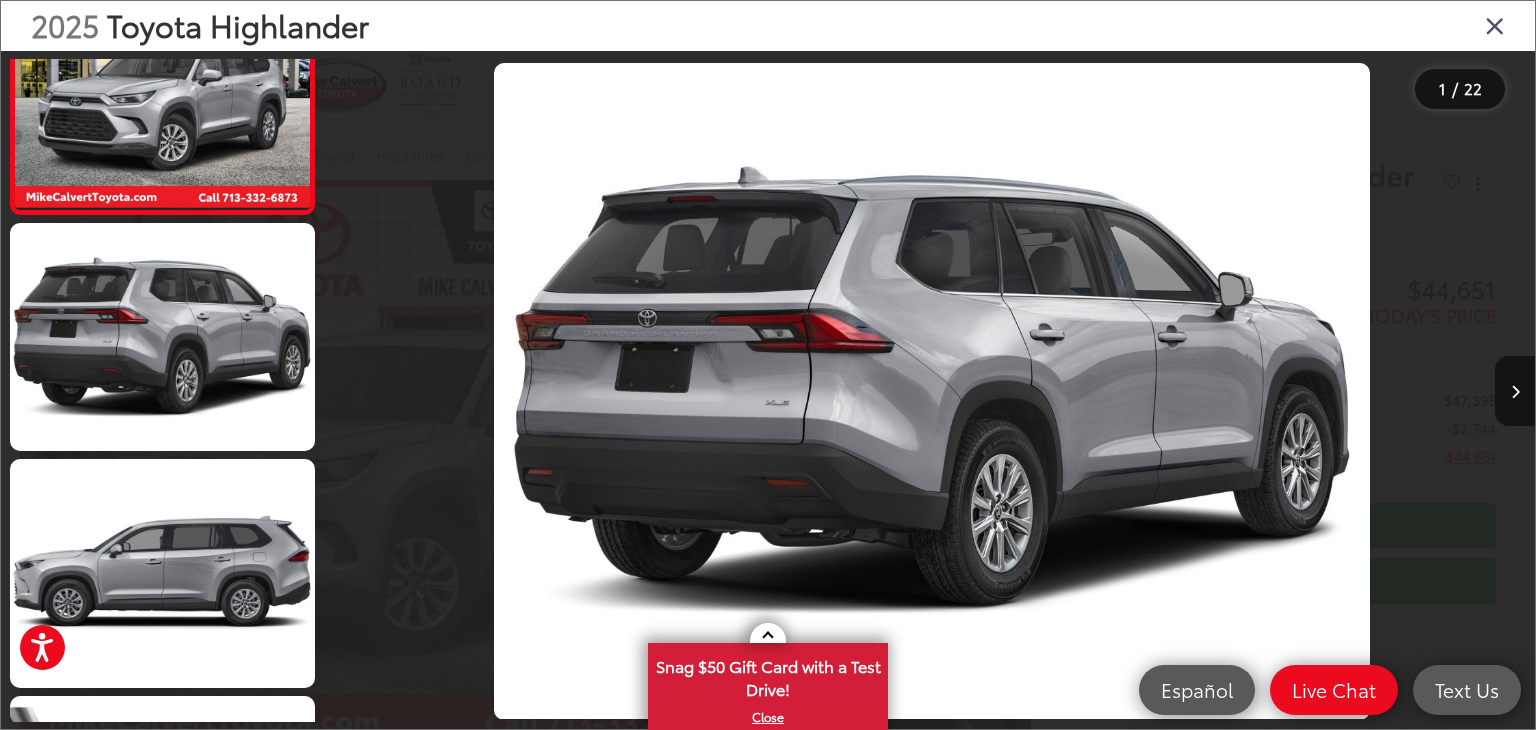 scroll, scrollTop: 0, scrollLeft: 0, axis: both 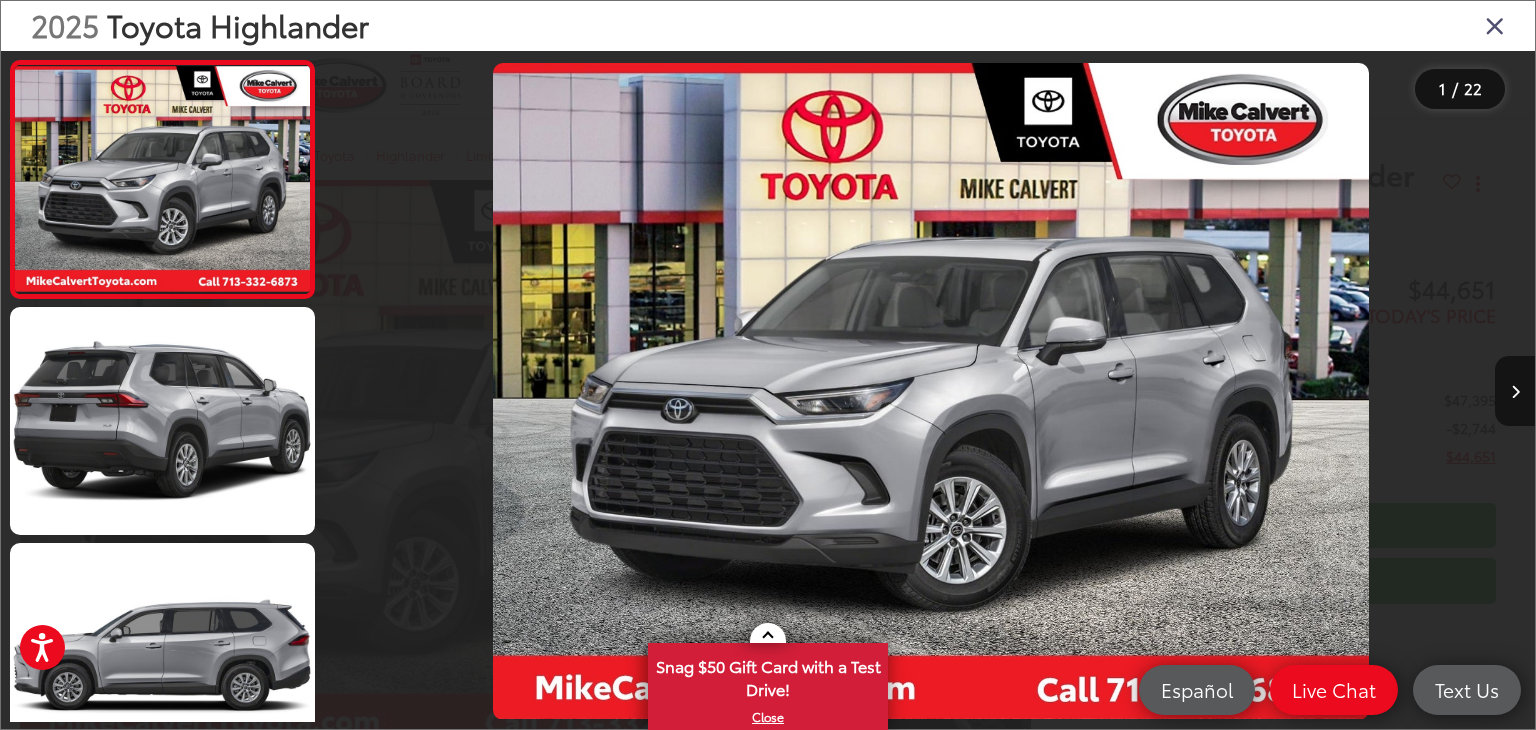 click at bounding box center (479, 391) 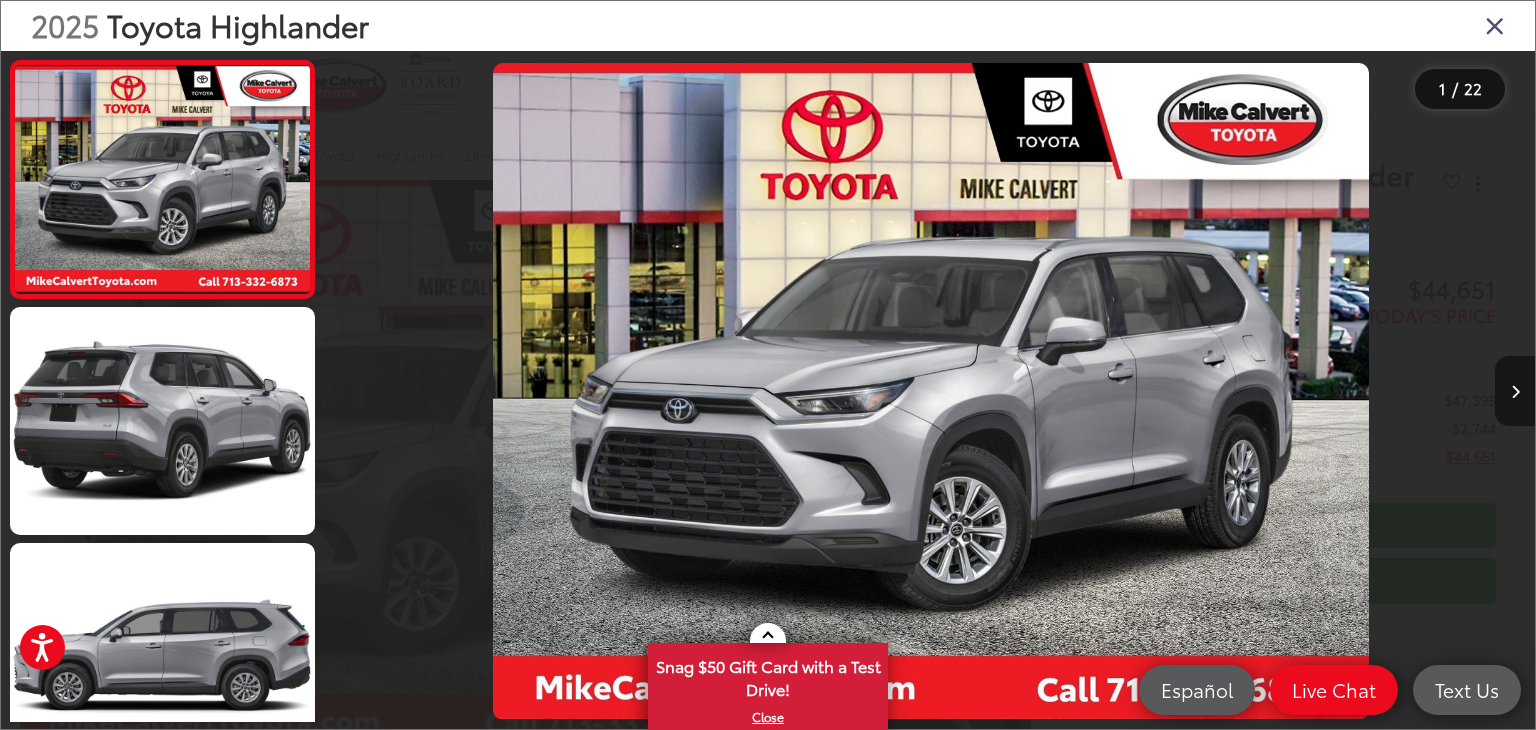 click at bounding box center [1515, 391] 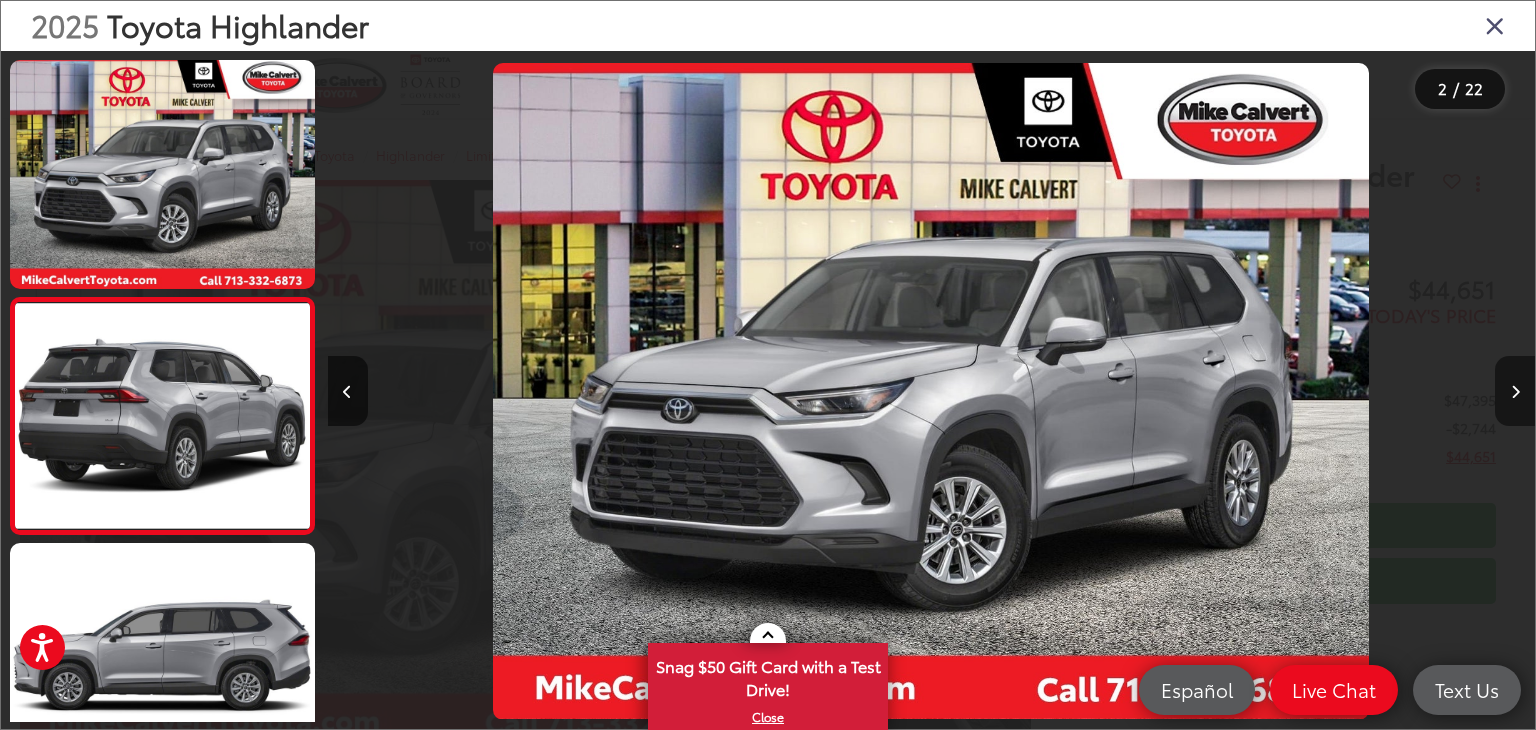scroll, scrollTop: 0, scrollLeft: 106, axis: horizontal 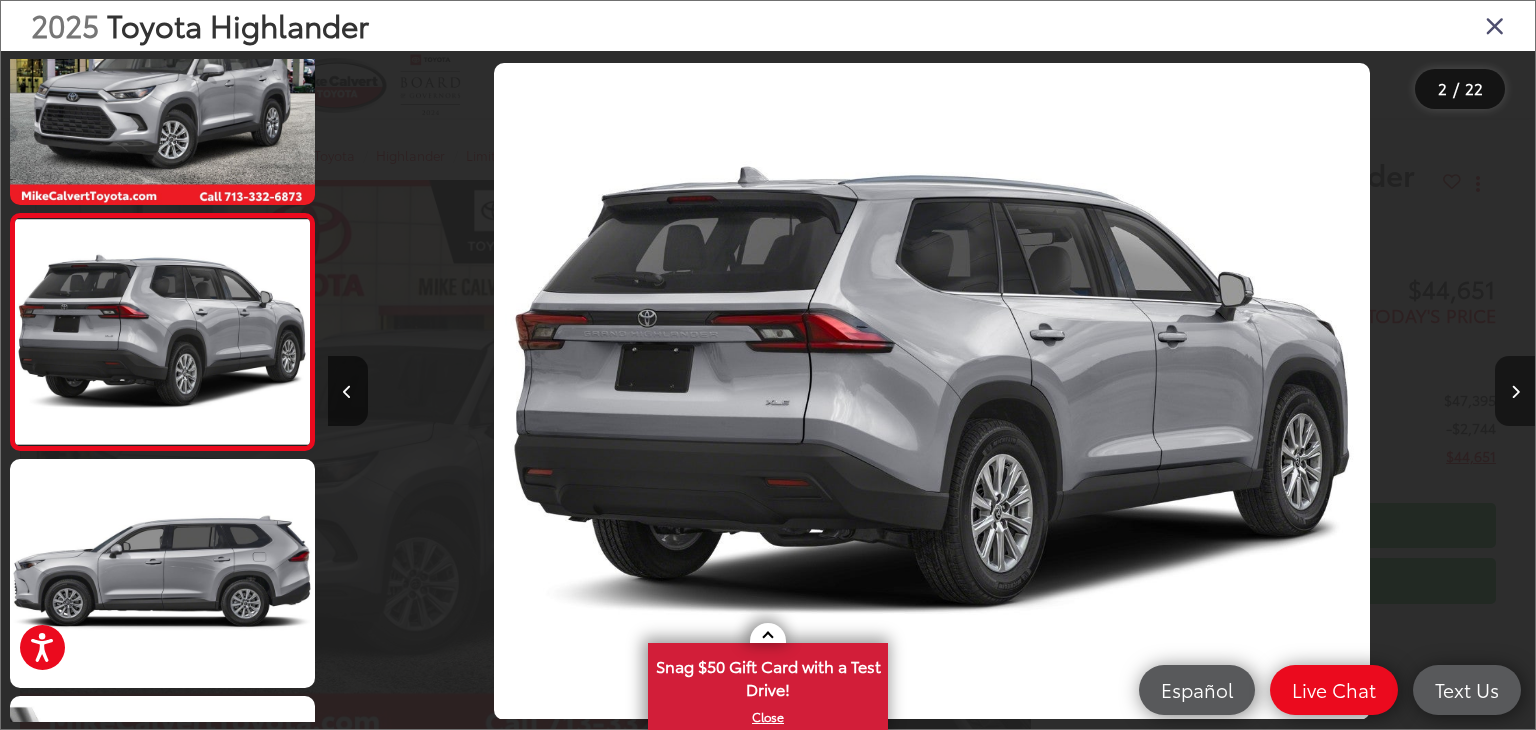 click at bounding box center (1515, 391) 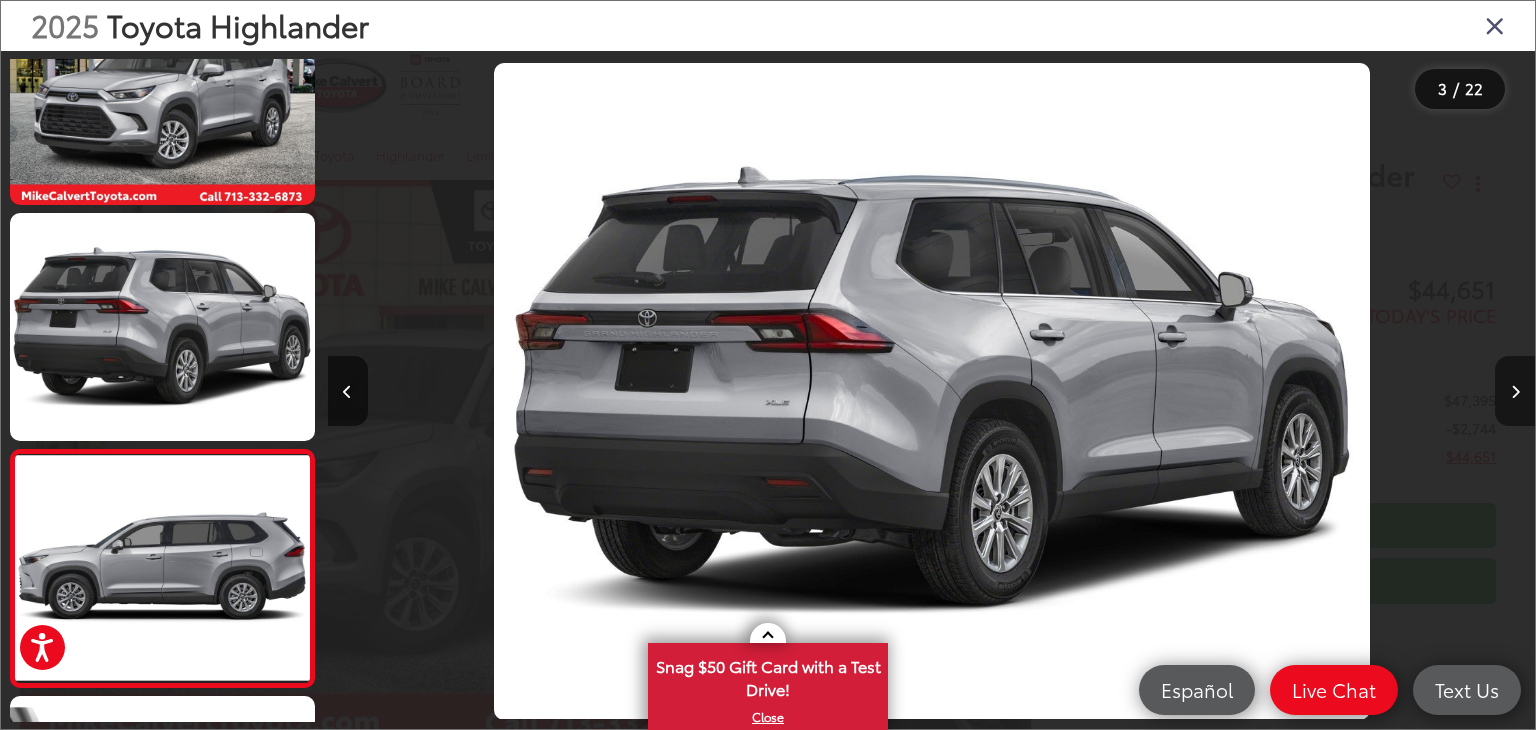 scroll, scrollTop: 0, scrollLeft: 1408, axis: horizontal 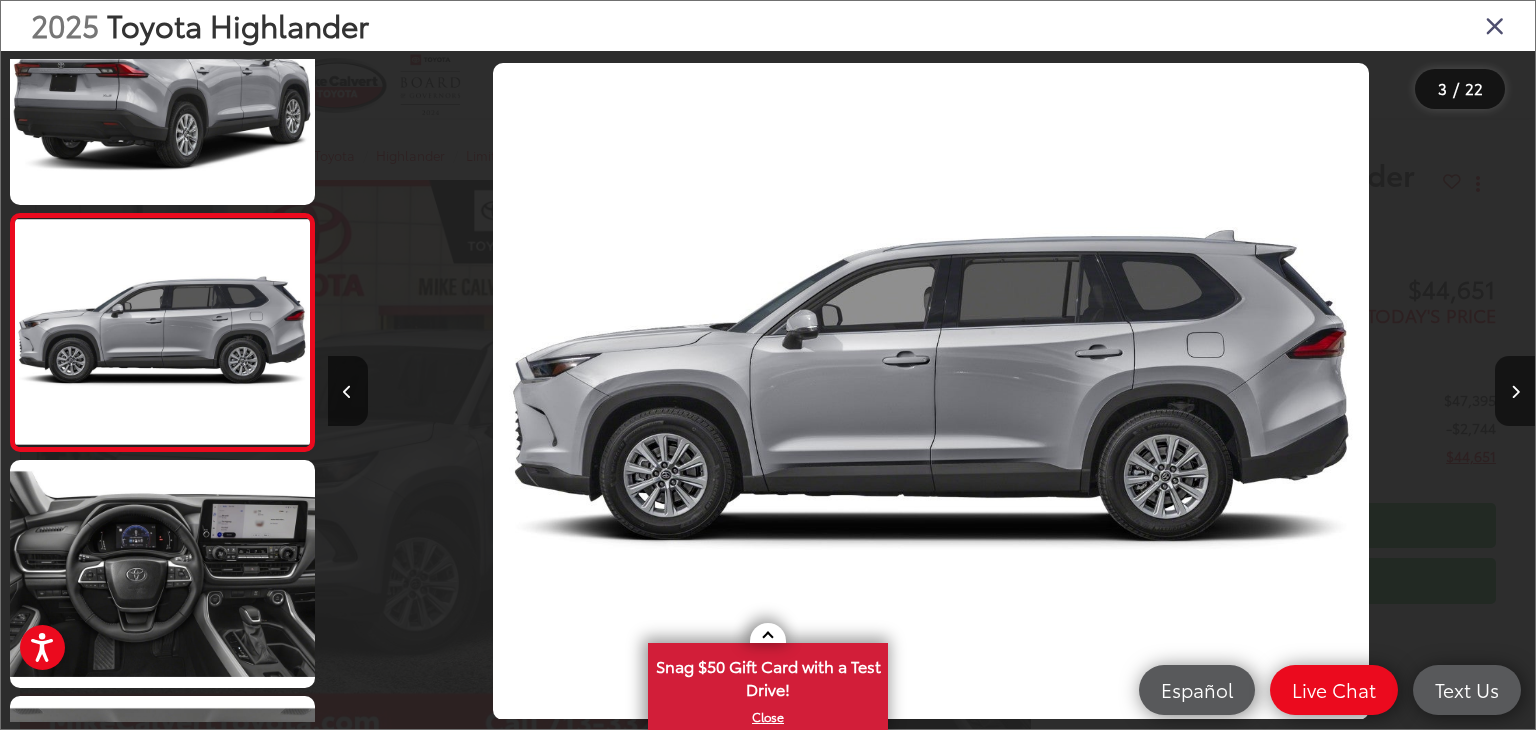 click at bounding box center (1384, 391) 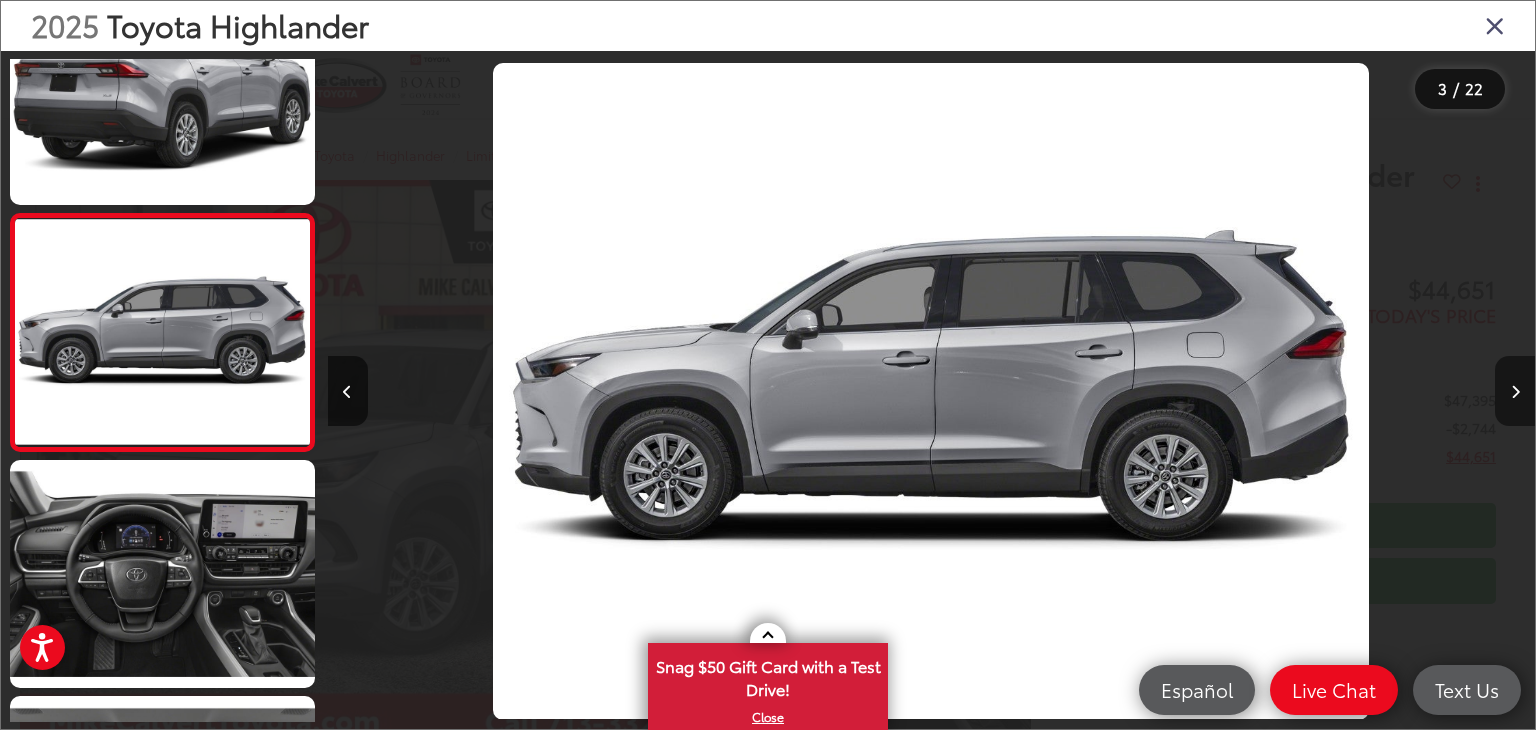 click at bounding box center (1515, 391) 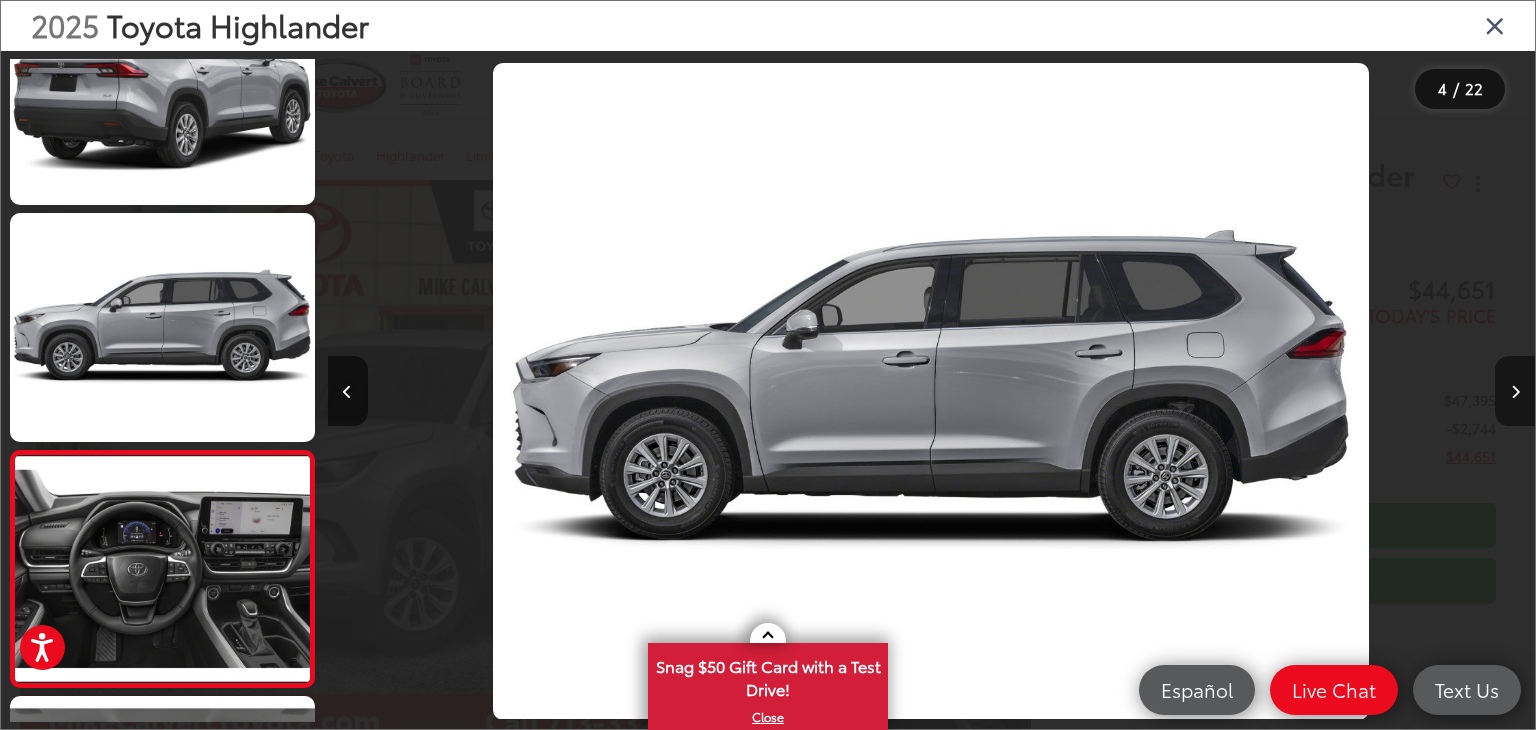 scroll, scrollTop: 0, scrollLeft: 2455, axis: horizontal 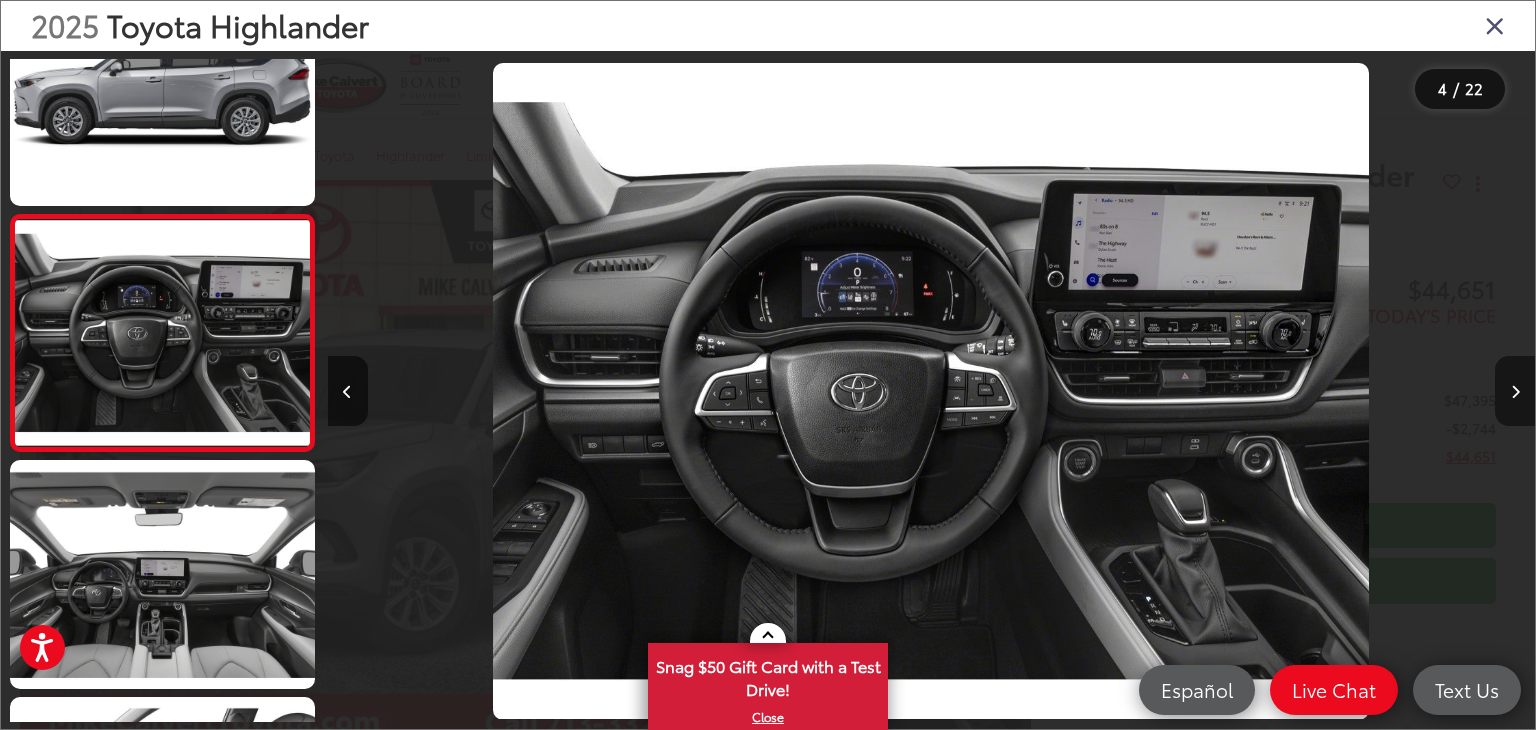 click at bounding box center [1515, 391] 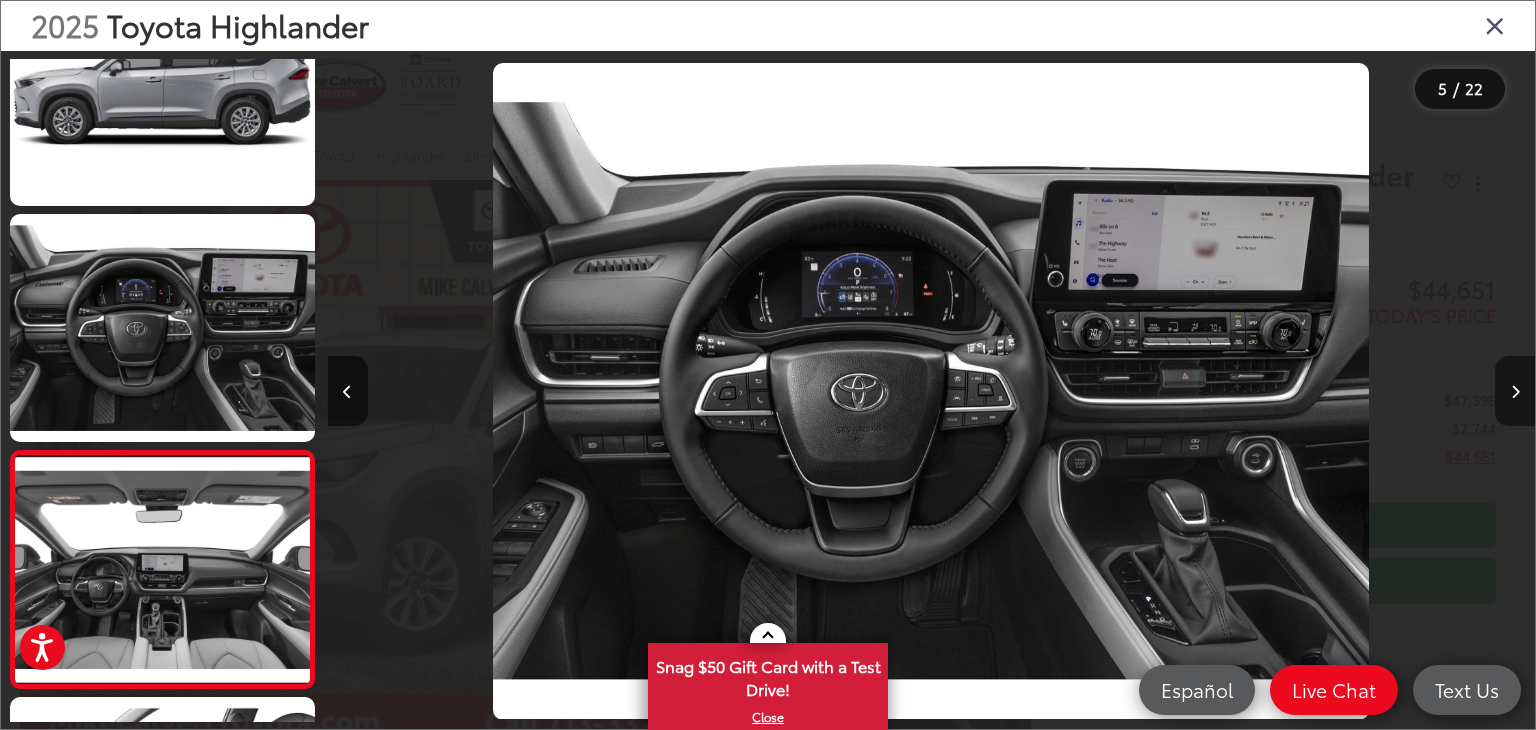 scroll, scrollTop: 0, scrollLeft: 3997, axis: horizontal 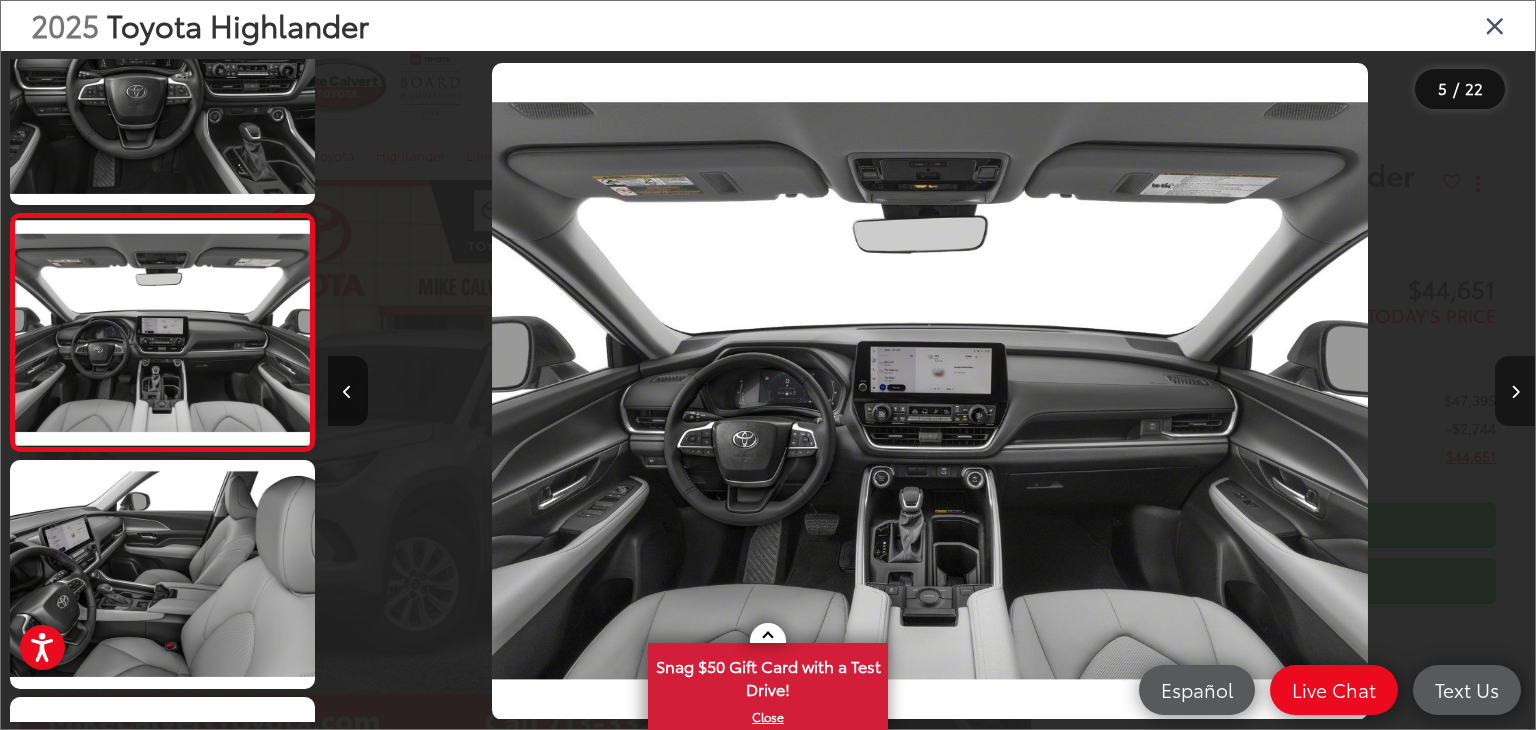click at bounding box center (1515, 391) 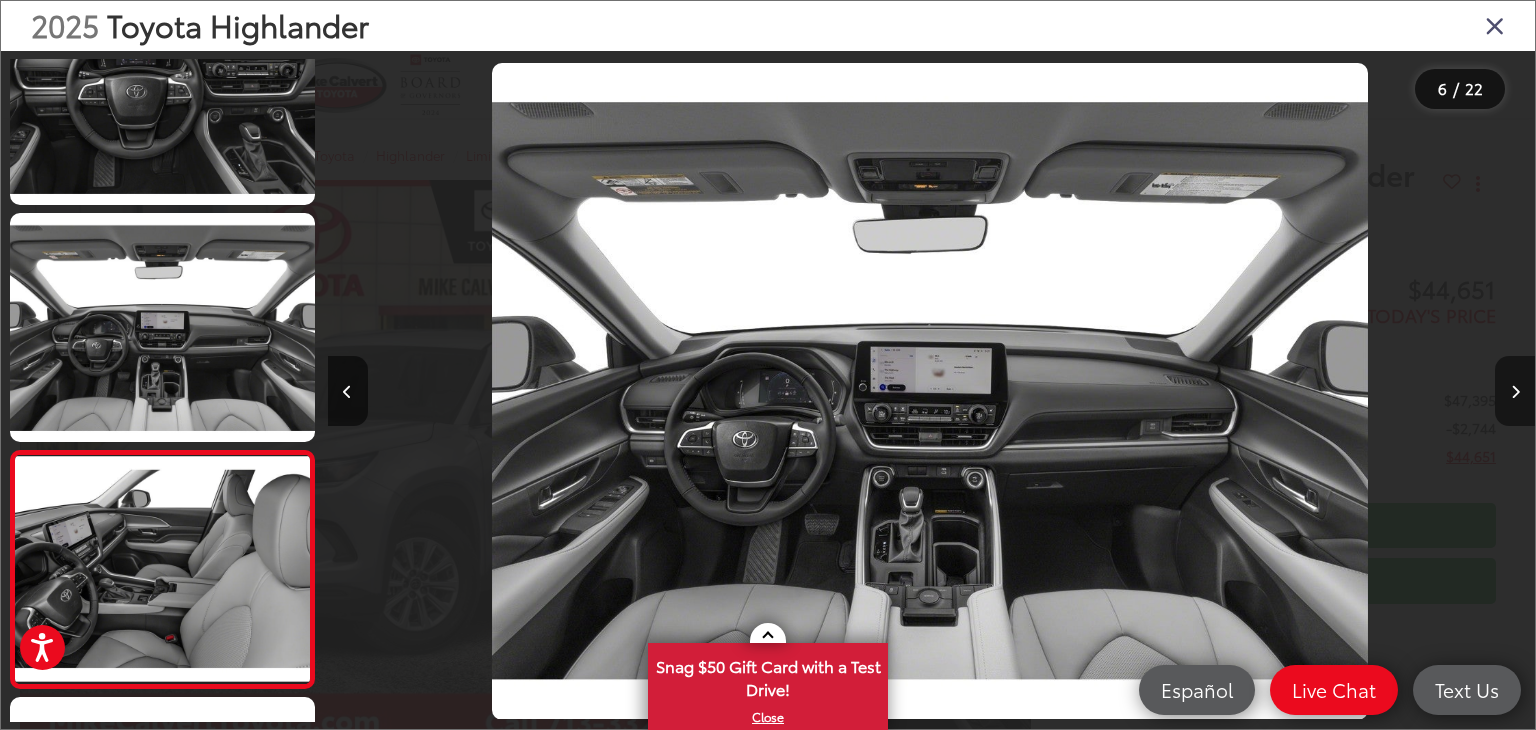 scroll, scrollTop: 0, scrollLeft: 5157, axis: horizontal 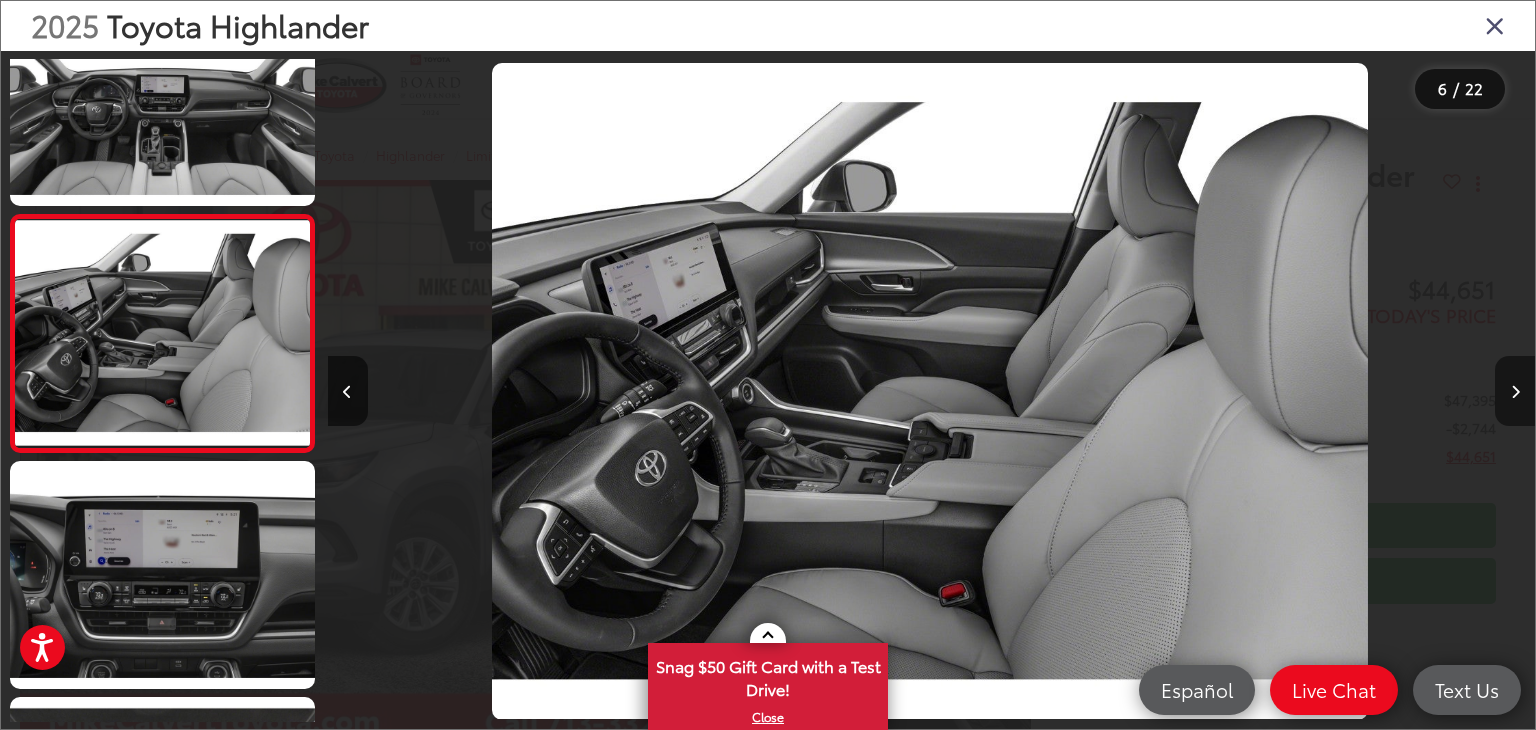 click at bounding box center (1515, 391) 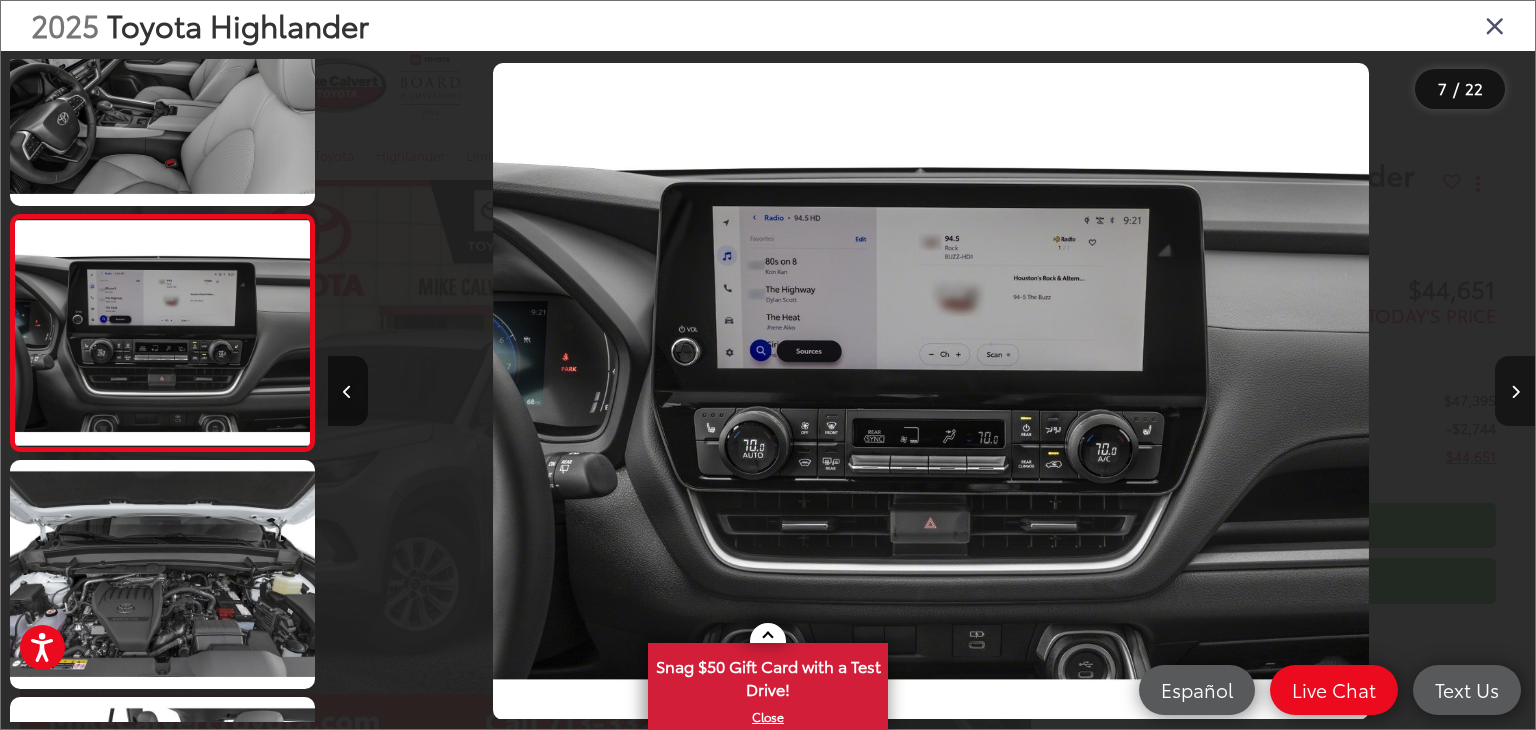 click at bounding box center (1515, 391) 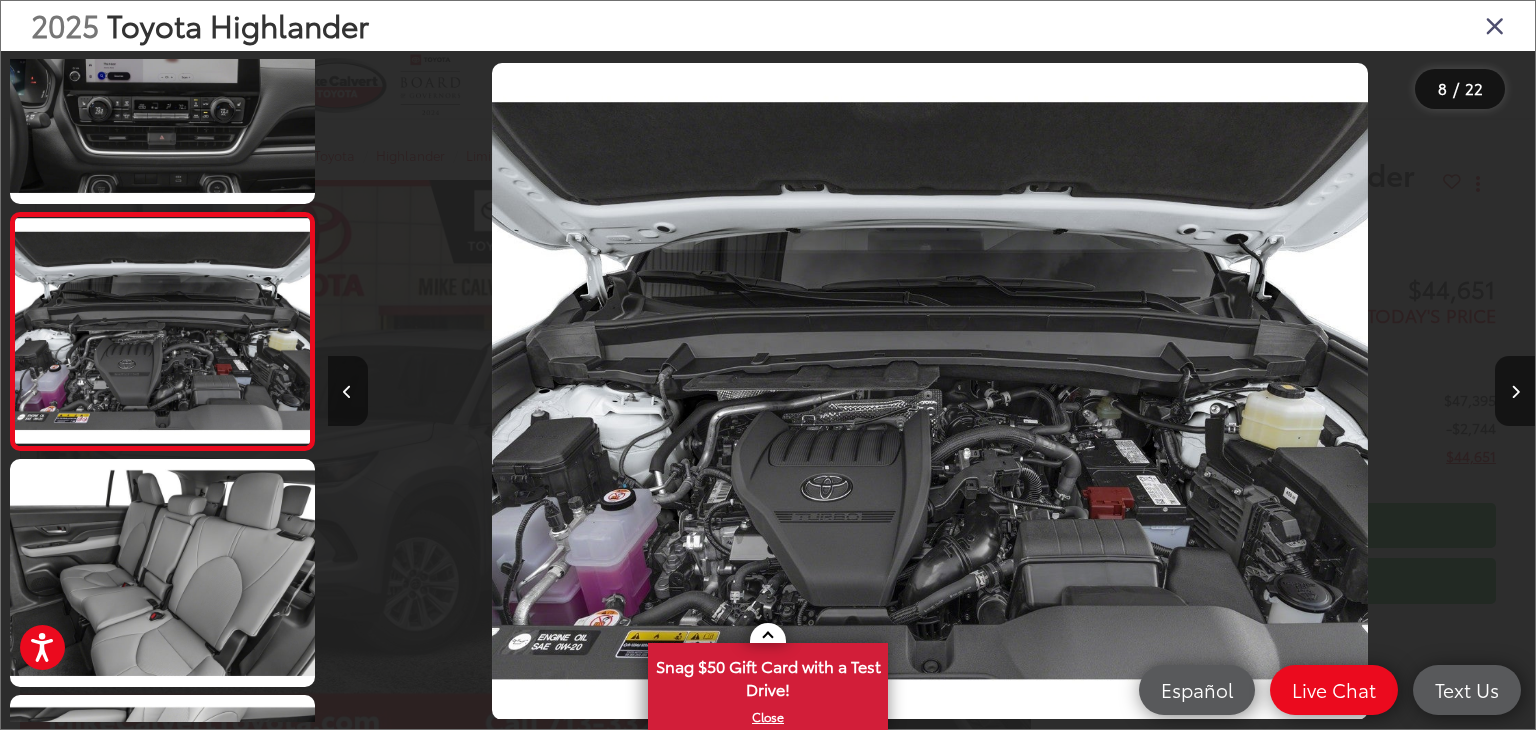click at bounding box center [348, 391] 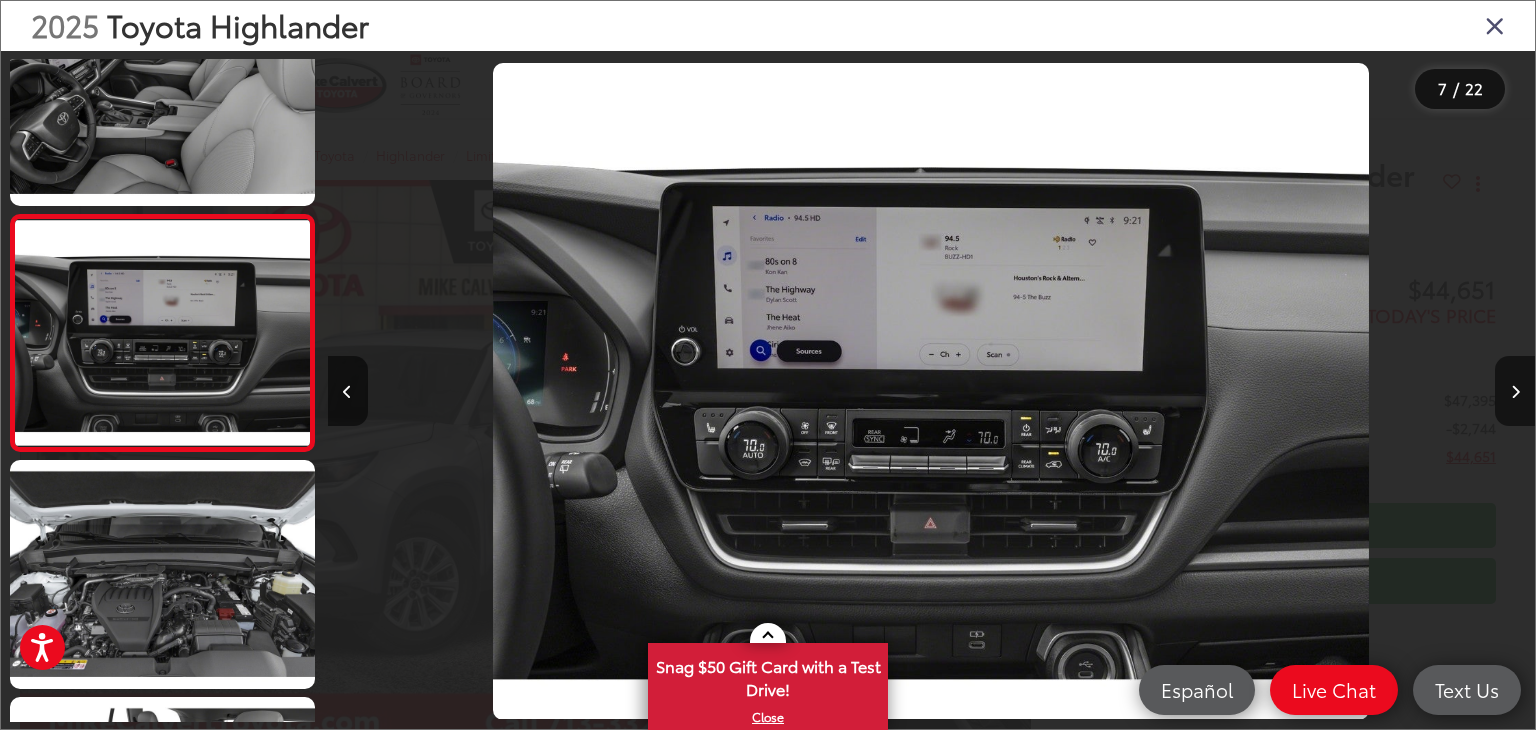 click on "2025   Toyota Highlander
7
/
22" at bounding box center [768, 365] 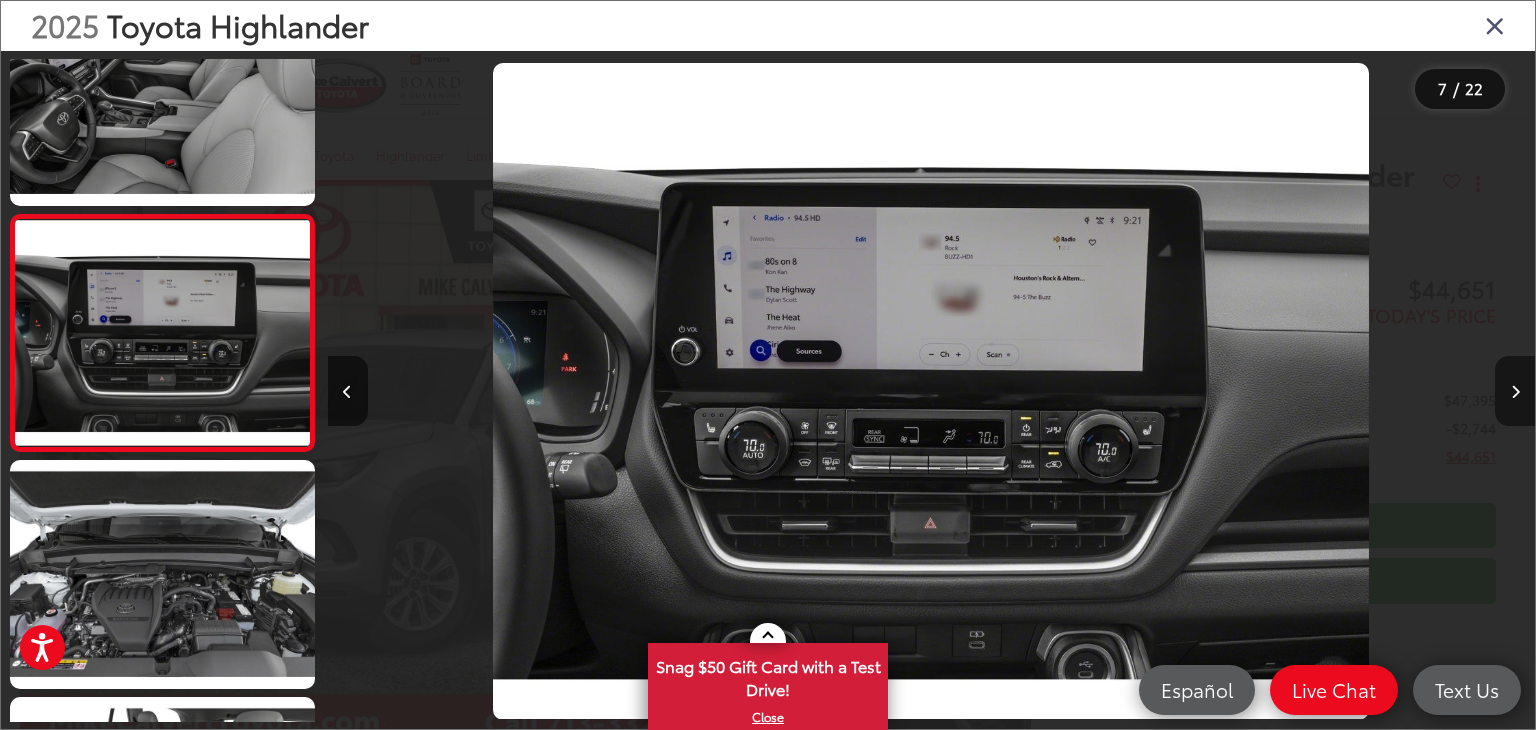 click at bounding box center (1515, 391) 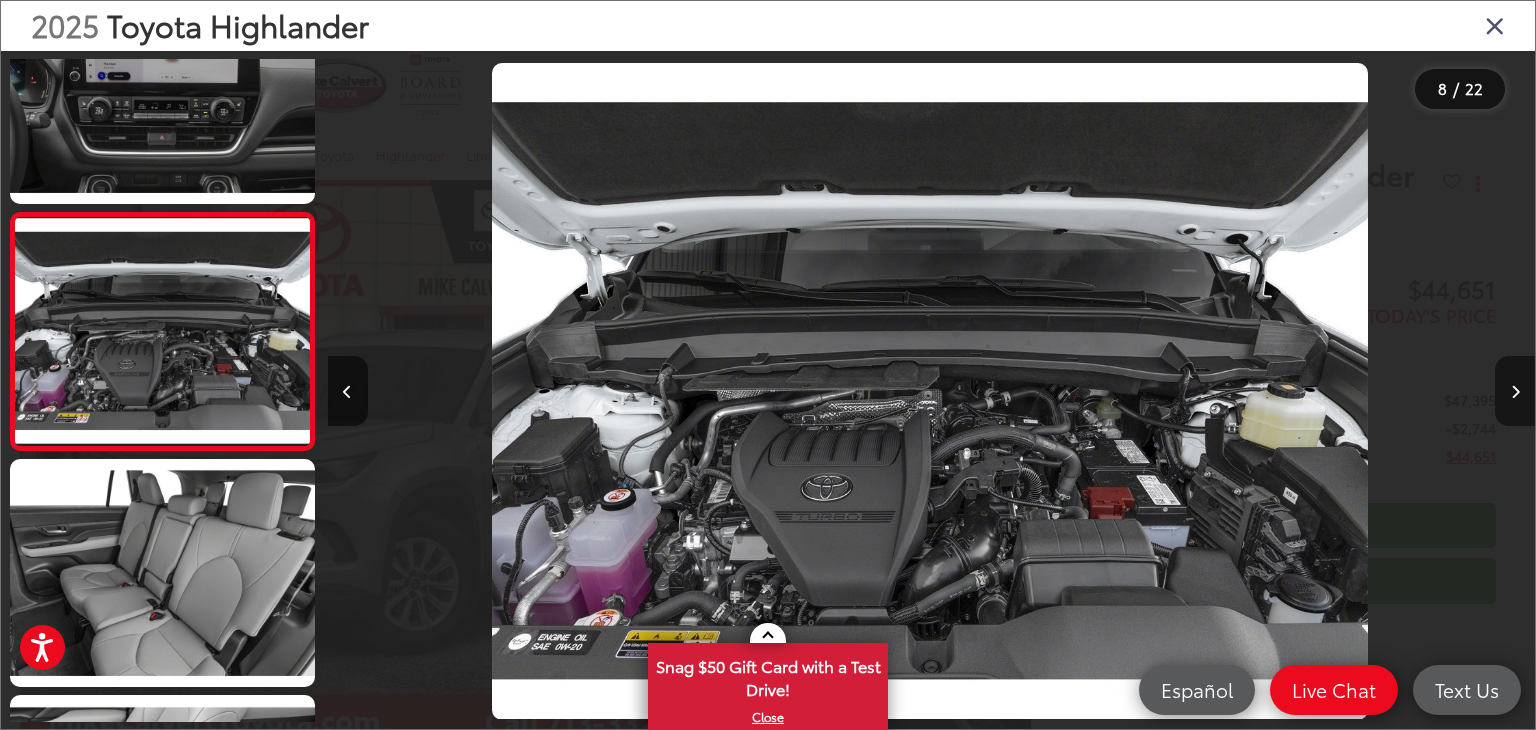 click at bounding box center (1515, 391) 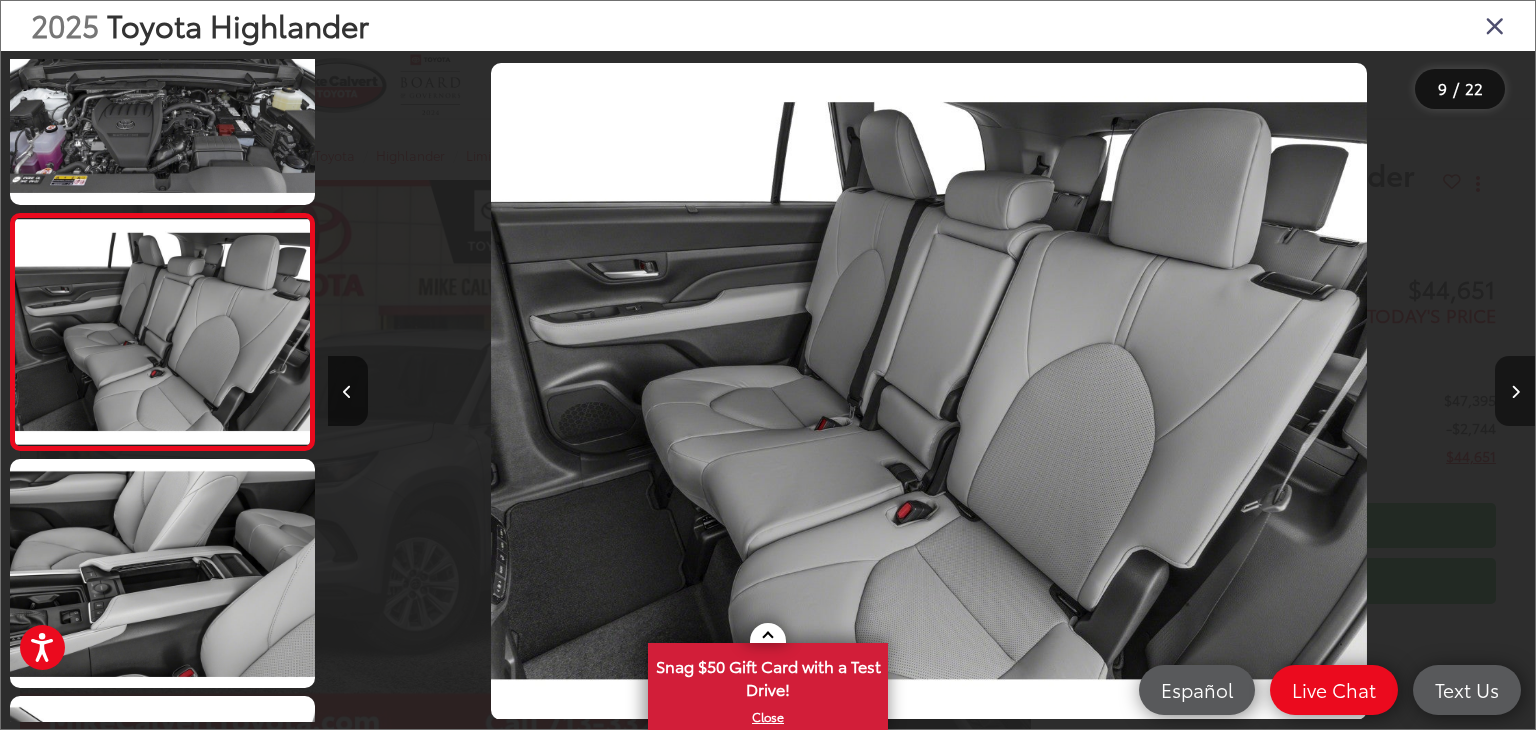 click at bounding box center (1515, 391) 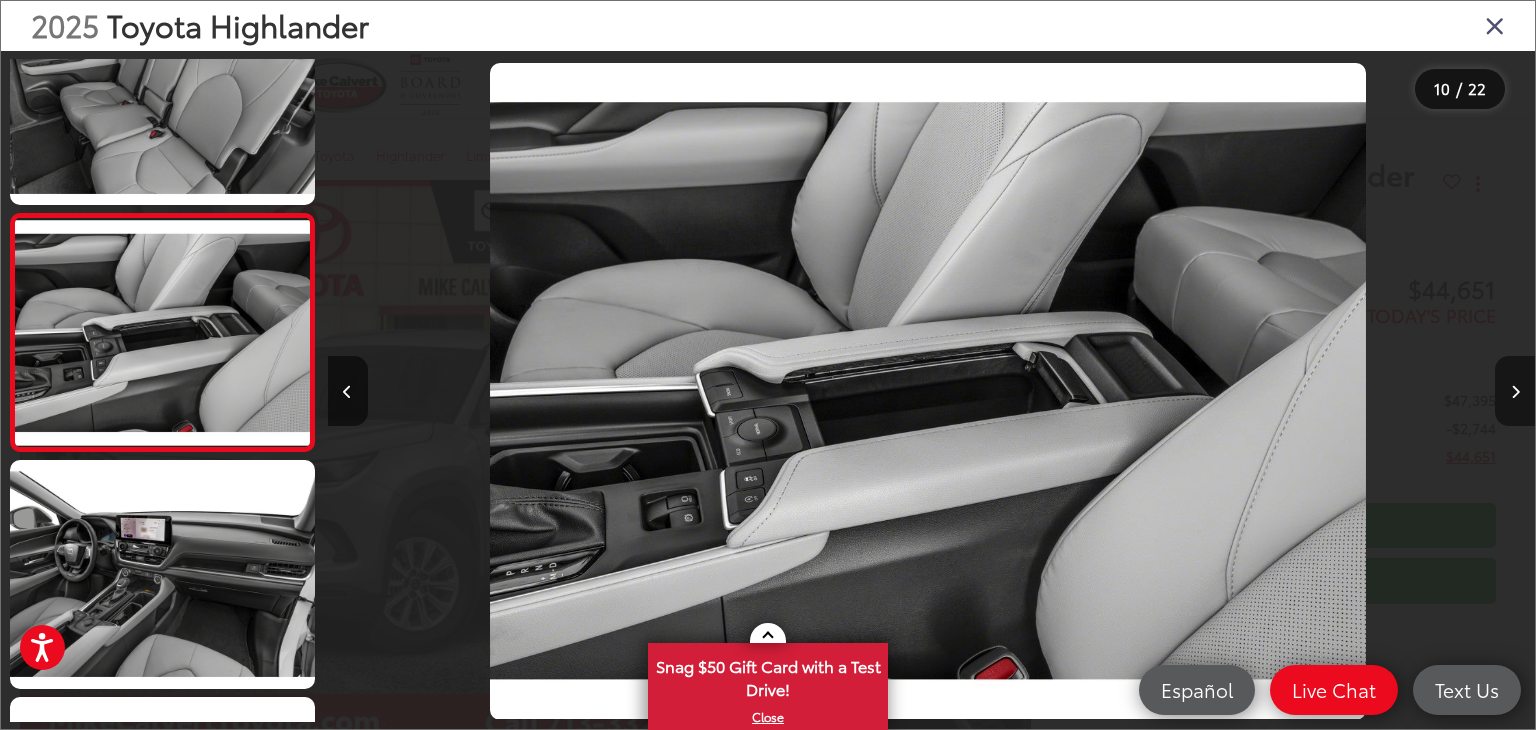 click at bounding box center (1515, 391) 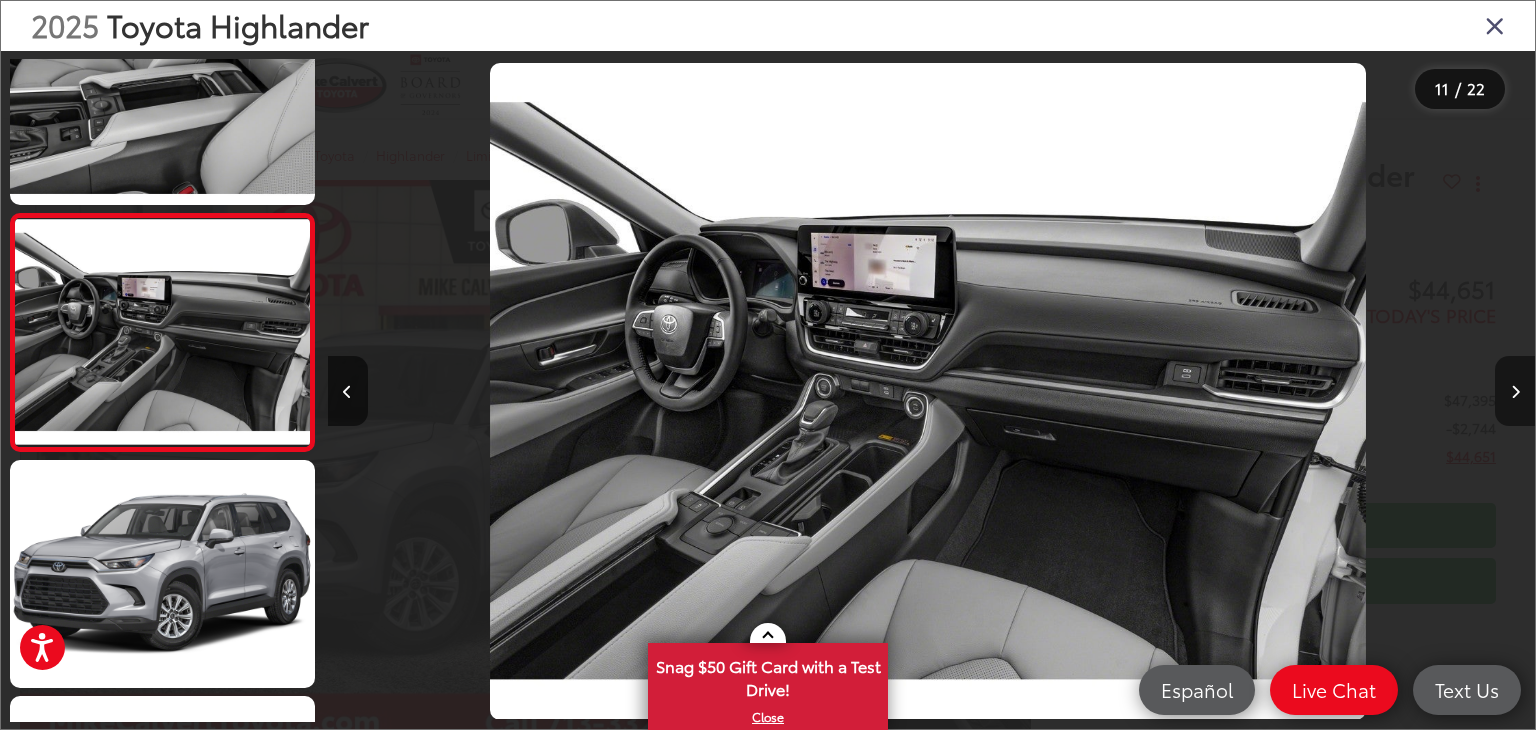 click at bounding box center (1515, 391) 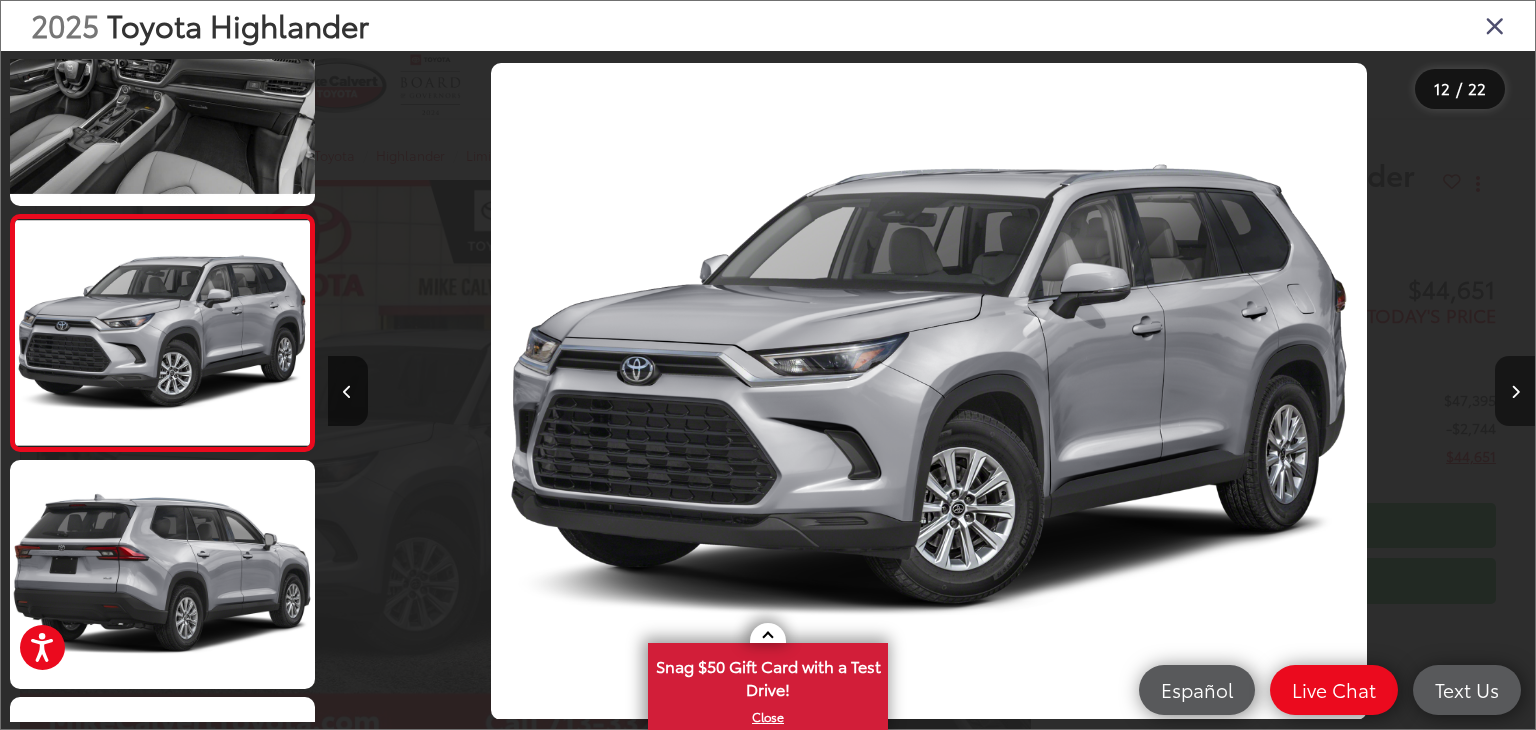 click at bounding box center (1515, 391) 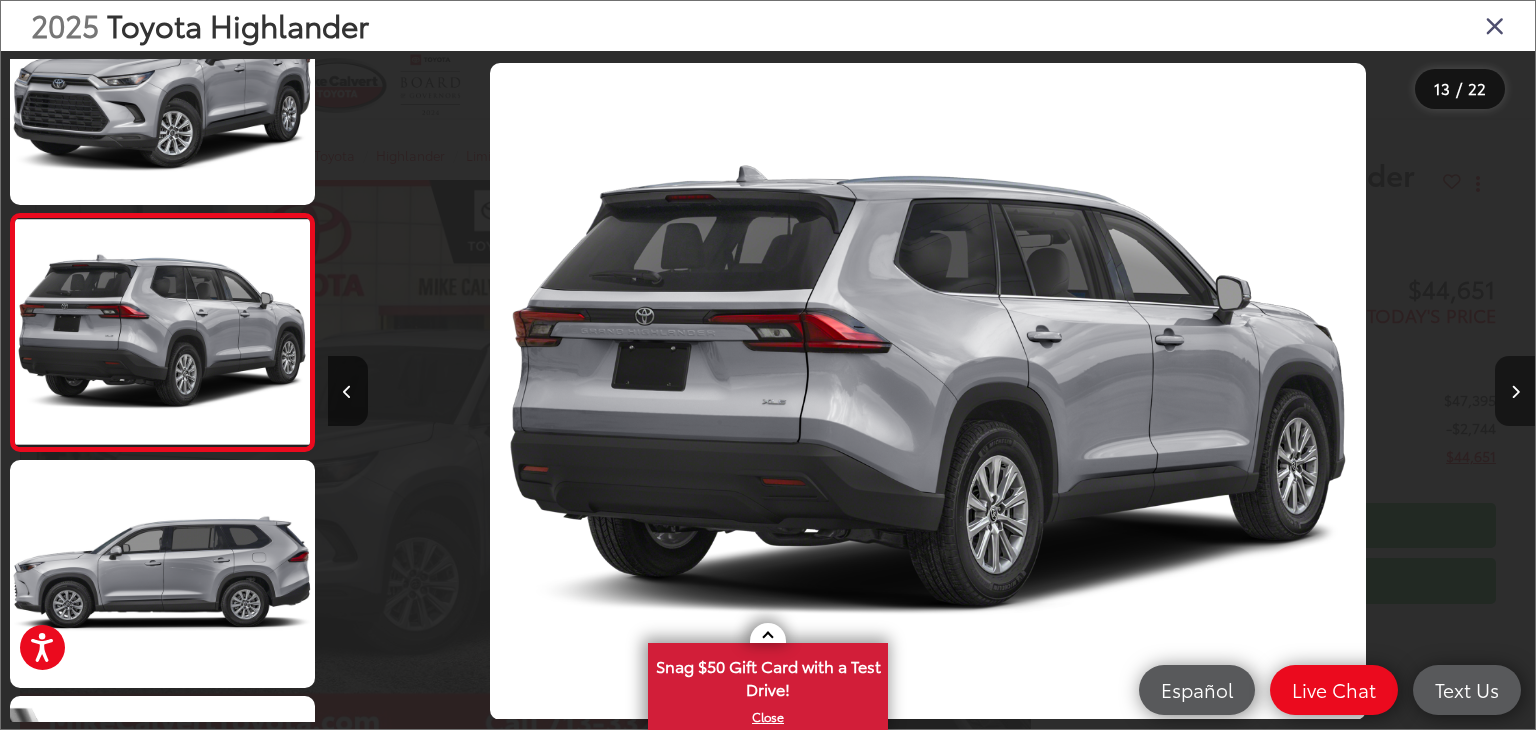 click at bounding box center [1515, 391] 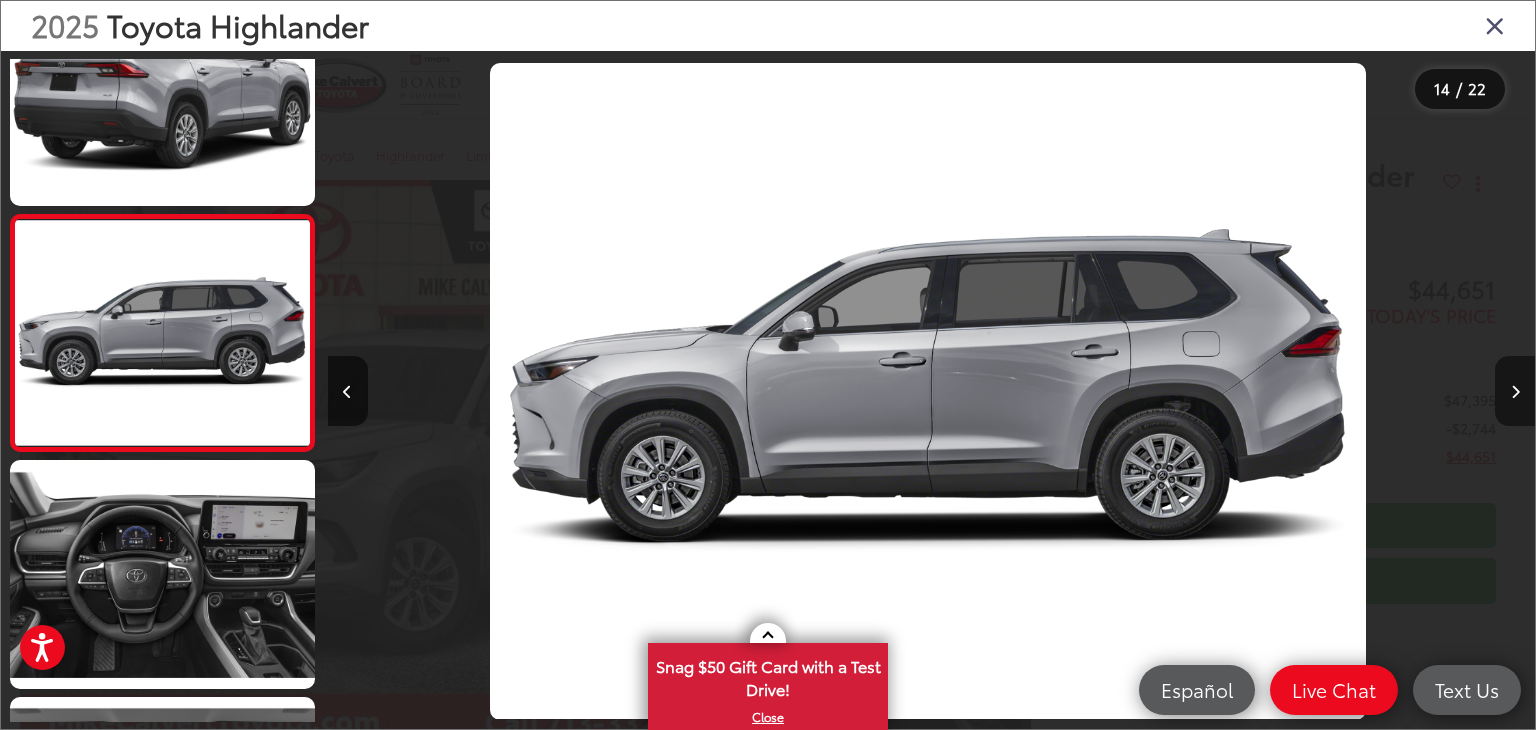 click at bounding box center [1515, 391] 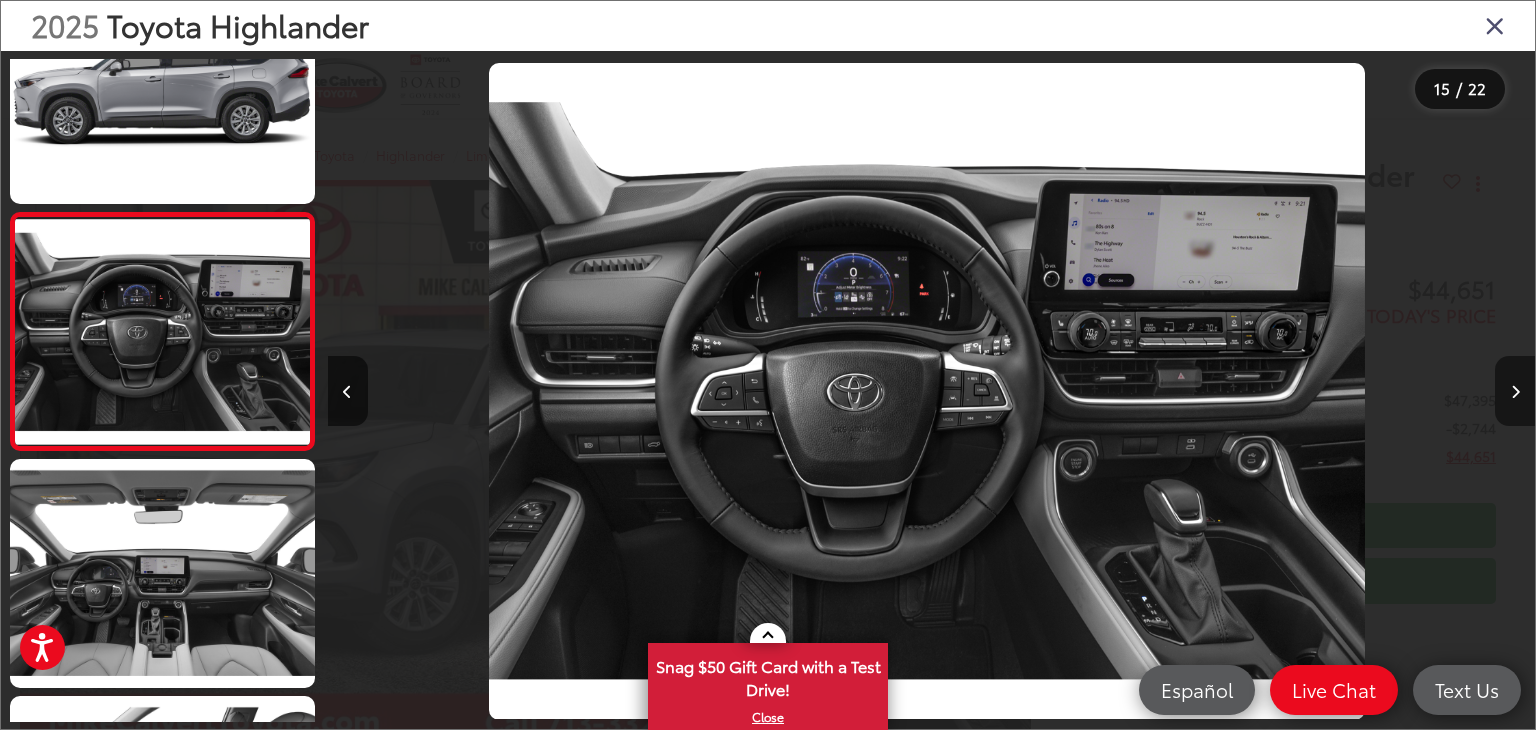 click at bounding box center [1515, 391] 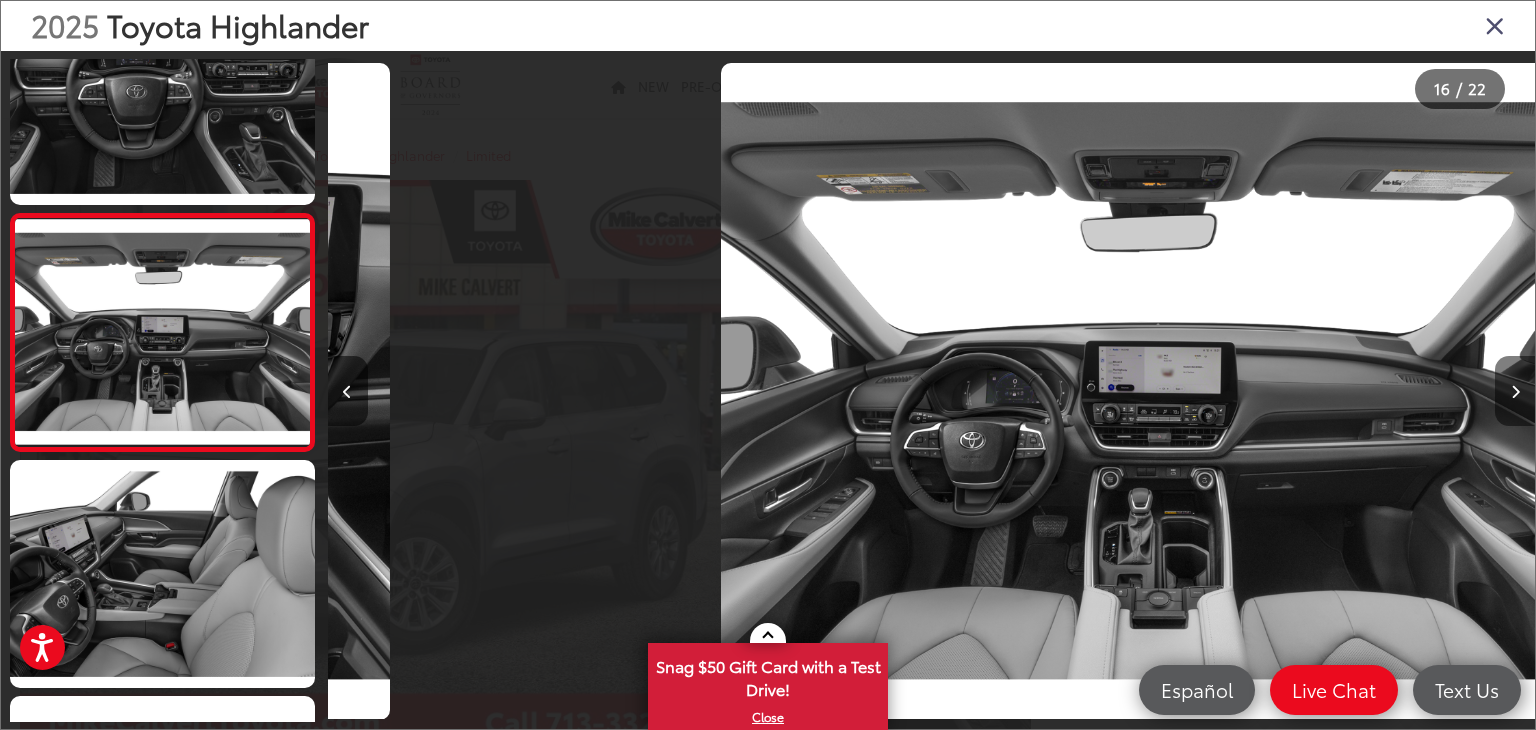 click at bounding box center (1515, 391) 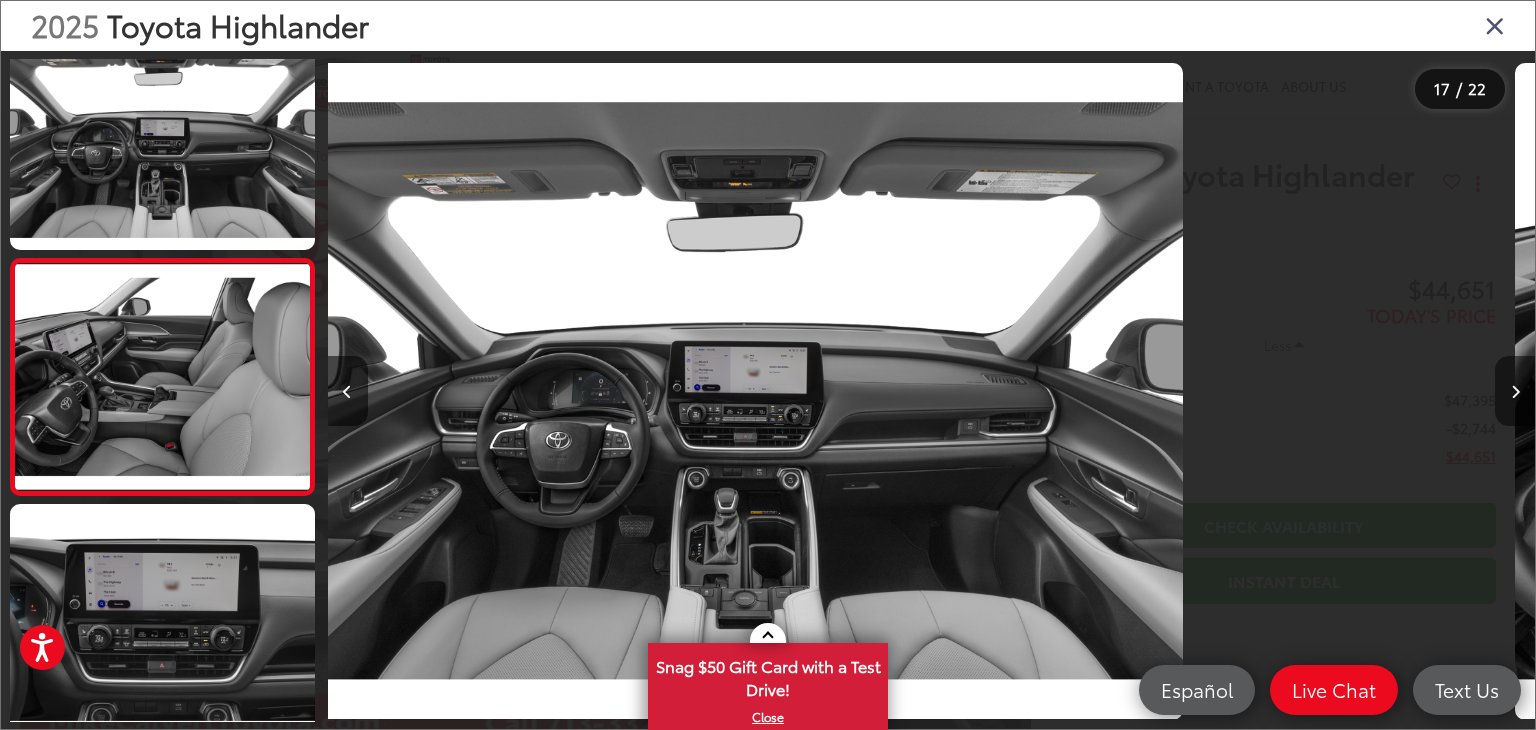 click at bounding box center (1515, 391) 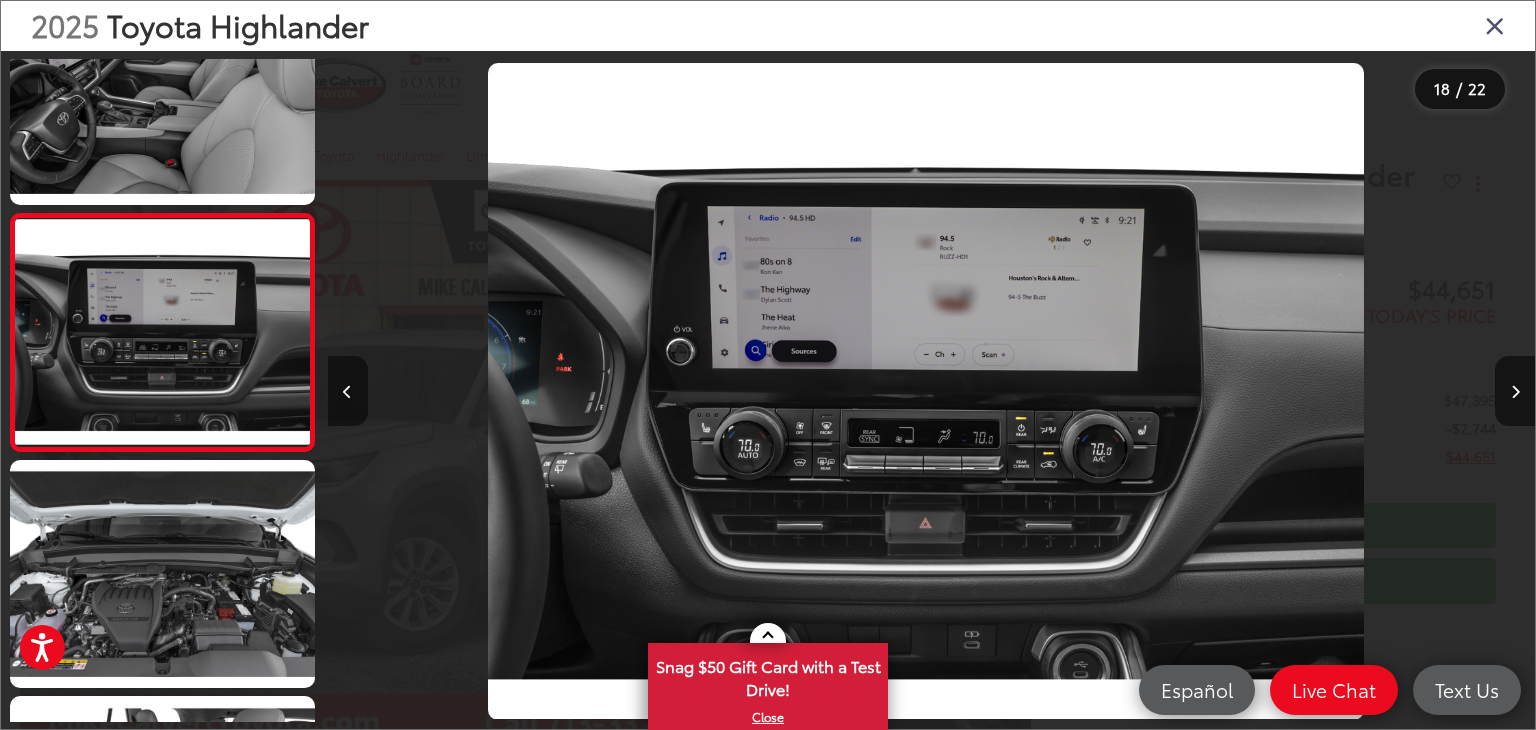 click at bounding box center [348, 391] 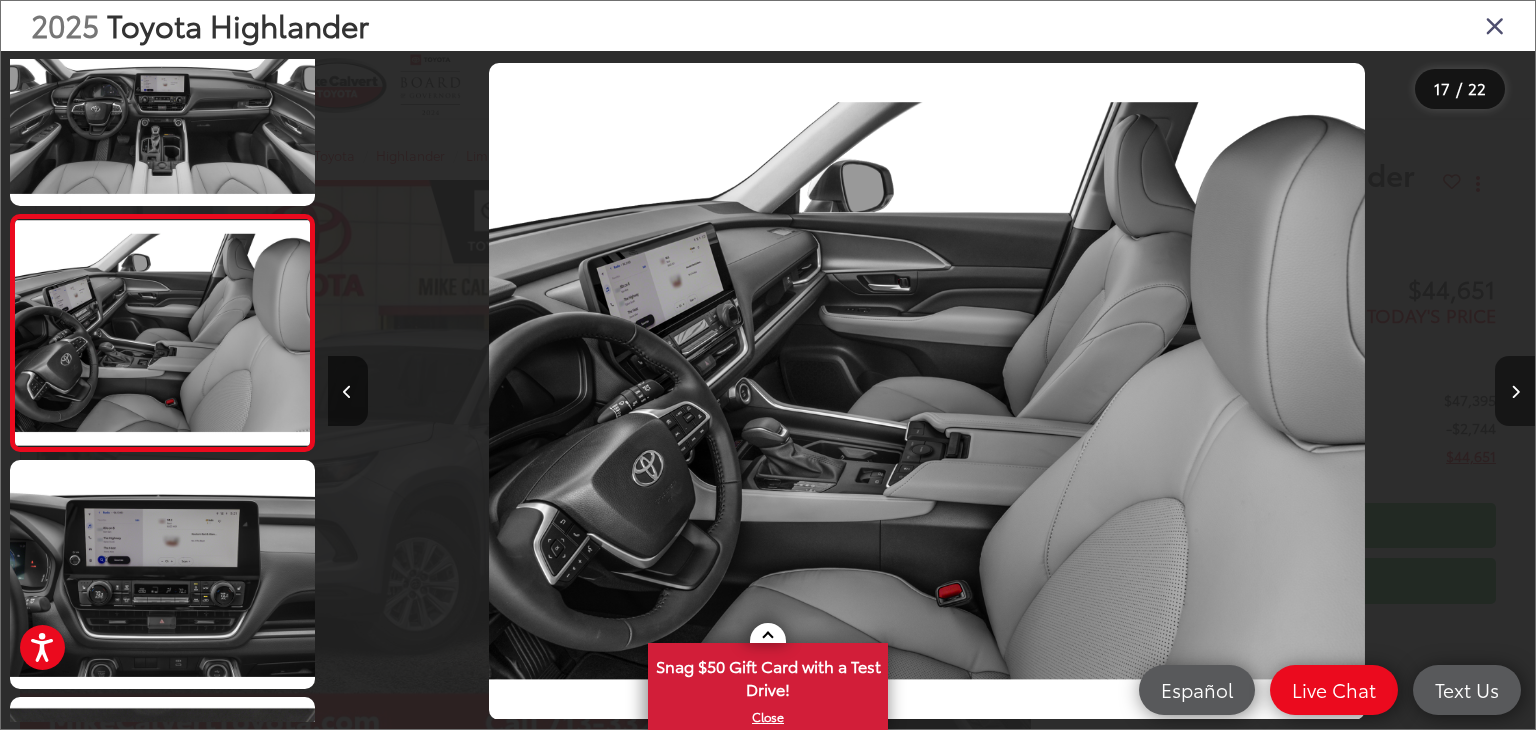 click at bounding box center [1515, 391] 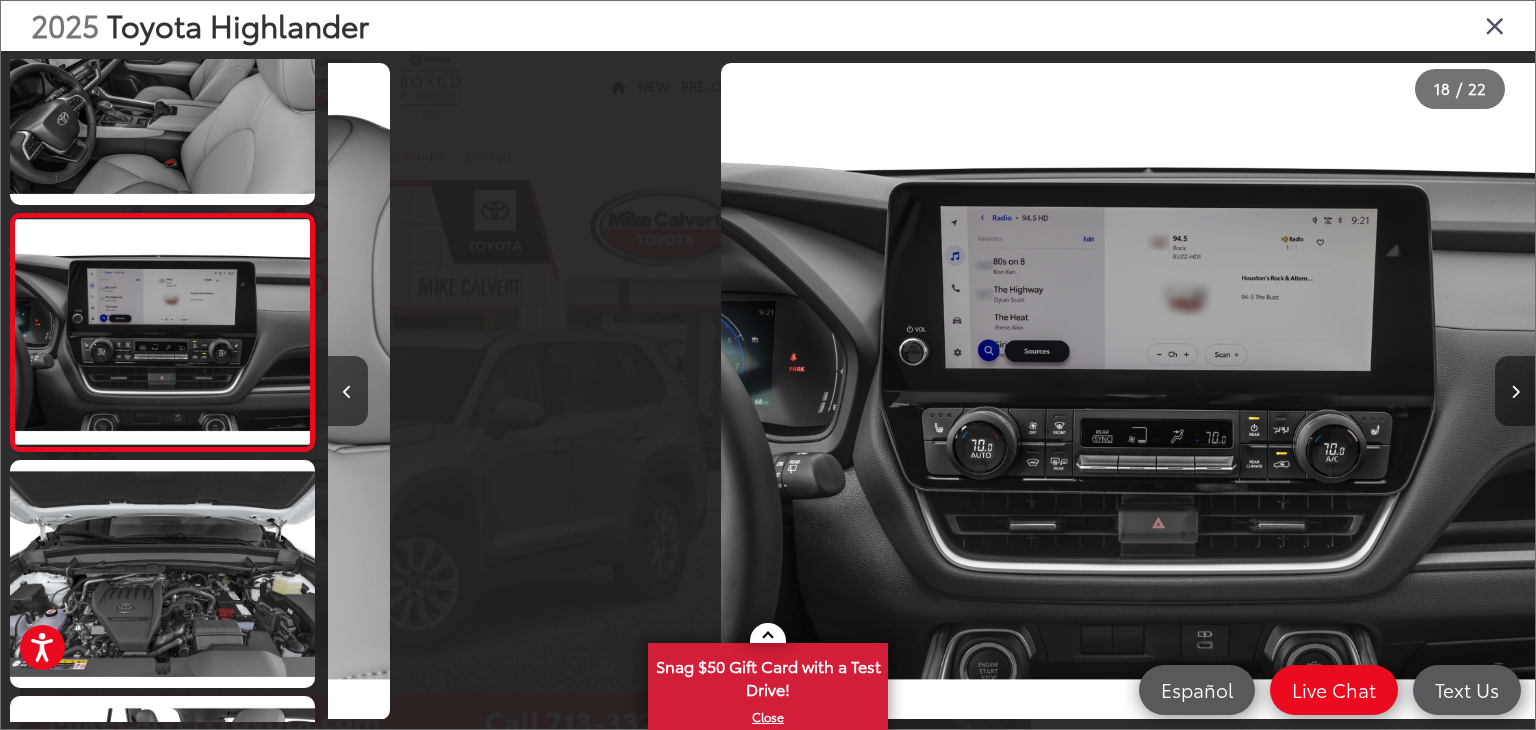 click at bounding box center [1515, 391] 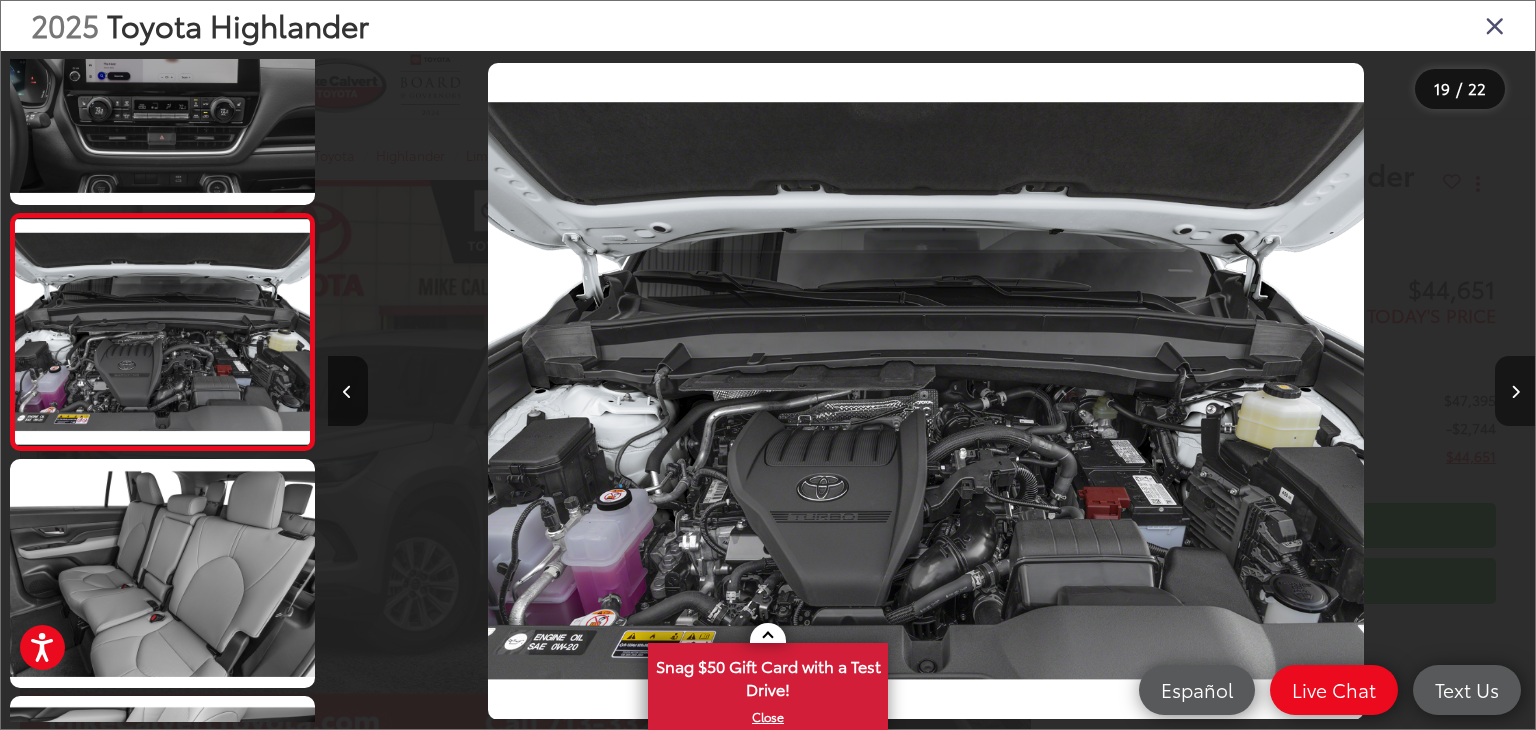 click at bounding box center (1515, 391) 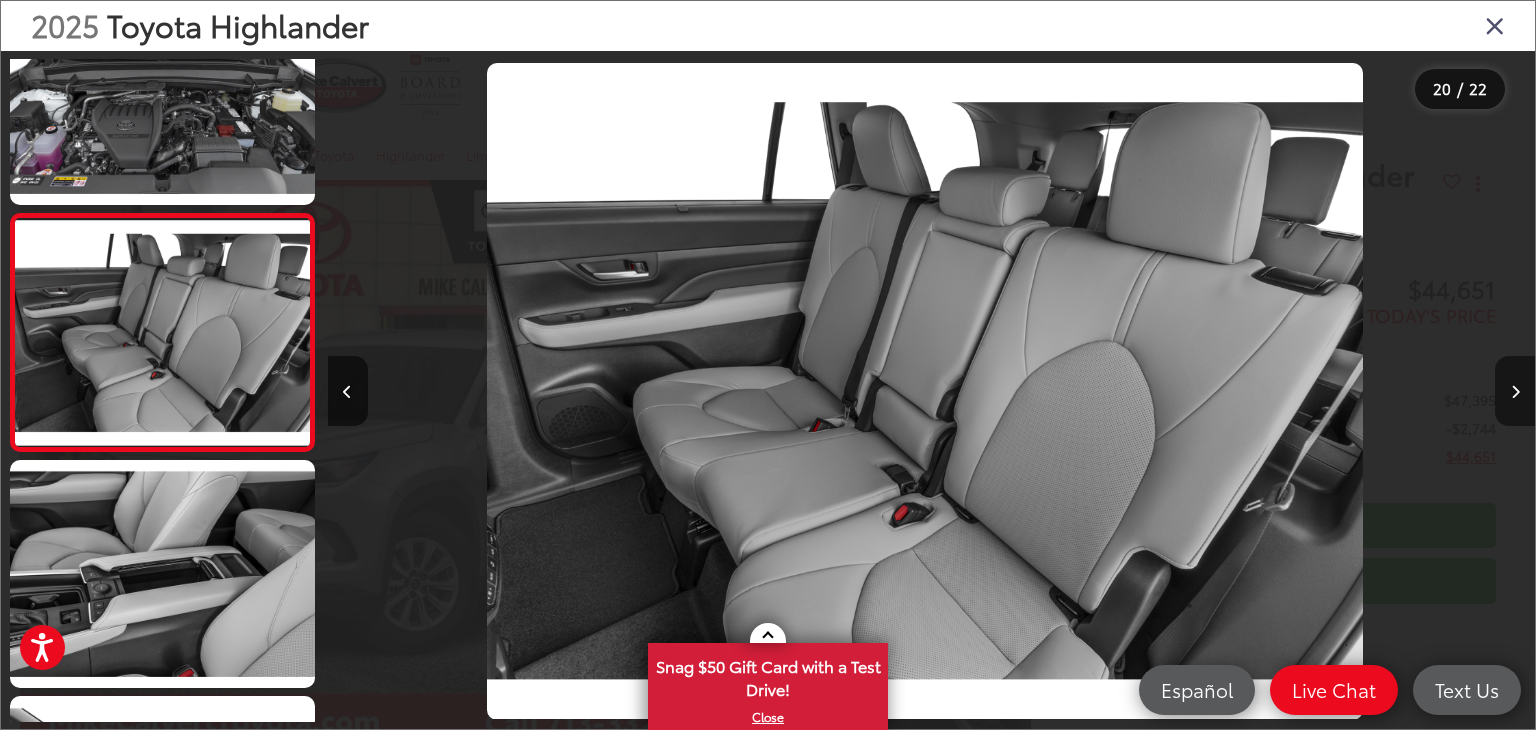 click at bounding box center [1515, 391] 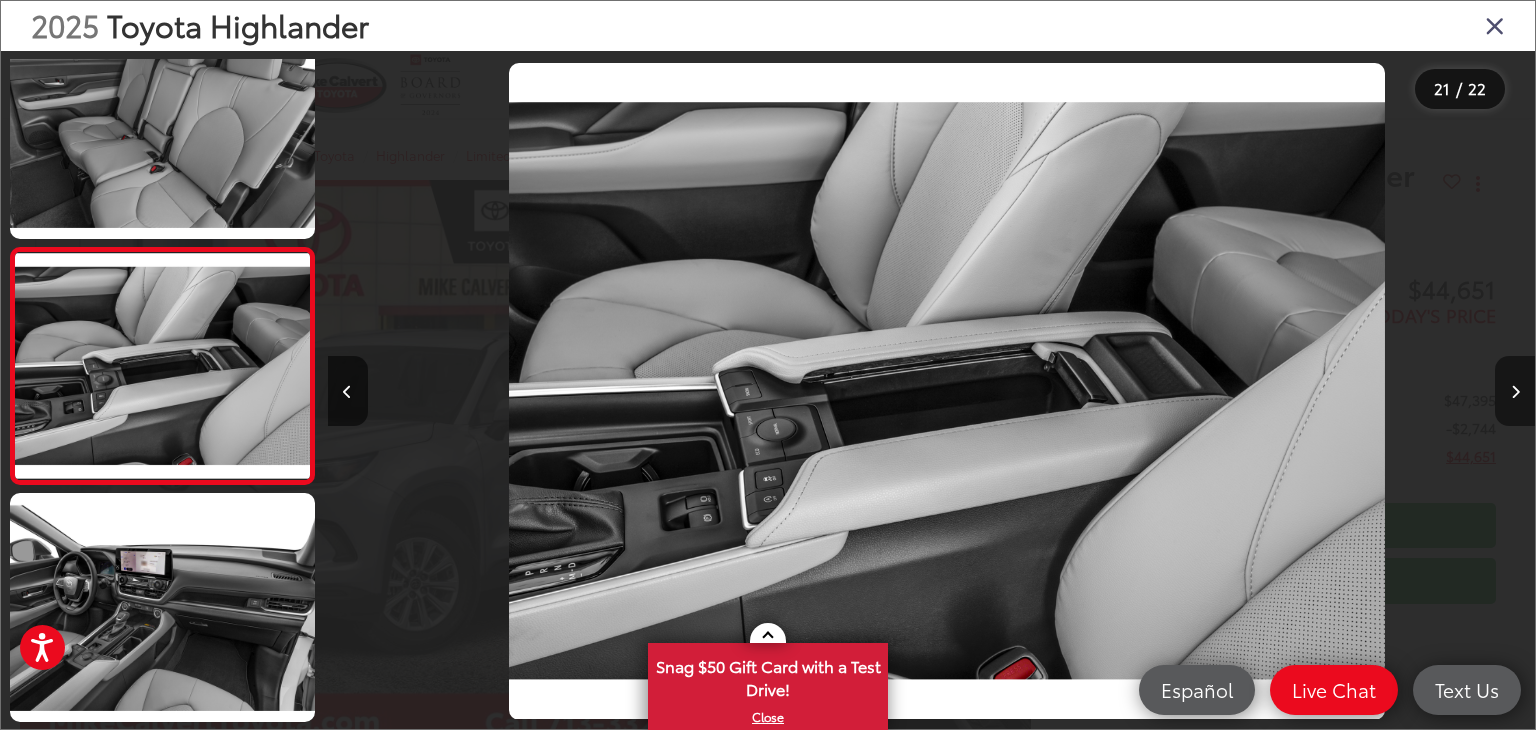click at bounding box center [1515, 391] 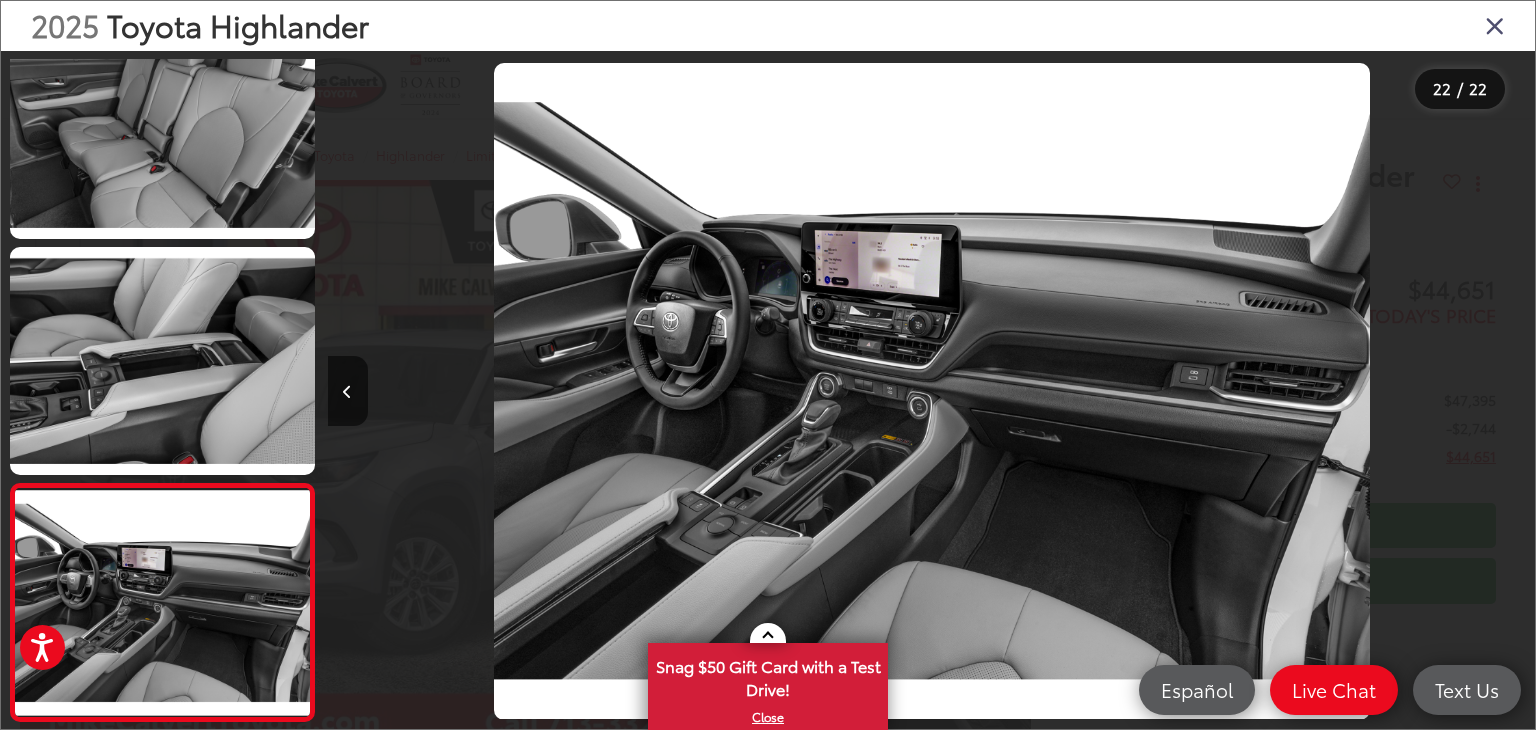 click at bounding box center (1384, 391) 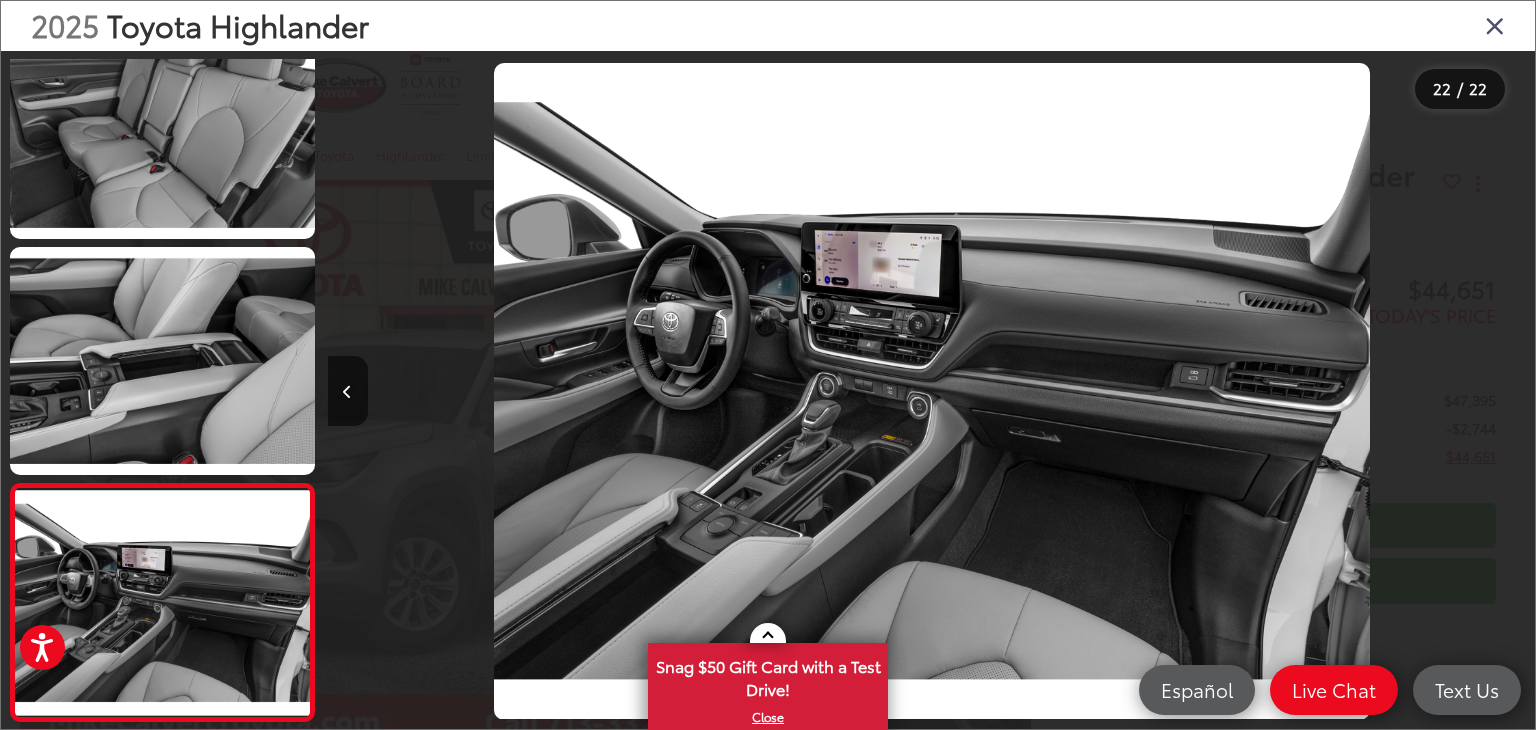 click on "22
/
22" at bounding box center [768, 415] 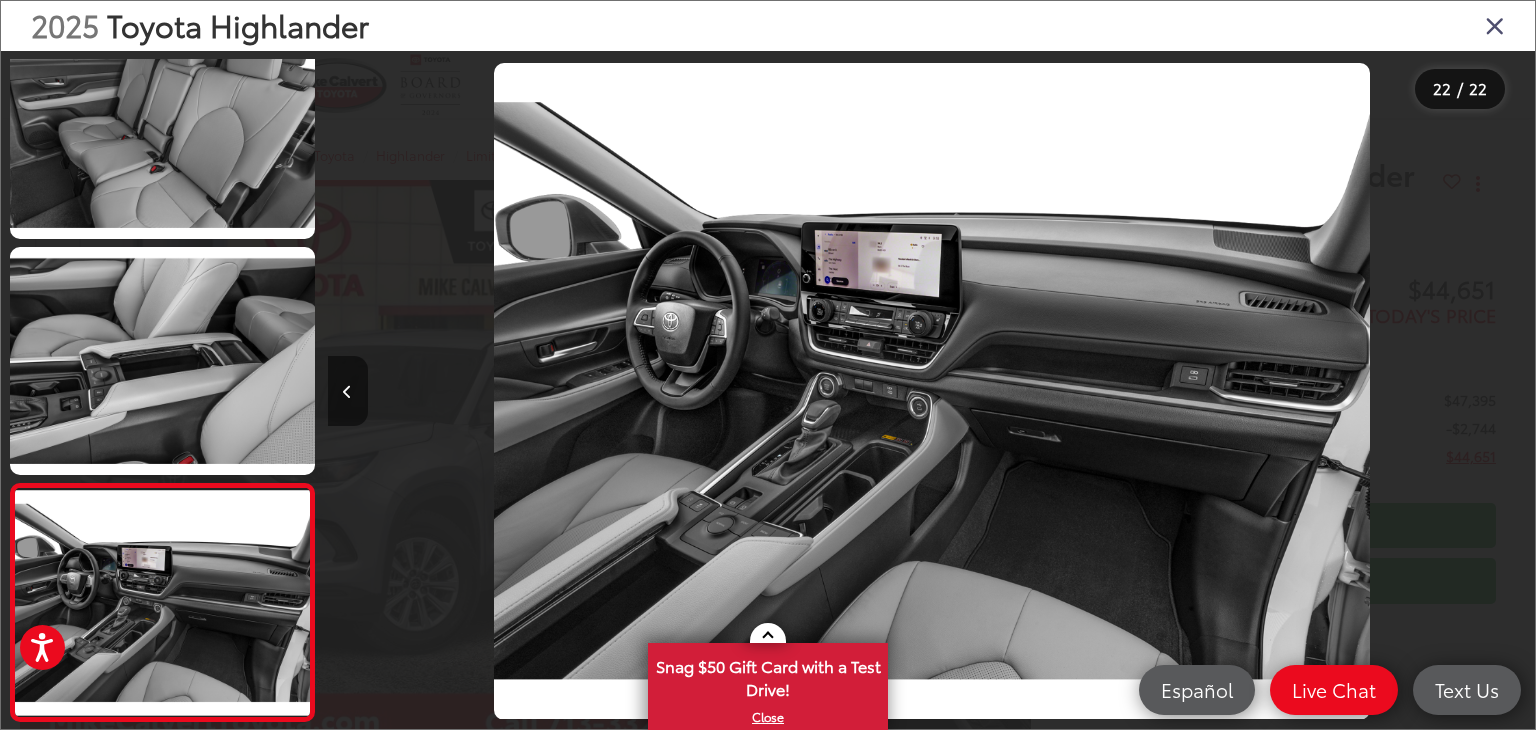 click at bounding box center [348, 391] 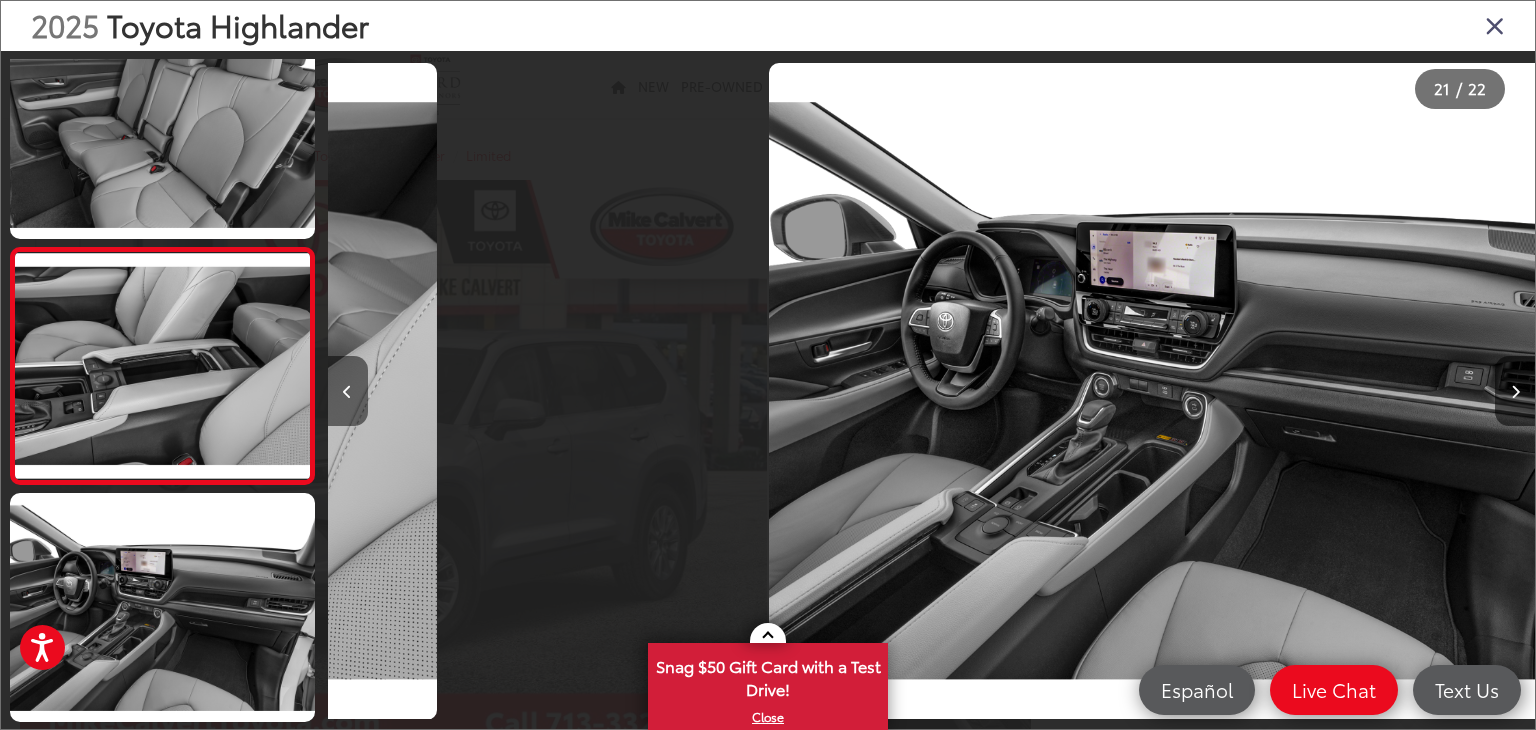 click at bounding box center (348, 391) 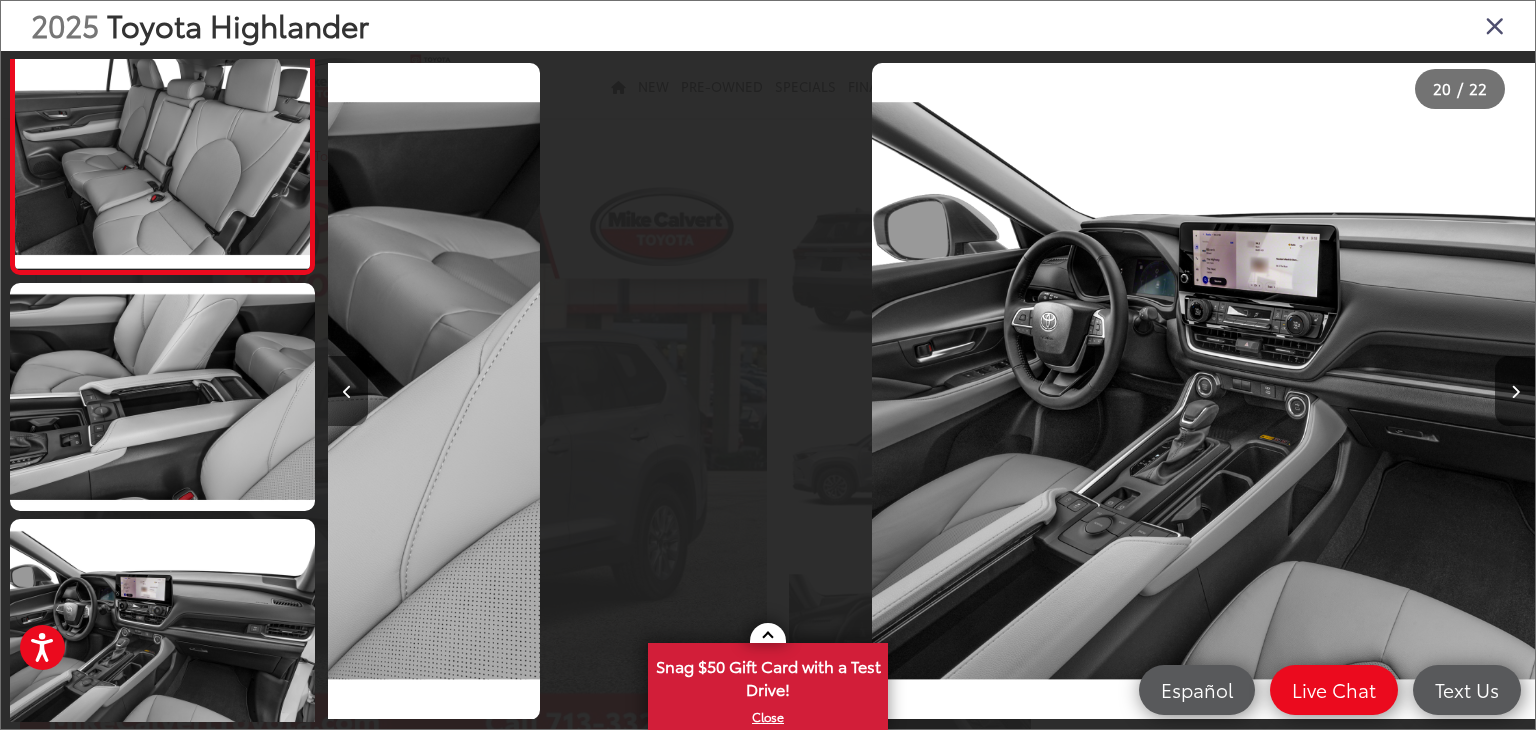 click at bounding box center [348, 391] 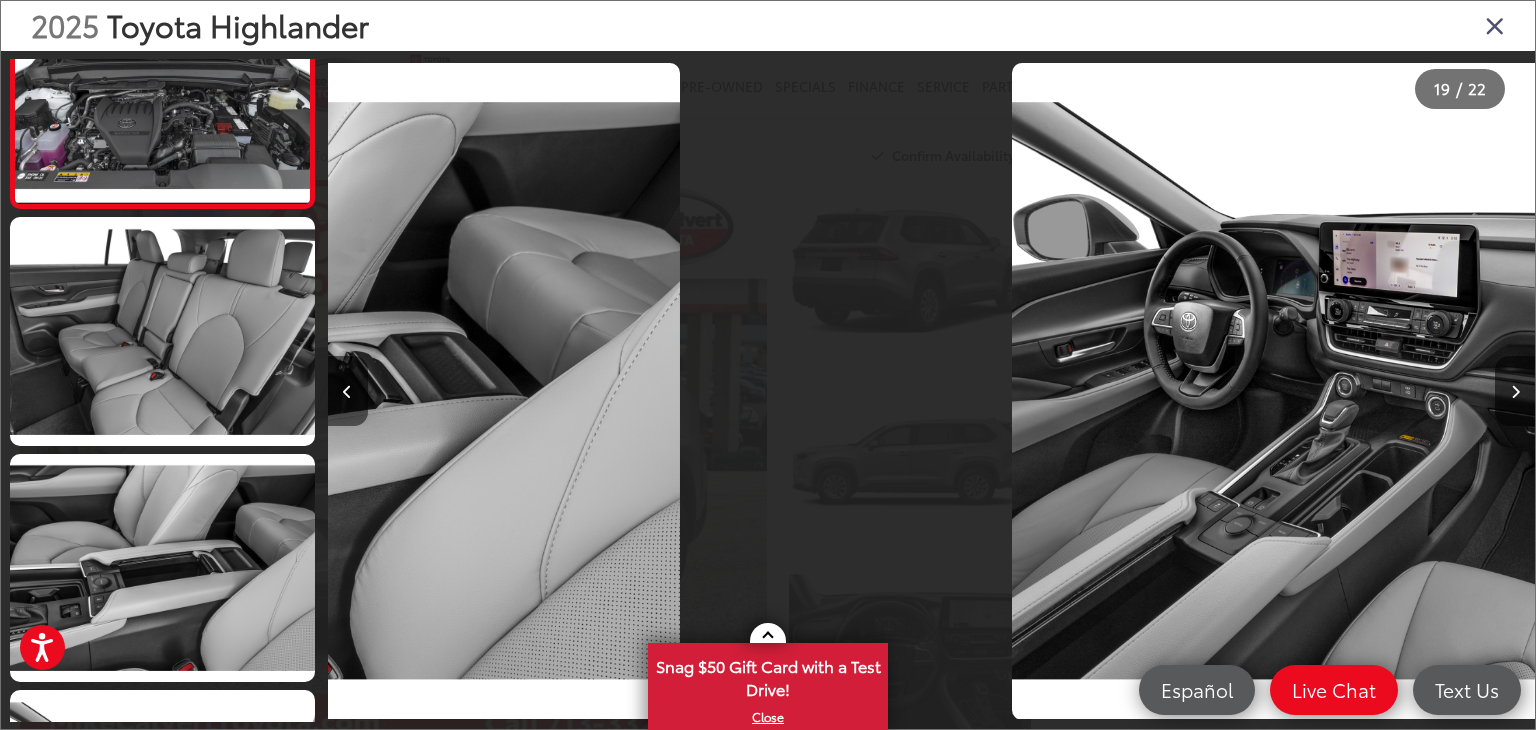 click at bounding box center [348, 391] 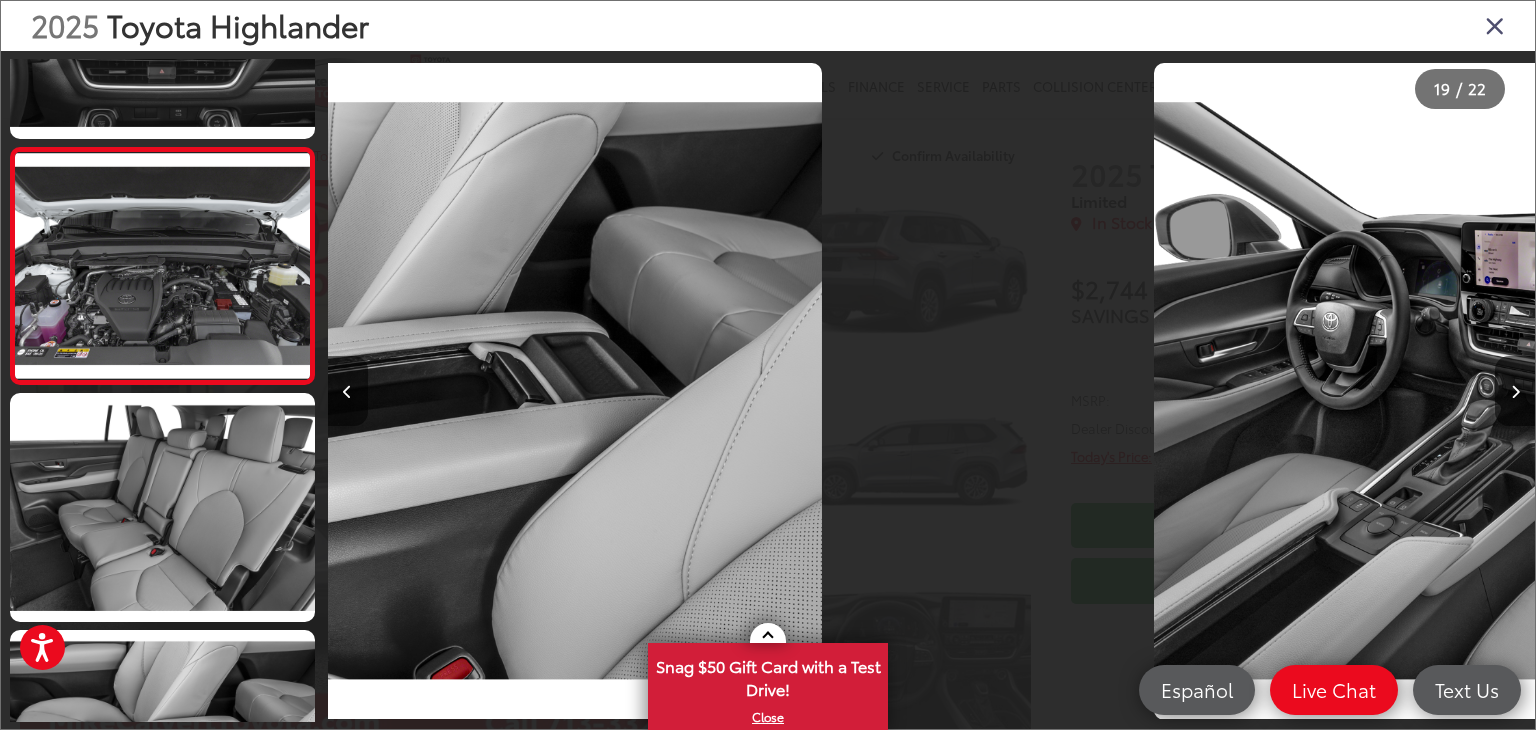 click at bounding box center [348, 391] 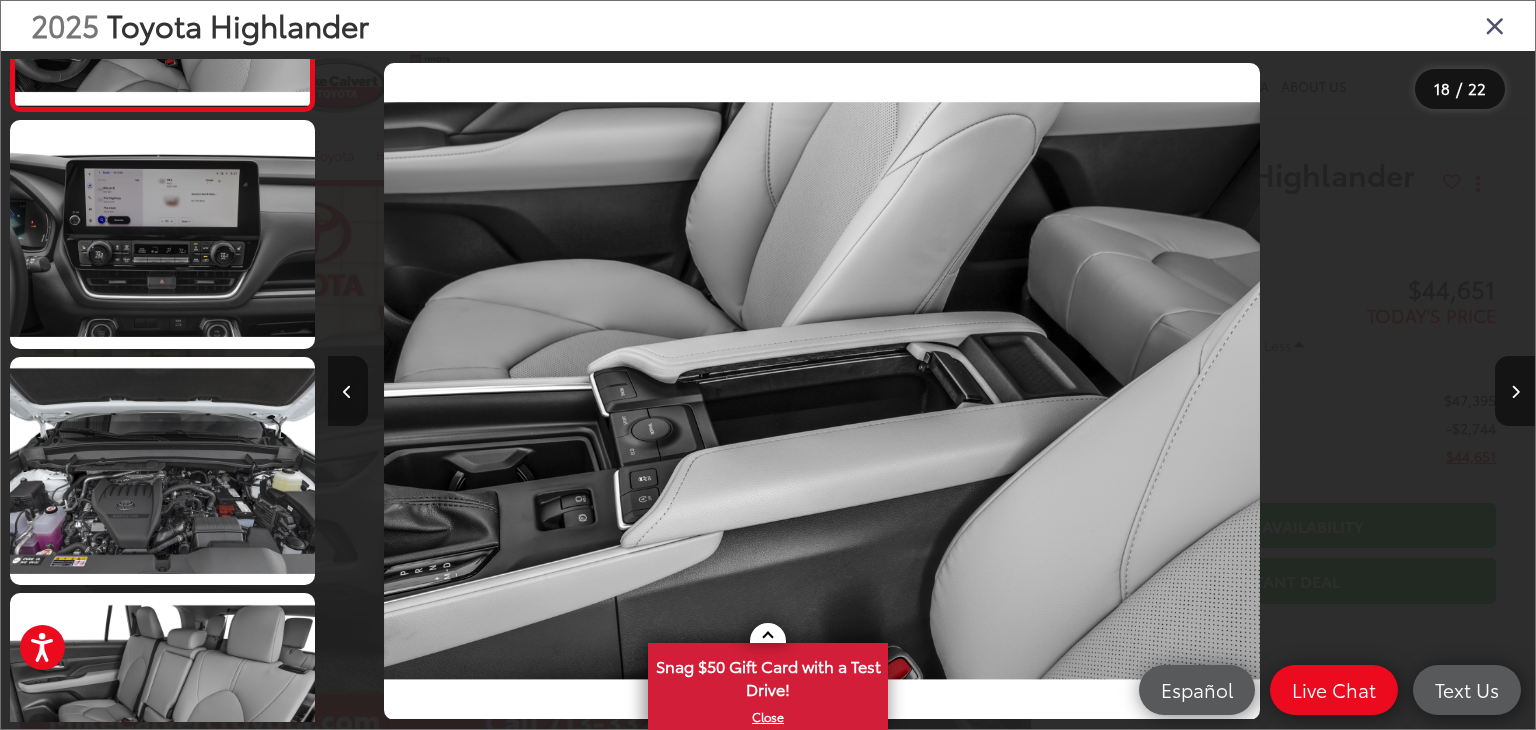 click at bounding box center (348, 391) 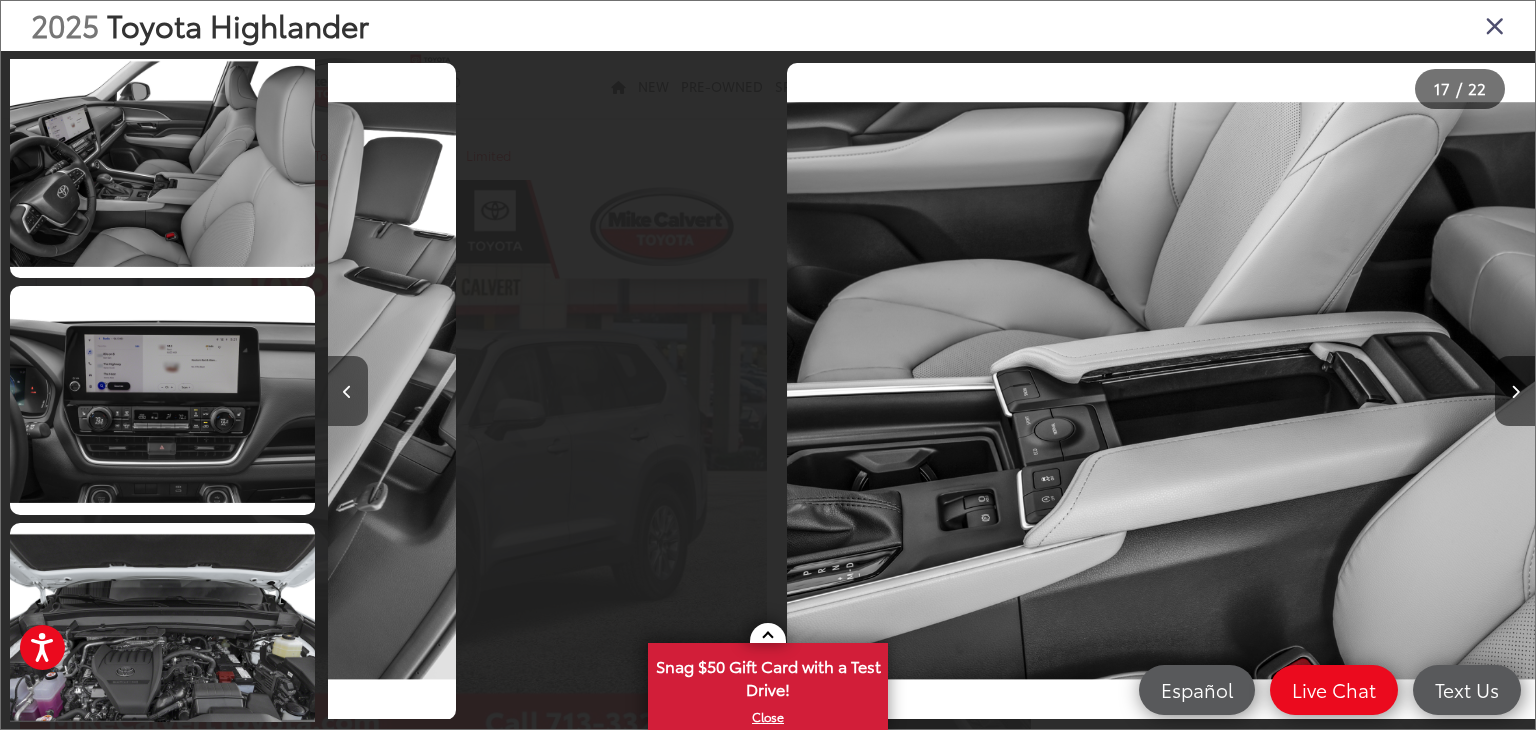 click at bounding box center [348, 391] 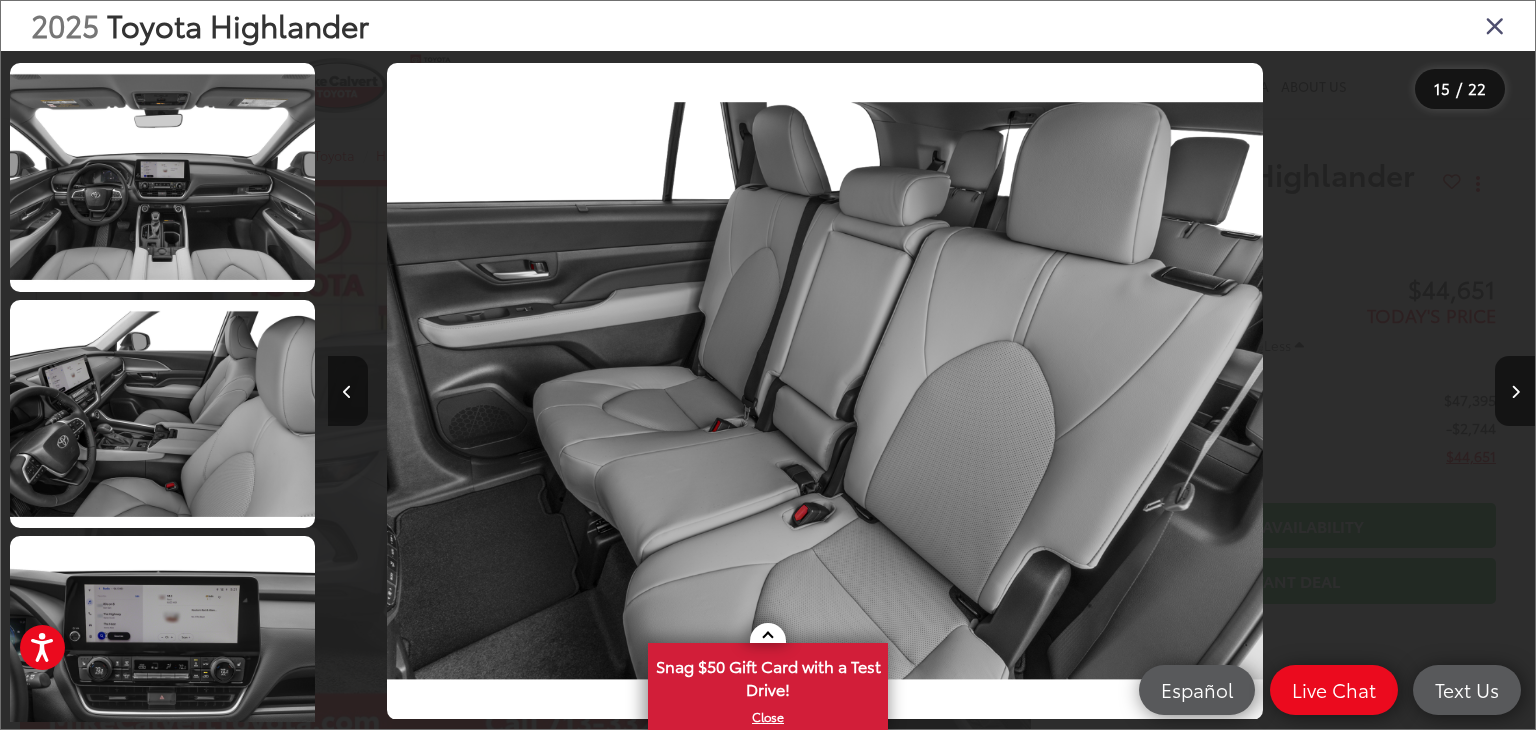 click at bounding box center (348, 391) 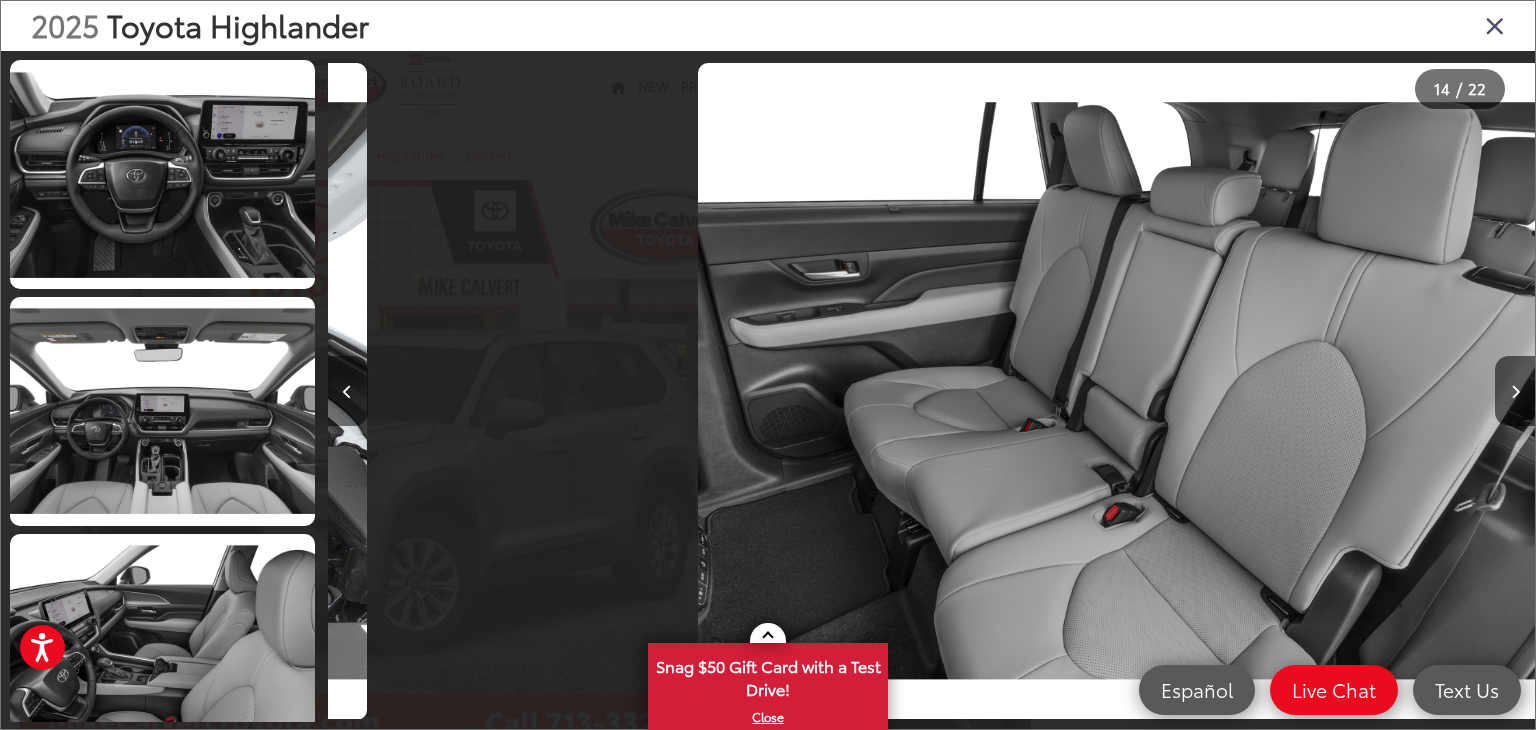click at bounding box center [348, 391] 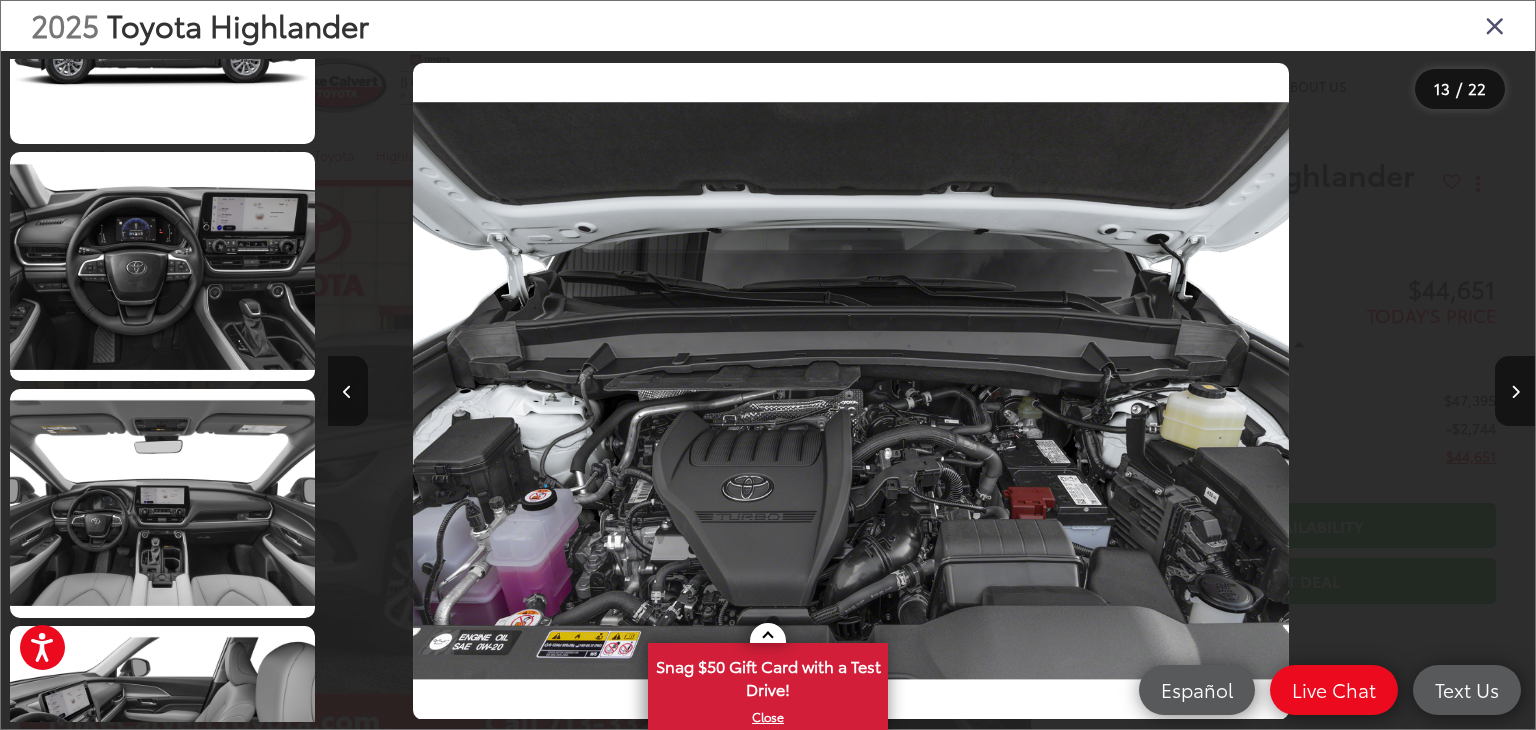 click at bounding box center [348, 391] 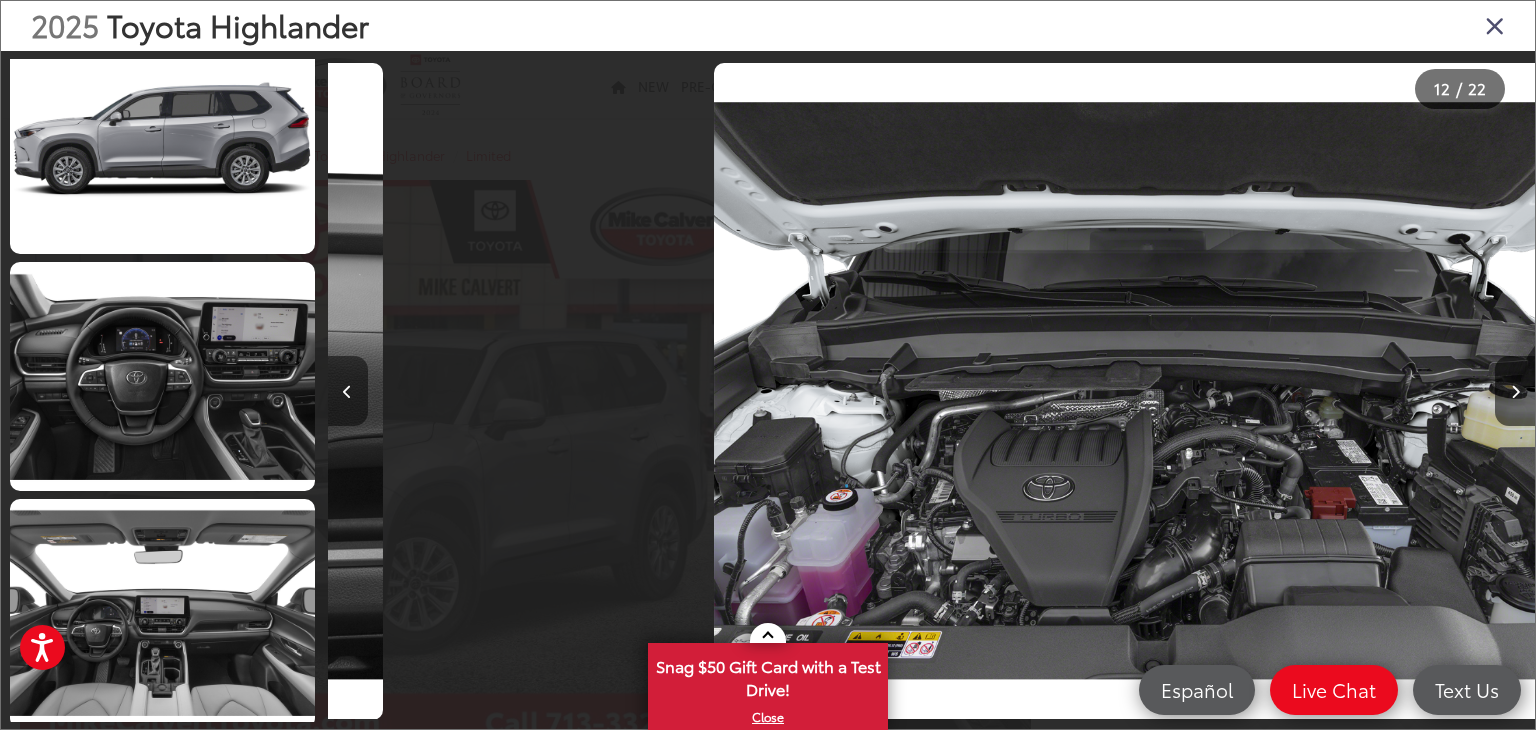 click at bounding box center (348, 391) 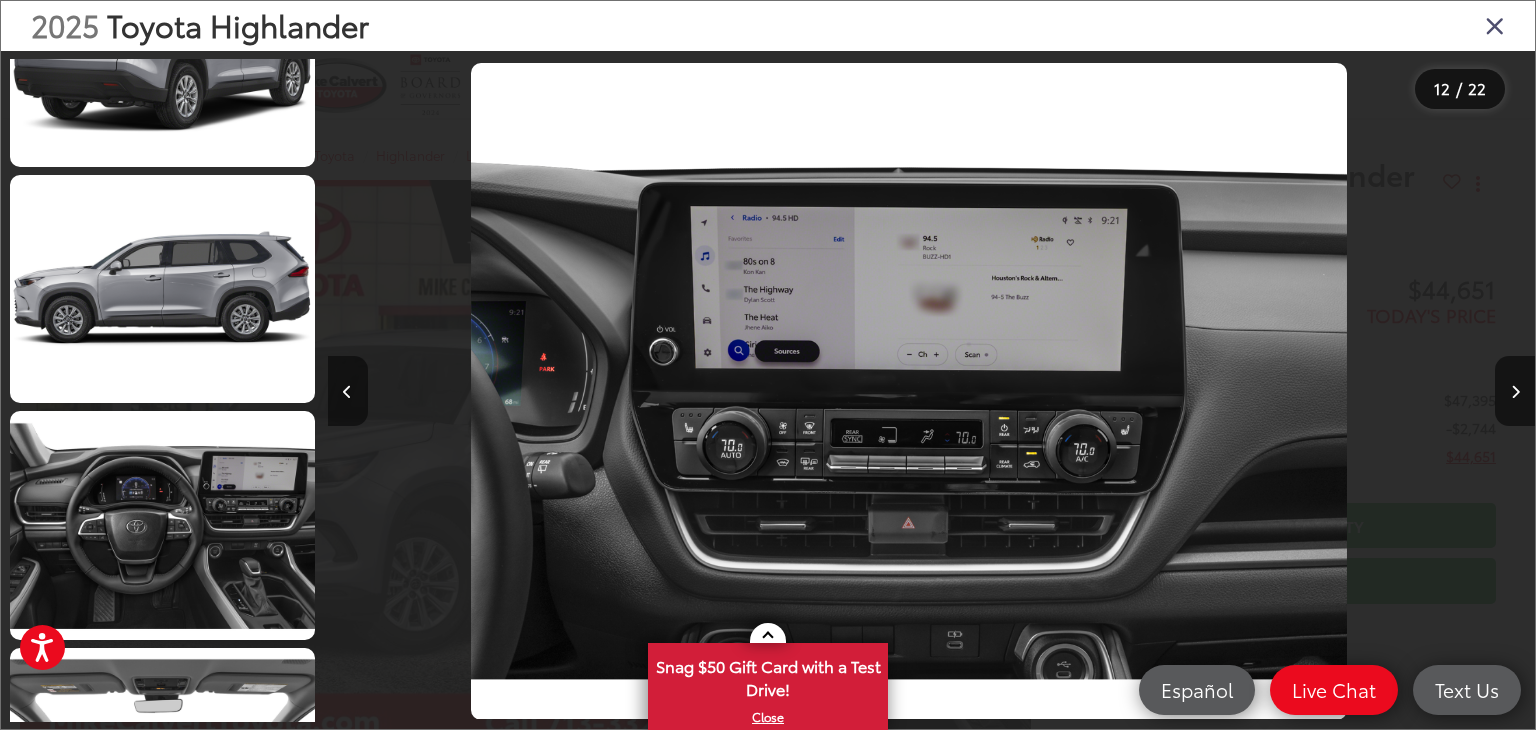 click at bounding box center [348, 391] 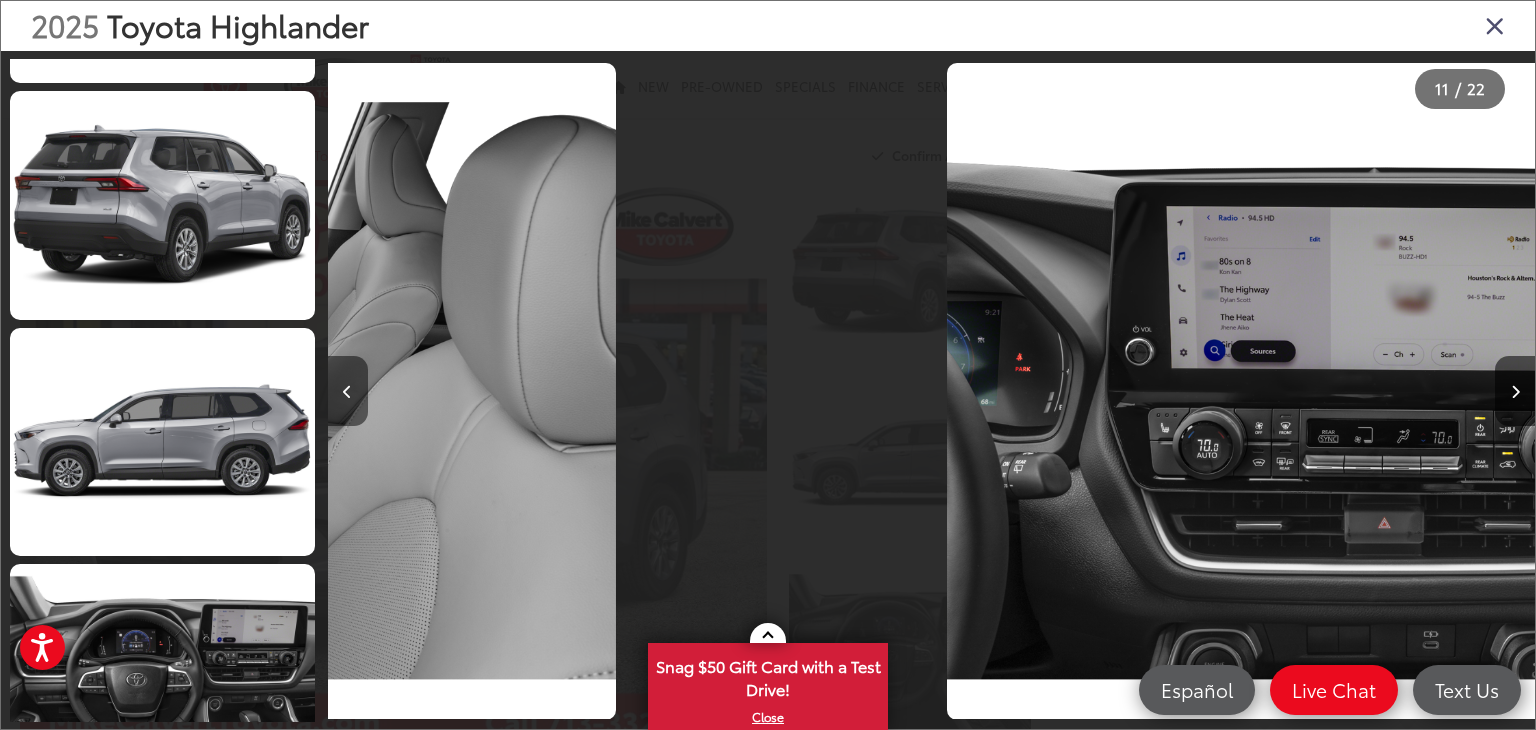 click at bounding box center [348, 391] 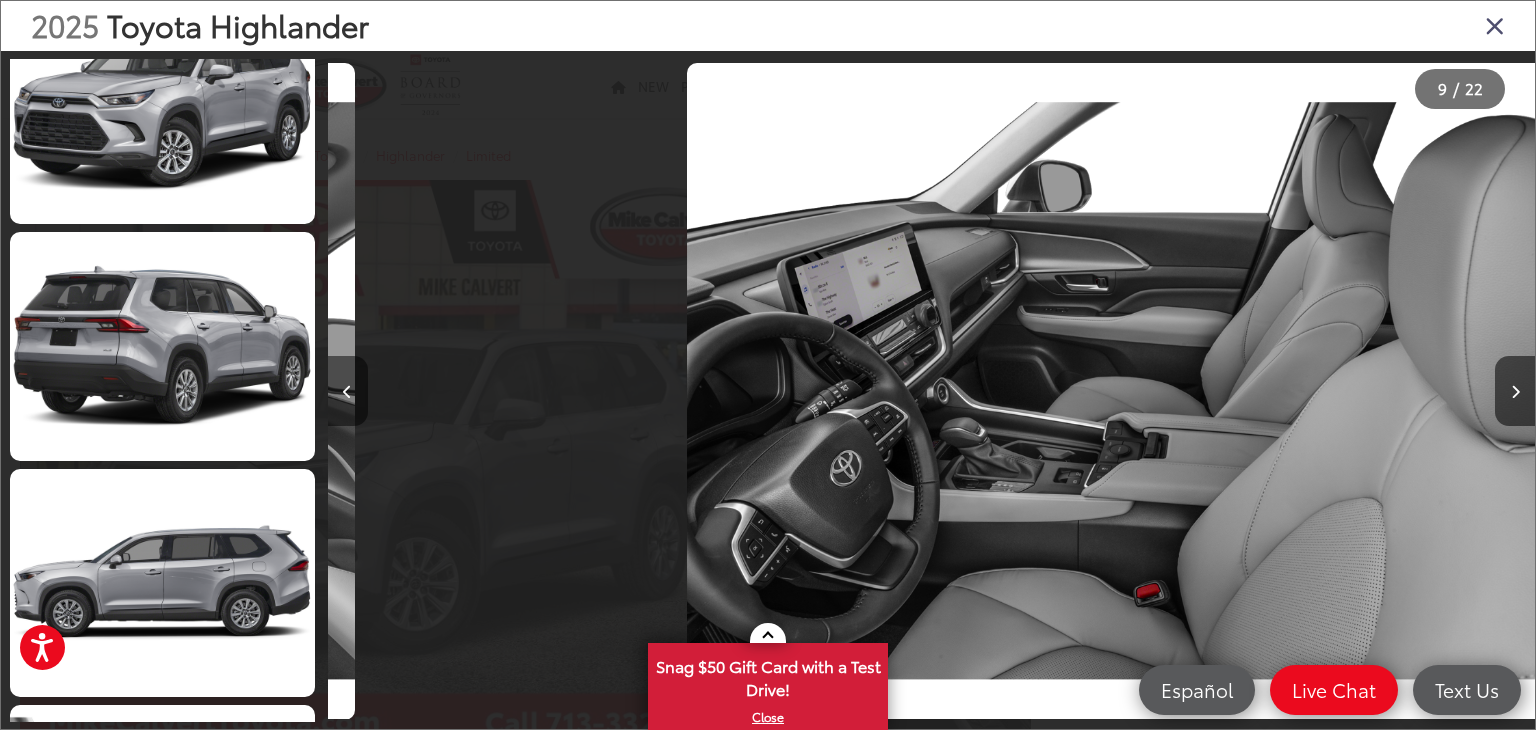 click at bounding box center [348, 391] 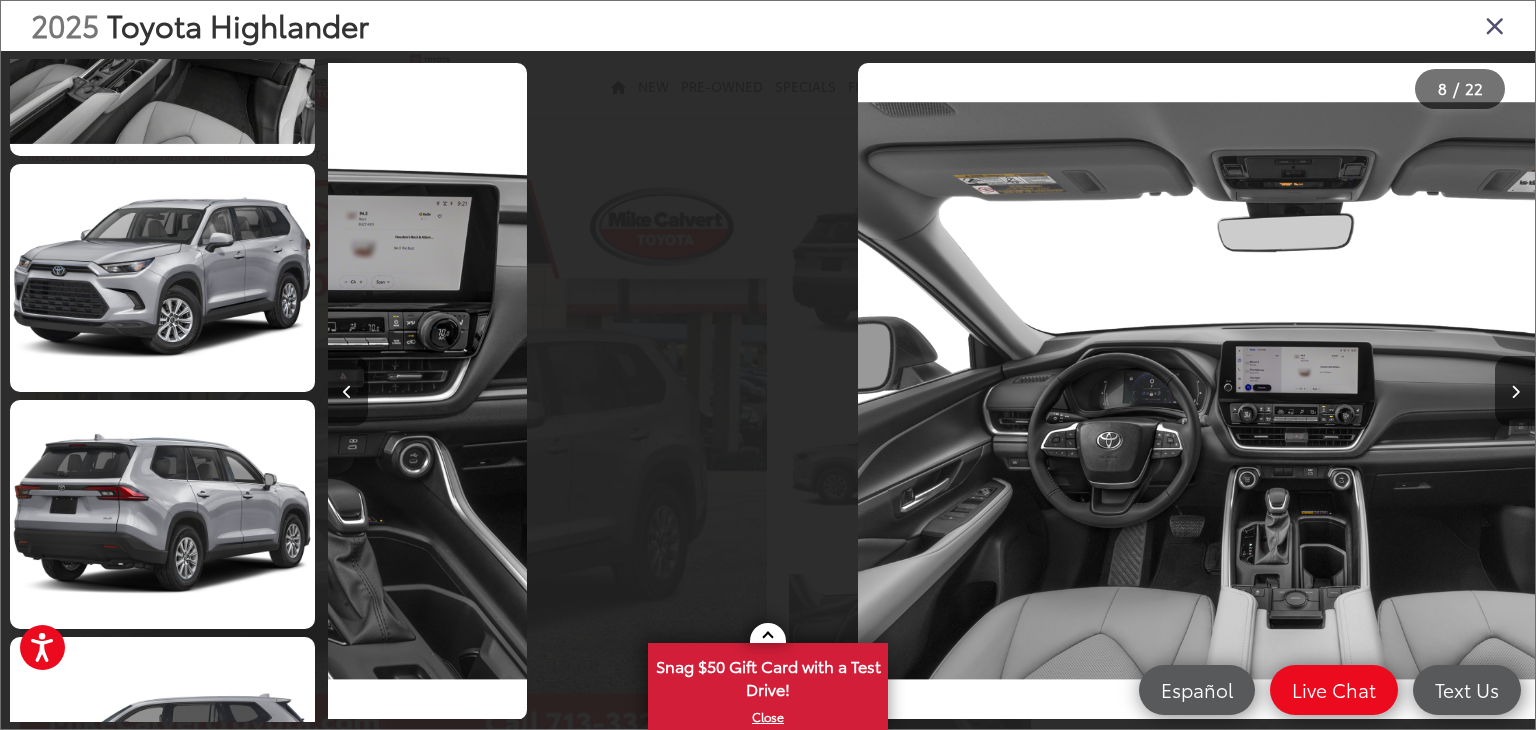 click at bounding box center [348, 391] 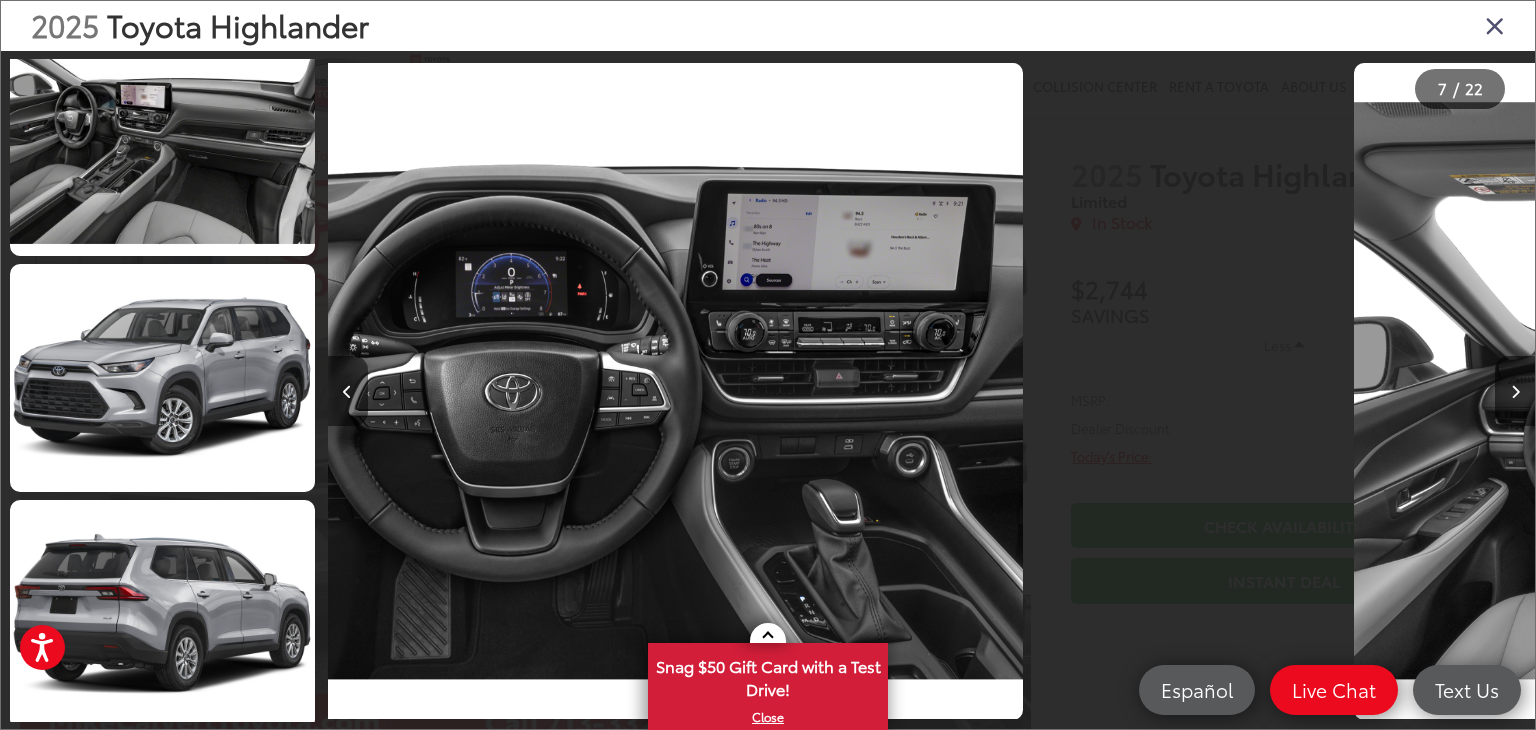 click at bounding box center [348, 391] 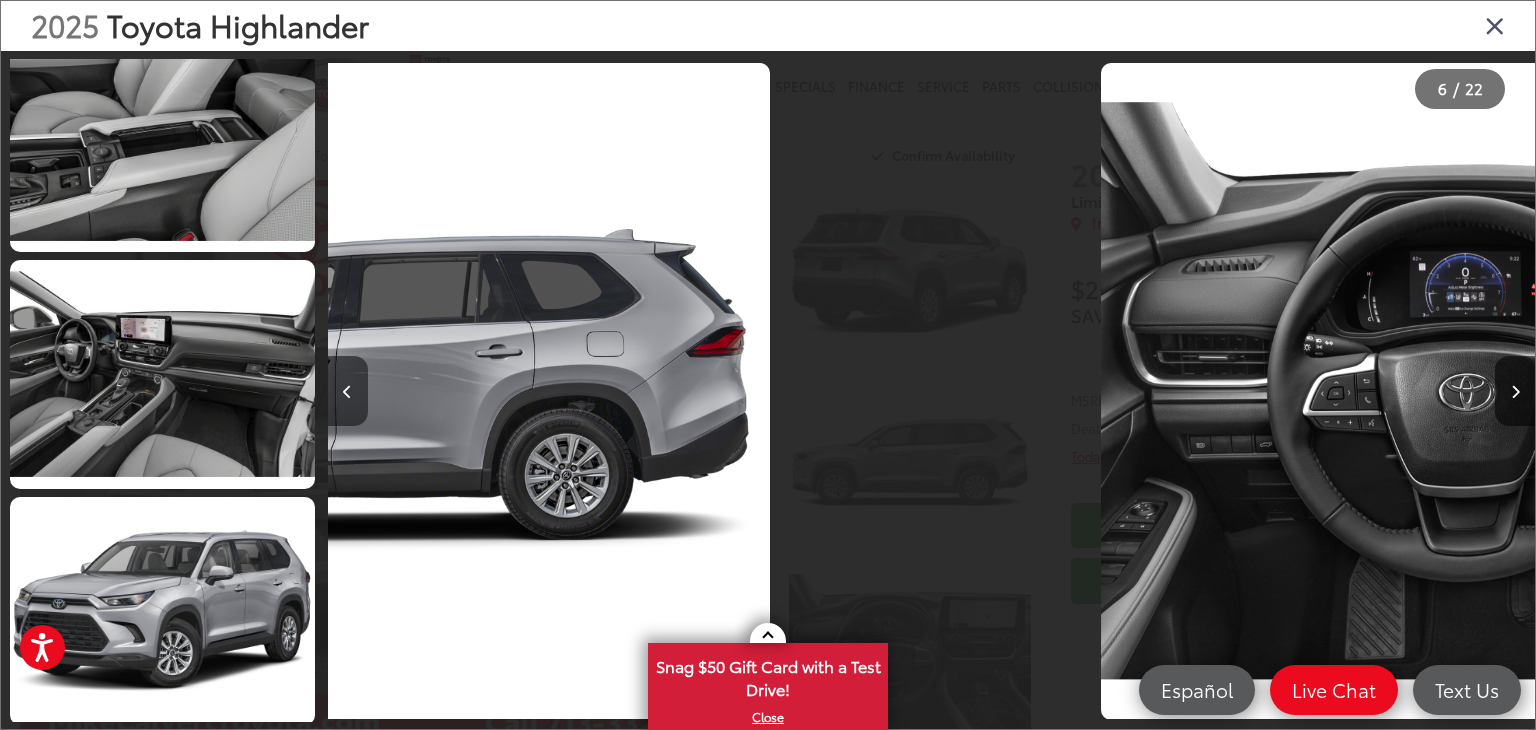 click at bounding box center [348, 391] 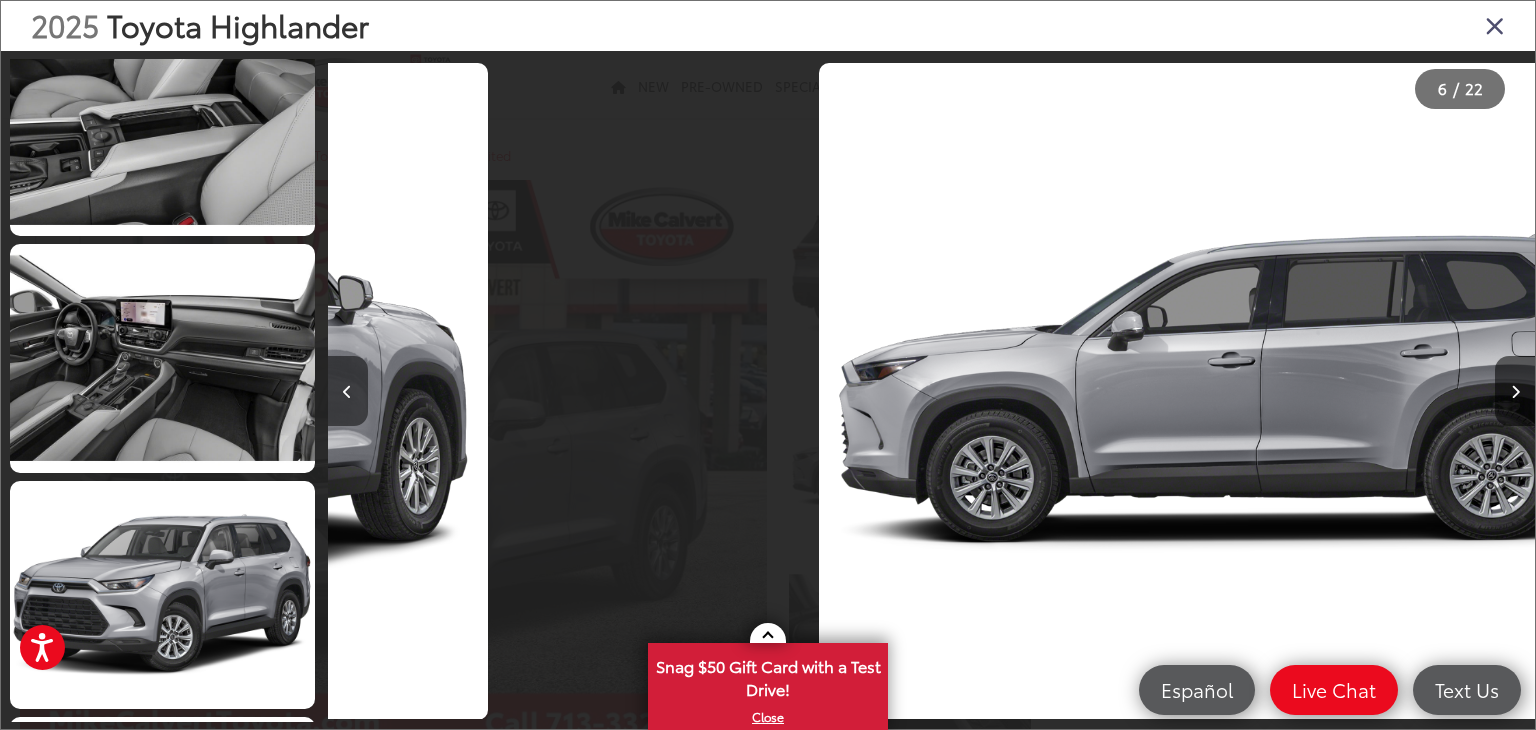 click at bounding box center (348, 391) 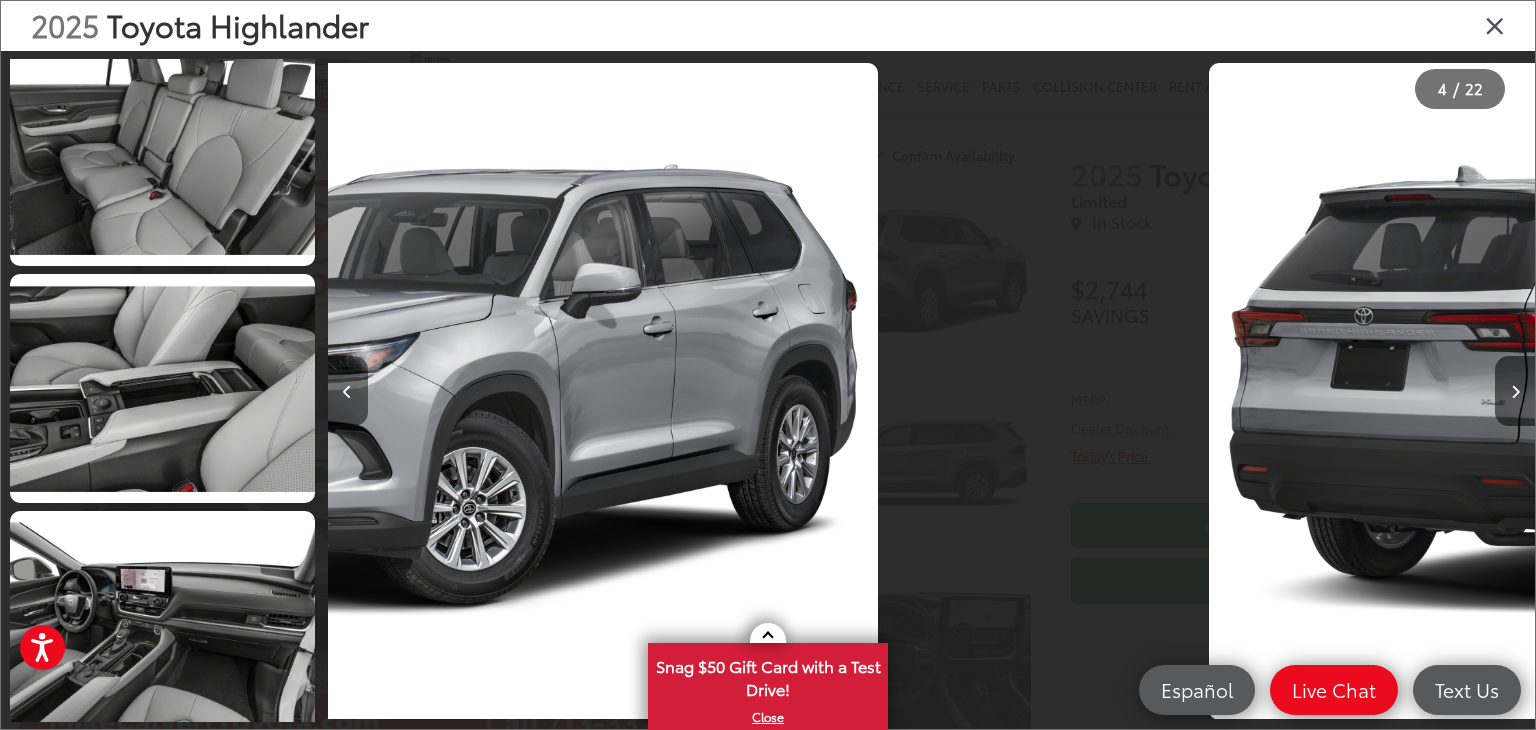 click at bounding box center (348, 391) 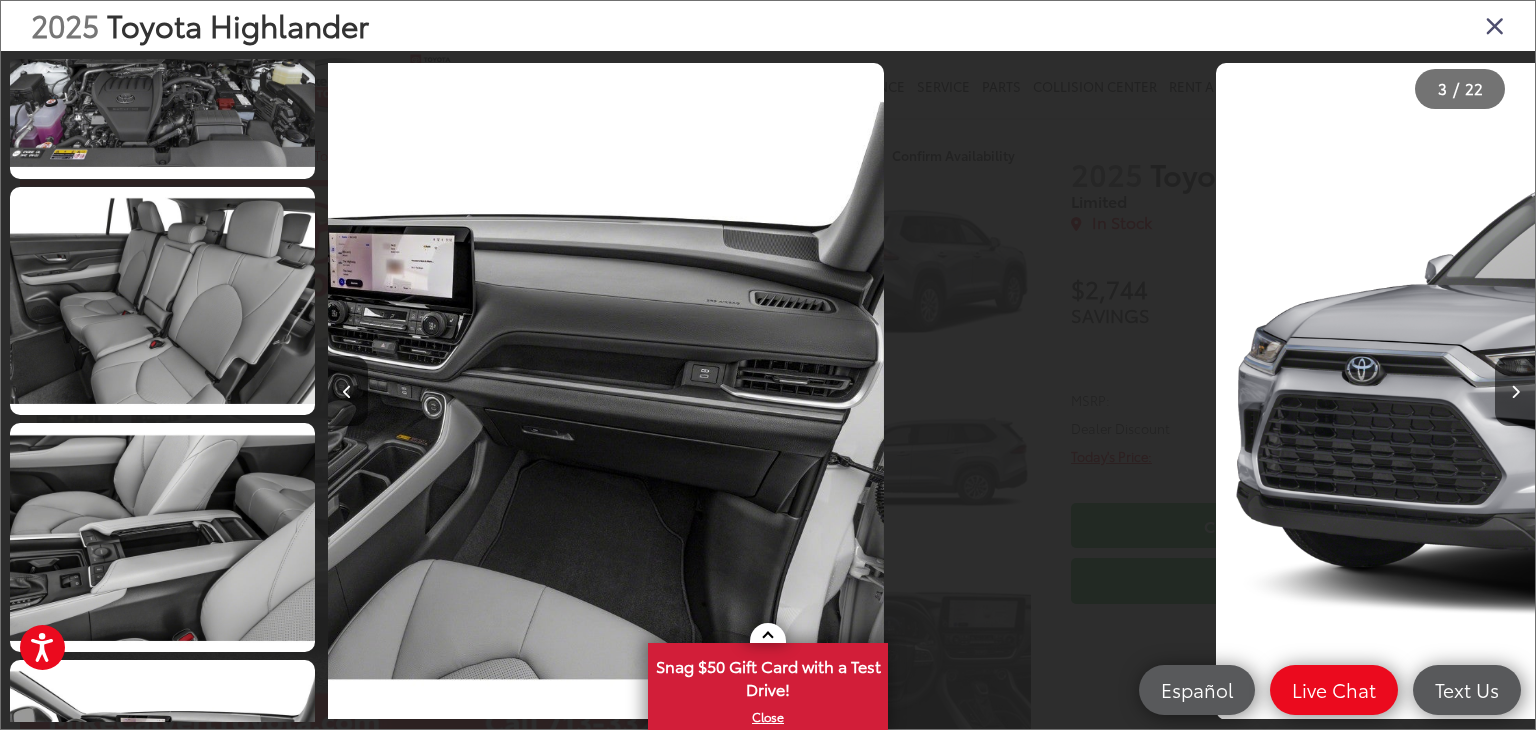 click at bounding box center [348, 391] 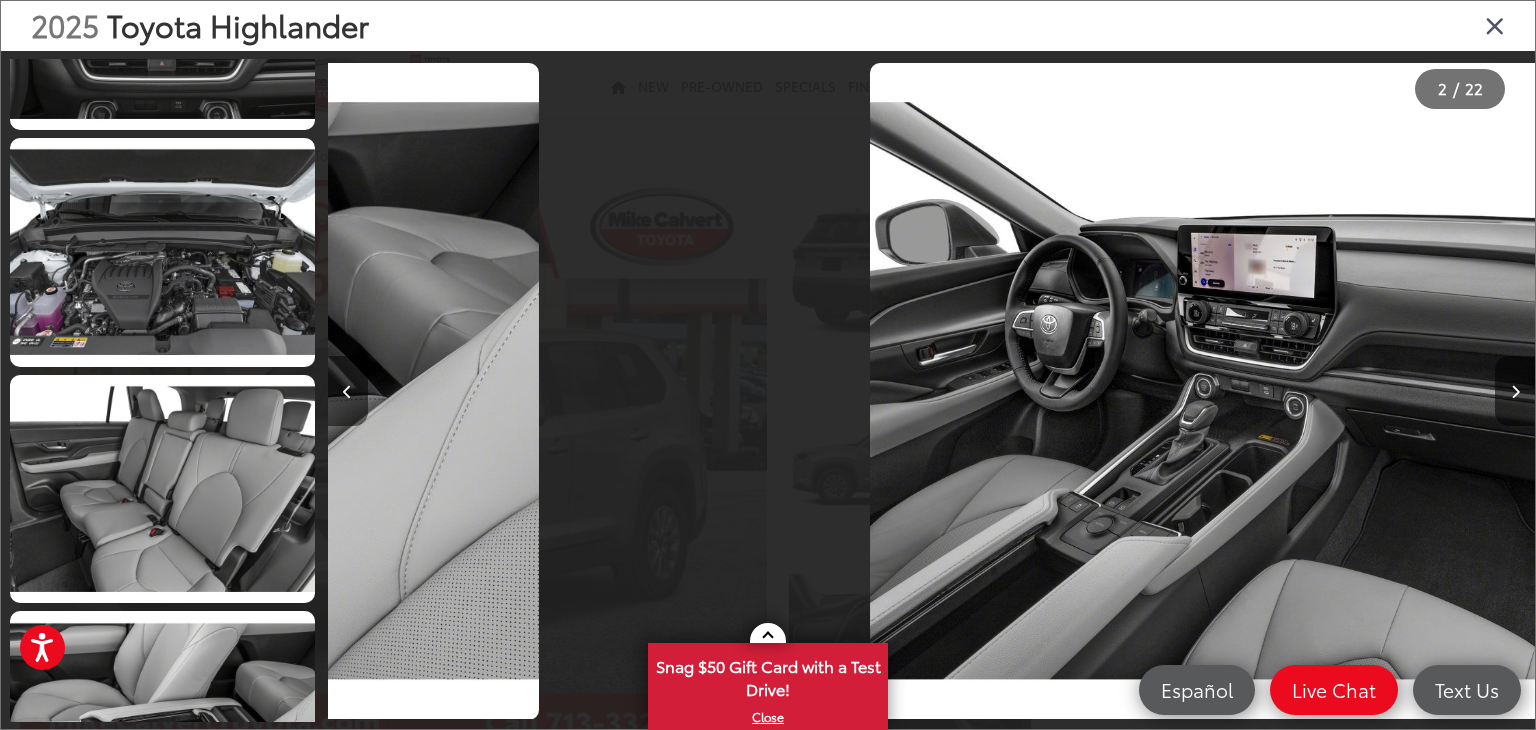 click at bounding box center (348, 391) 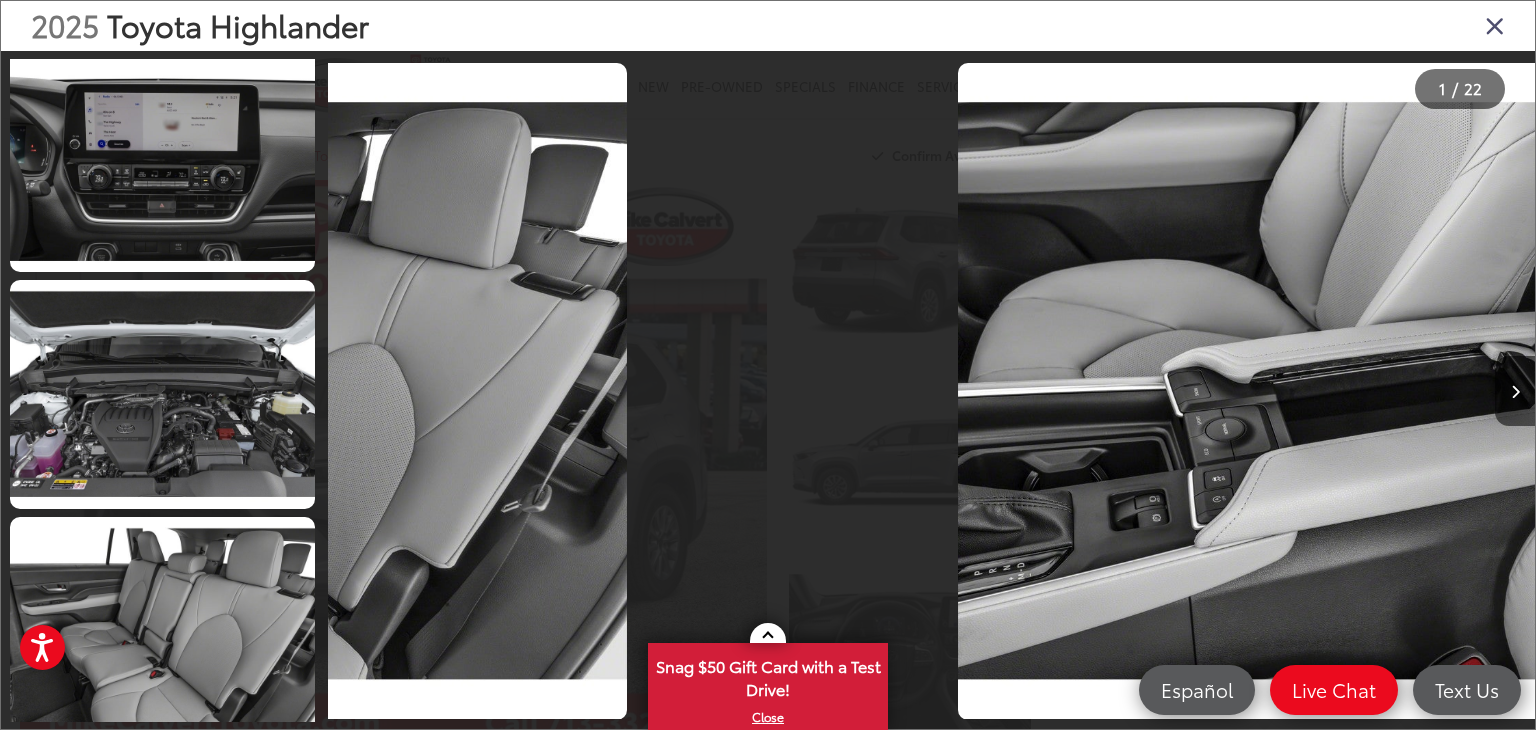 click at bounding box center (479, 391) 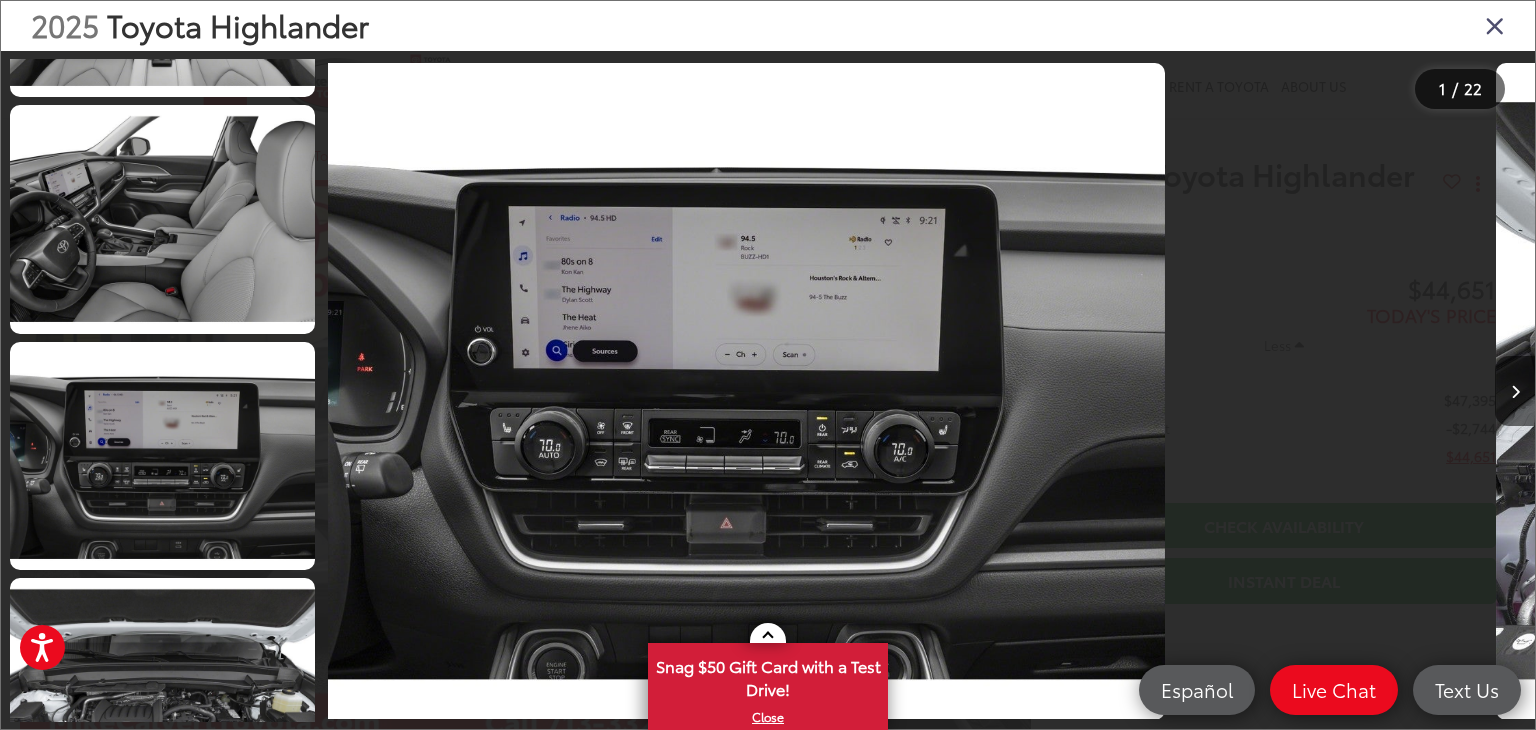 click at bounding box center [479, 391] 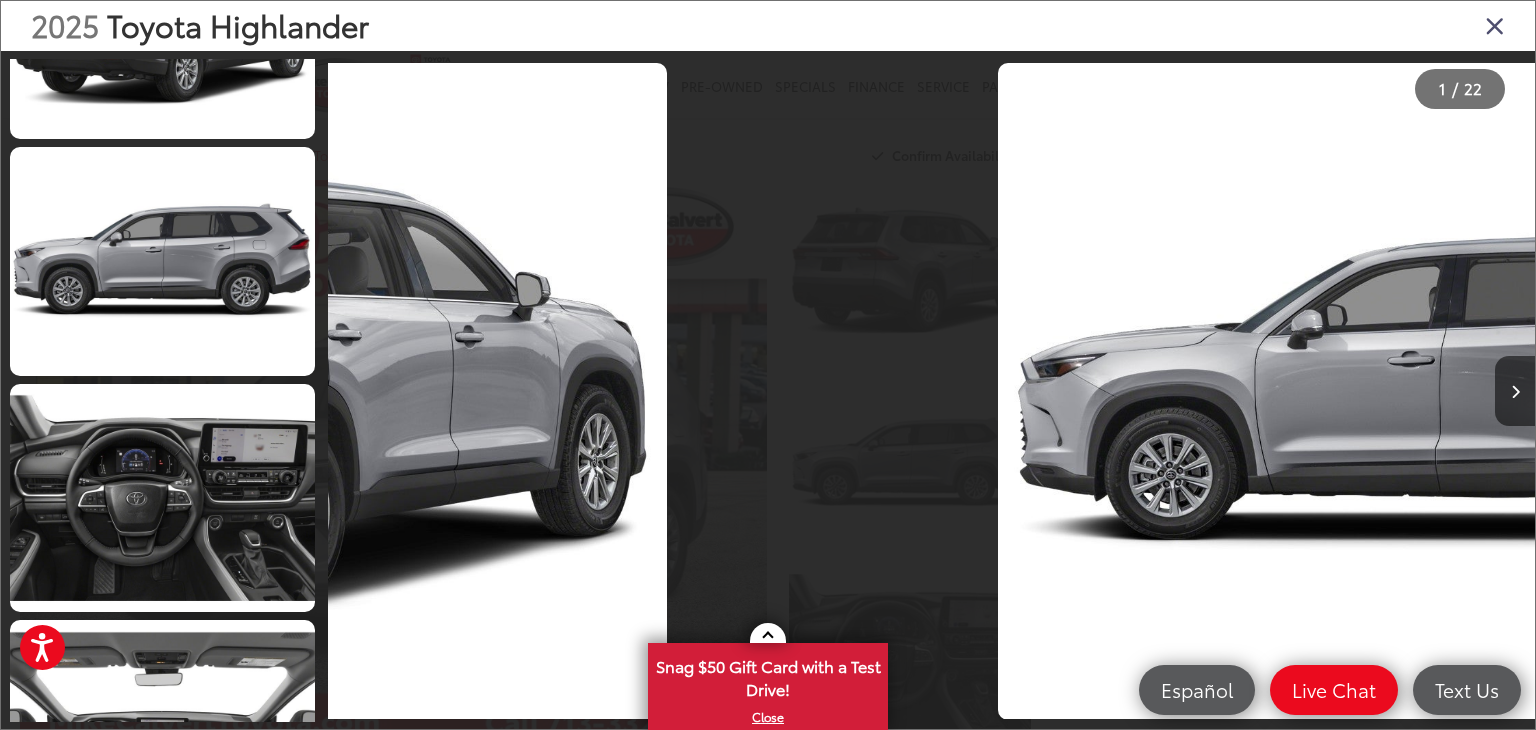click at bounding box center (479, 391) 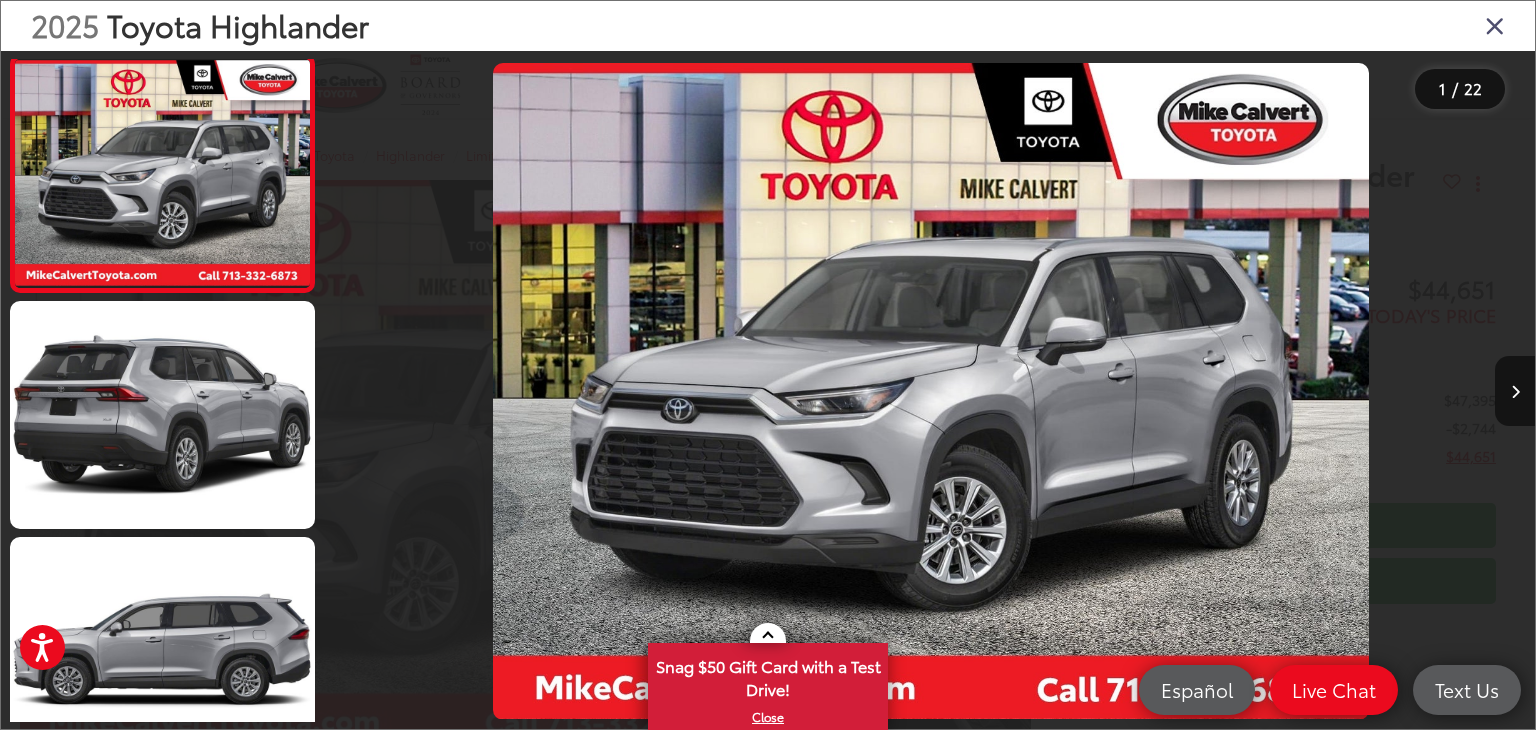 click at bounding box center [479, 391] 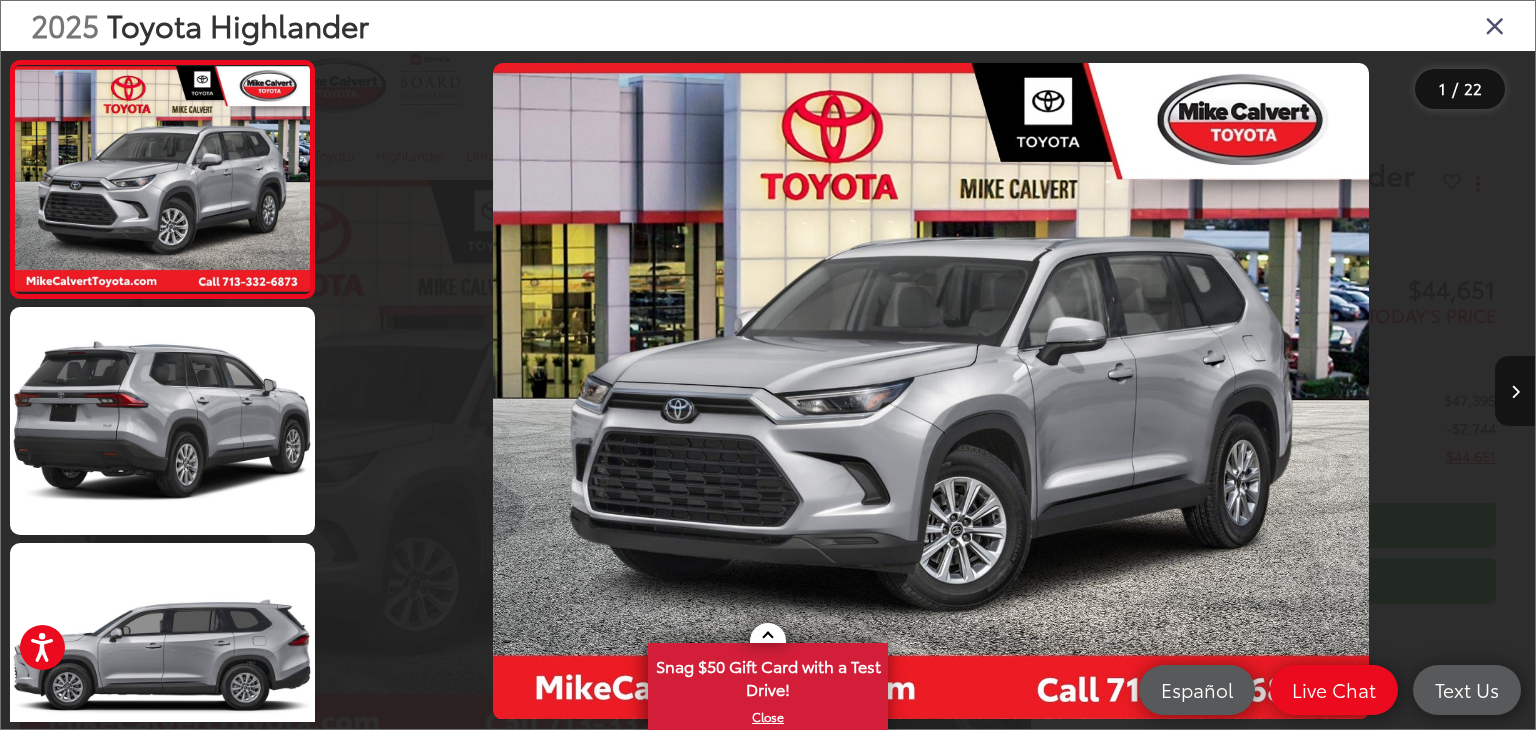 click at bounding box center (479, 391) 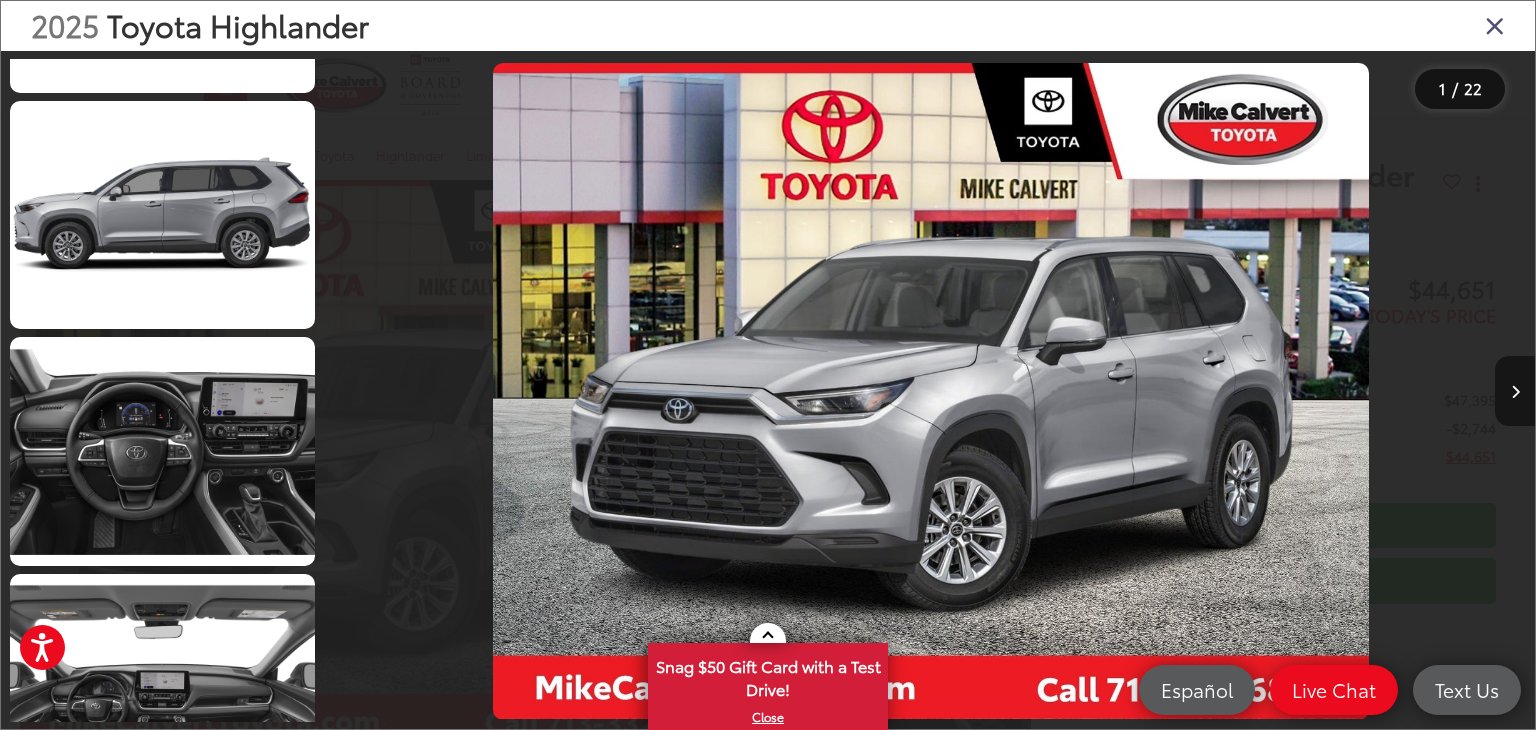 click at bounding box center [1515, 391] 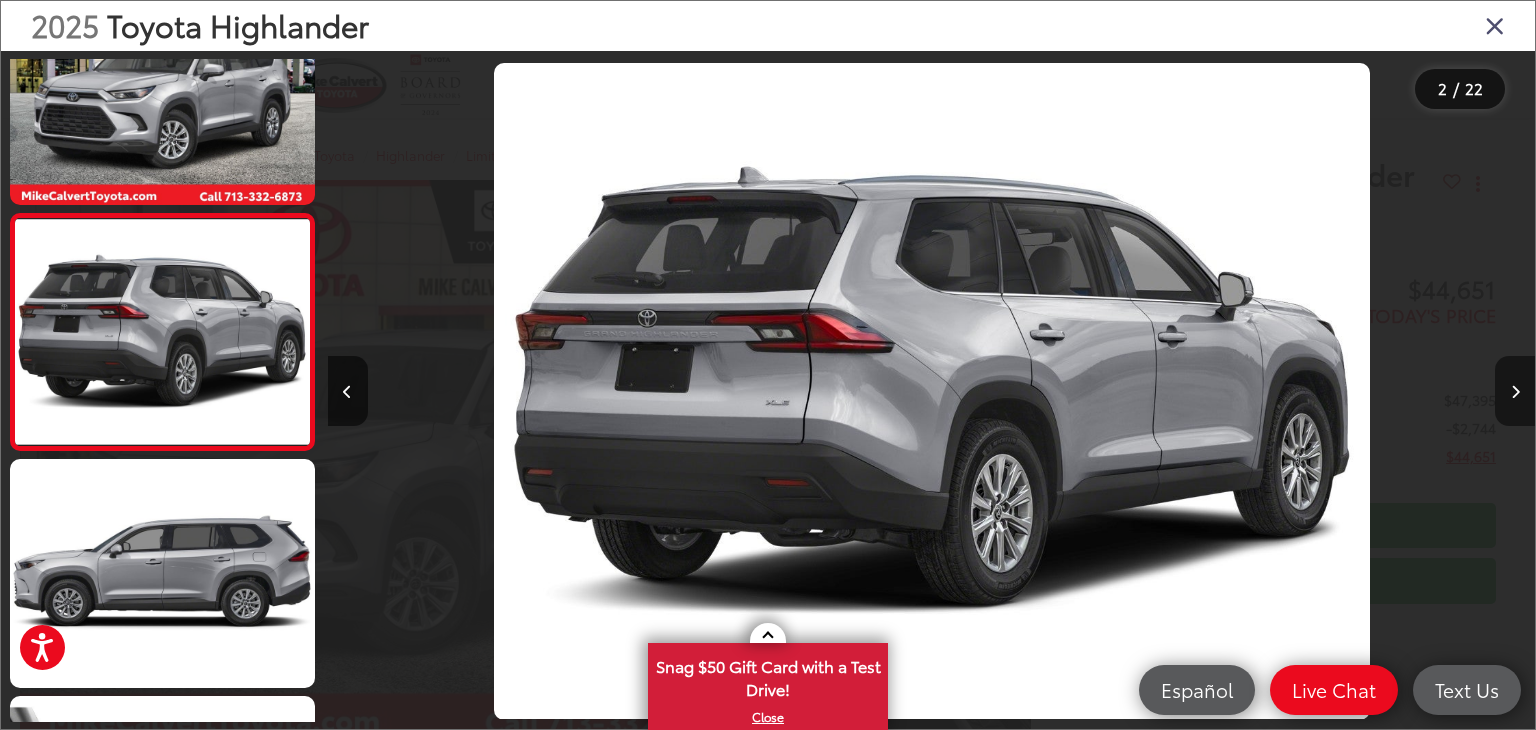 click at bounding box center (1515, 391) 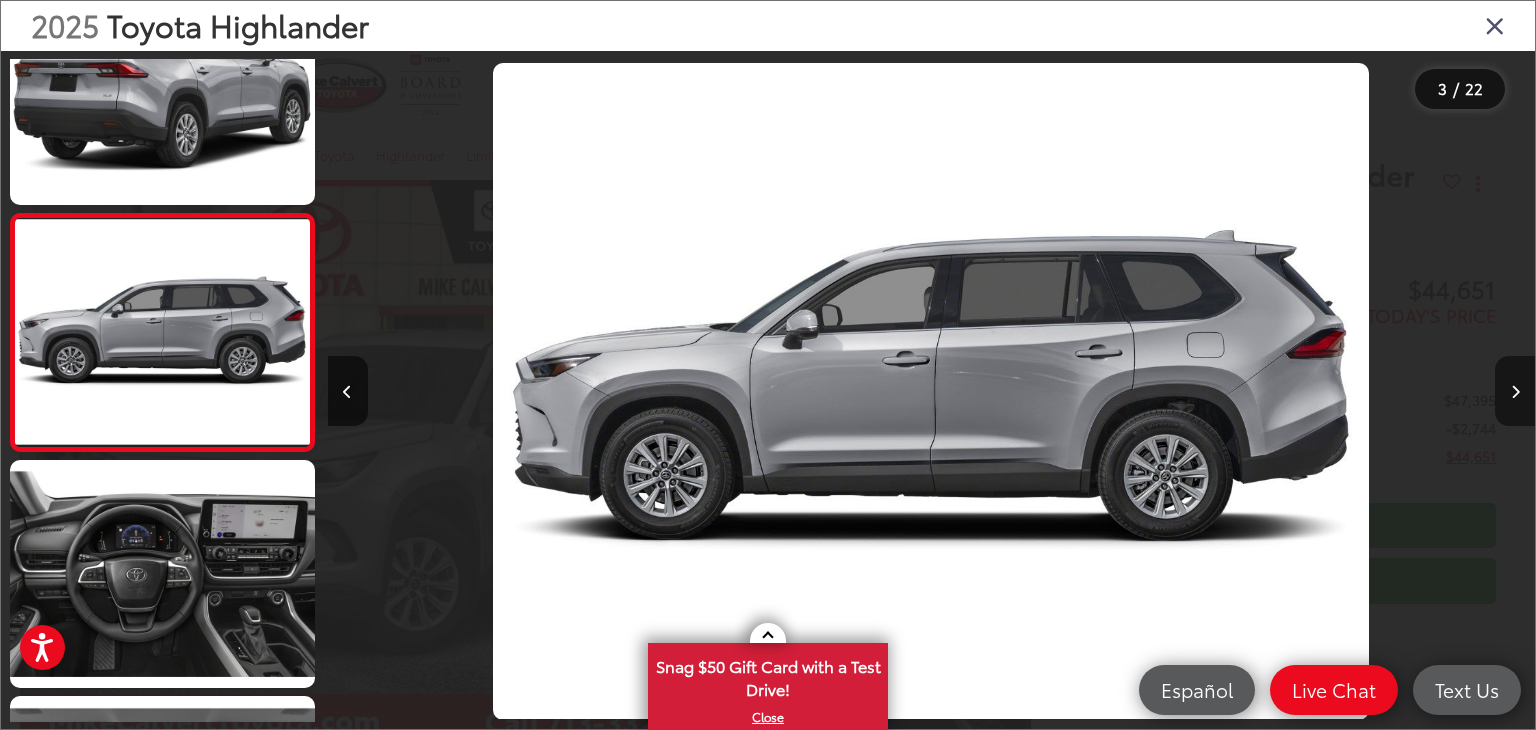 click at bounding box center [1515, 391] 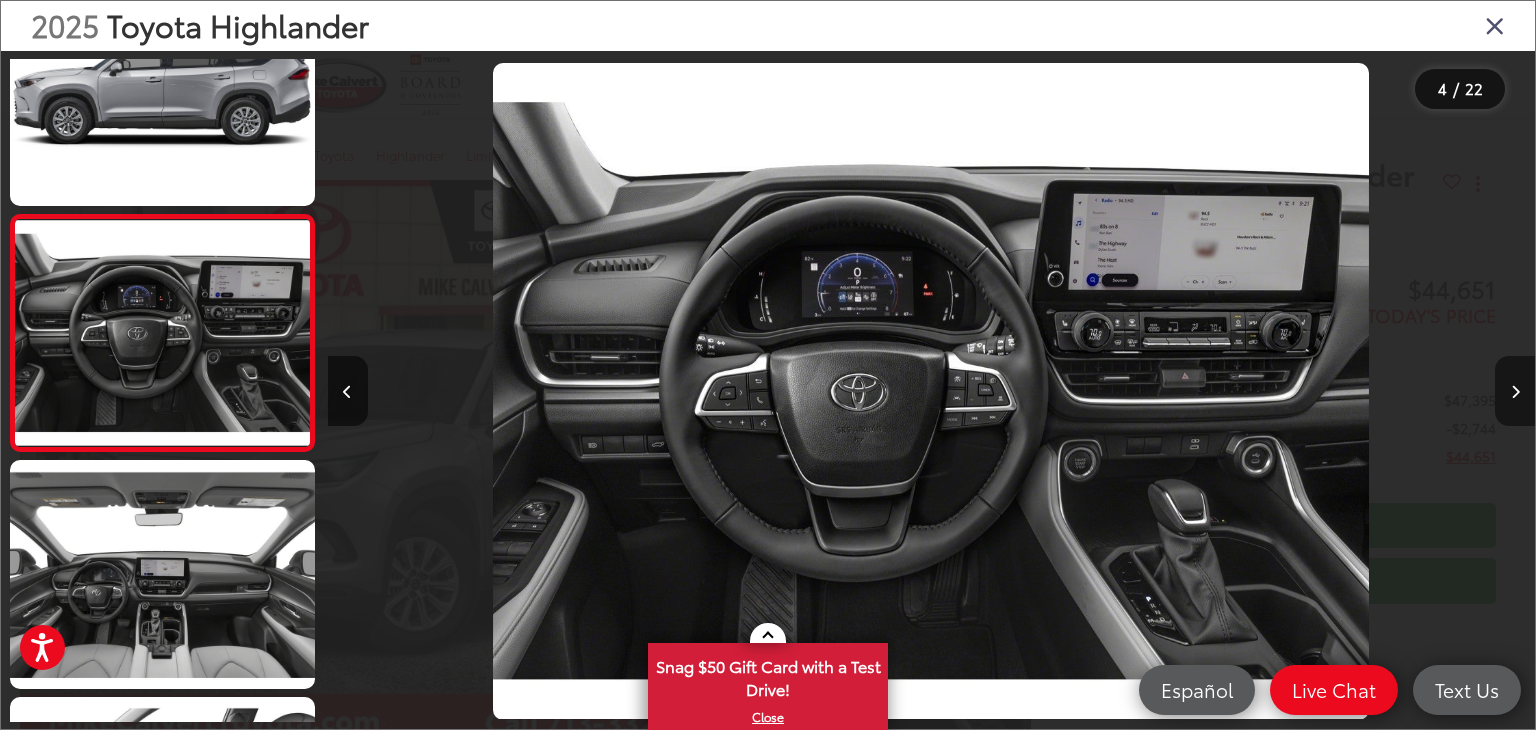 click at bounding box center (1515, 391) 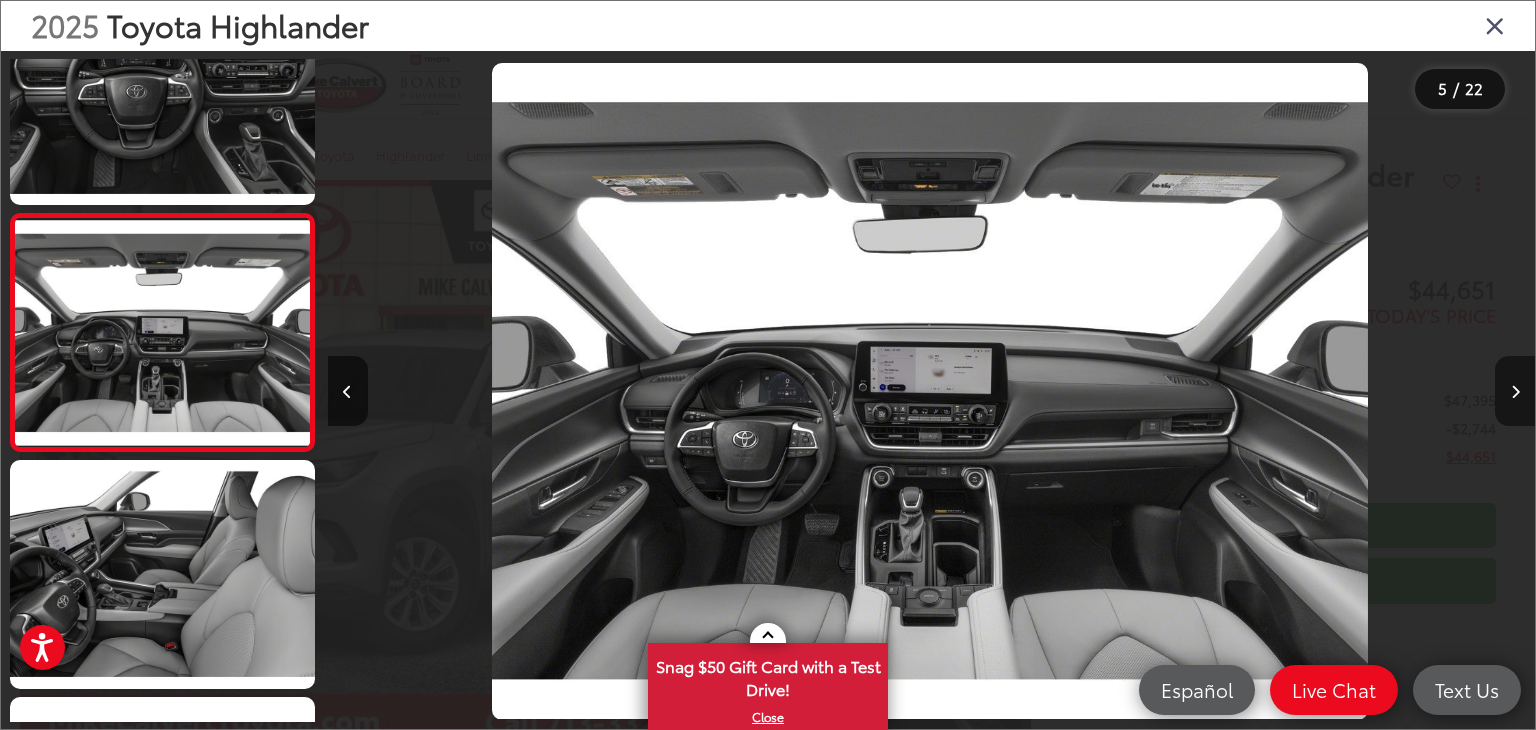 click at bounding box center (1515, 391) 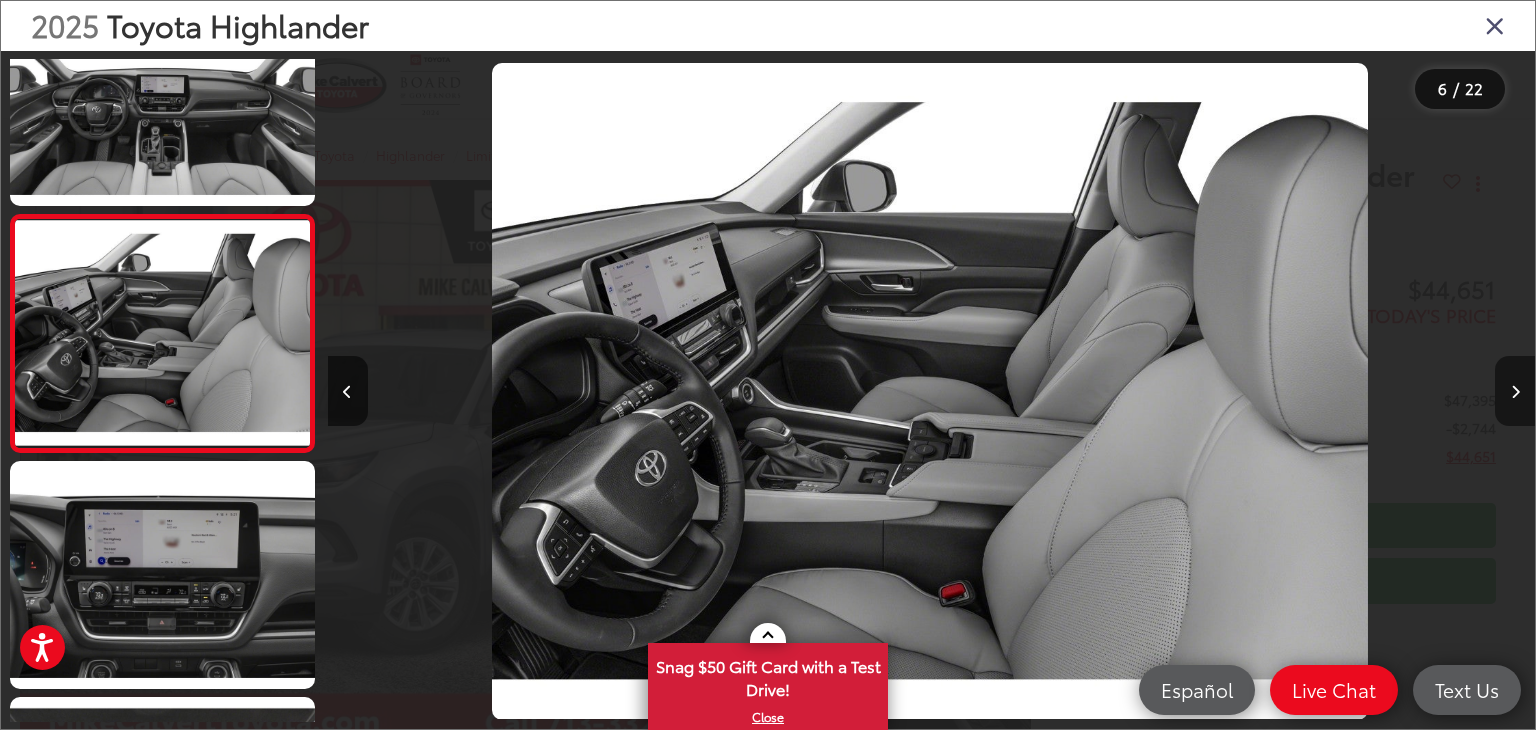 click at bounding box center (1515, 391) 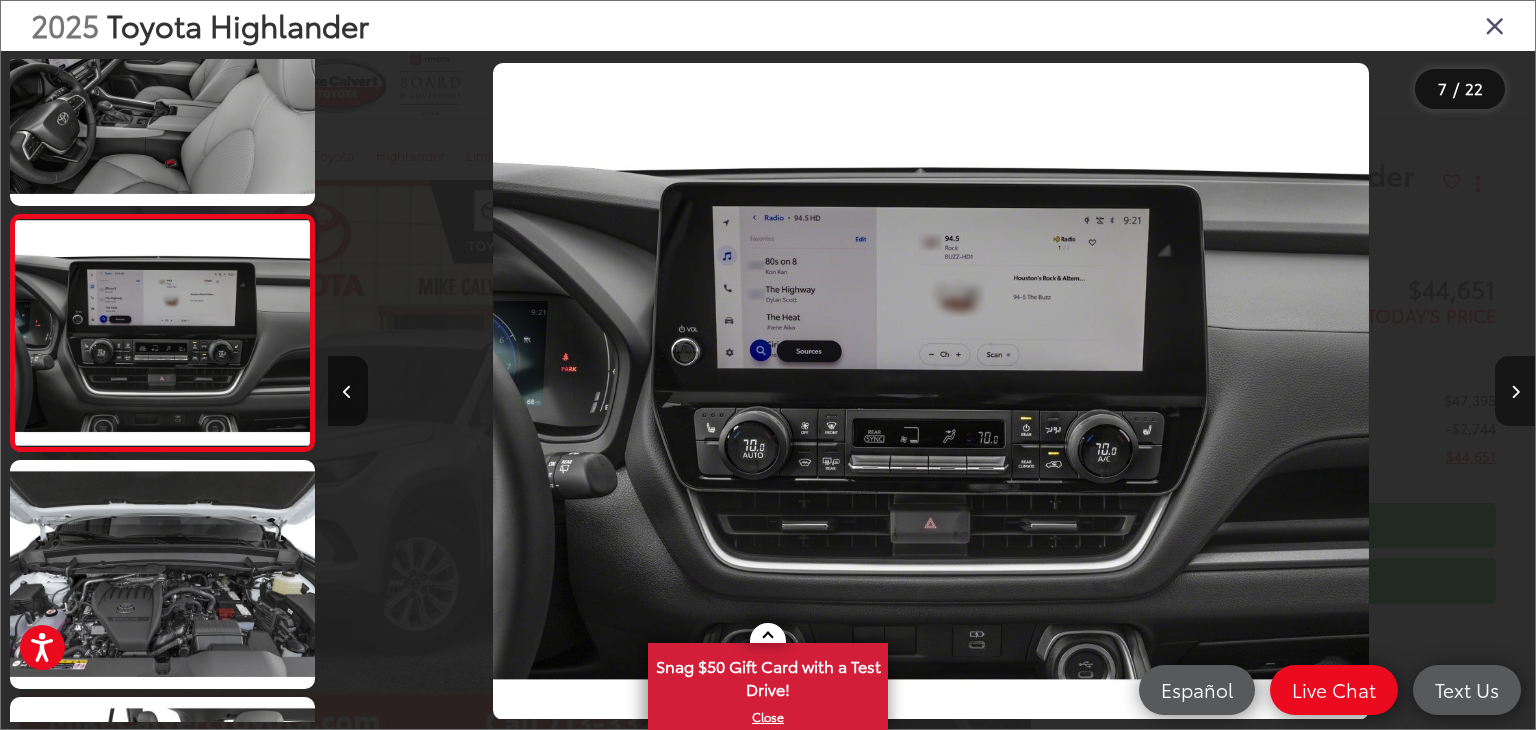 click at bounding box center [1515, 391] 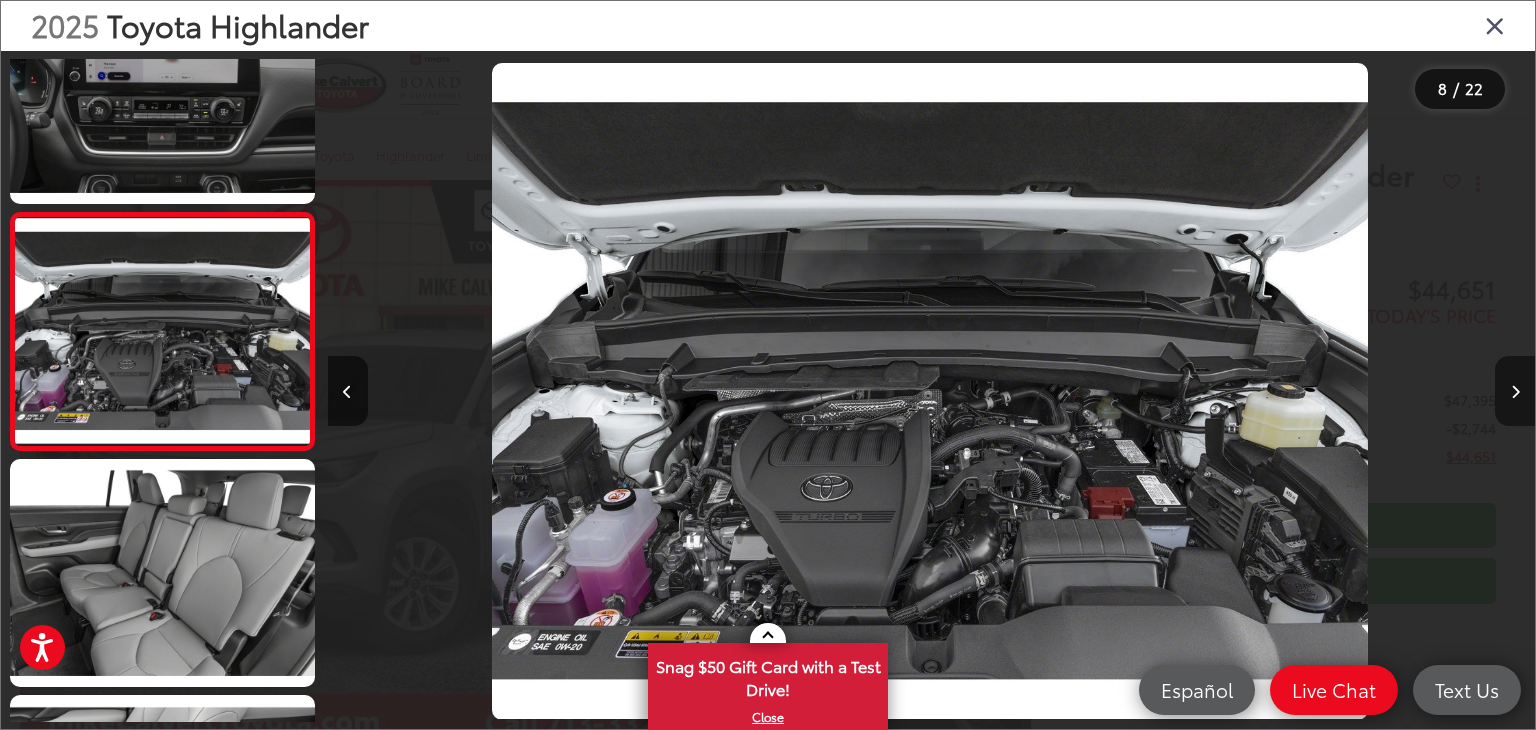 click at bounding box center [1515, 391] 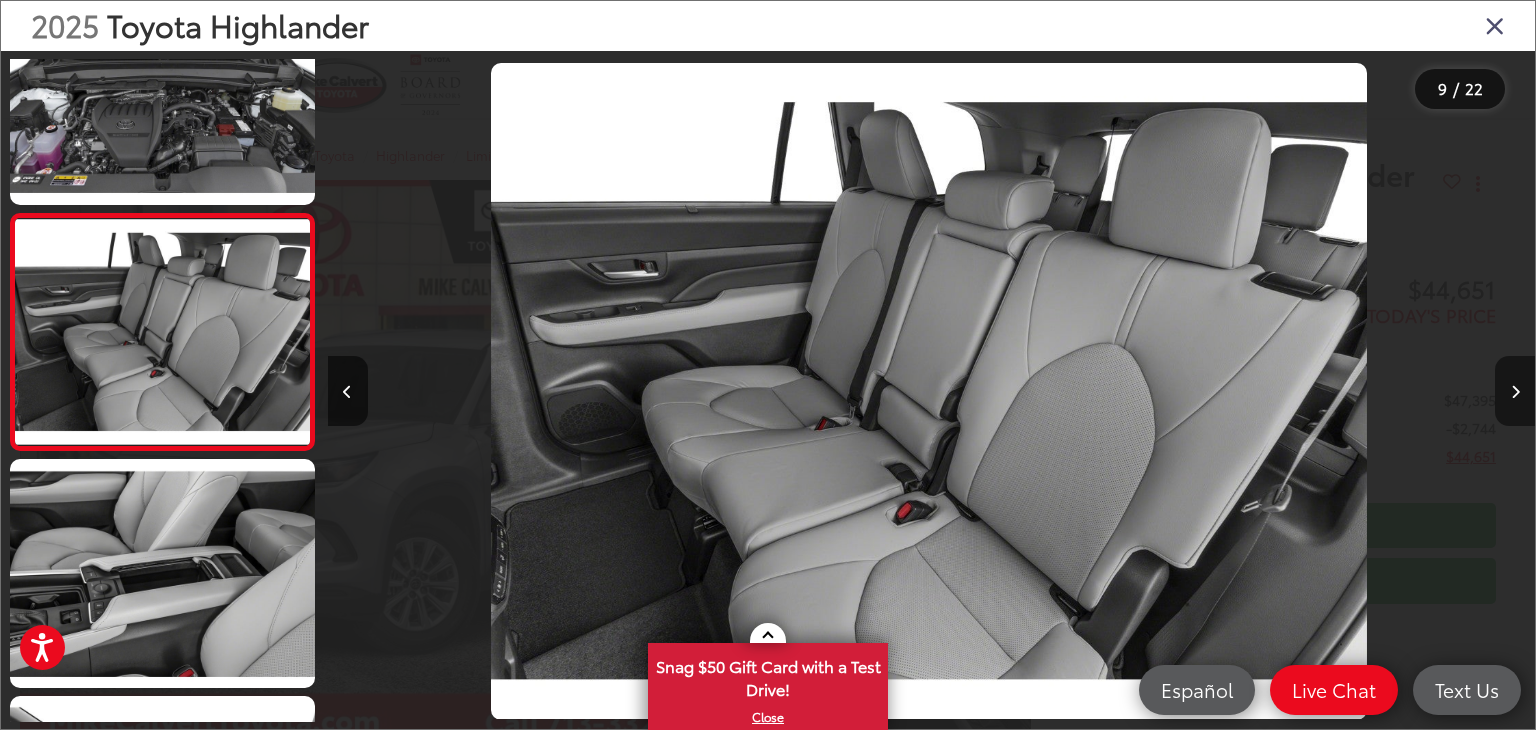 click at bounding box center (1515, 391) 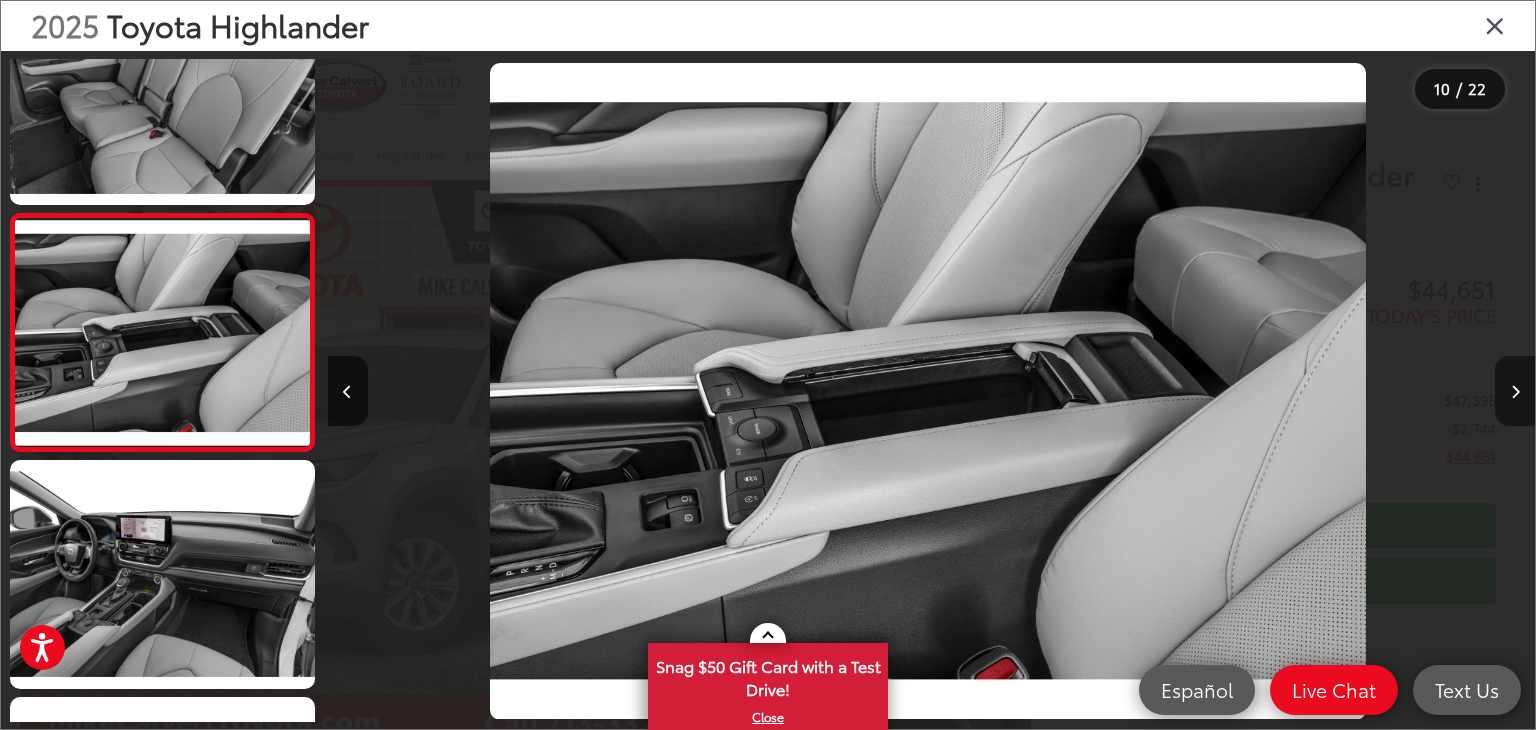 click at bounding box center [1515, 391] 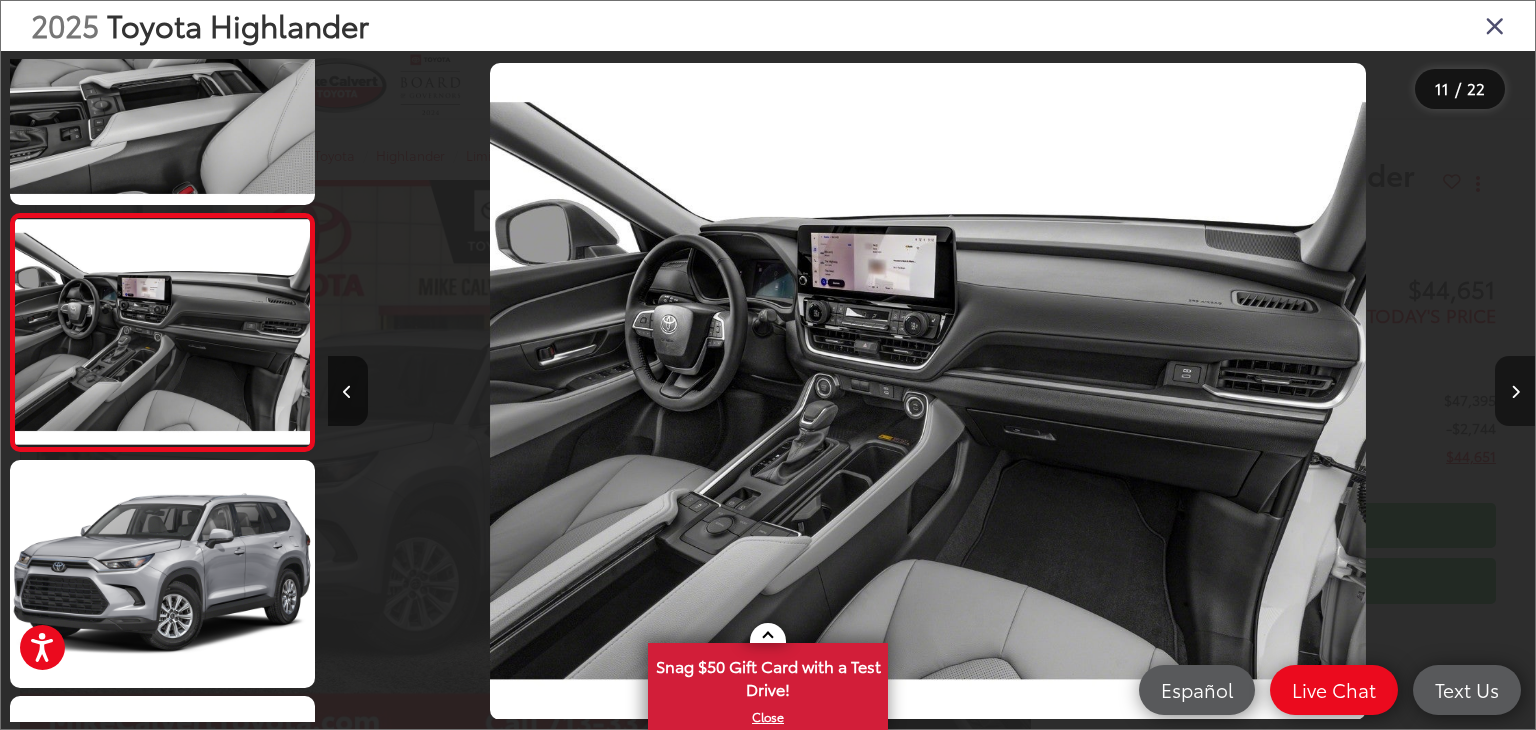 click at bounding box center (1515, 391) 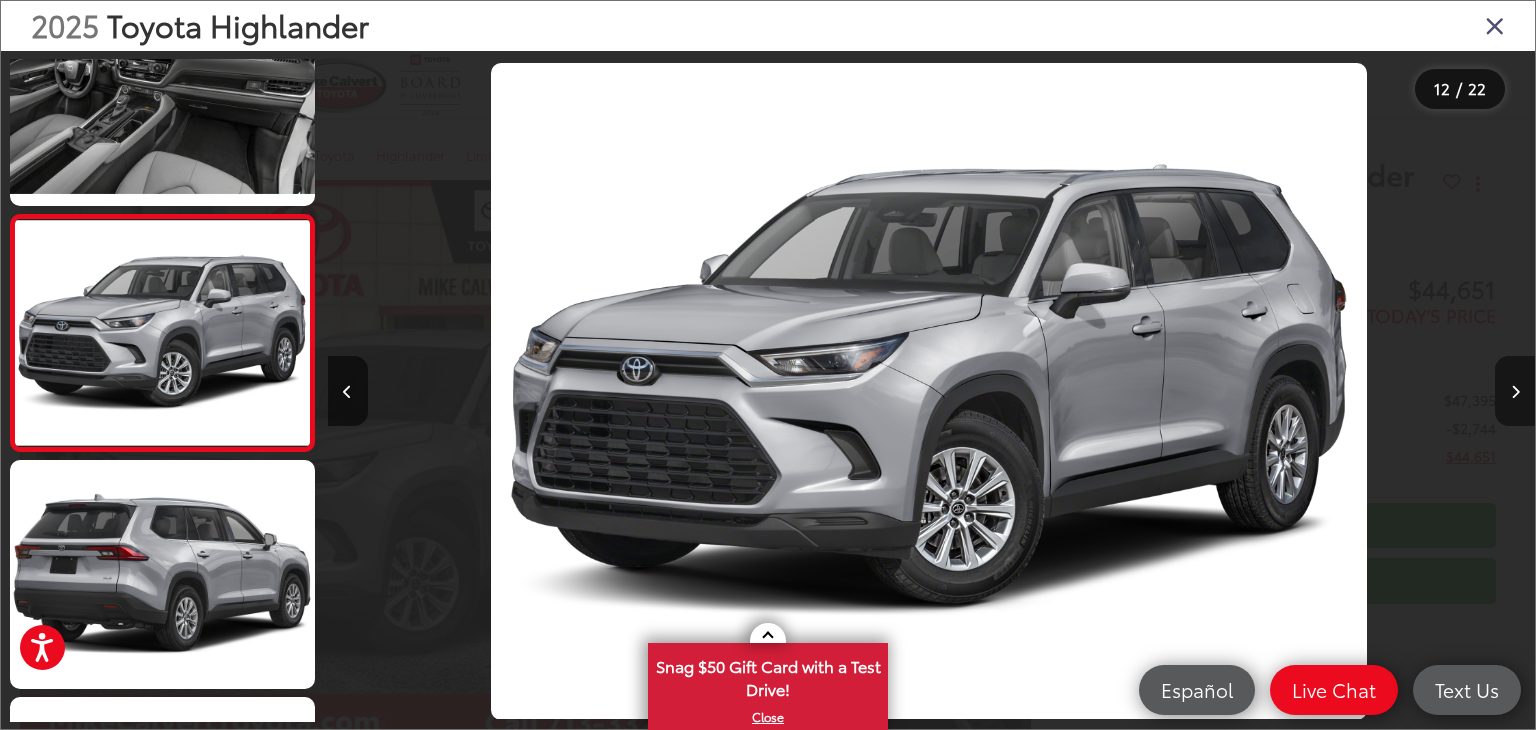 click at bounding box center (1515, 391) 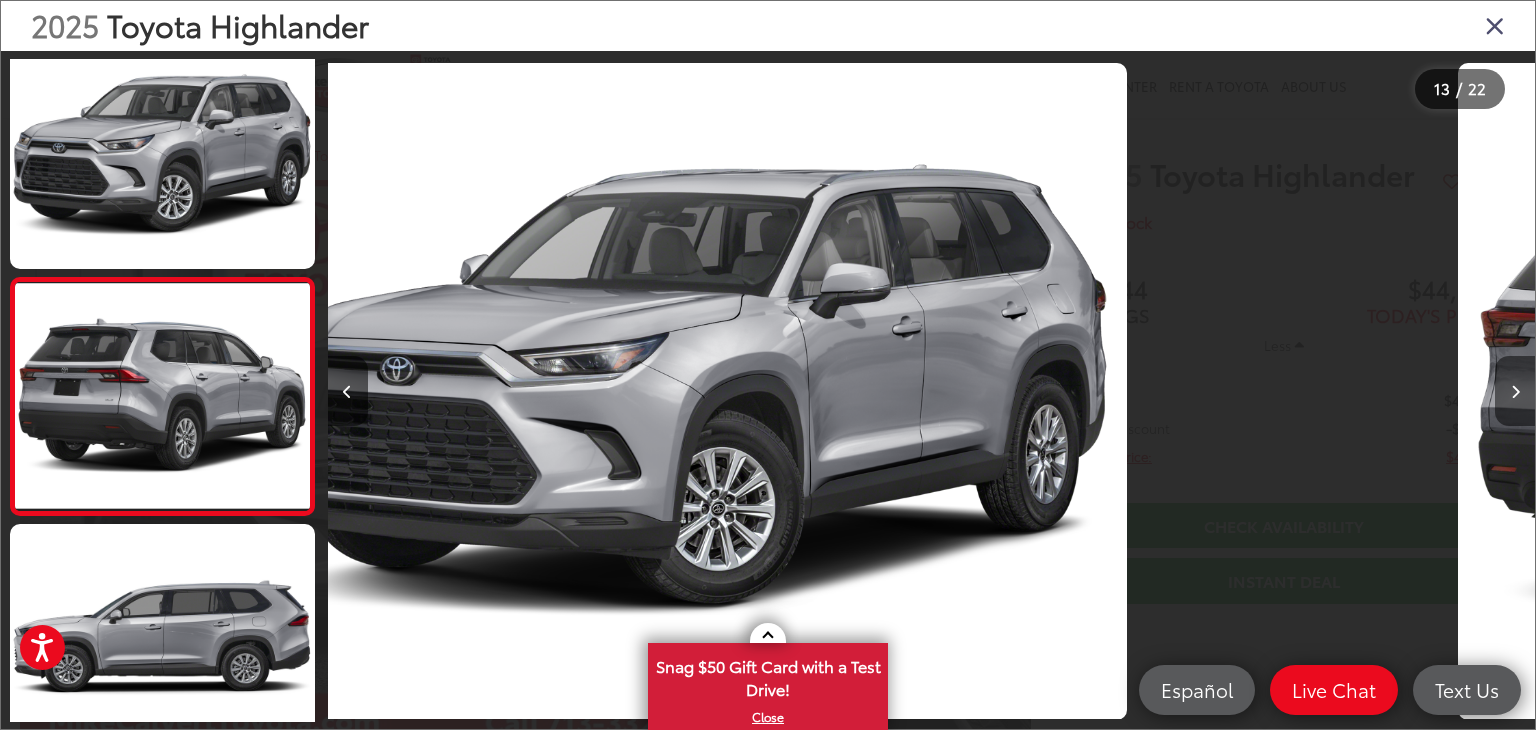 click at bounding box center (1515, 391) 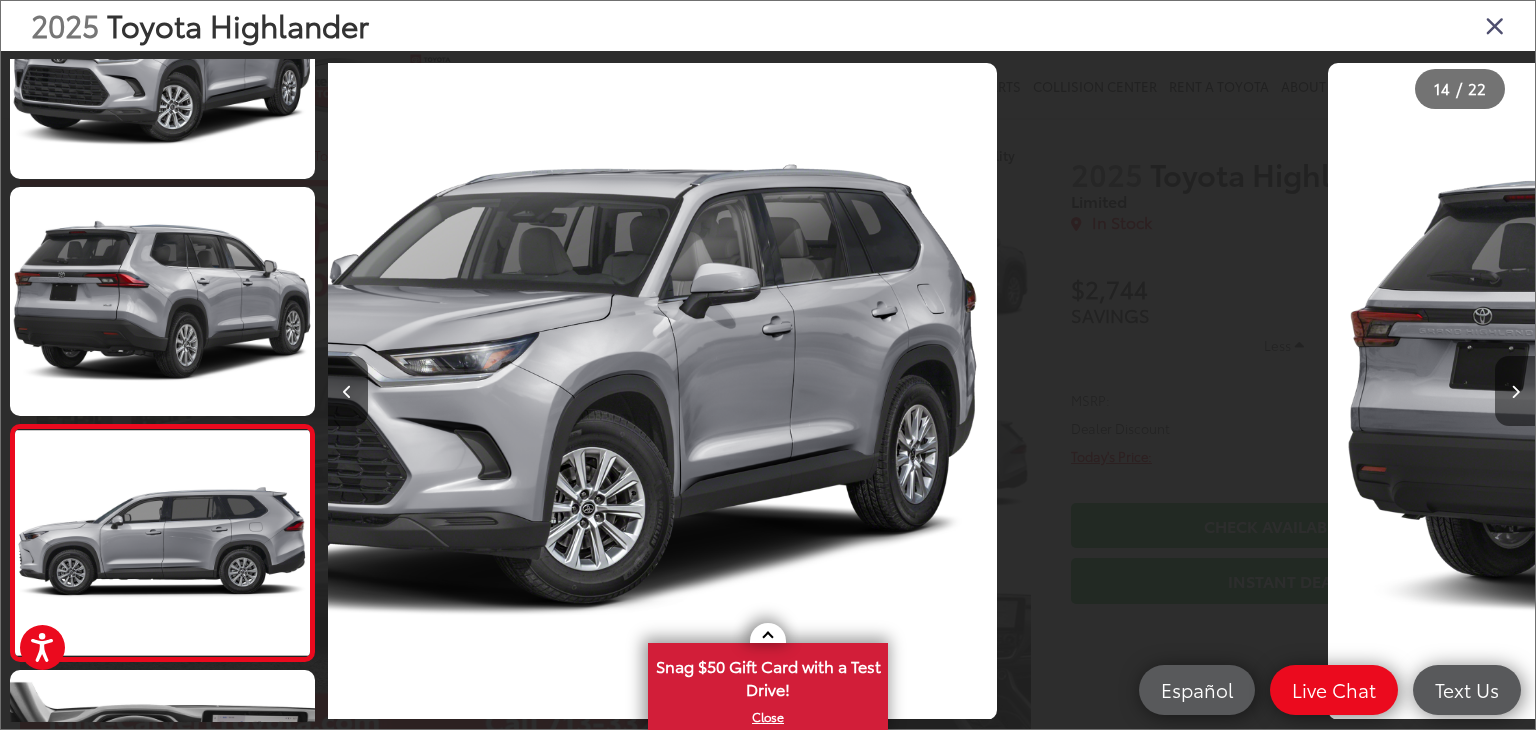 click at bounding box center [1515, 391] 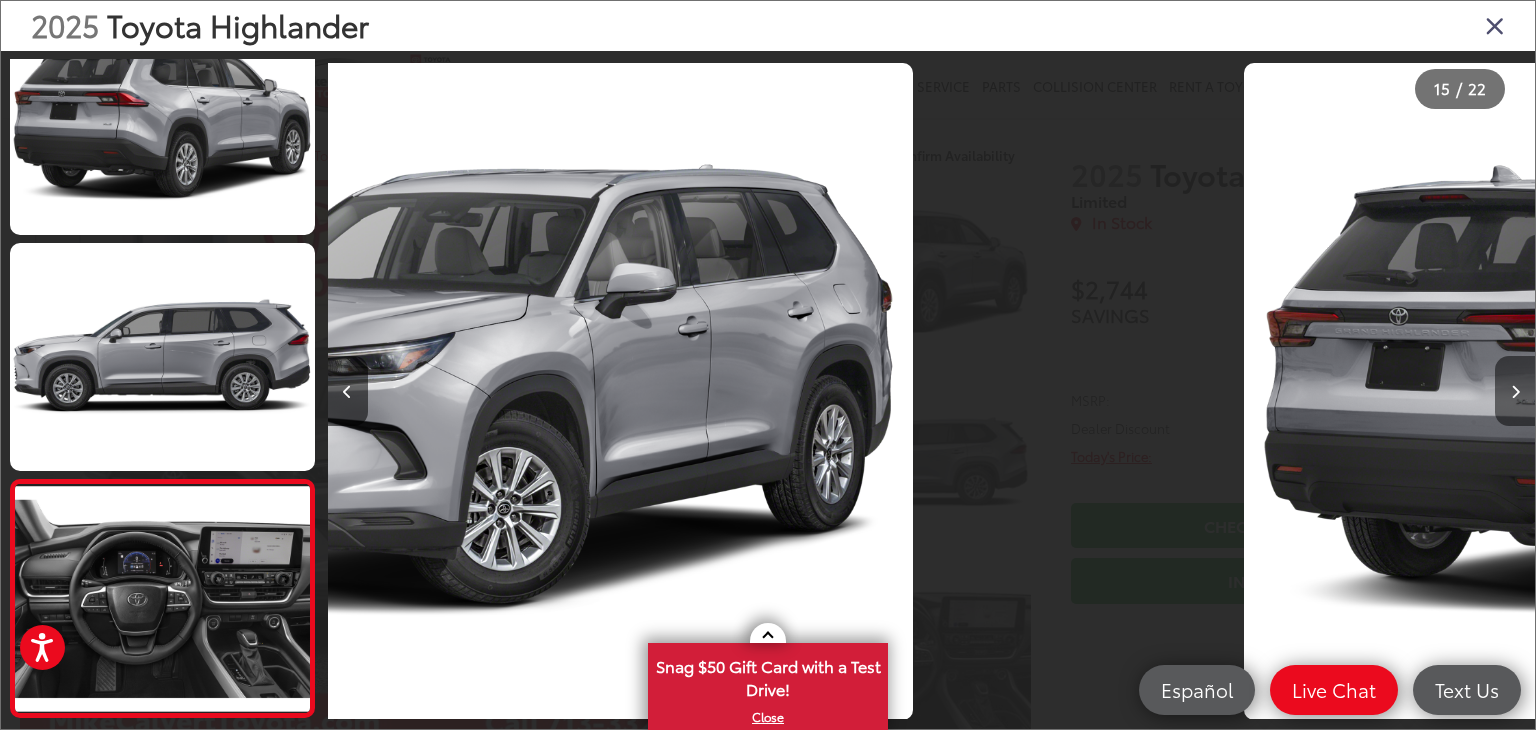 click at bounding box center (1515, 391) 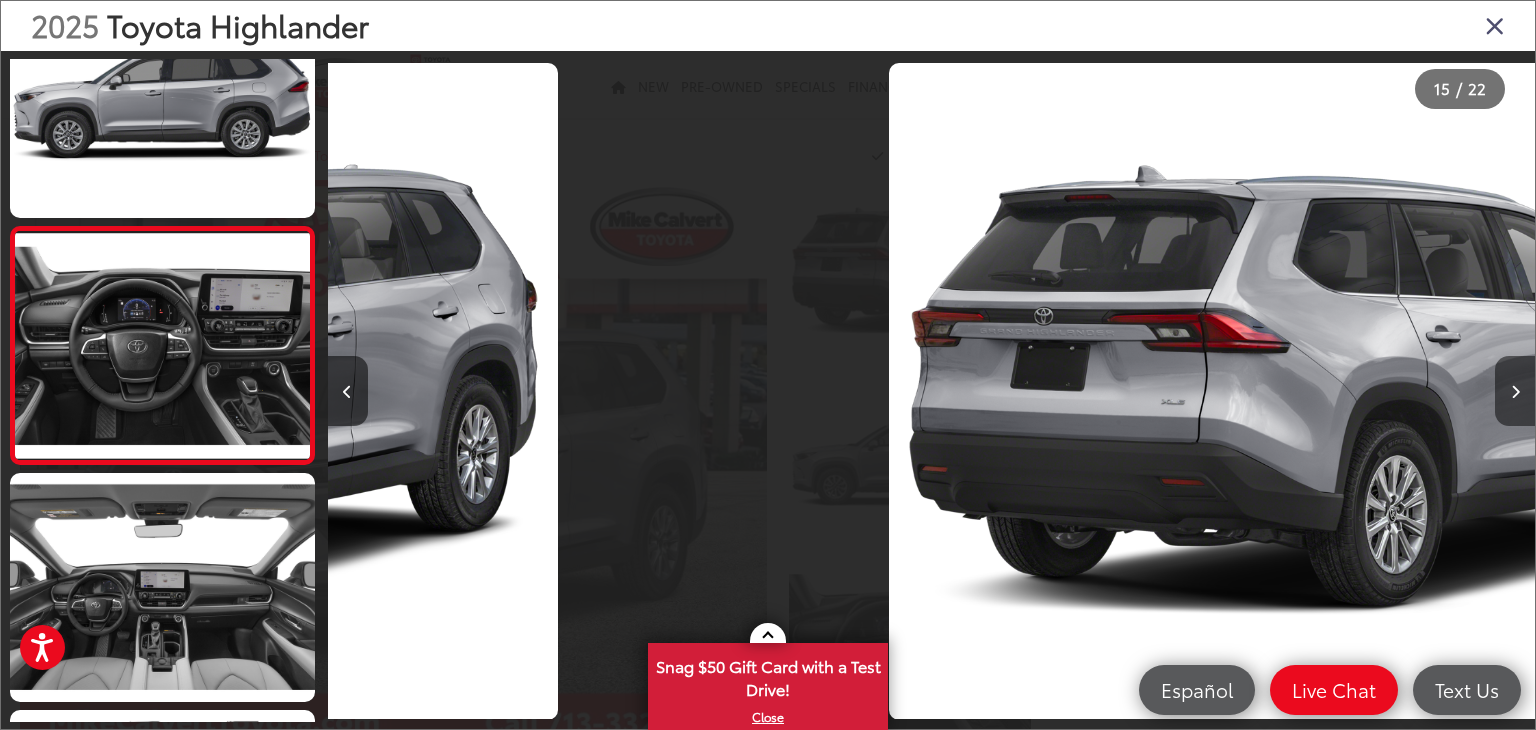 click at bounding box center [1515, 391] 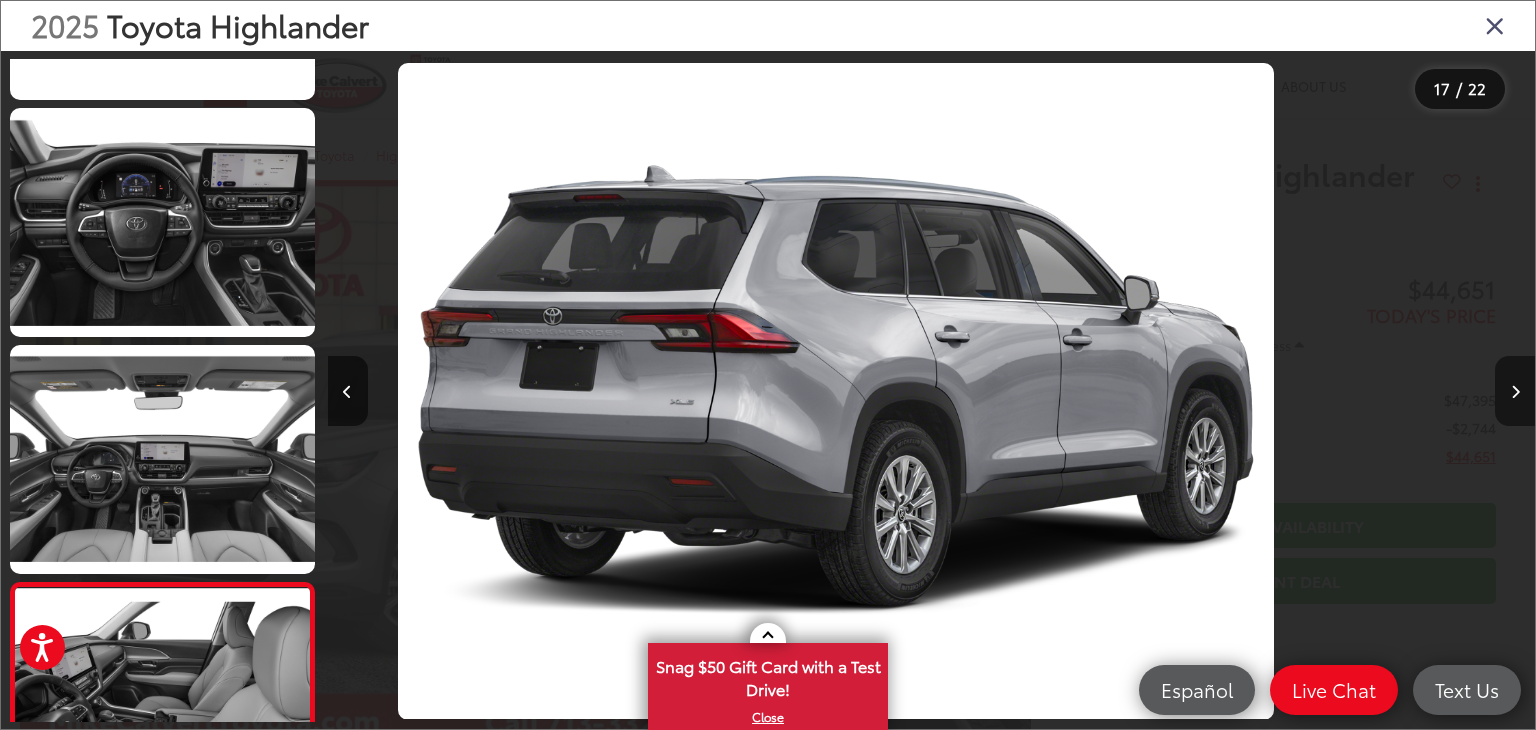 click at bounding box center (1515, 391) 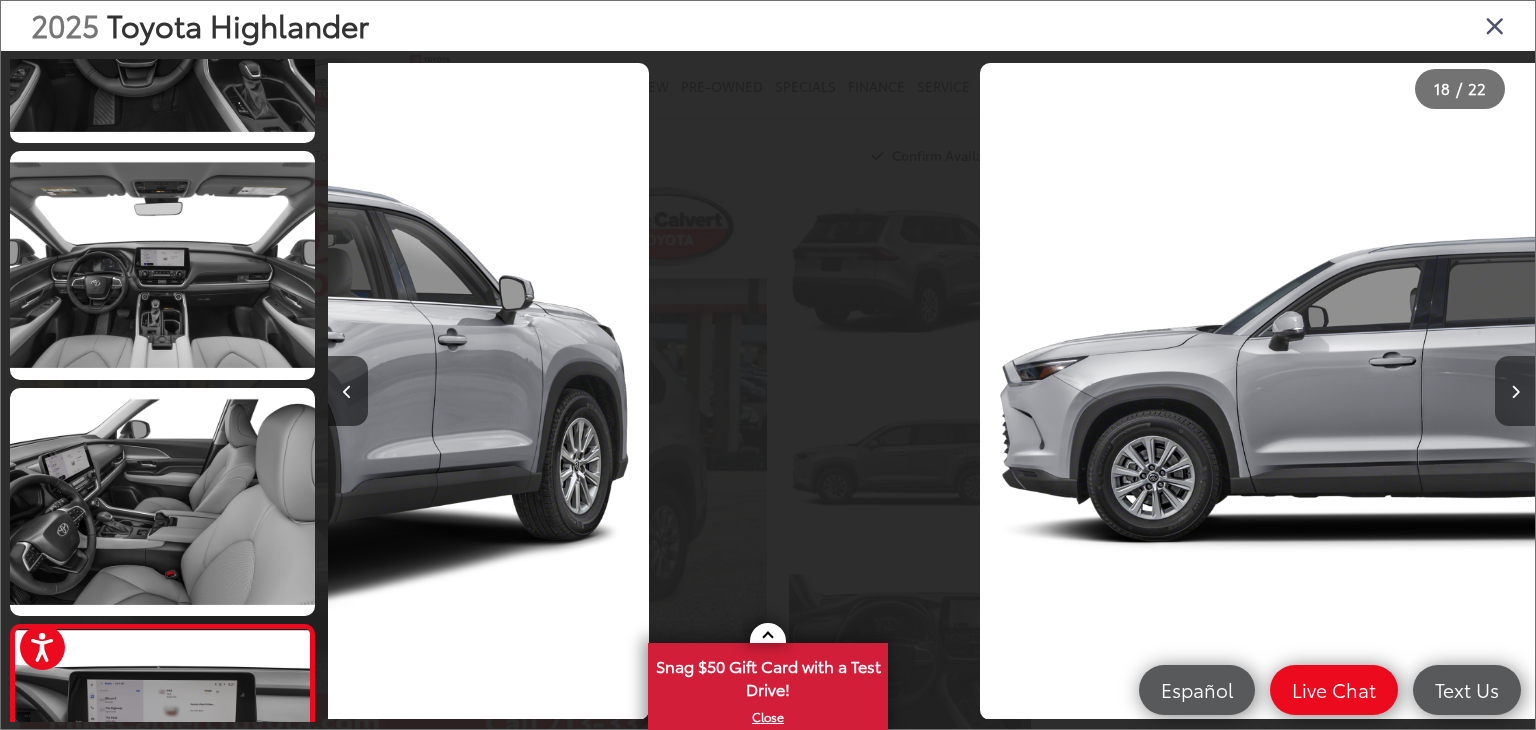 click at bounding box center (1515, 391) 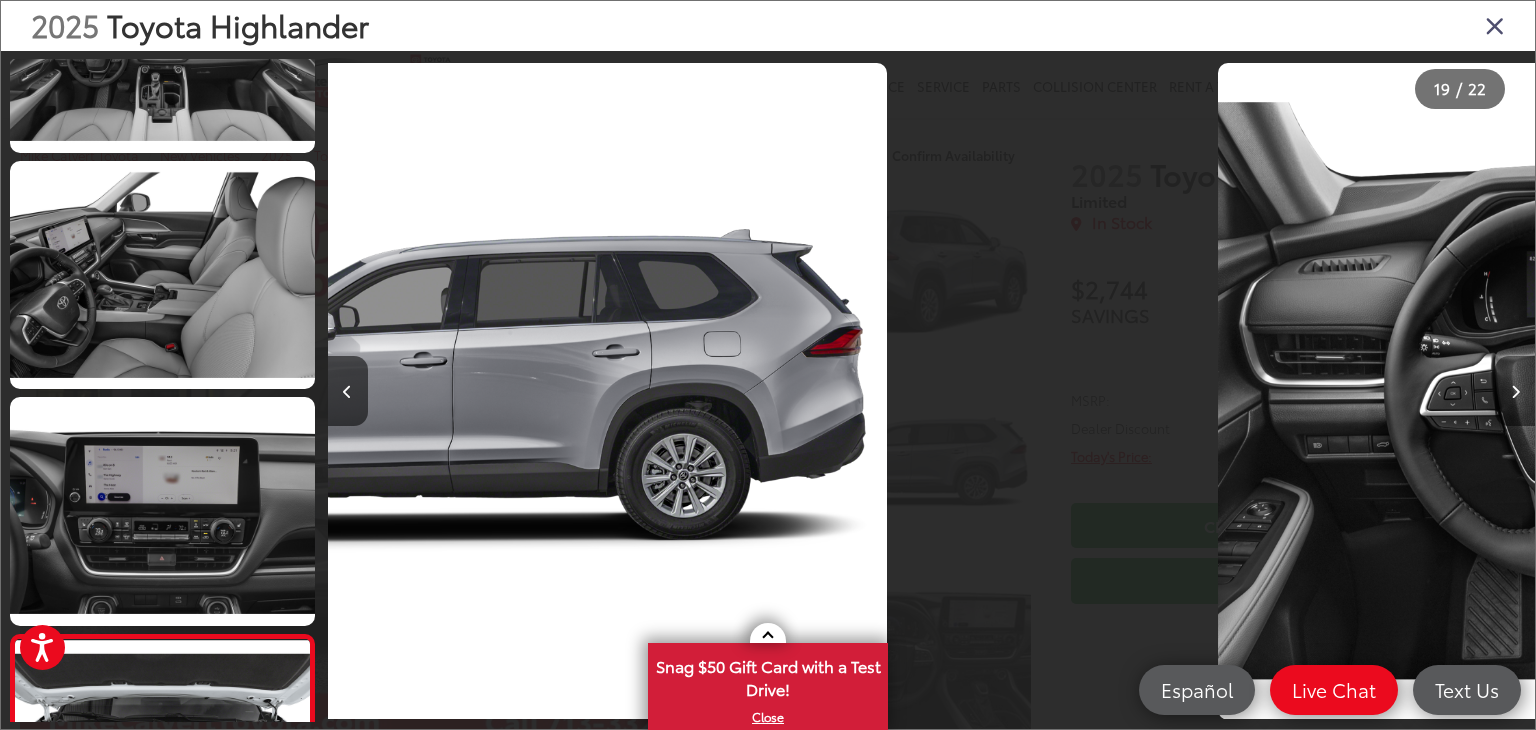 click at bounding box center (1515, 391) 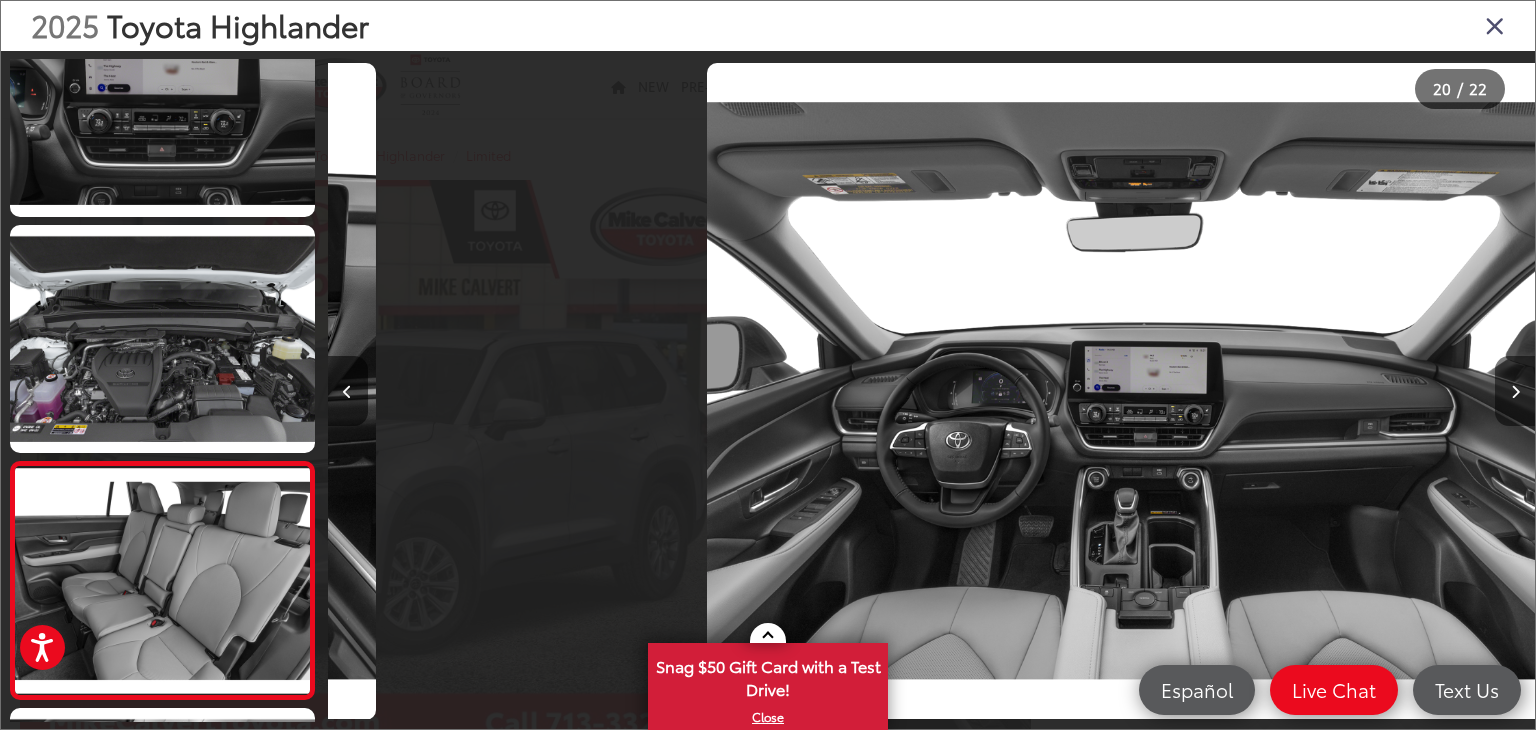 click at bounding box center [1515, 391] 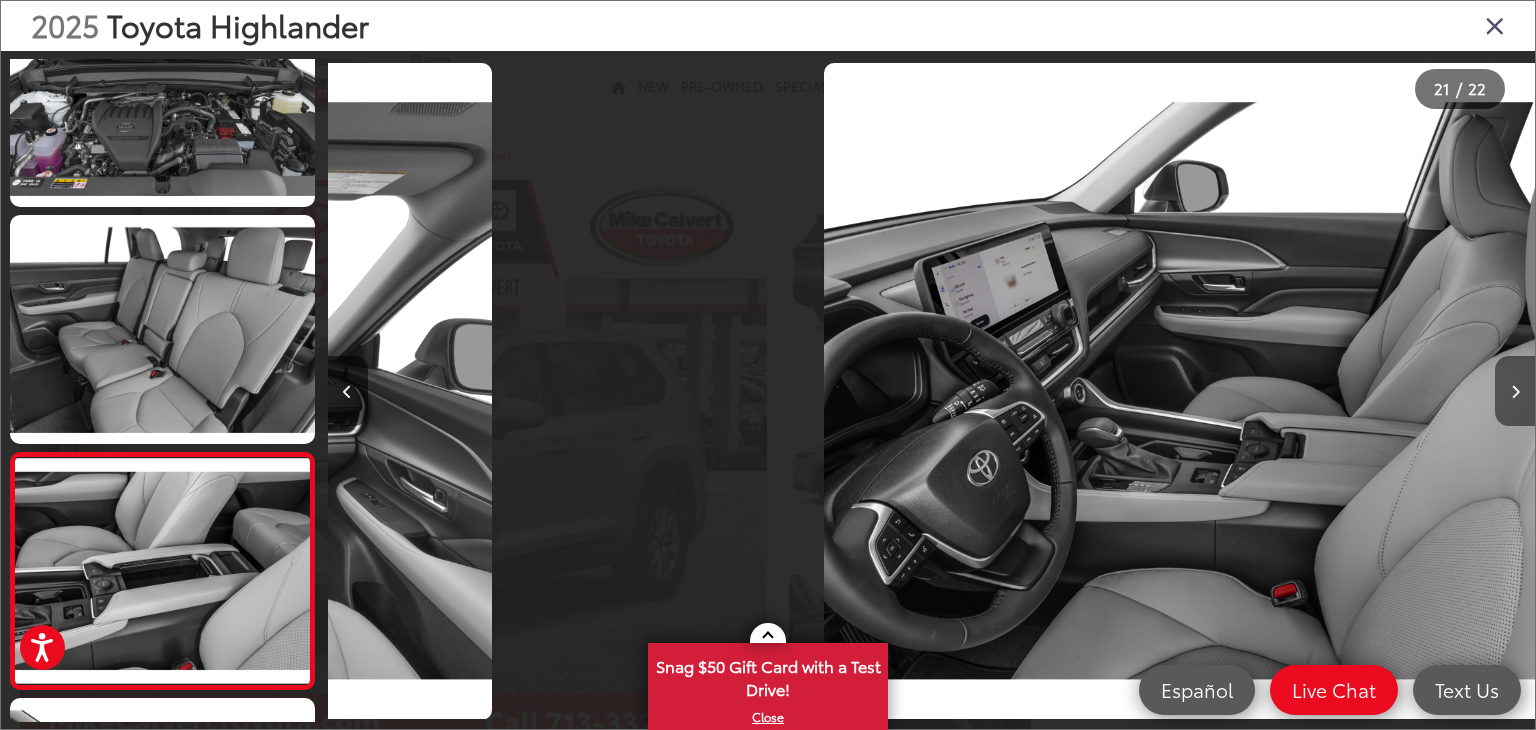 click at bounding box center [1515, 391] 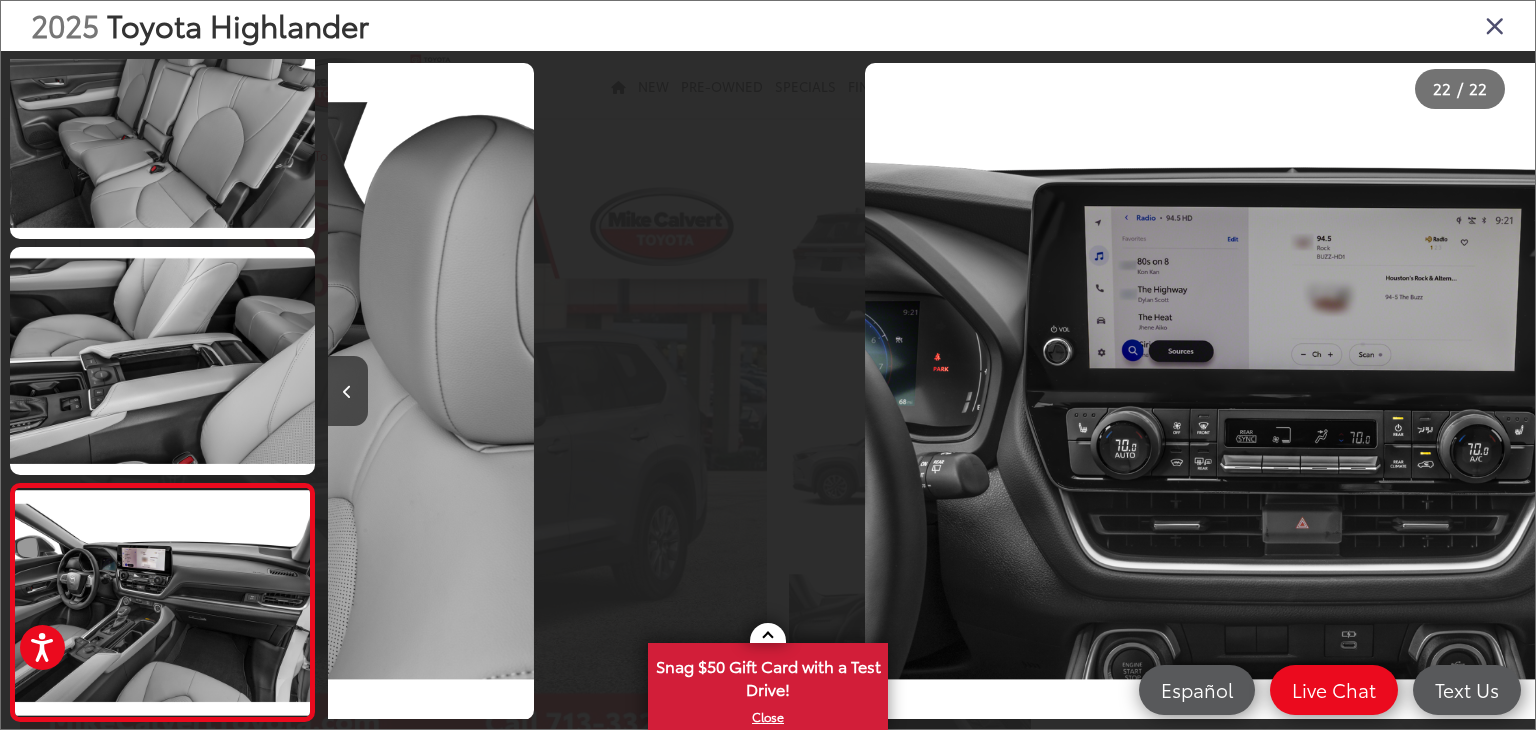 click at bounding box center (1384, 391) 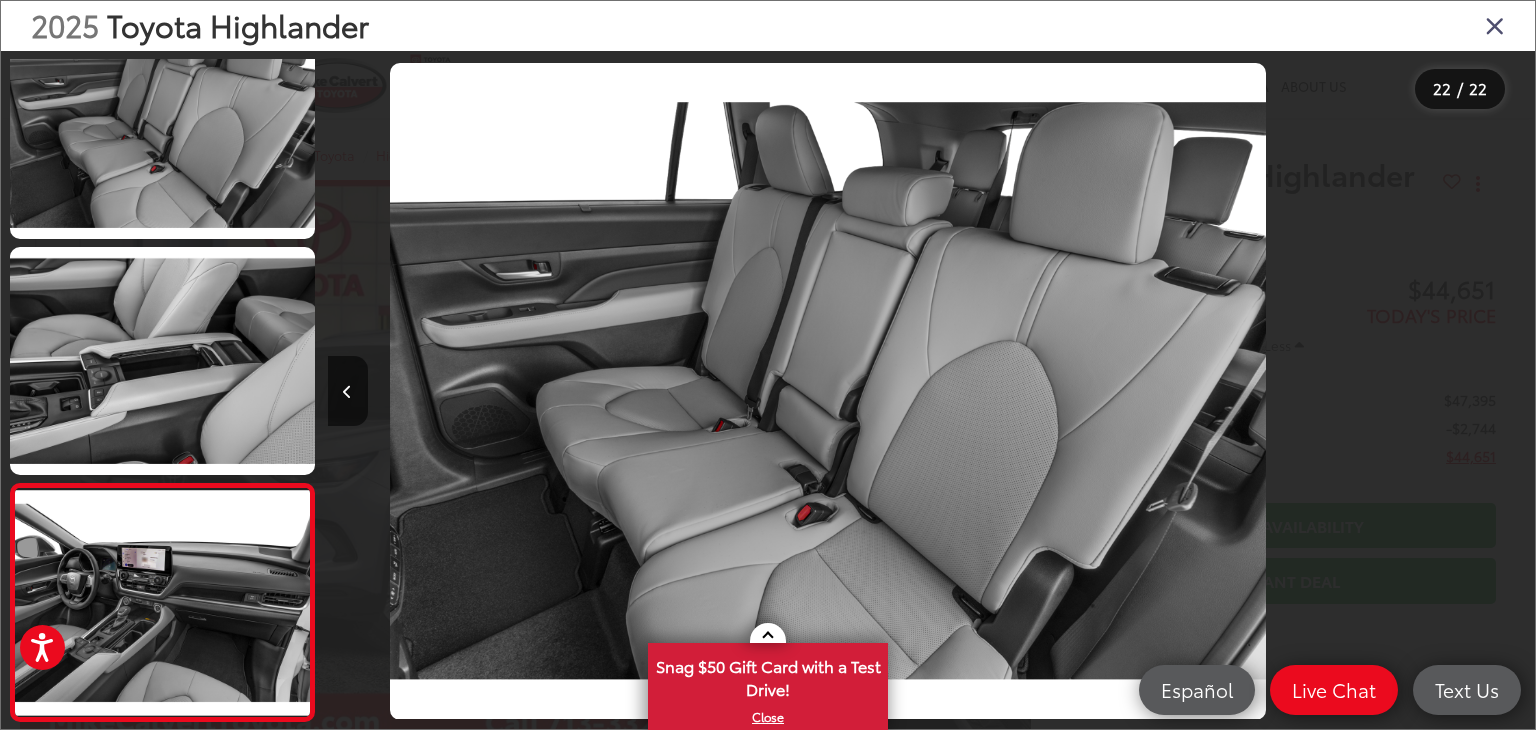 click at bounding box center [1384, 391] 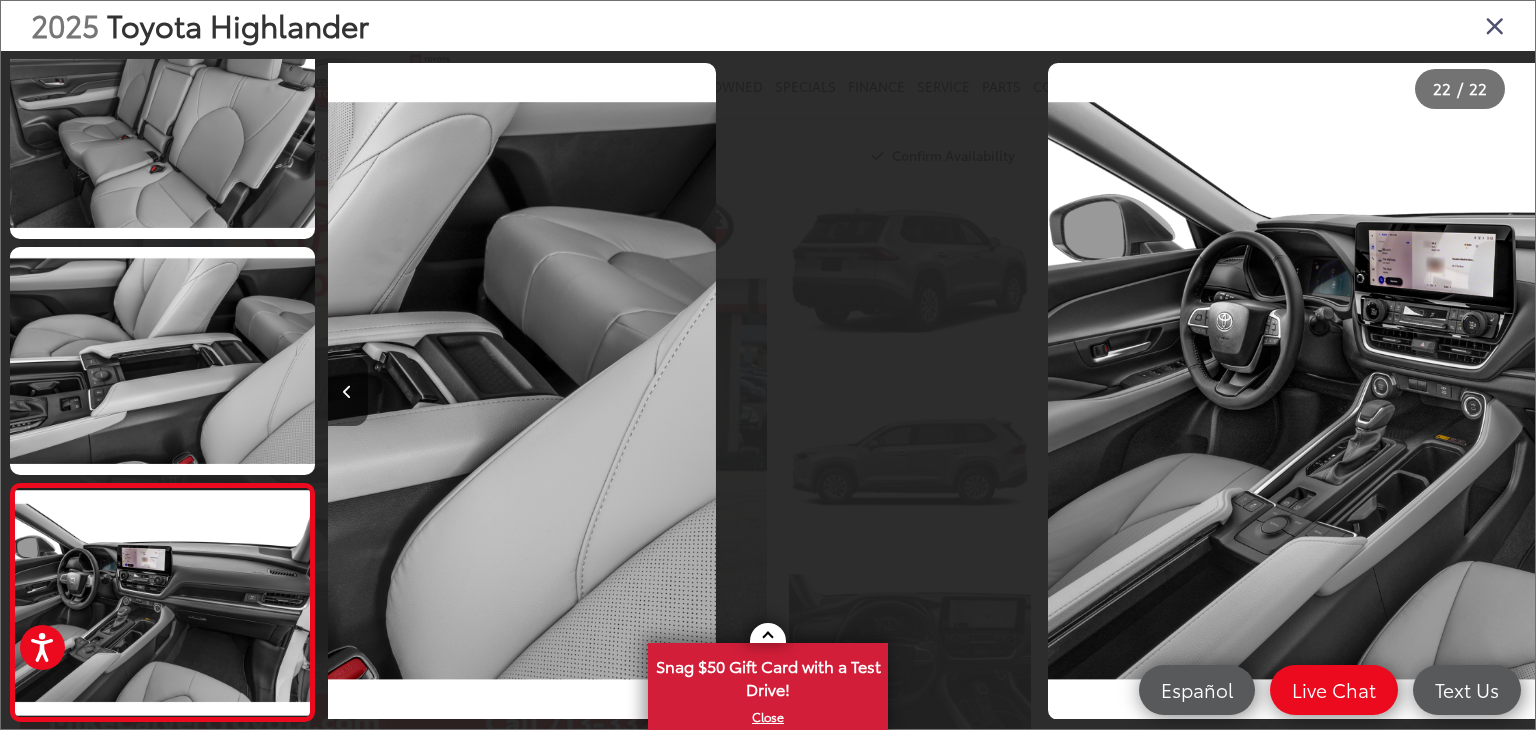 click at bounding box center [1384, 391] 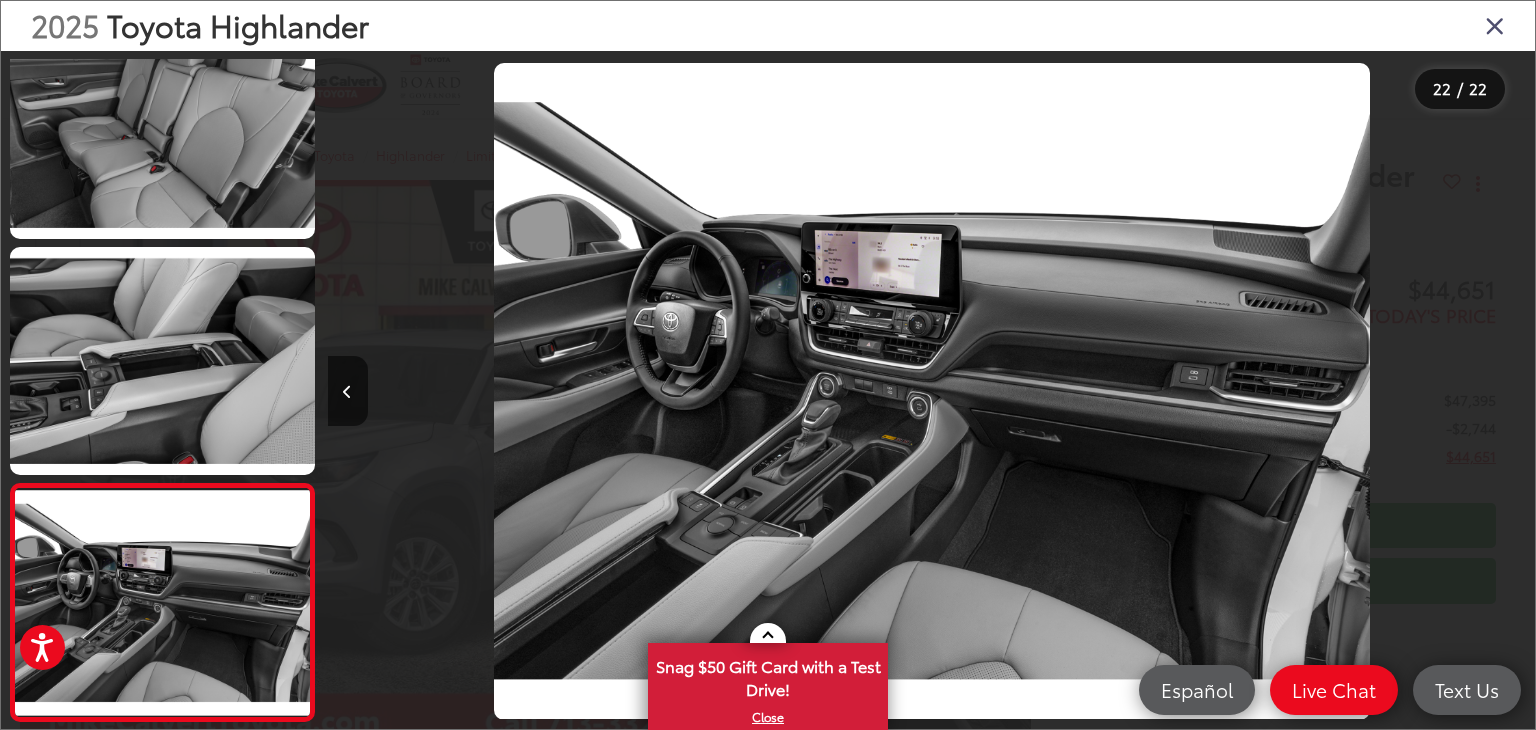 click at bounding box center [1384, 391] 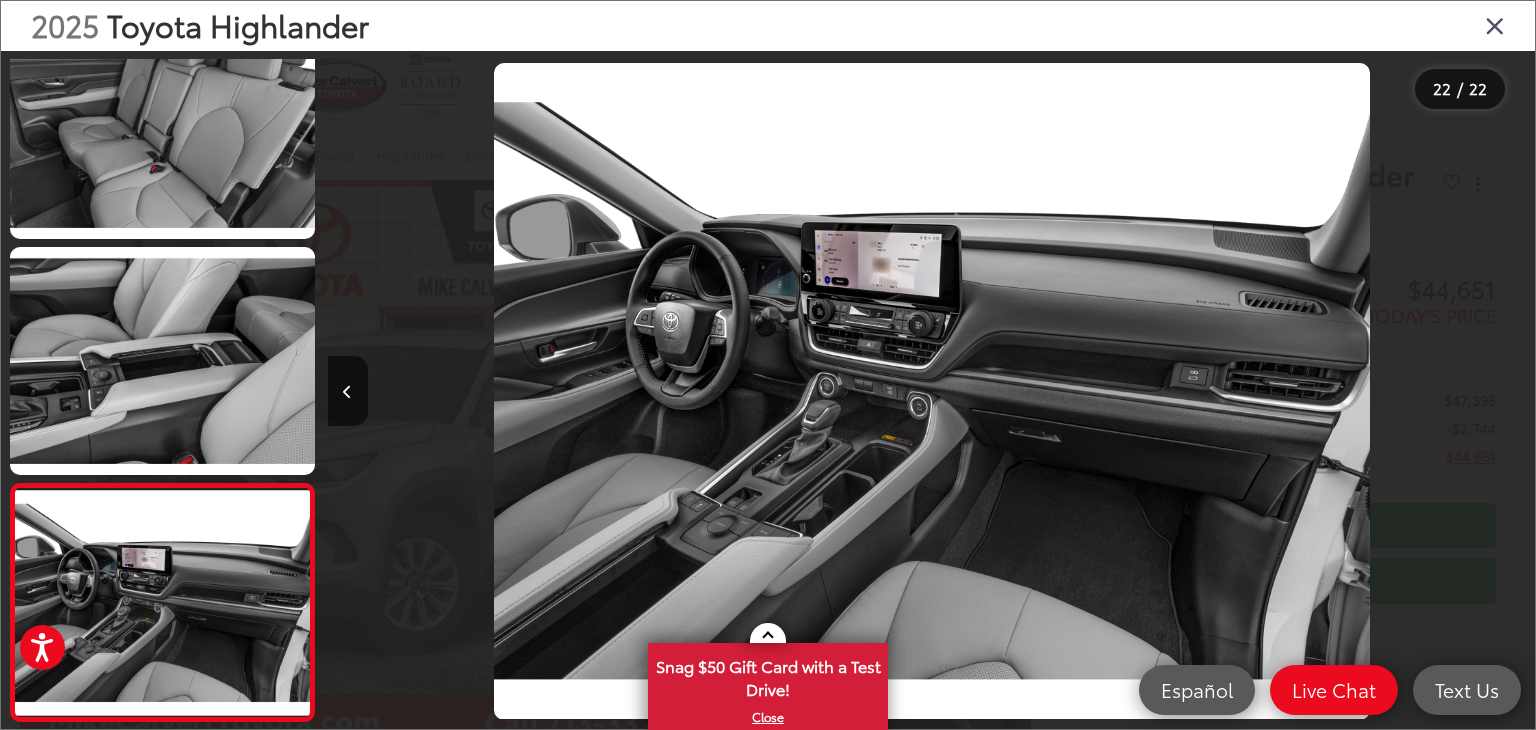 click on "22
/
22" at bounding box center (768, 415) 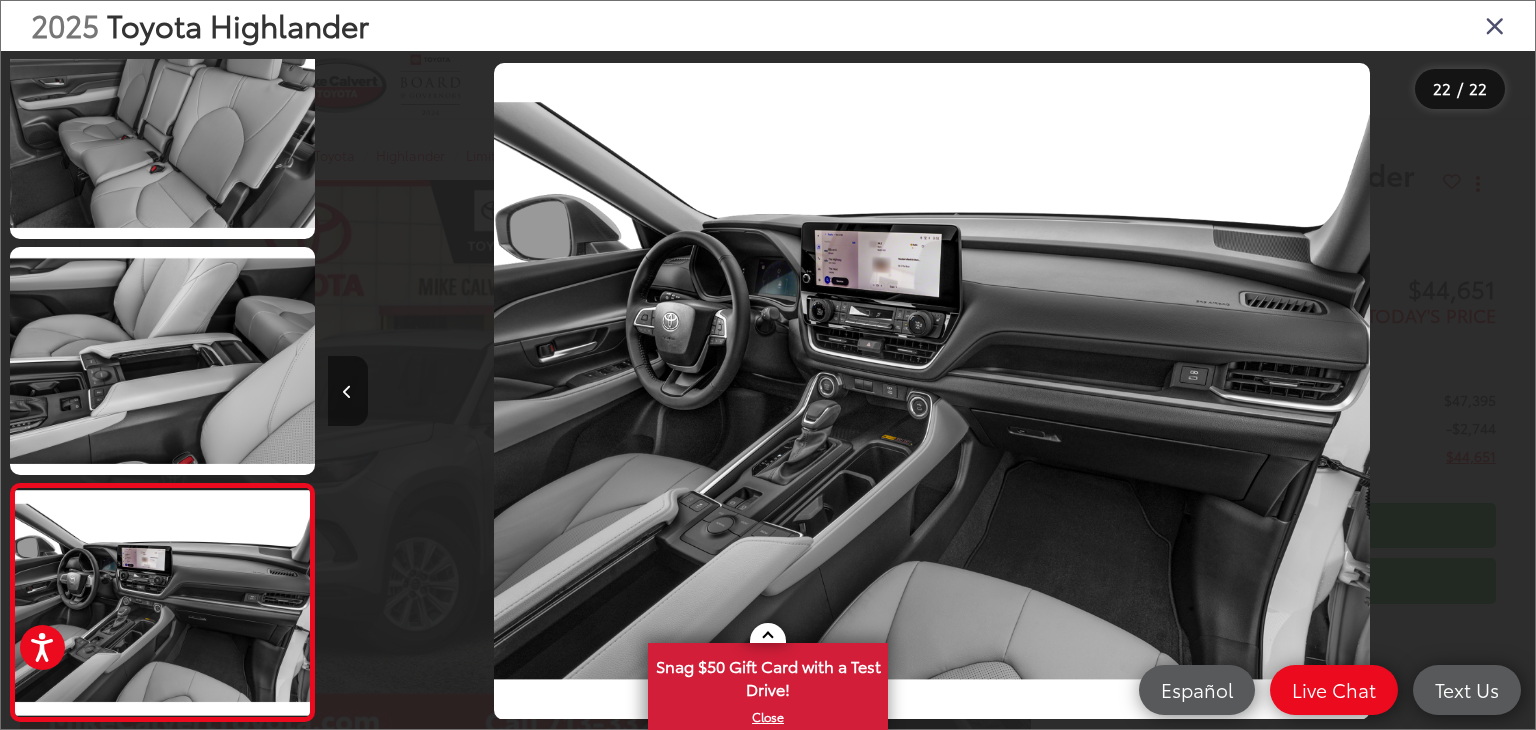 click at bounding box center [348, 391] 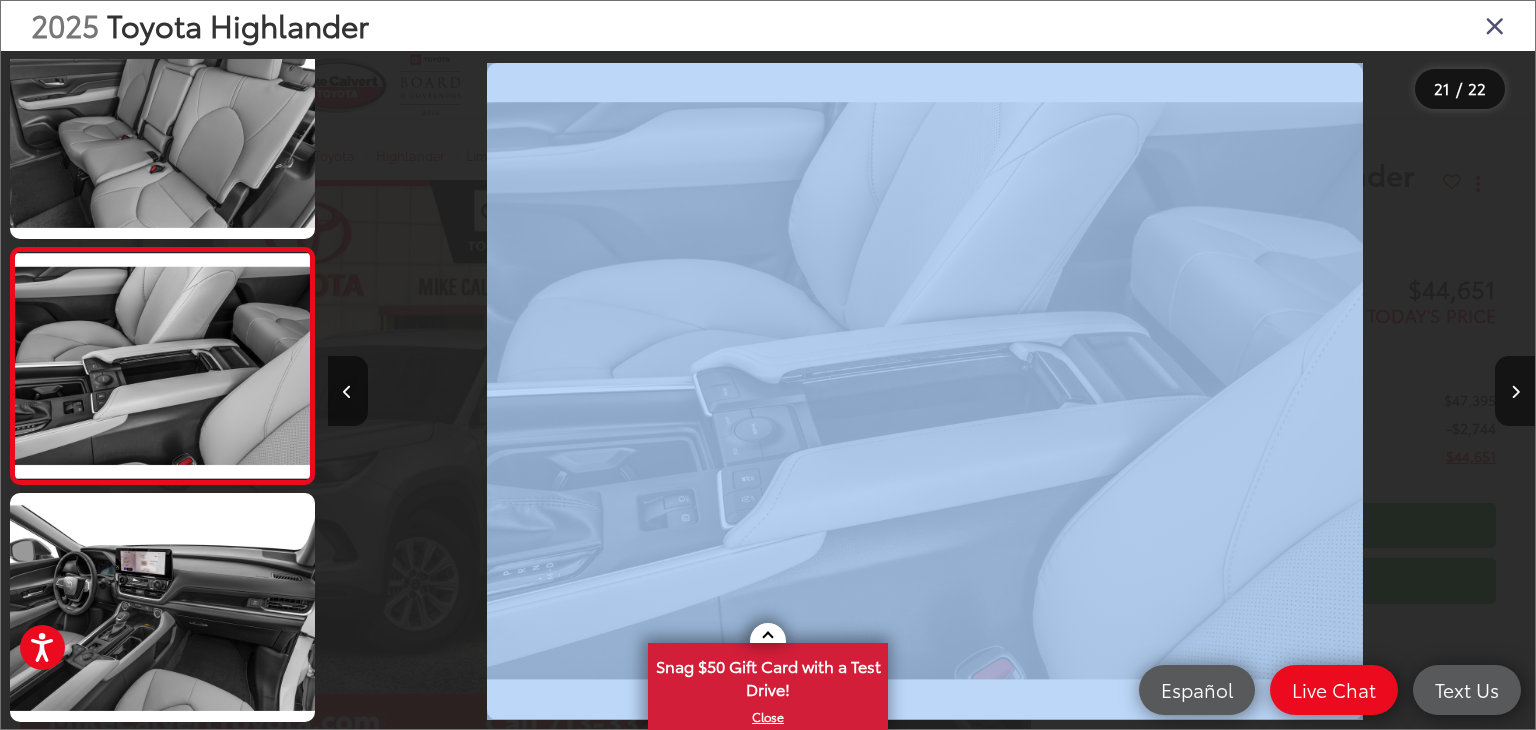 drag, startPoint x: 612, startPoint y: 453, endPoint x: 707, endPoint y: 534, distance: 124.8439 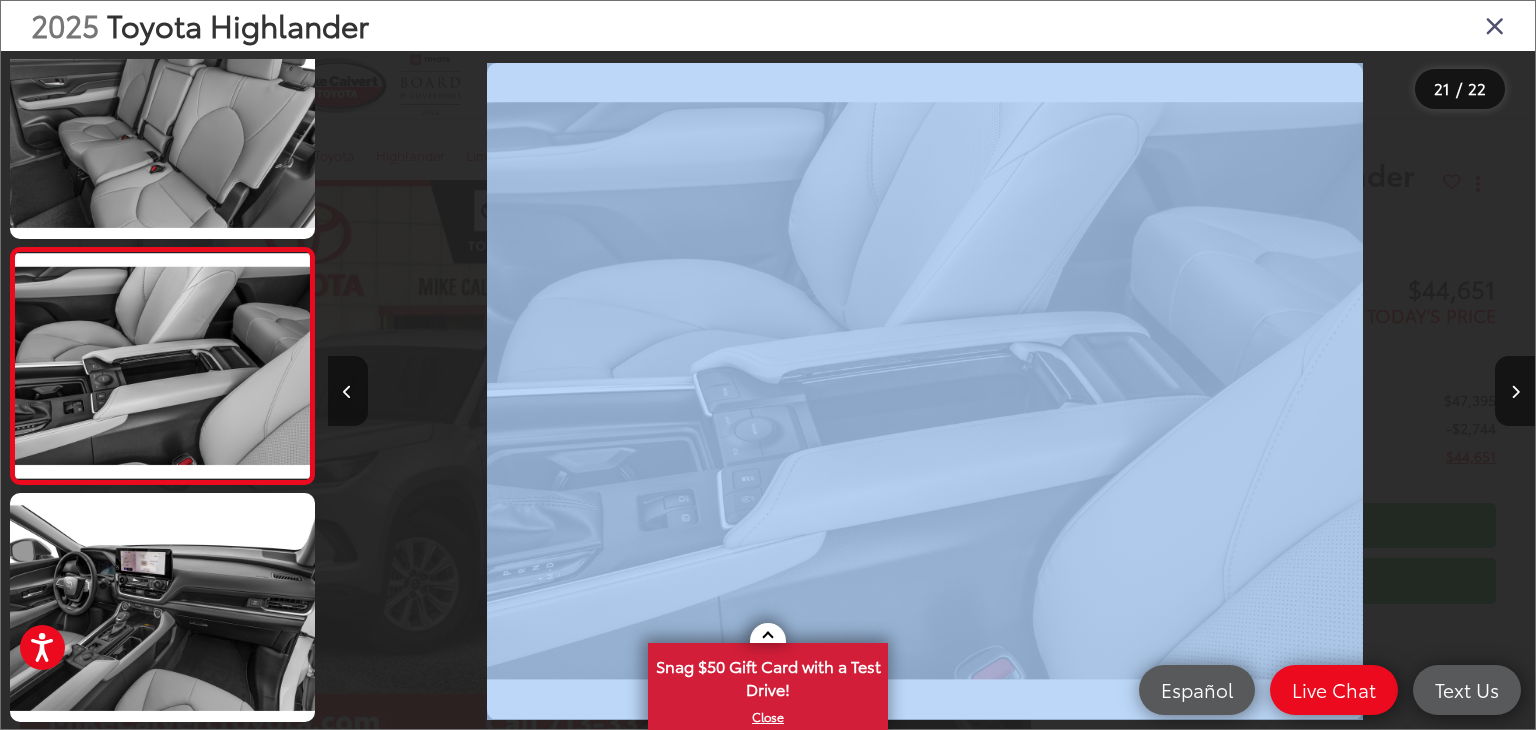 drag, startPoint x: 362, startPoint y: 397, endPoint x: 364, endPoint y: 409, distance: 12.165525 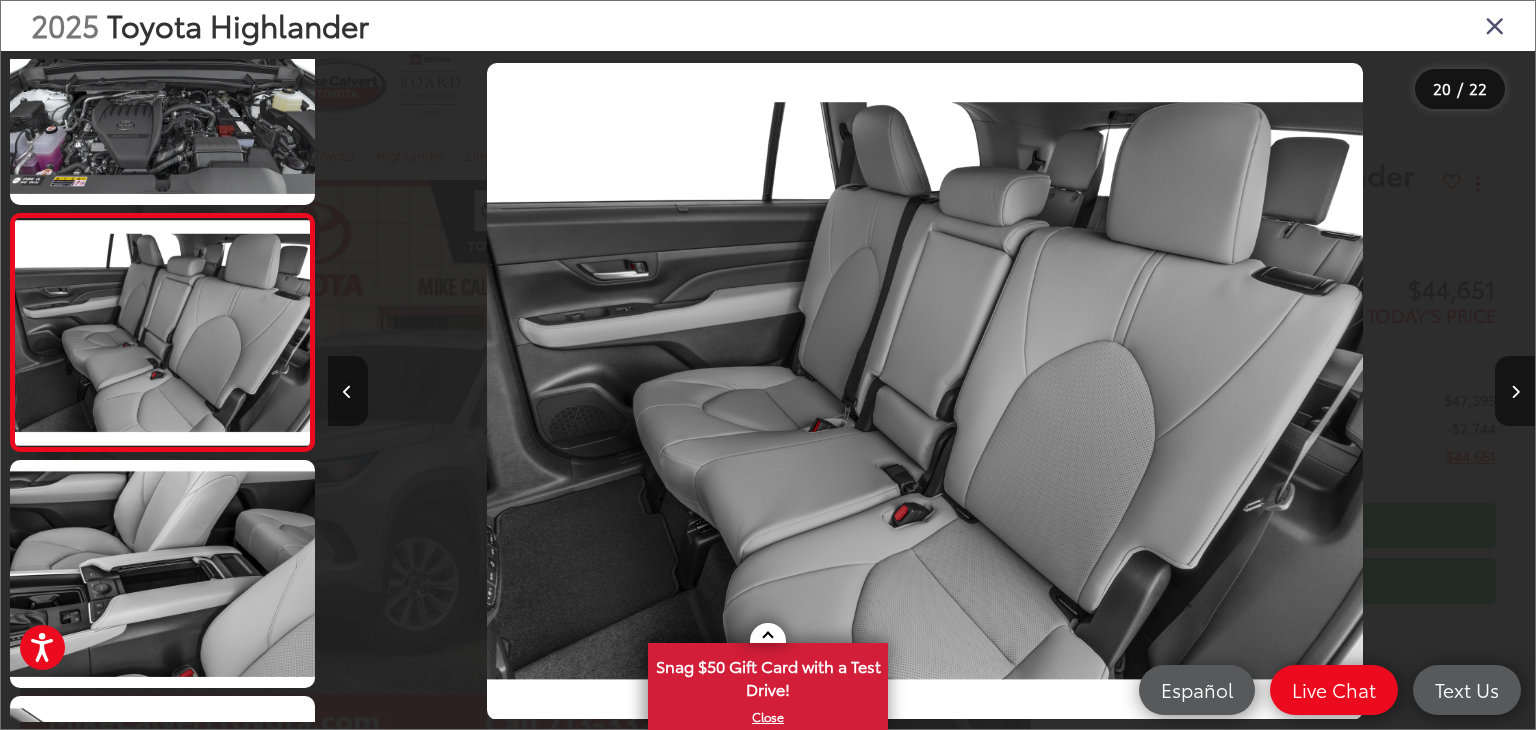 click at bounding box center (348, 391) 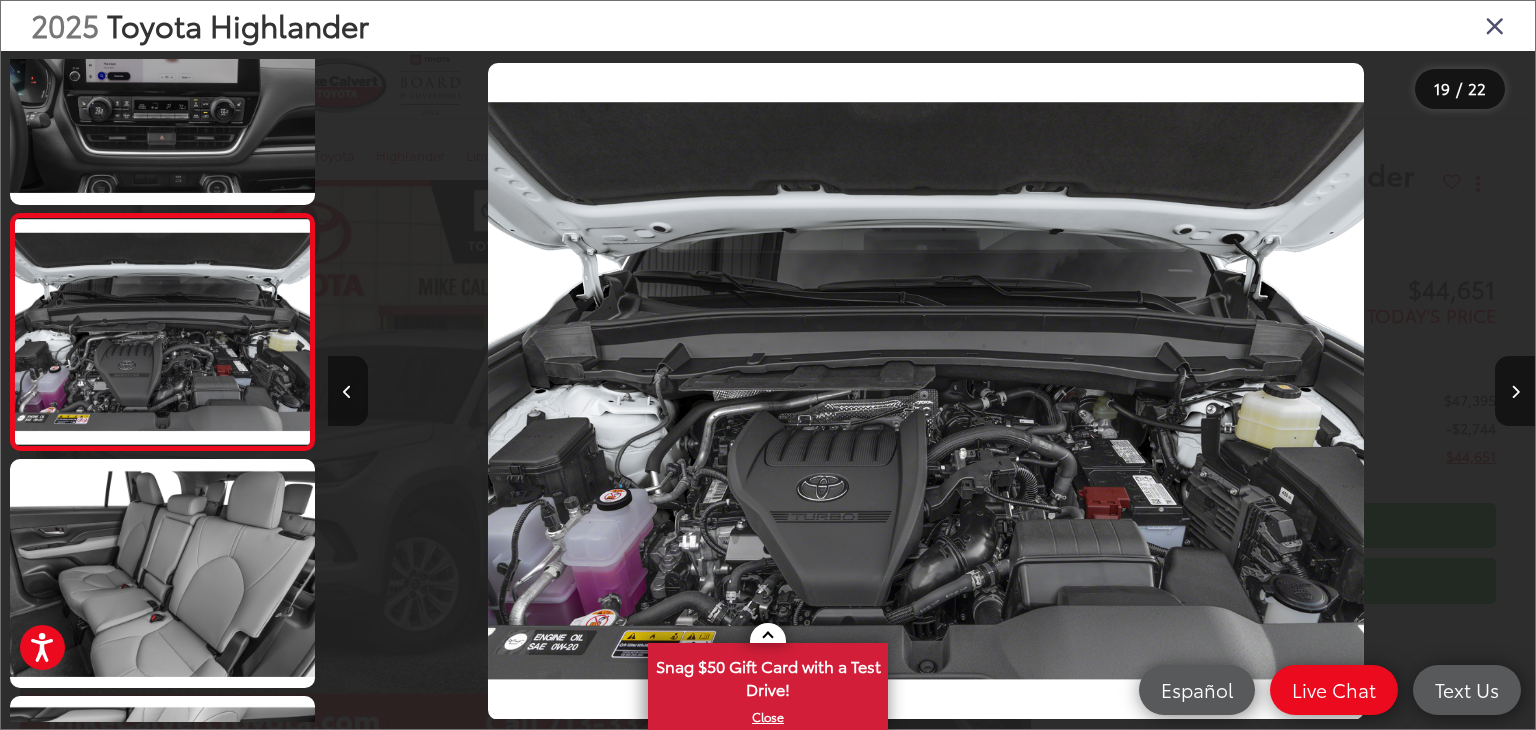 click at bounding box center [348, 391] 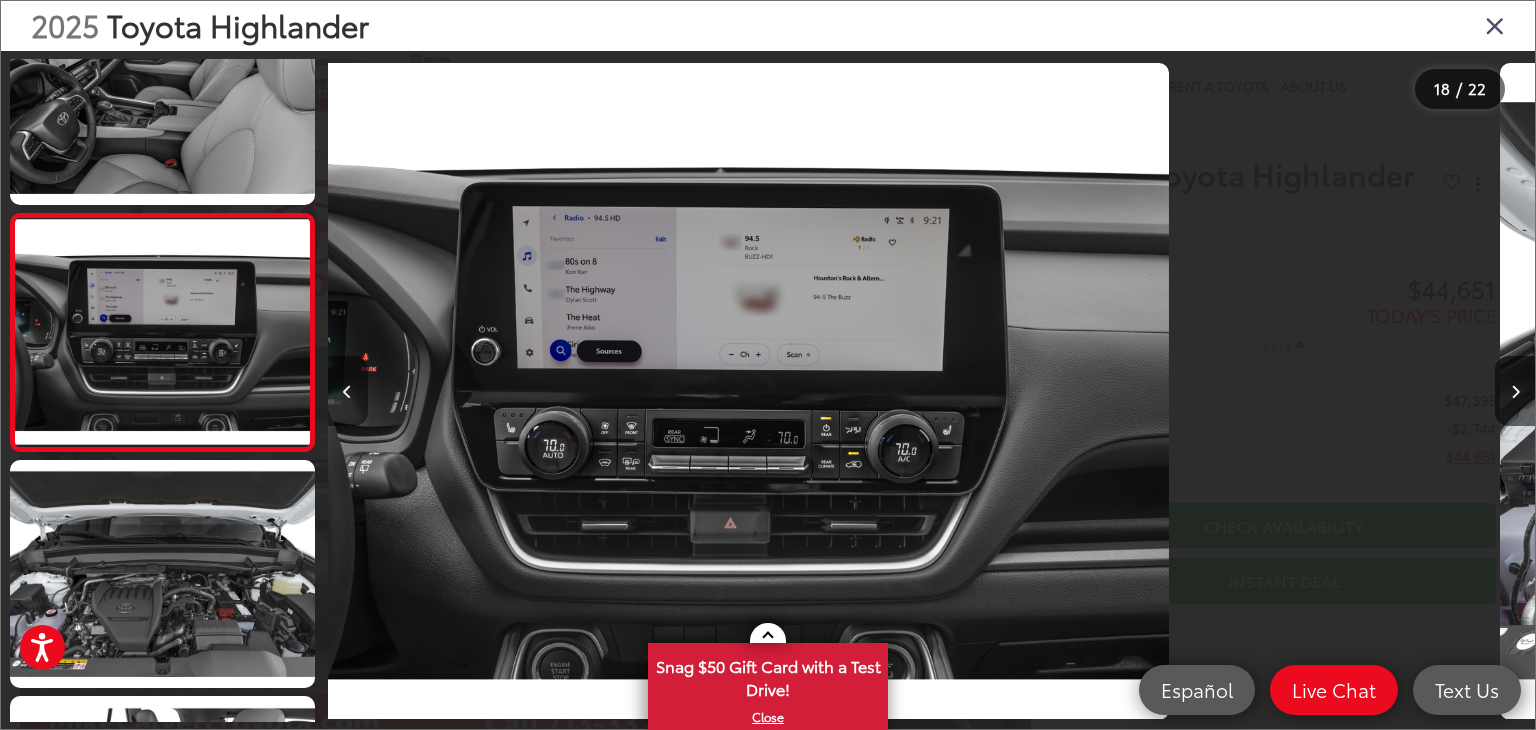 click at bounding box center [348, 391] 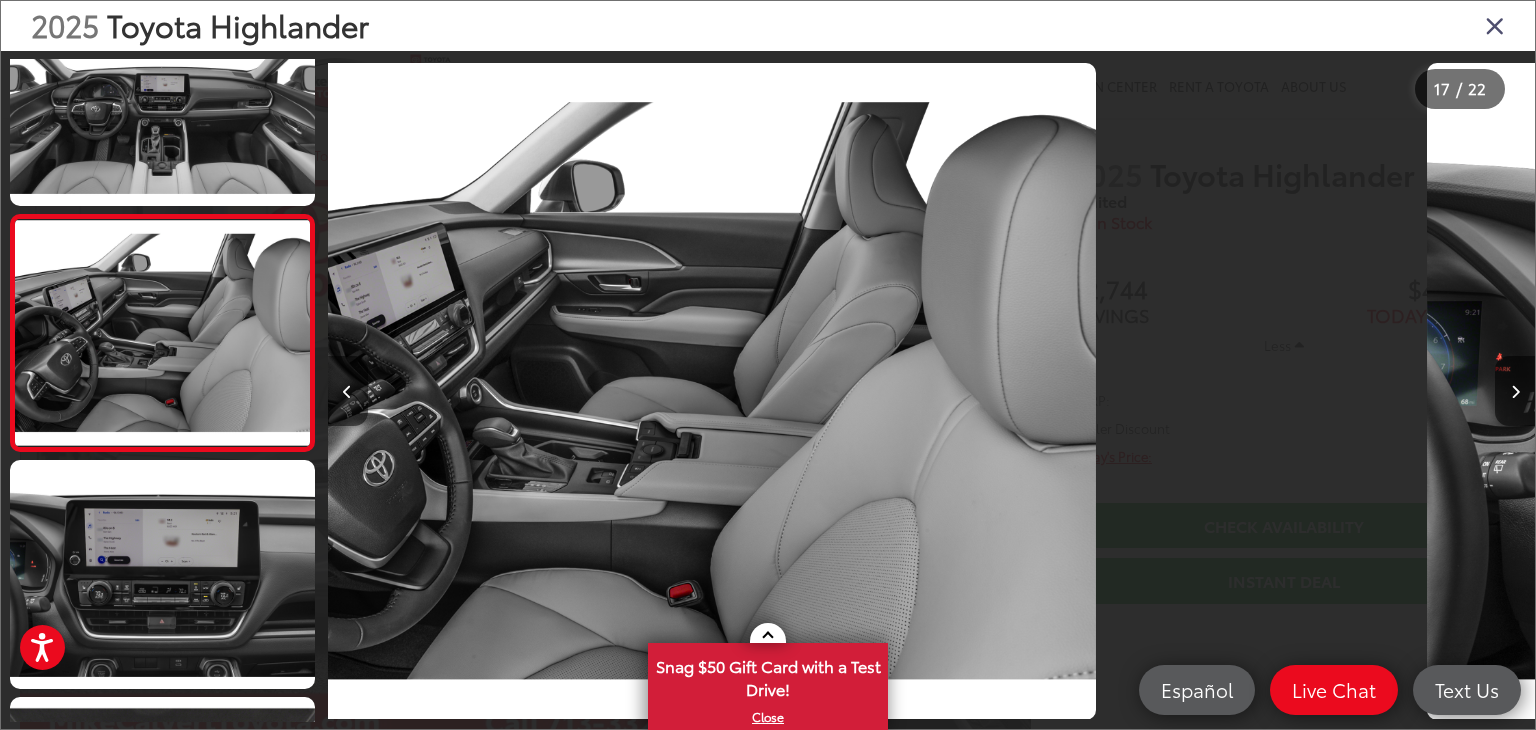 click at bounding box center [348, 391] 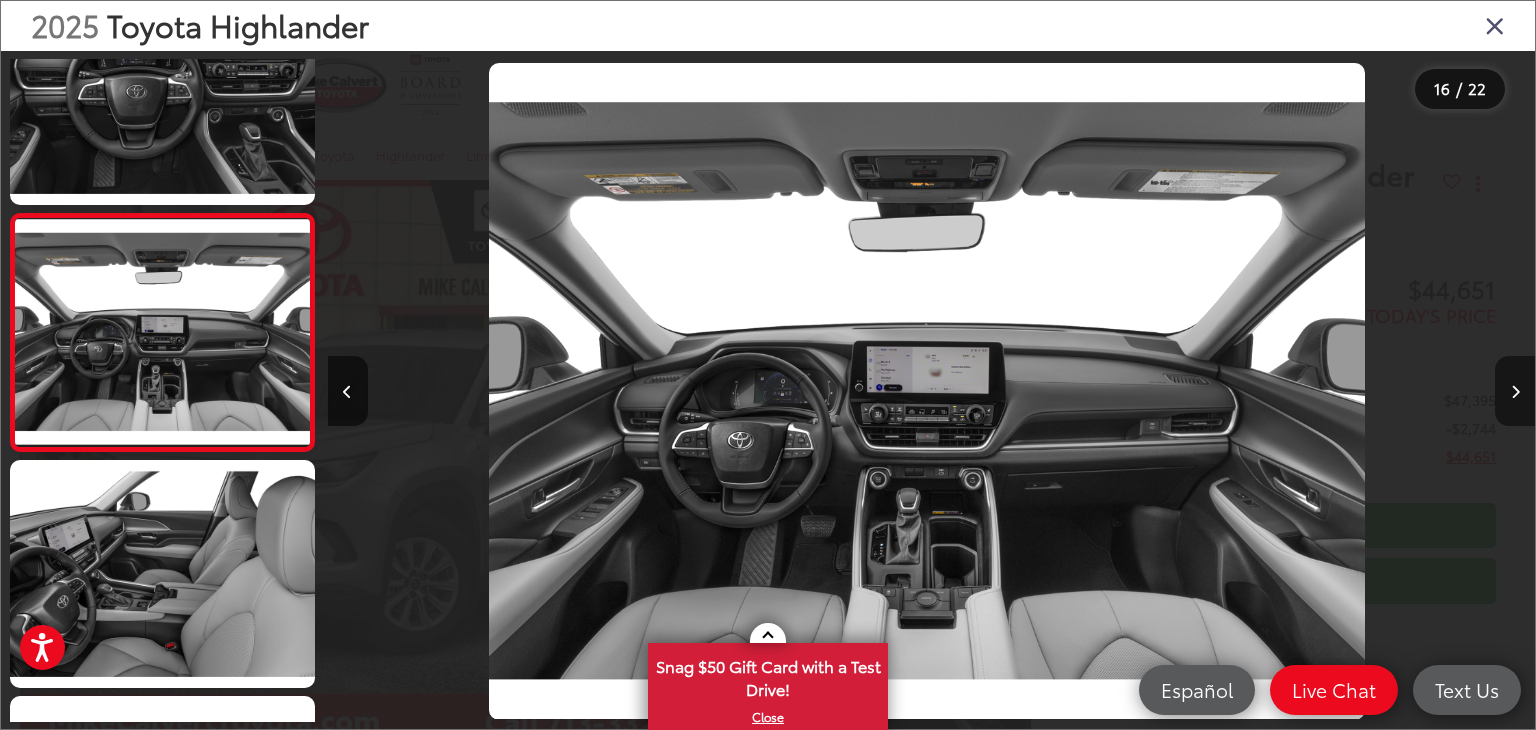 click at bounding box center [1515, 392] 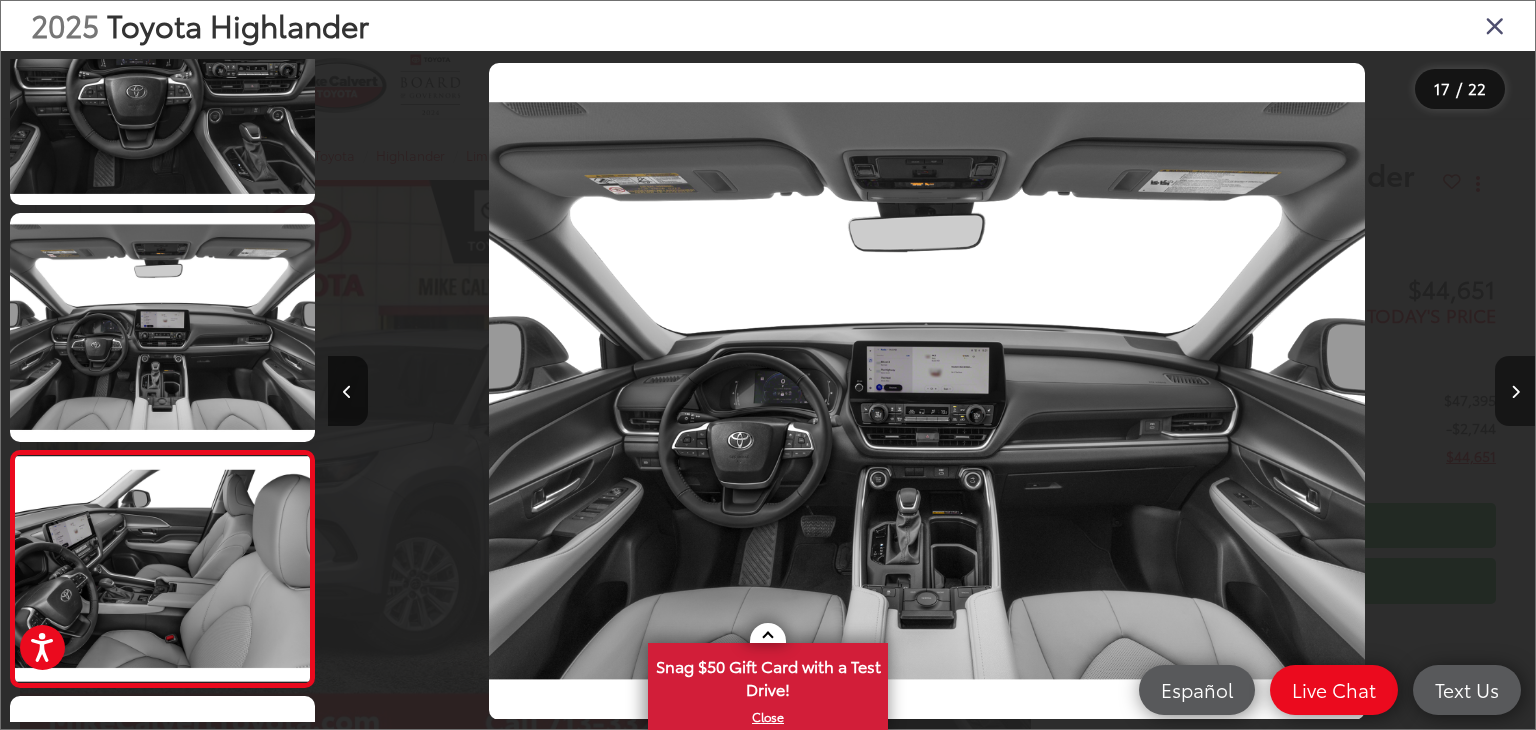 scroll, scrollTop: 0, scrollLeft: 18218, axis: horizontal 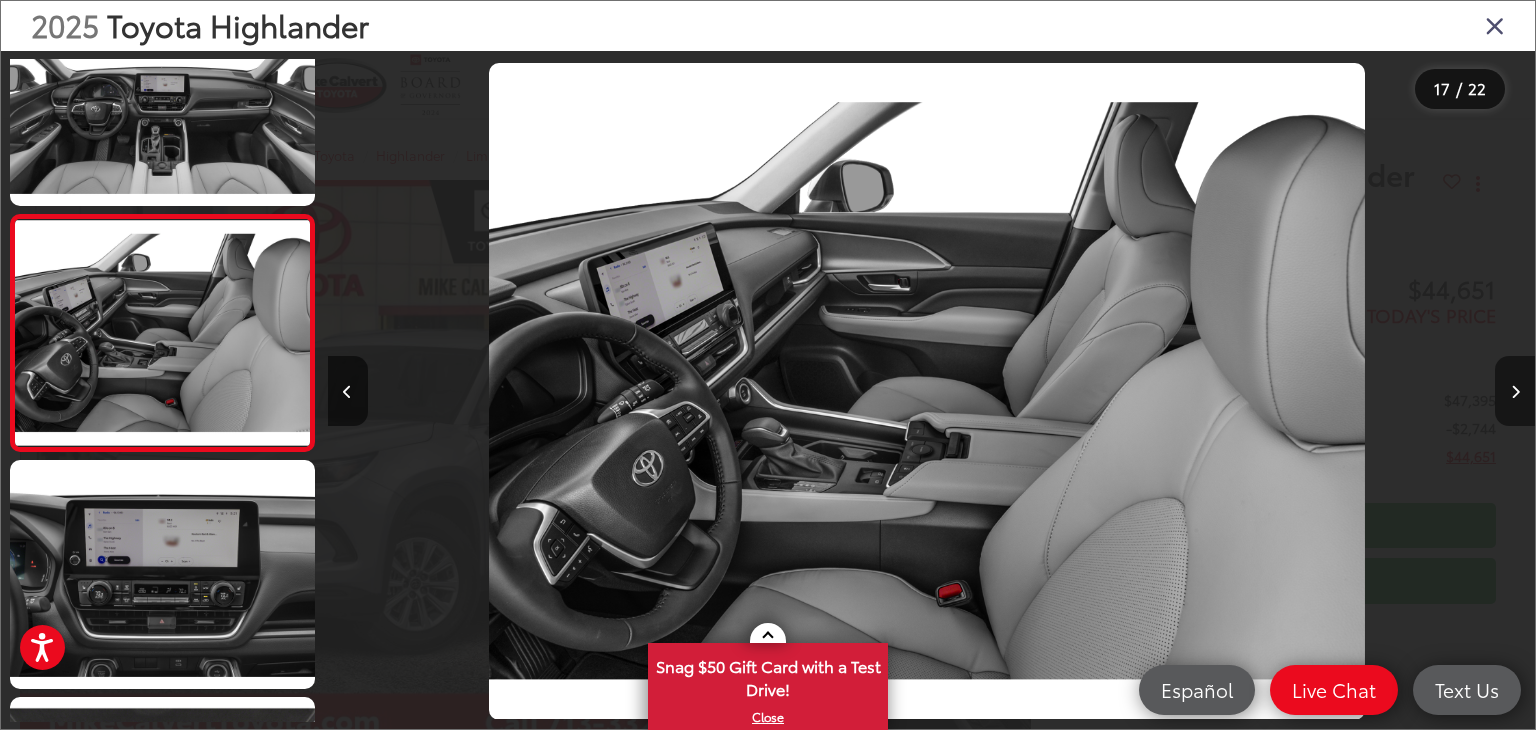 click at bounding box center (1515, 392) 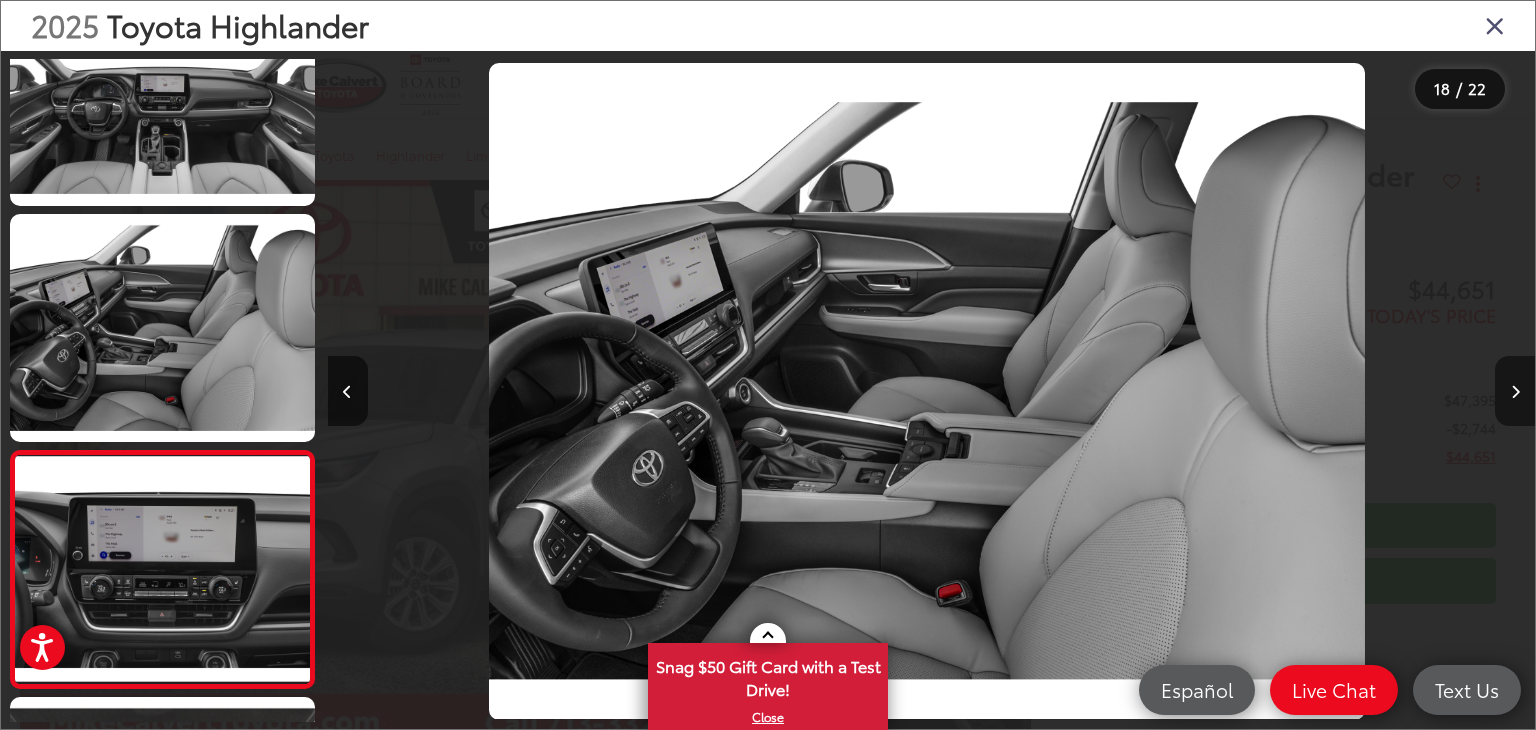scroll, scrollTop: 0, scrollLeft: 19603, axis: horizontal 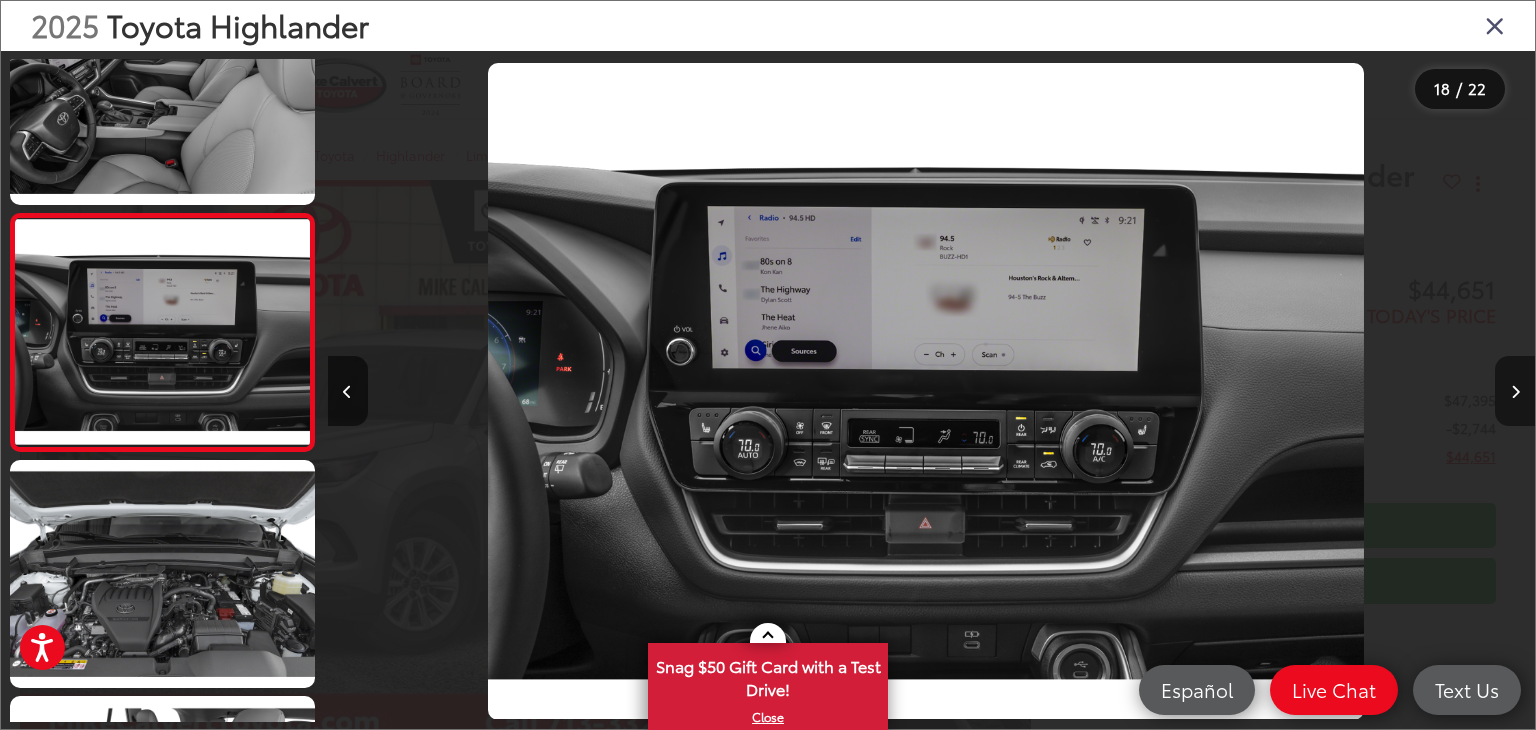 click at bounding box center [1515, 392] 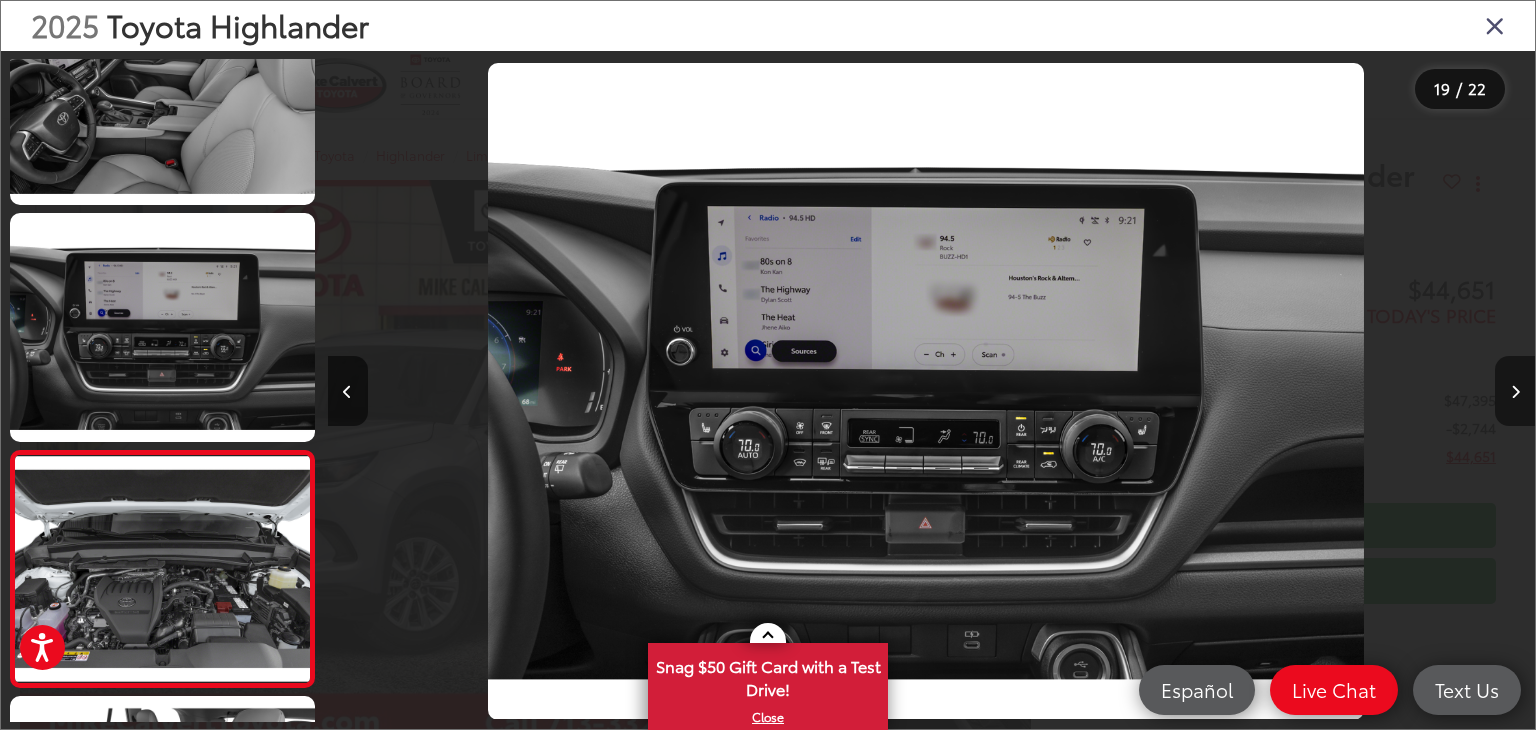 scroll, scrollTop: 0, scrollLeft: 20902, axis: horizontal 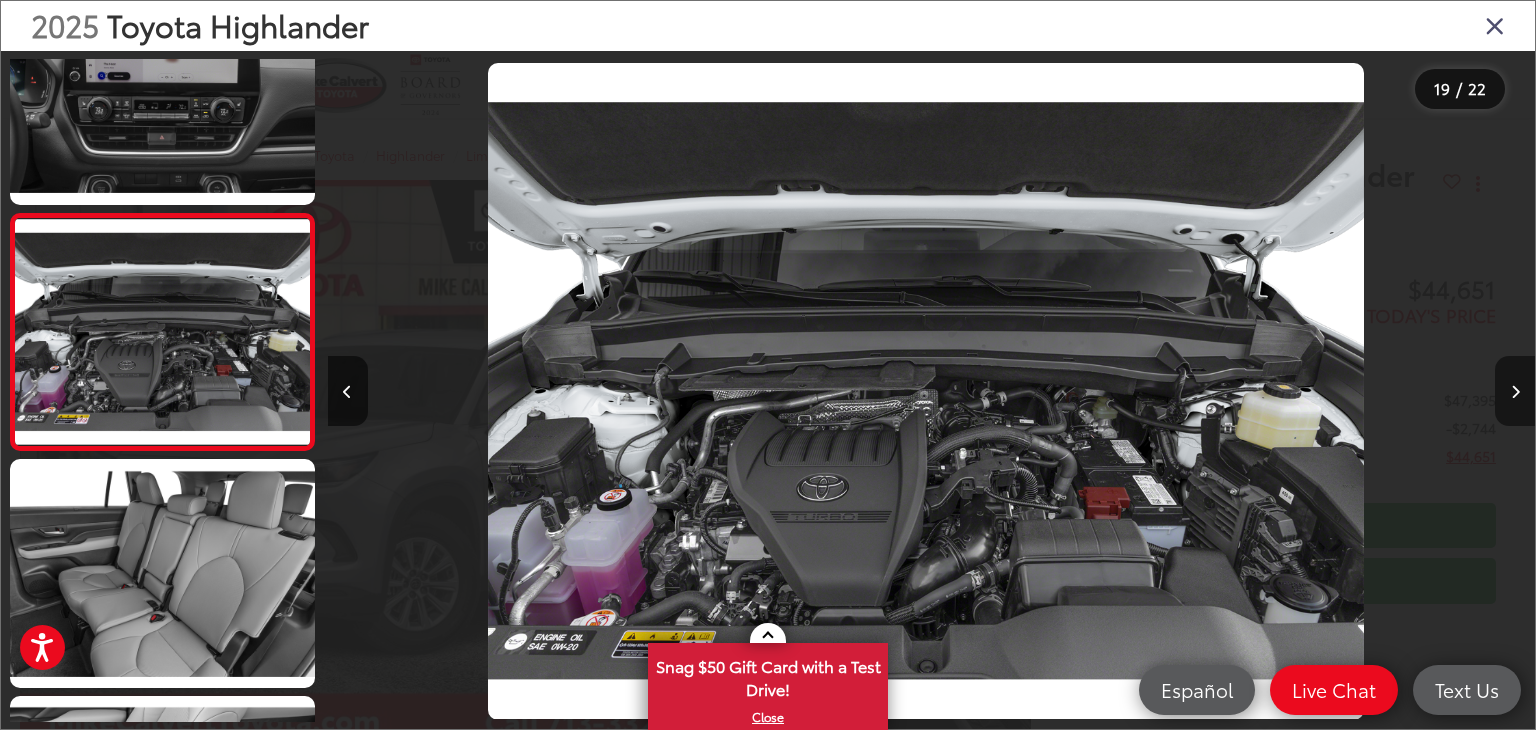 click at bounding box center [1515, 392] 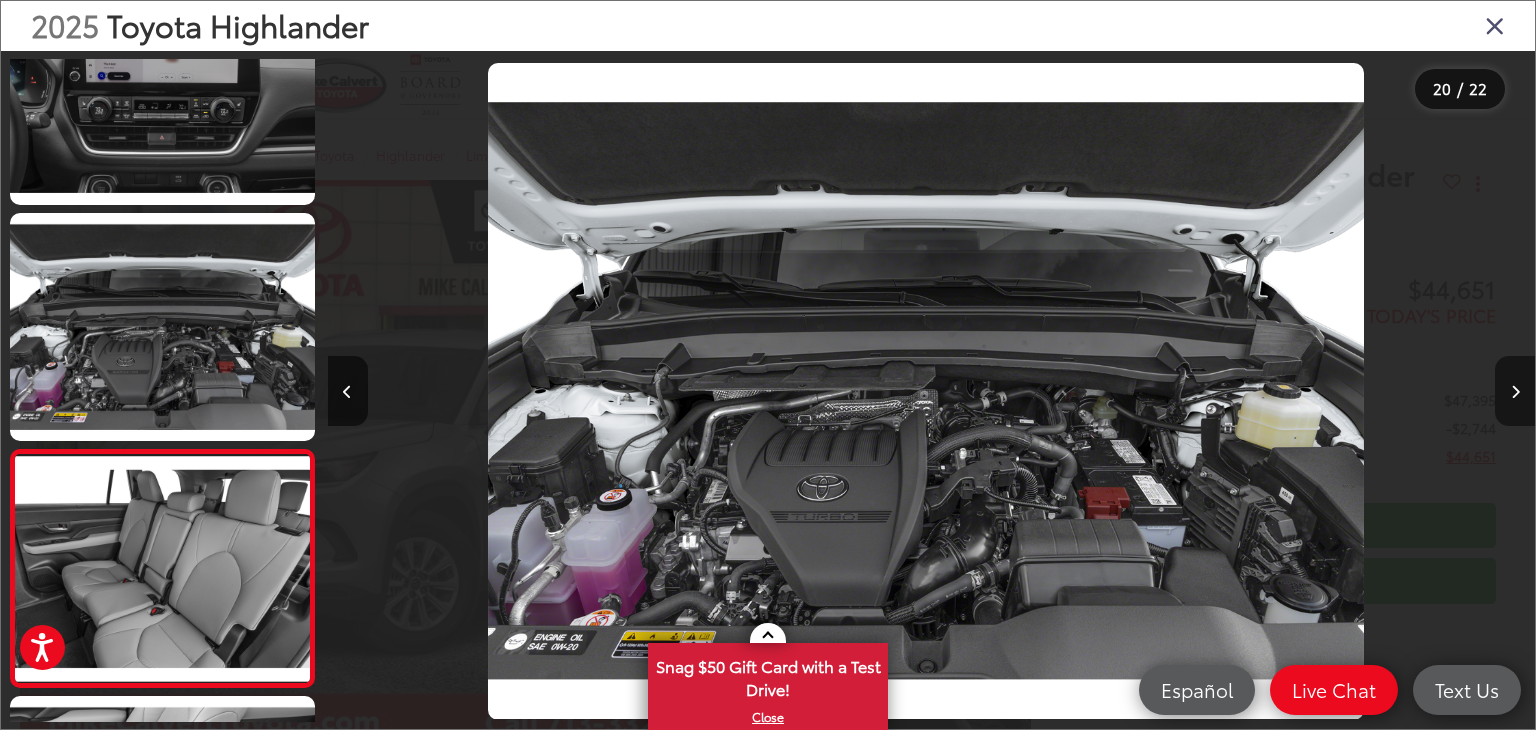 scroll, scrollTop: 0, scrollLeft: 21840, axis: horizontal 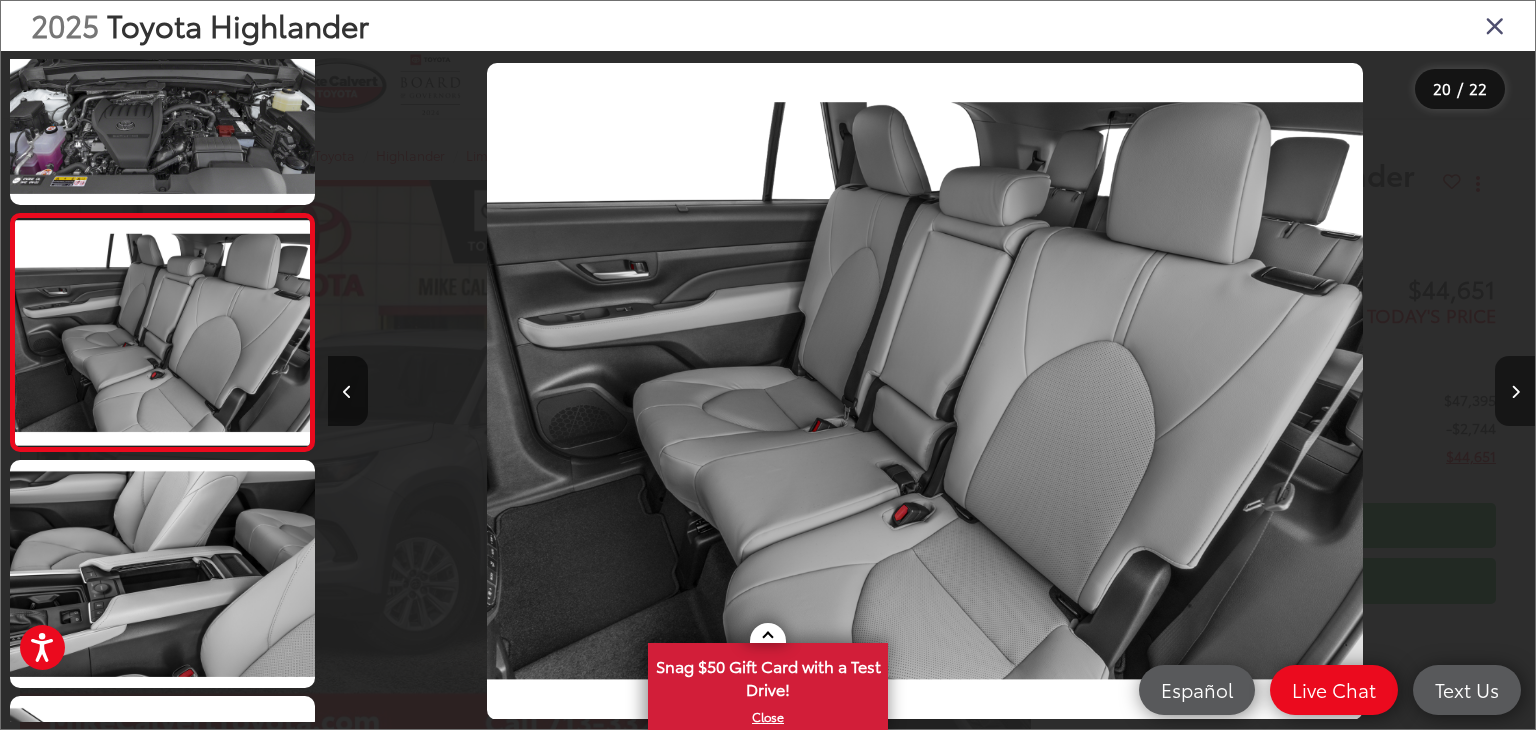 click at bounding box center [1515, 392] 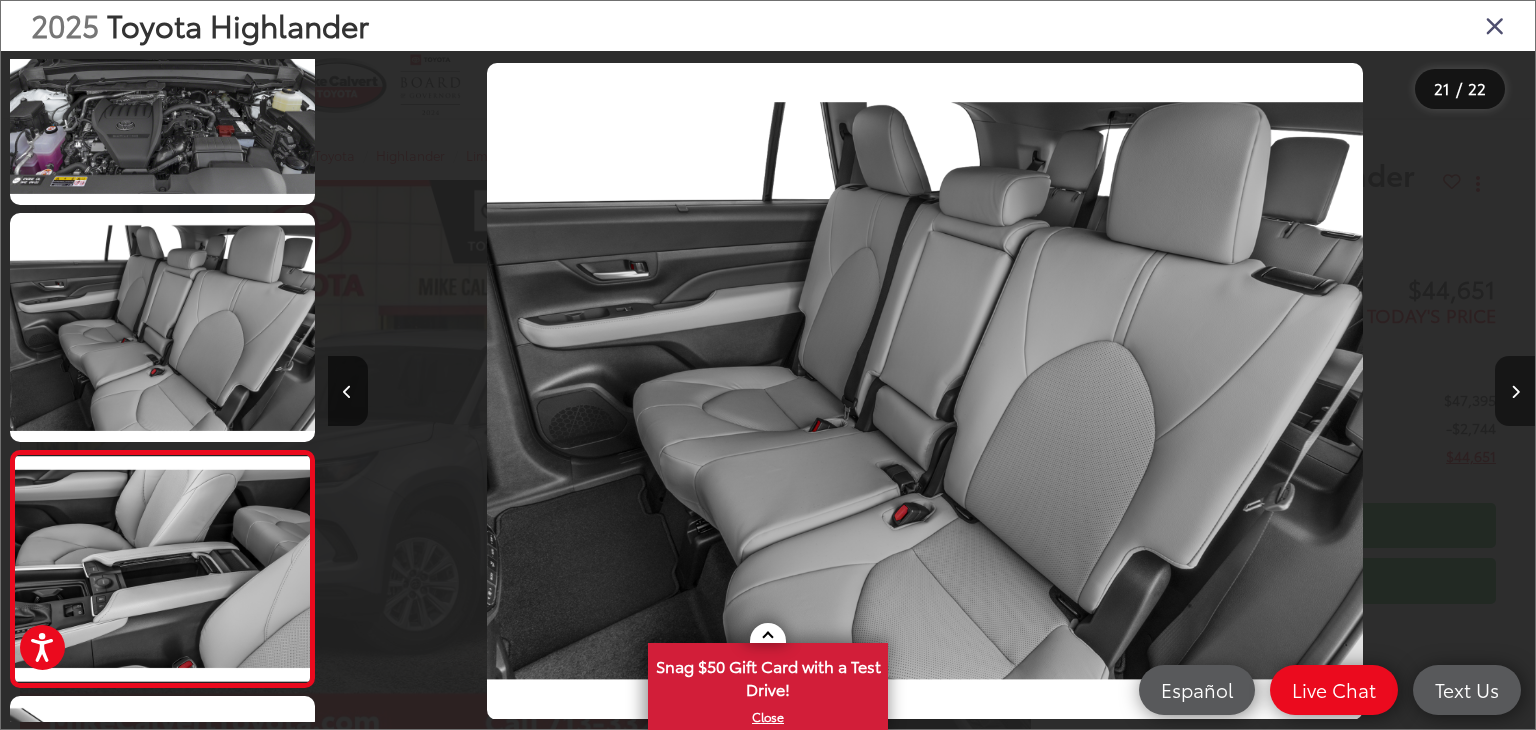scroll, scrollTop: 0, scrollLeft: 23318, axis: horizontal 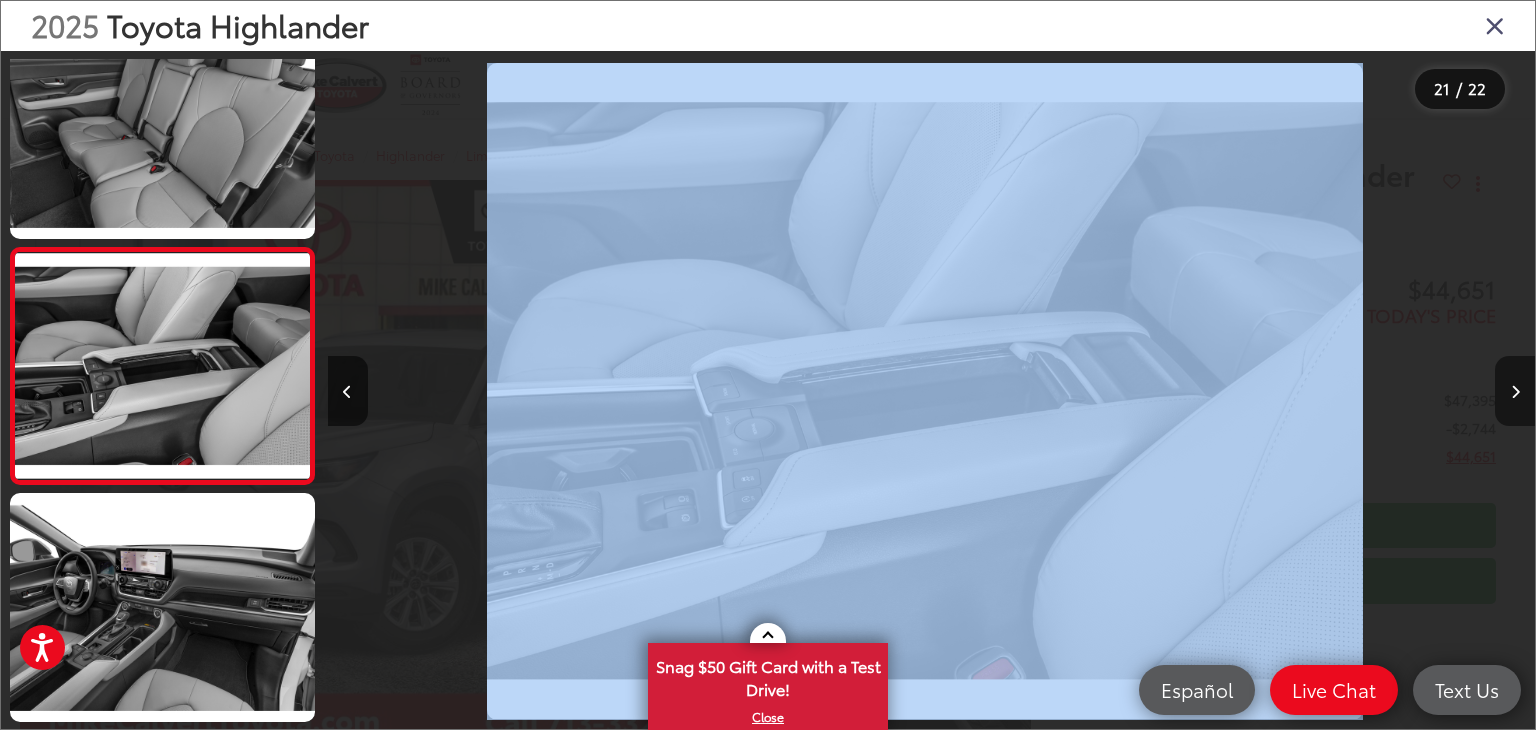 click at bounding box center (1515, 392) 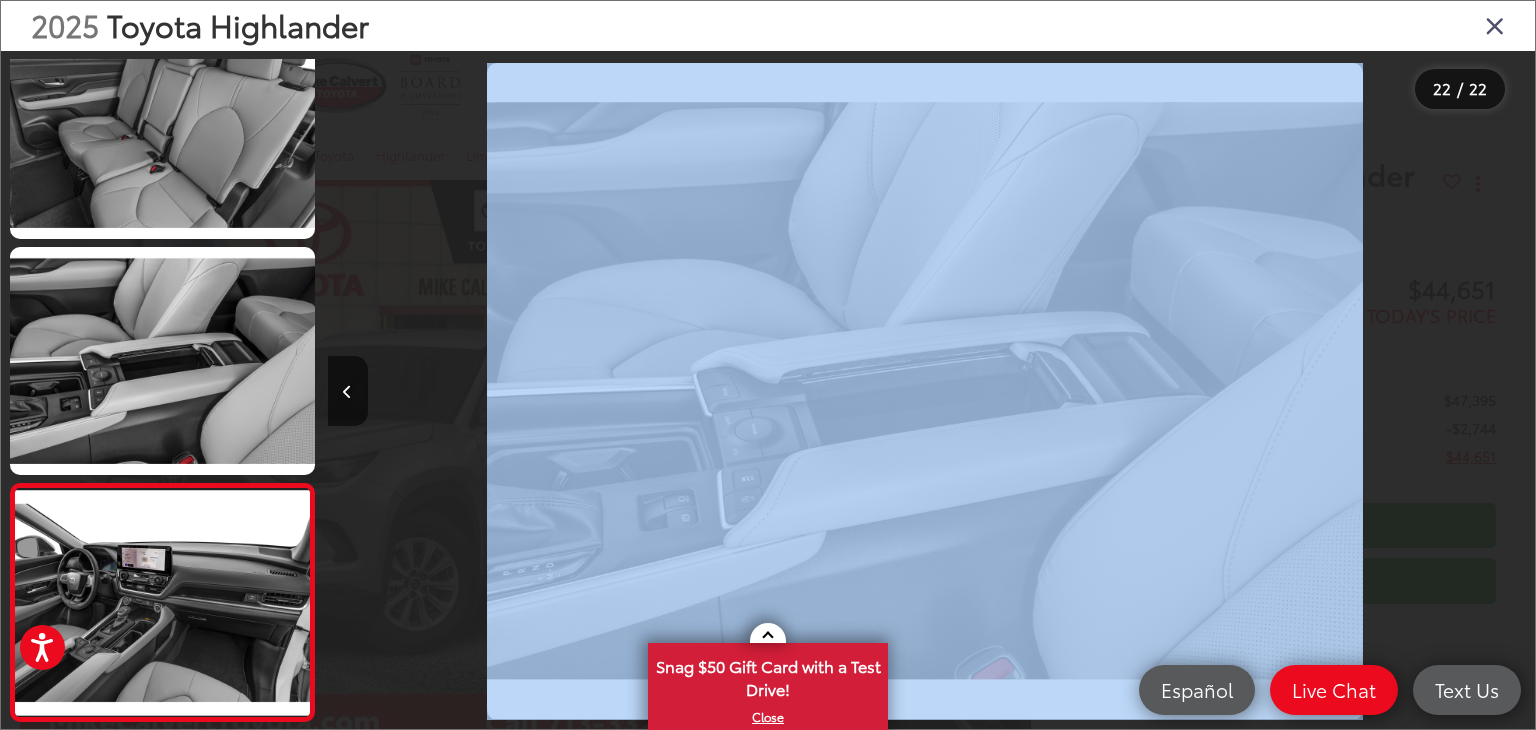 scroll, scrollTop: 4545, scrollLeft: 0, axis: vertical 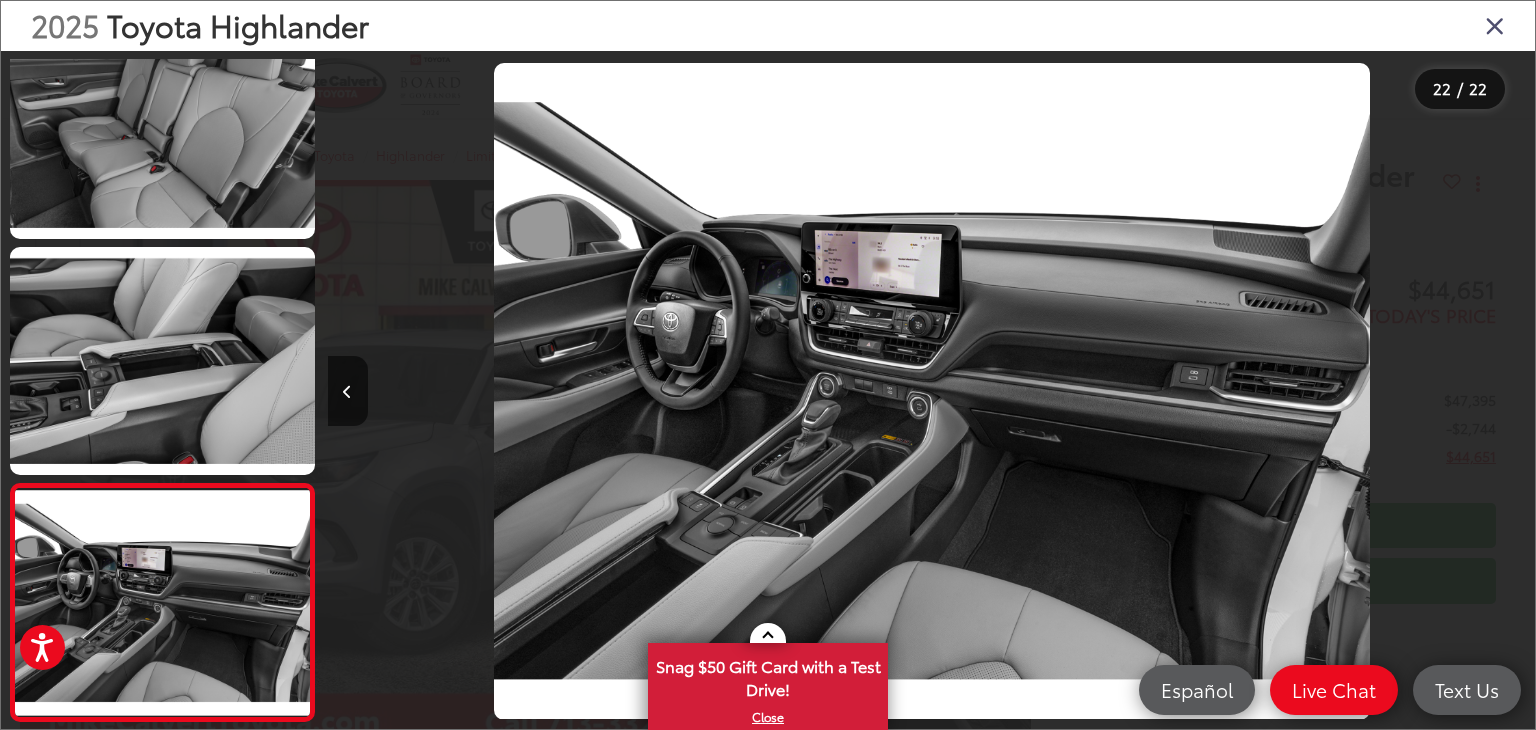 click at bounding box center [1384, 391] 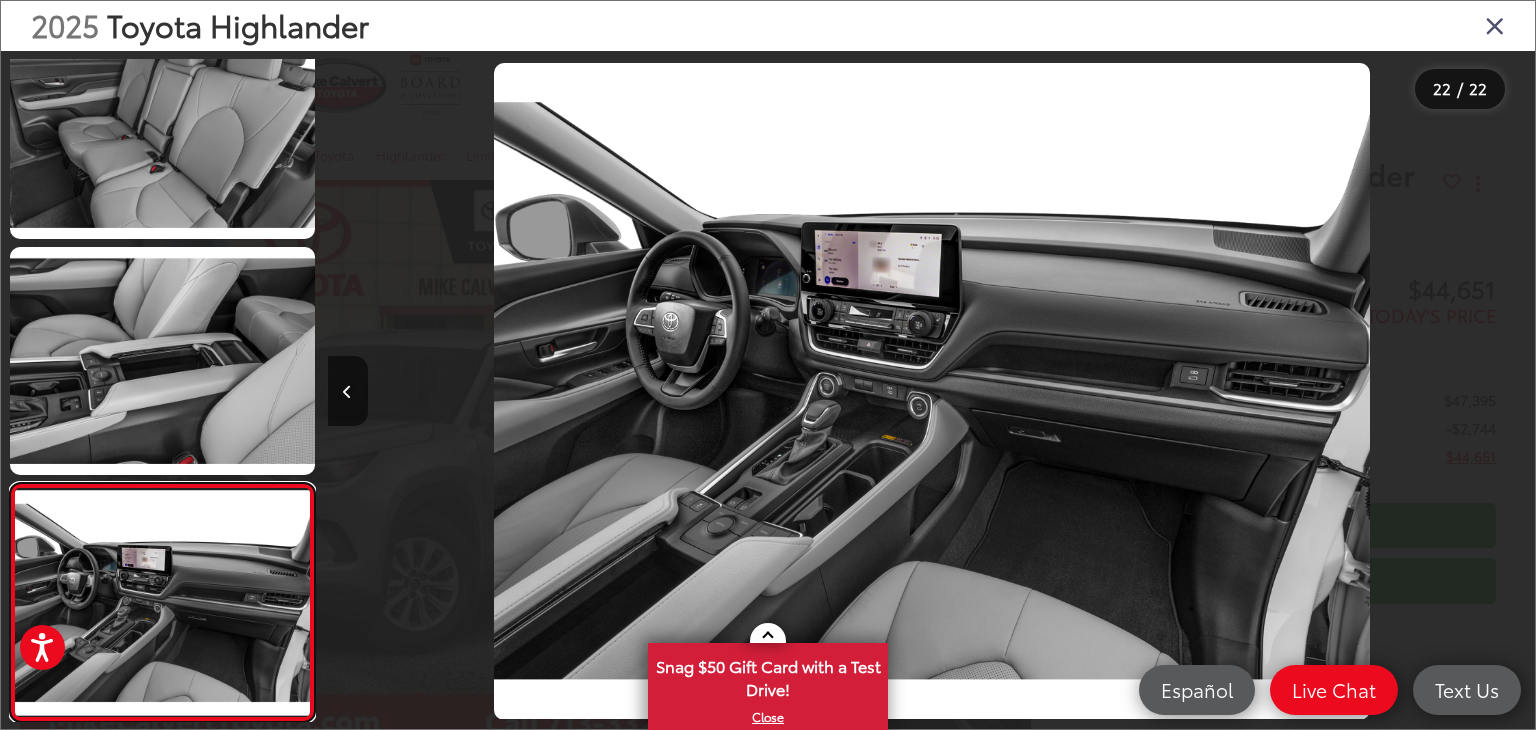 scroll, scrollTop: 4545, scrollLeft: 0, axis: vertical 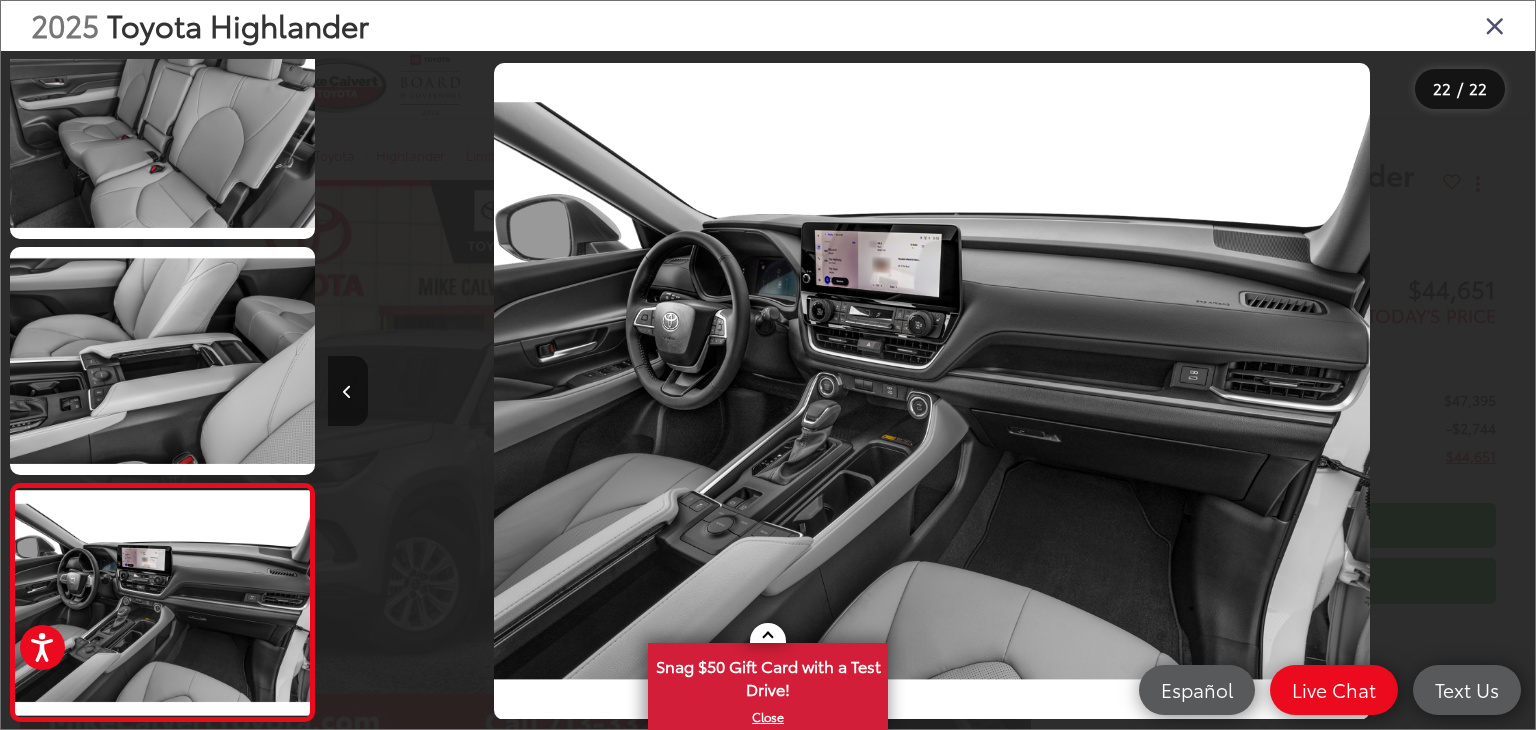 drag, startPoint x: 330, startPoint y: 390, endPoint x: 341, endPoint y: 387, distance: 11.401754 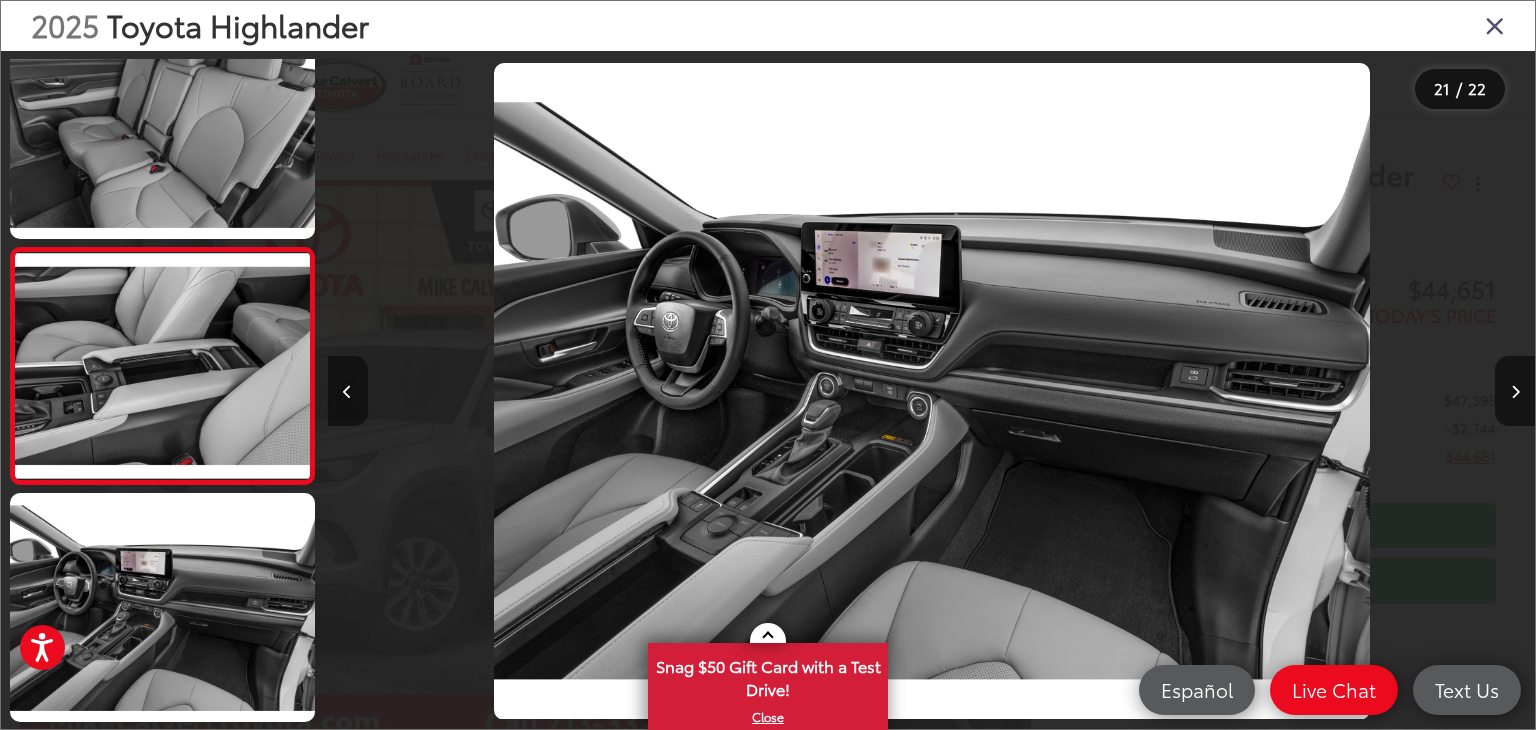 scroll, scrollTop: 4545, scrollLeft: 0, axis: vertical 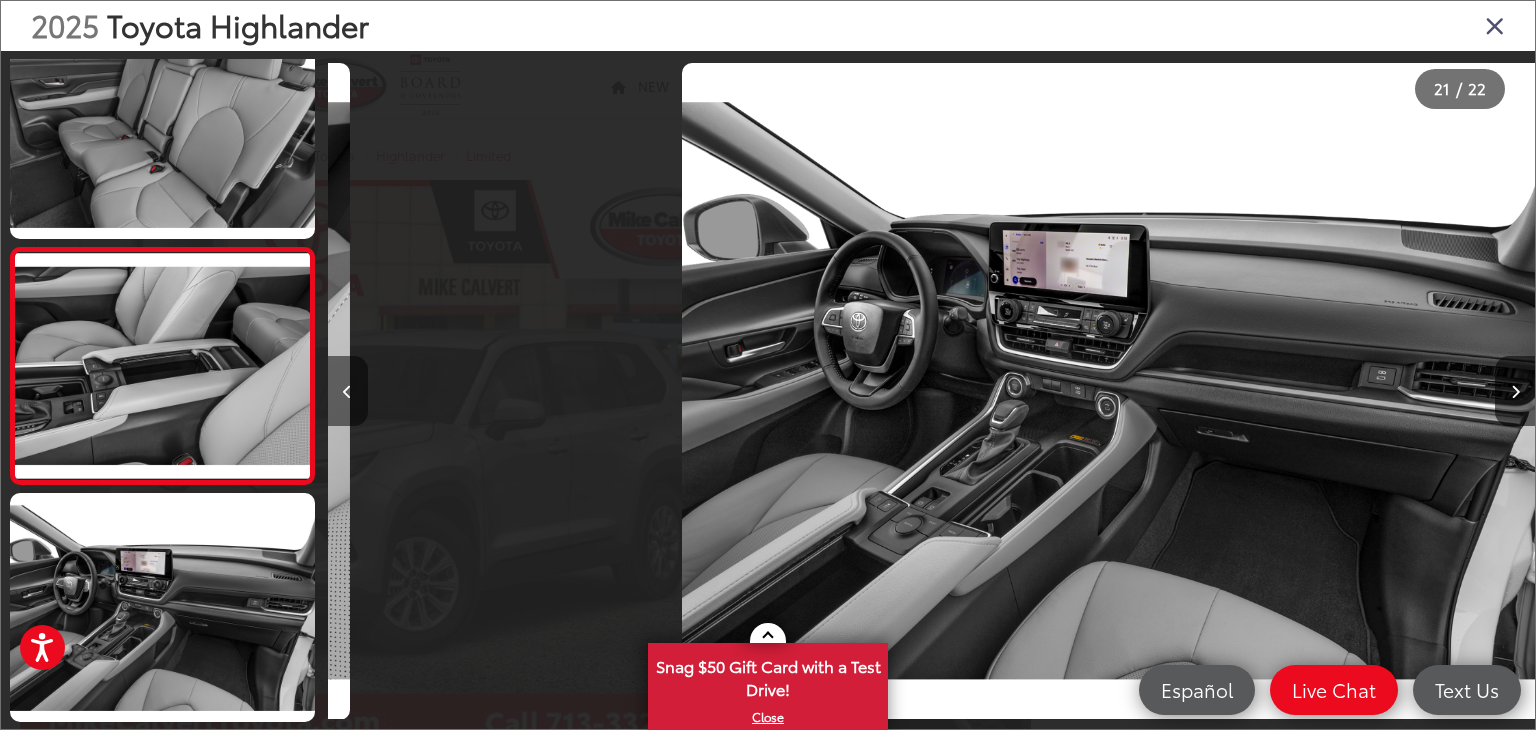 click at bounding box center (348, 391) 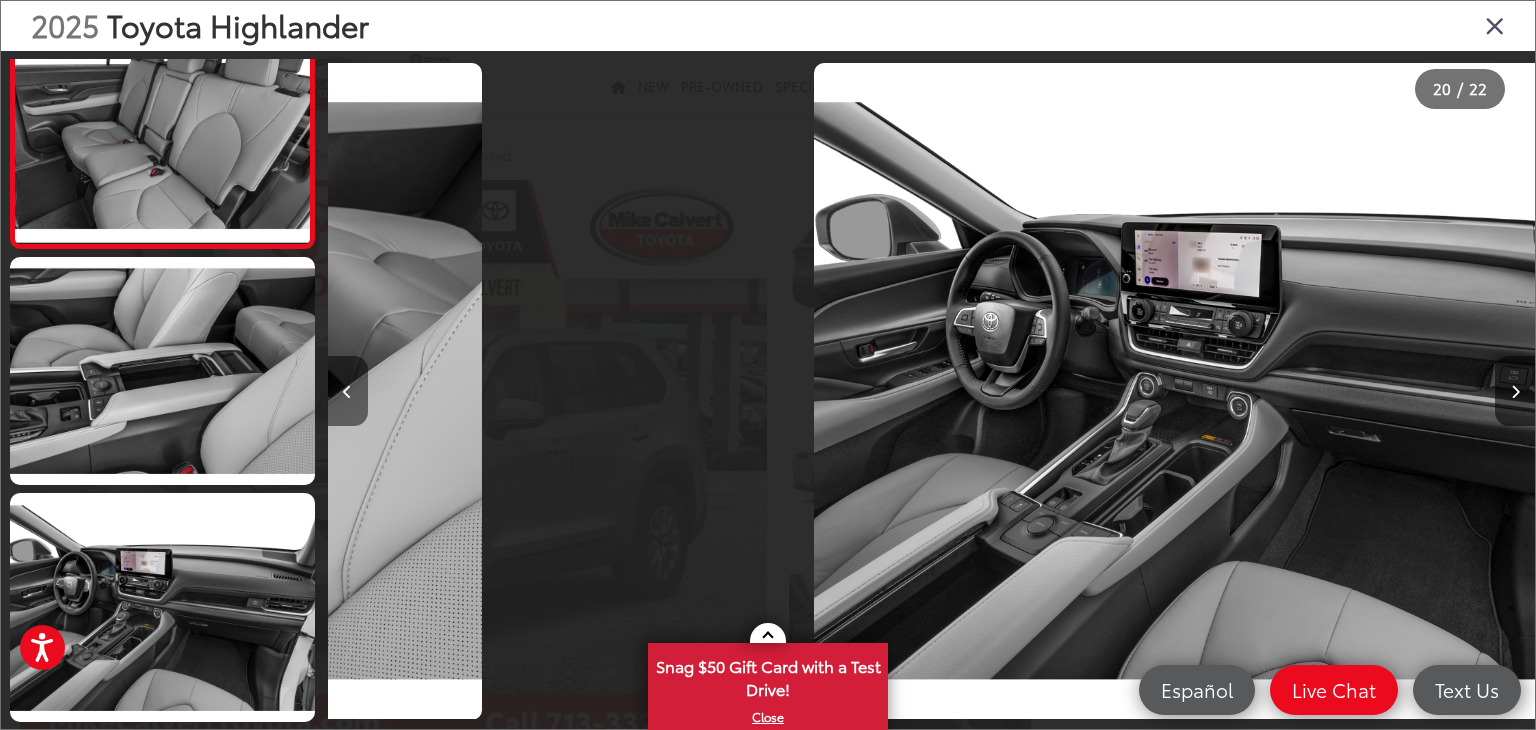 scroll, scrollTop: 4503, scrollLeft: 0, axis: vertical 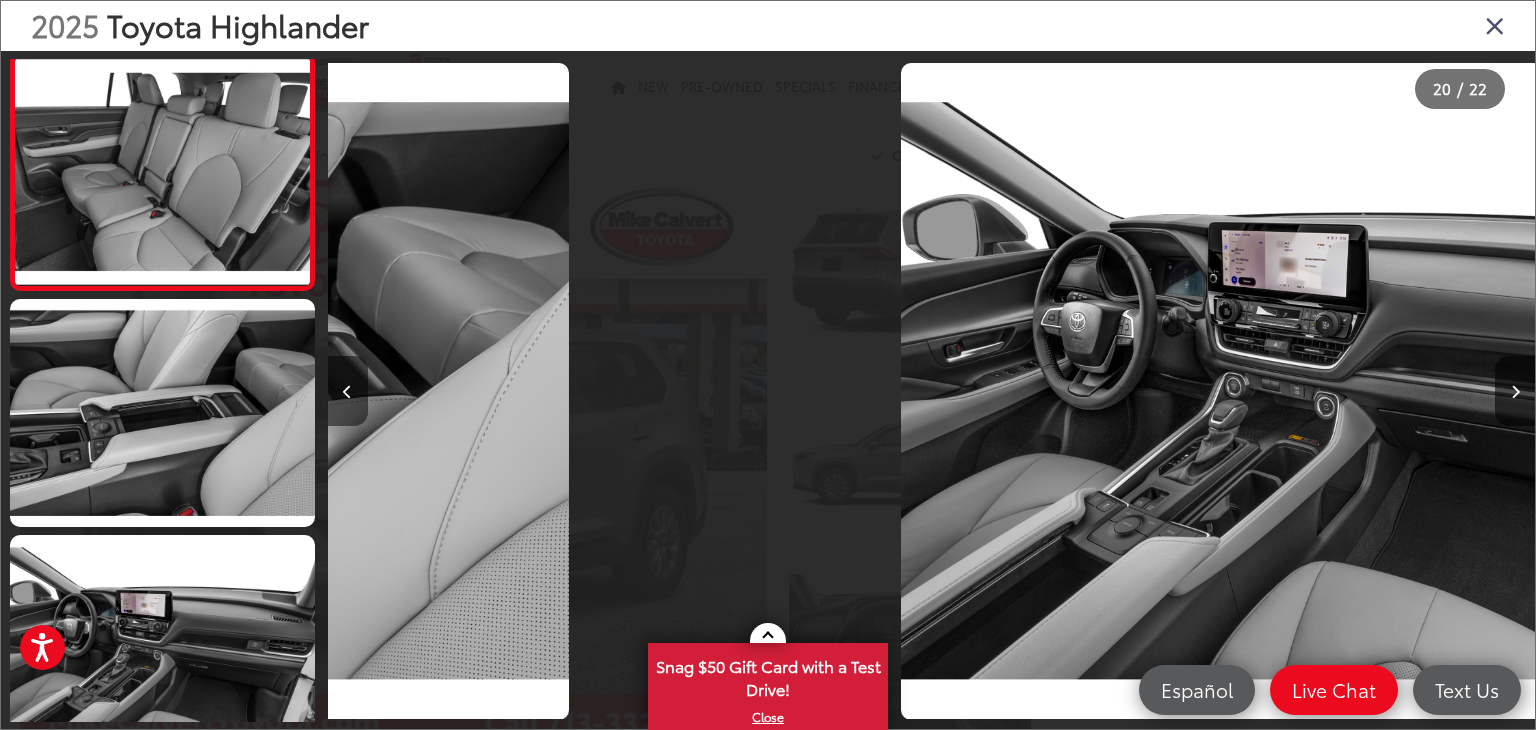 click at bounding box center (348, 391) 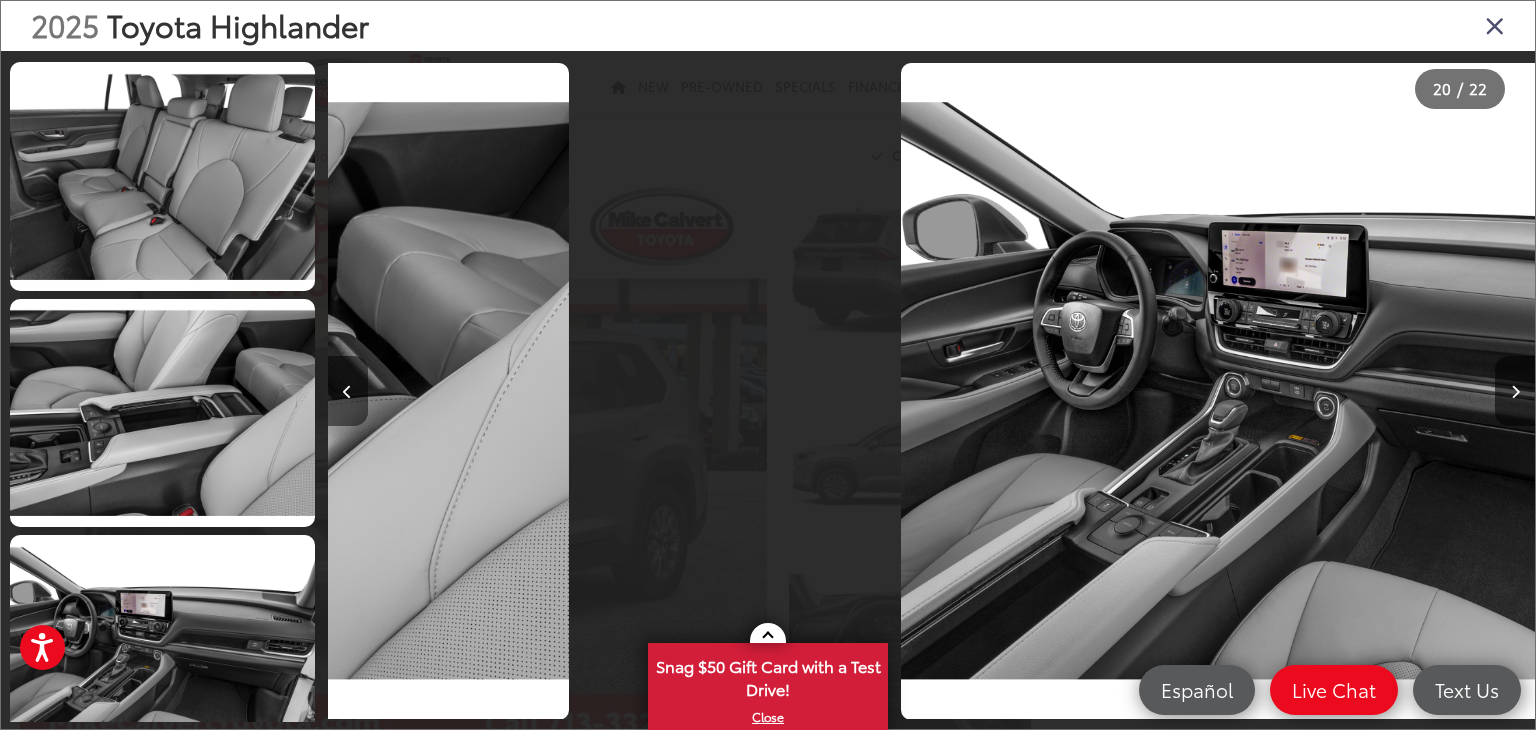 scroll, scrollTop: 4347, scrollLeft: 0, axis: vertical 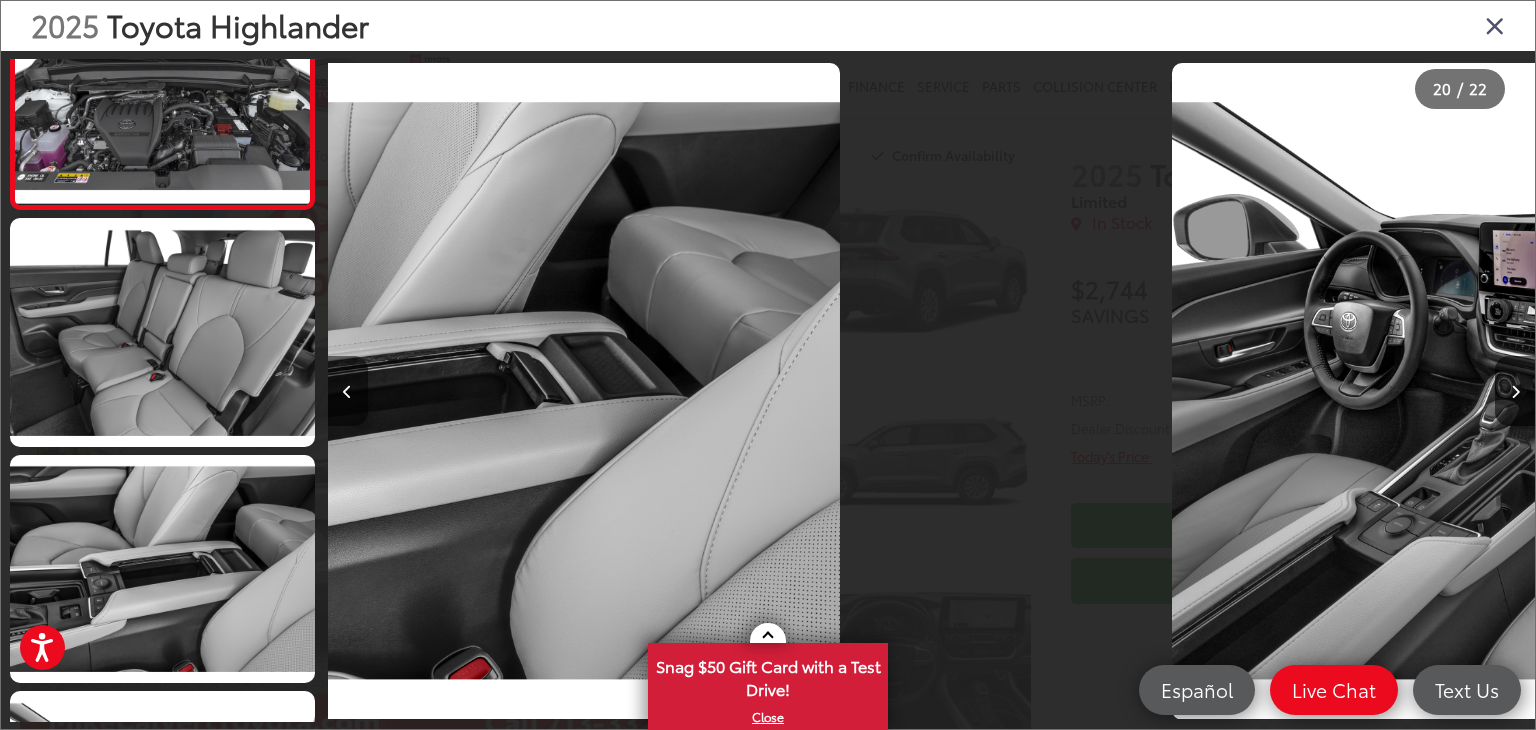 click at bounding box center [348, 391] 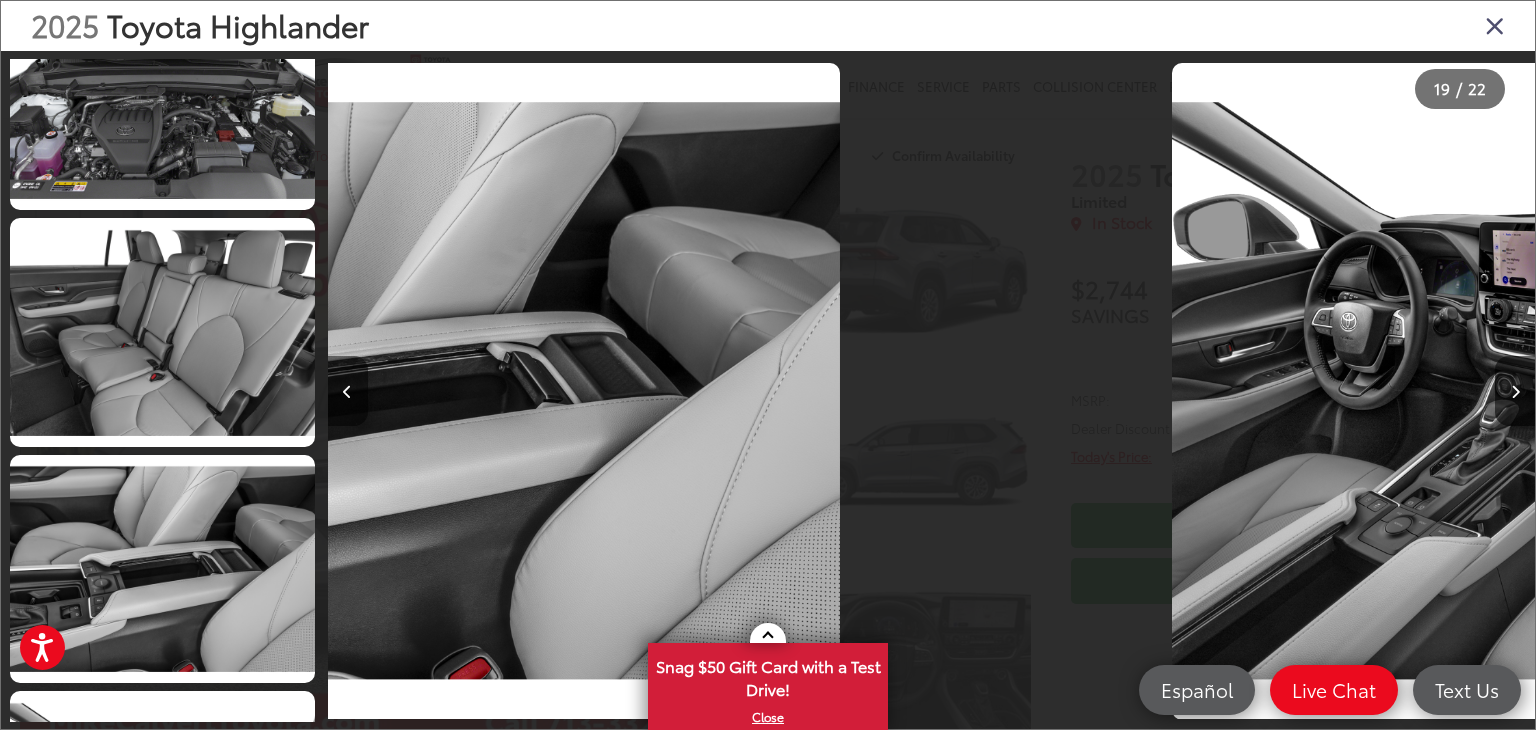 scroll, scrollTop: 4056, scrollLeft: 0, axis: vertical 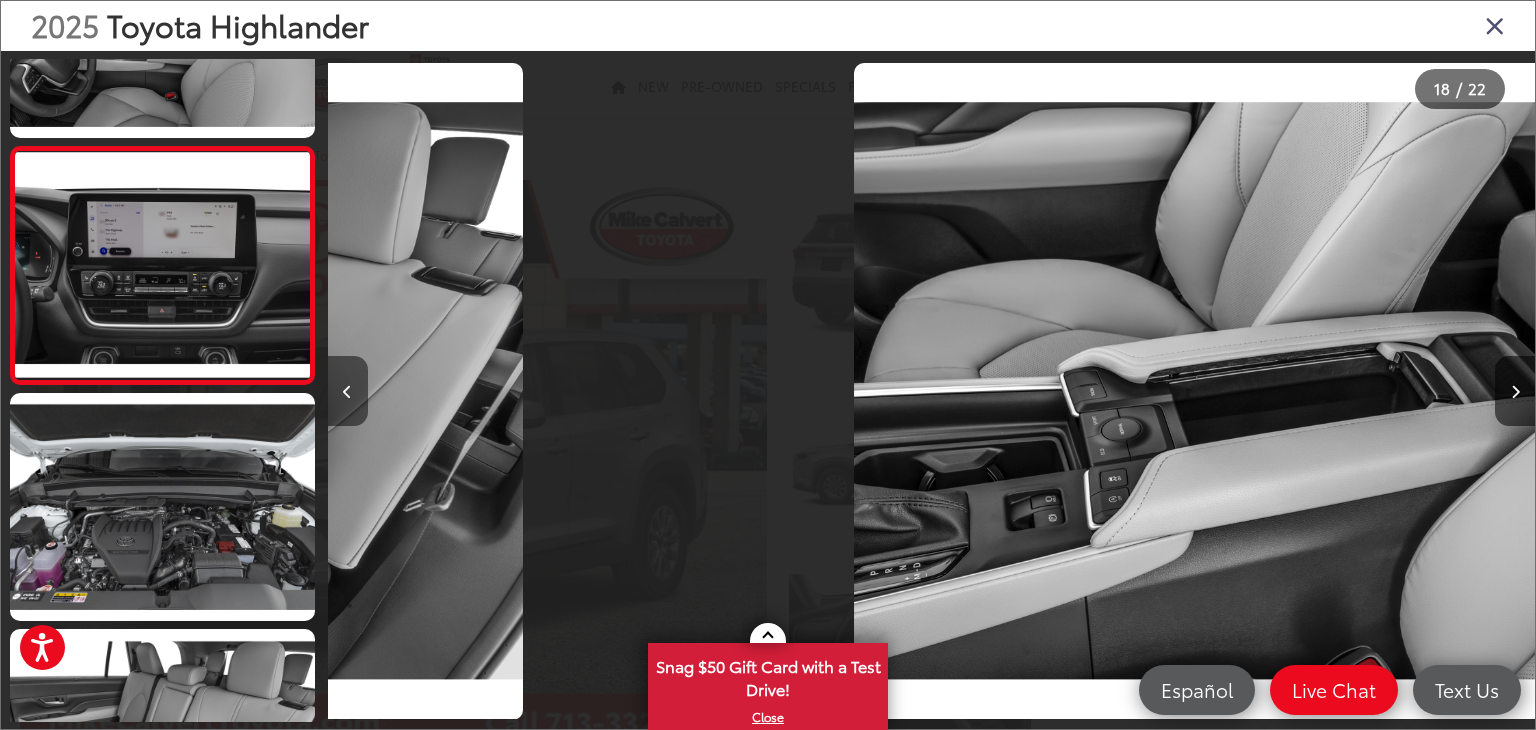click at bounding box center [348, 391] 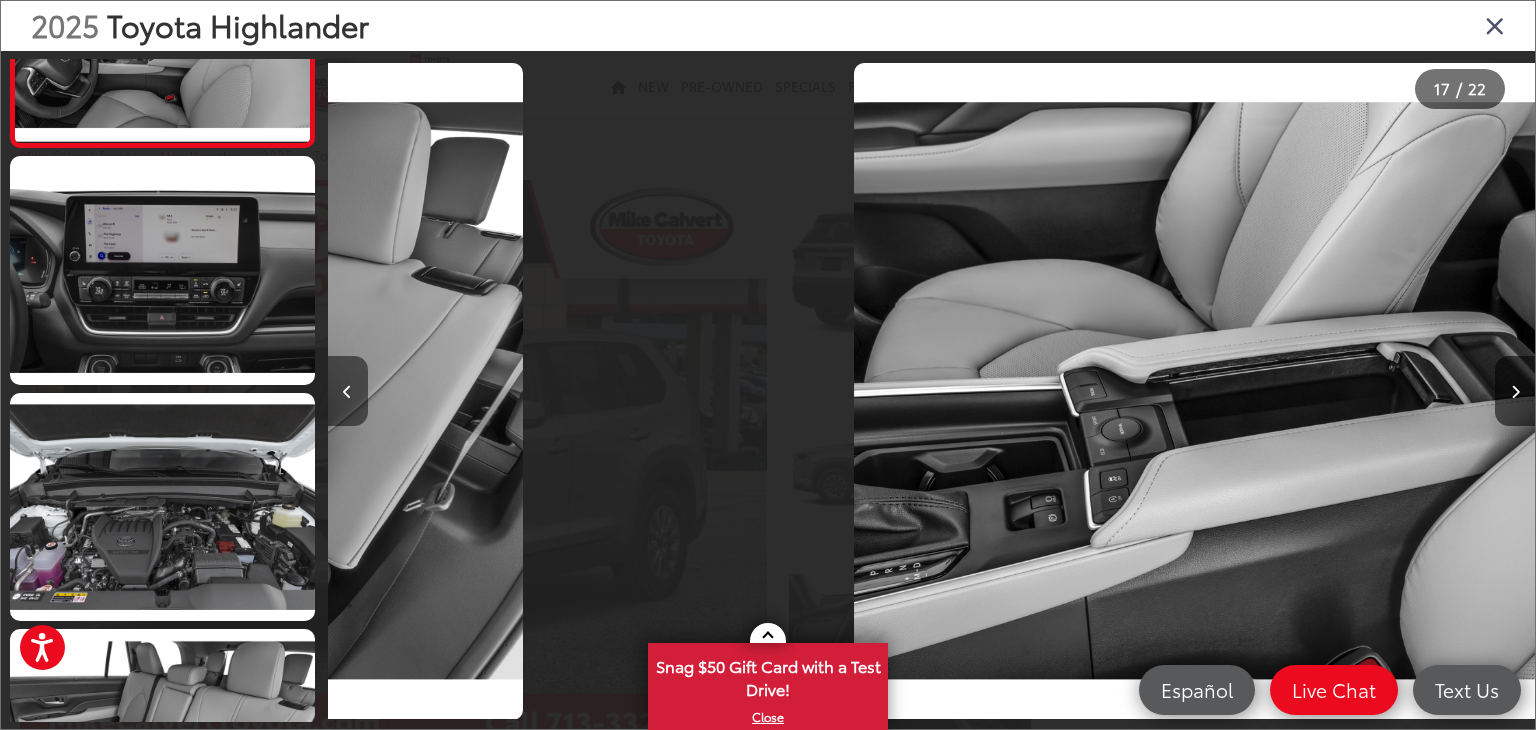scroll, scrollTop: 3797, scrollLeft: 0, axis: vertical 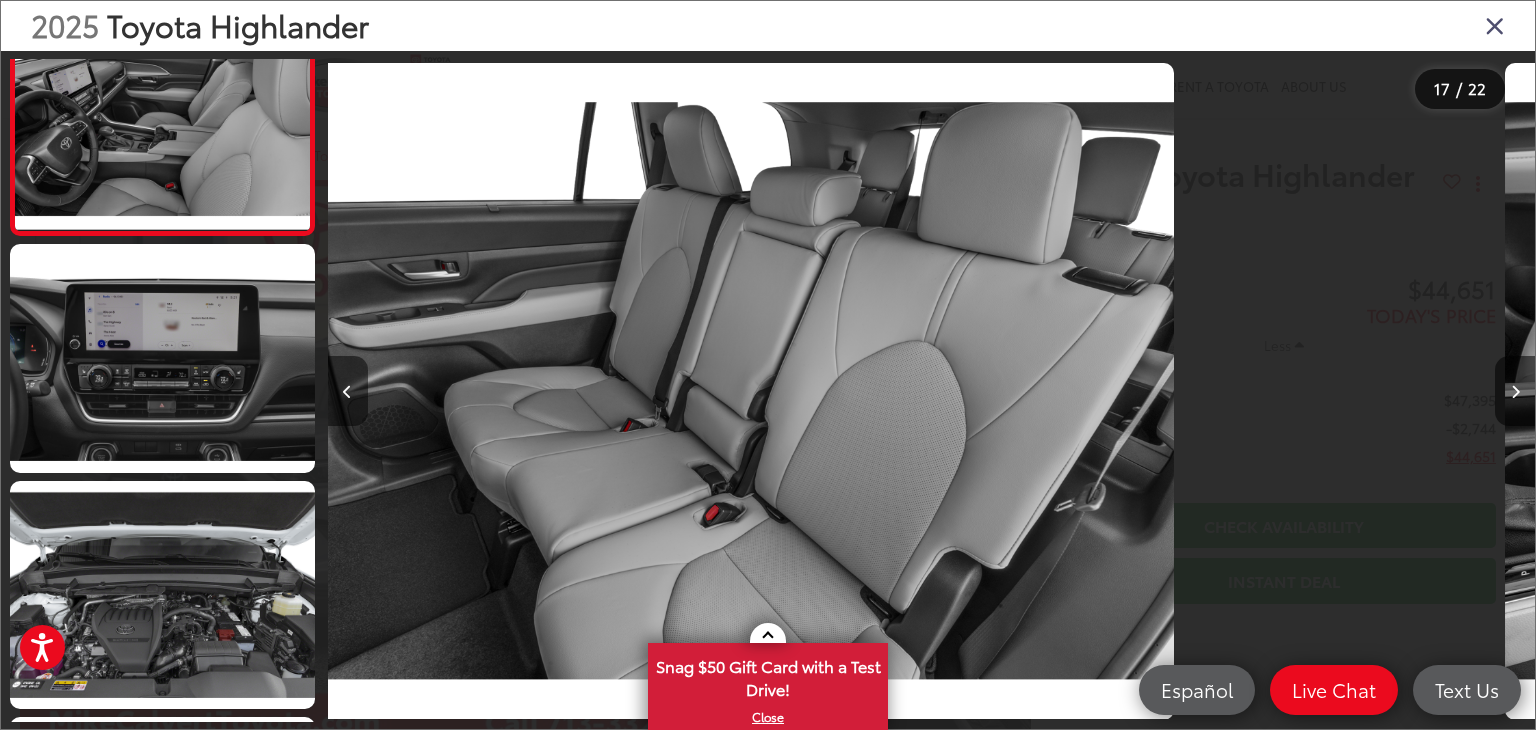 click at bounding box center (348, 391) 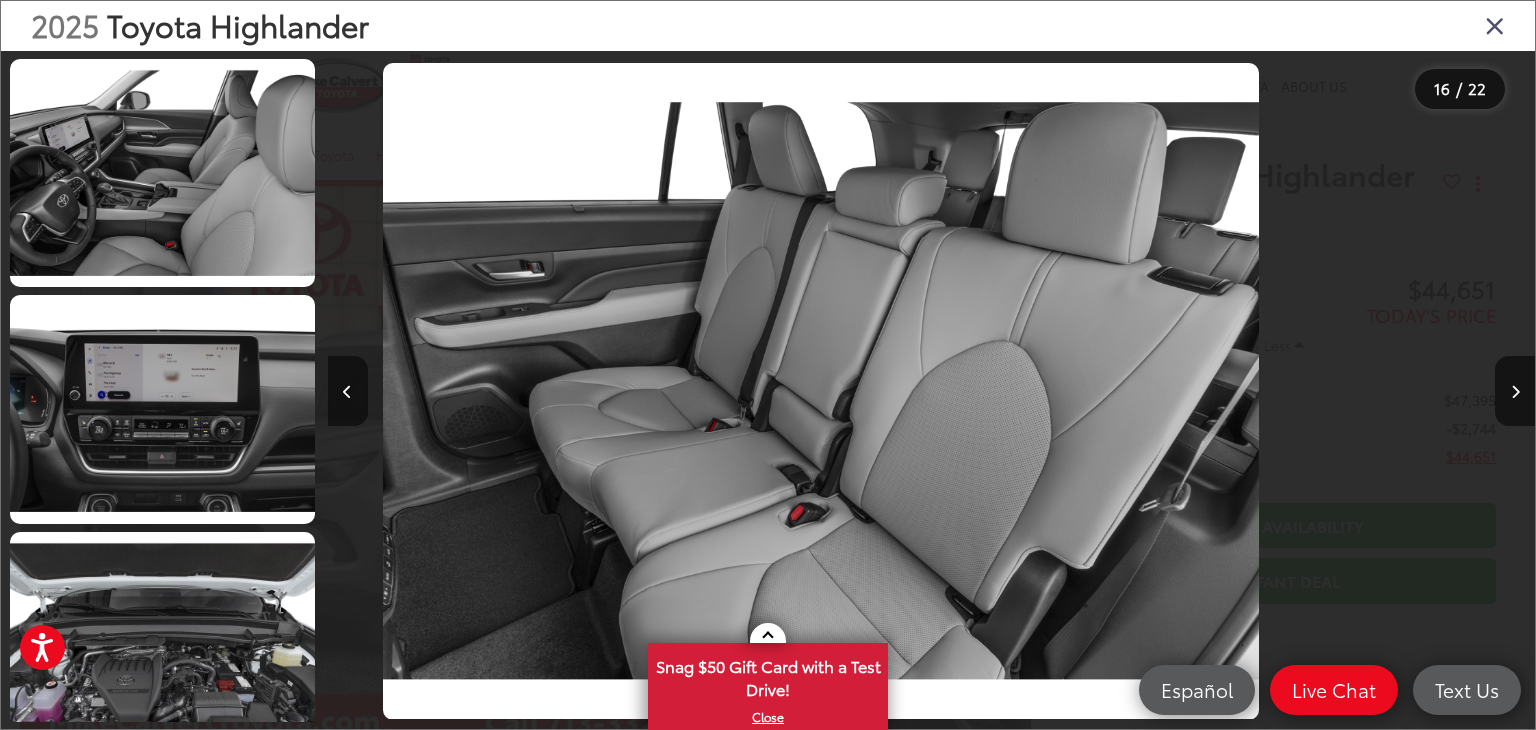 scroll, scrollTop: 3608, scrollLeft: 0, axis: vertical 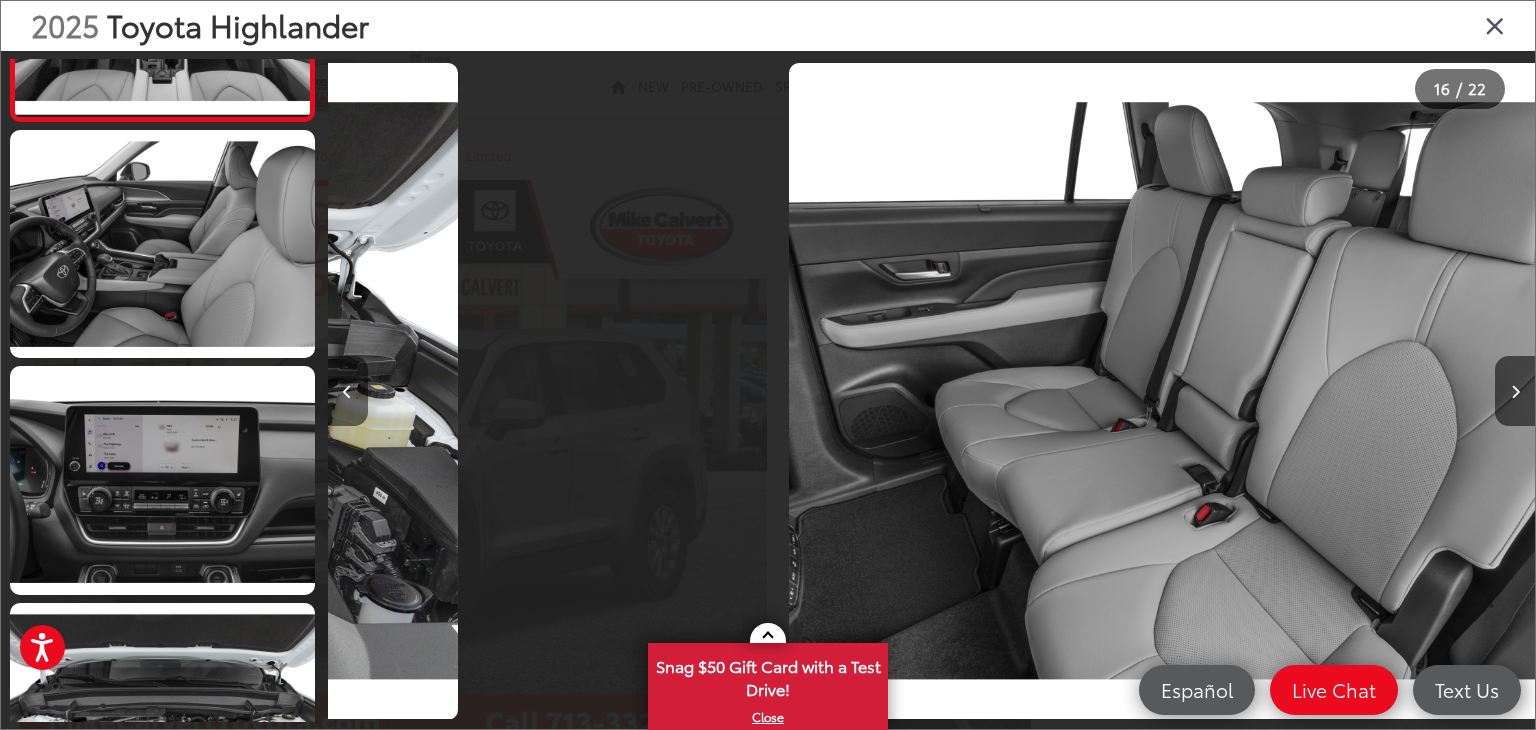 click at bounding box center [348, 391] 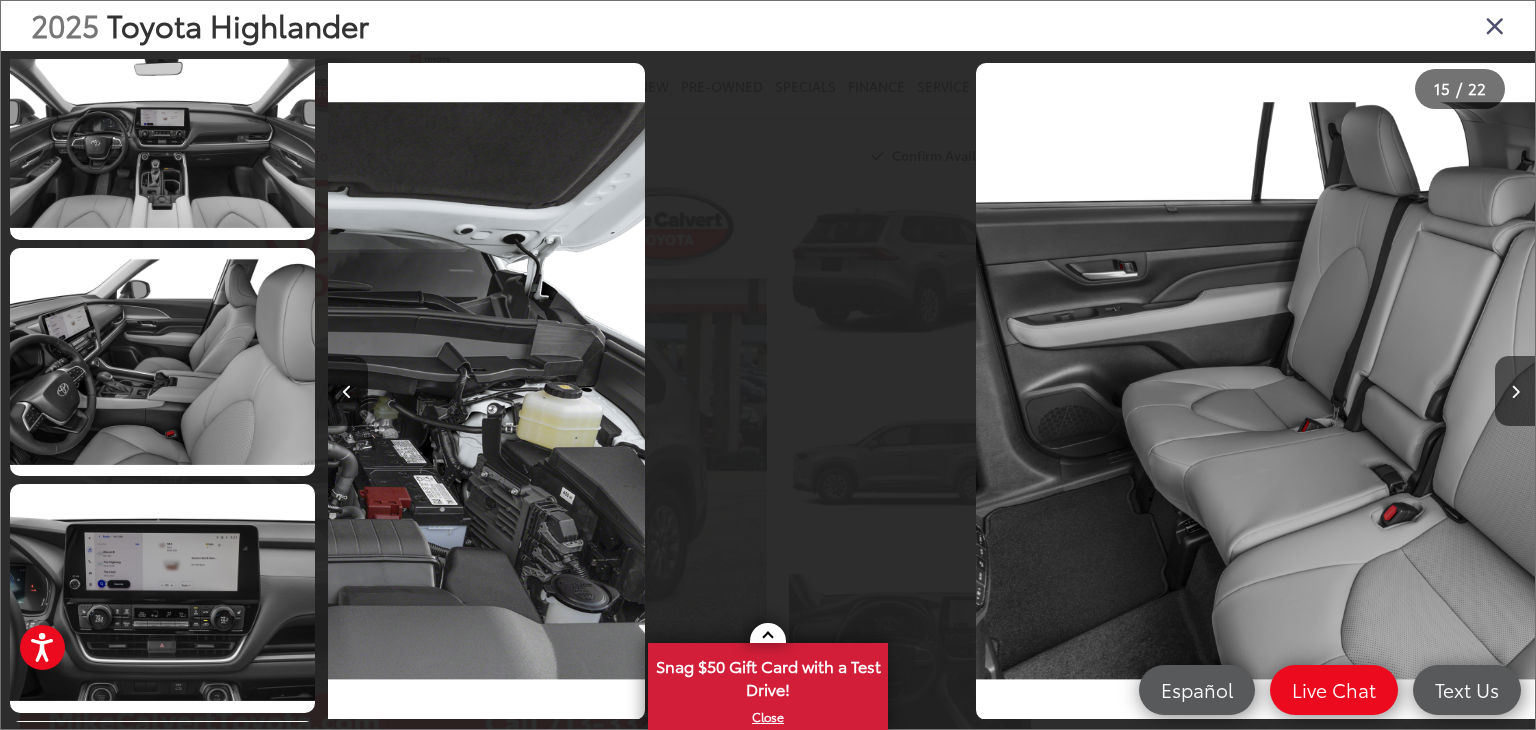 click at bounding box center (348, 391) 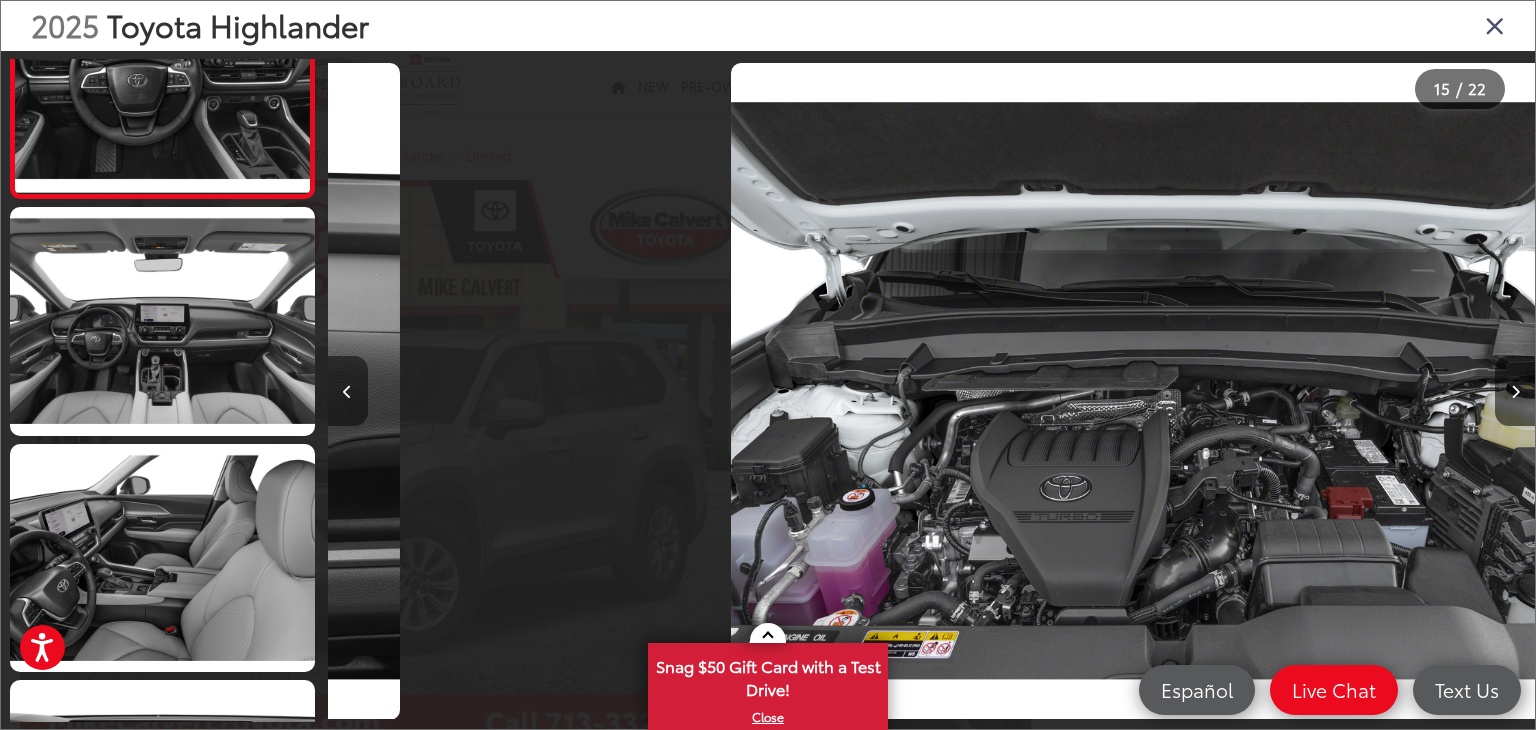 click at bounding box center (348, 391) 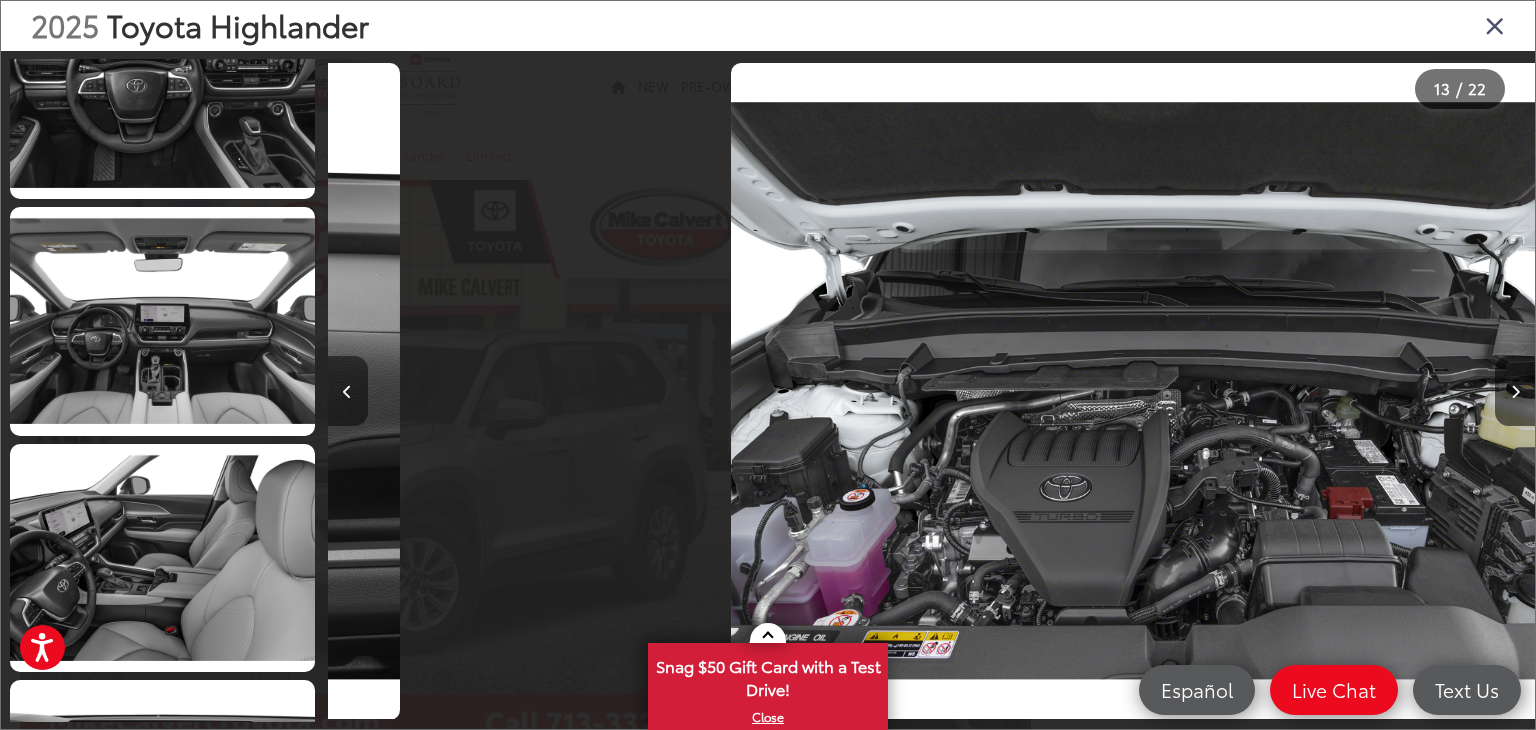 scroll, scrollTop: 3219, scrollLeft: 0, axis: vertical 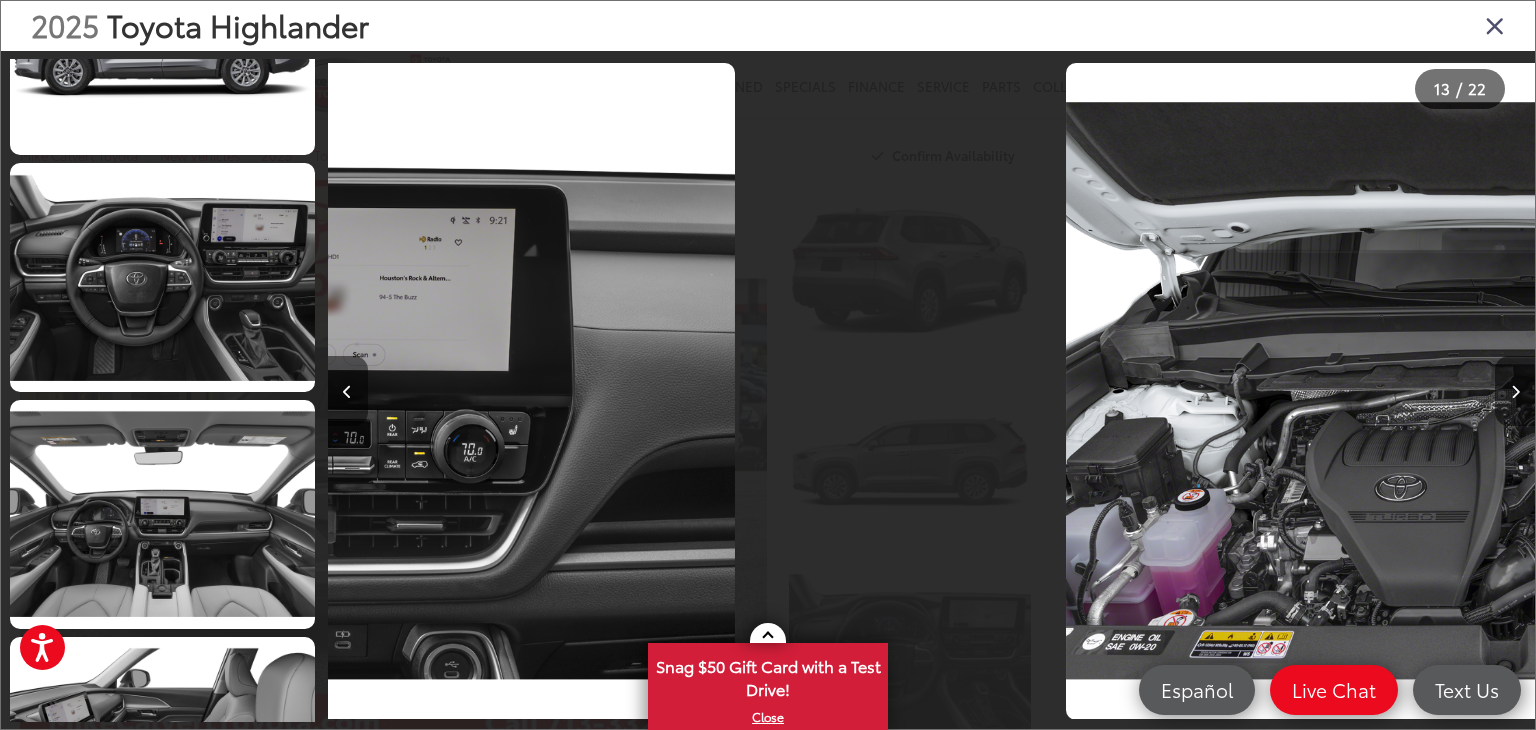 click at bounding box center (348, 391) 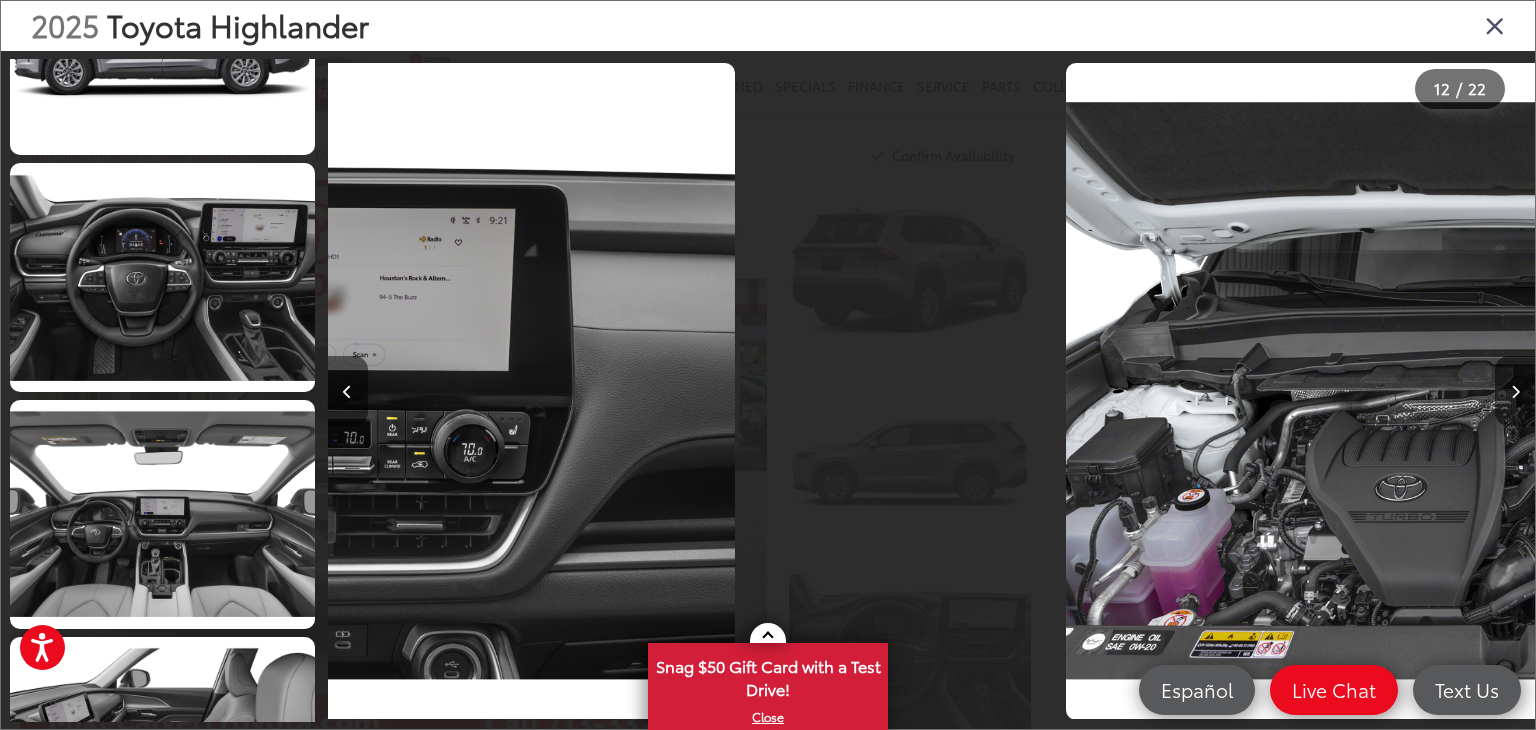 scroll, scrollTop: 3012, scrollLeft: 0, axis: vertical 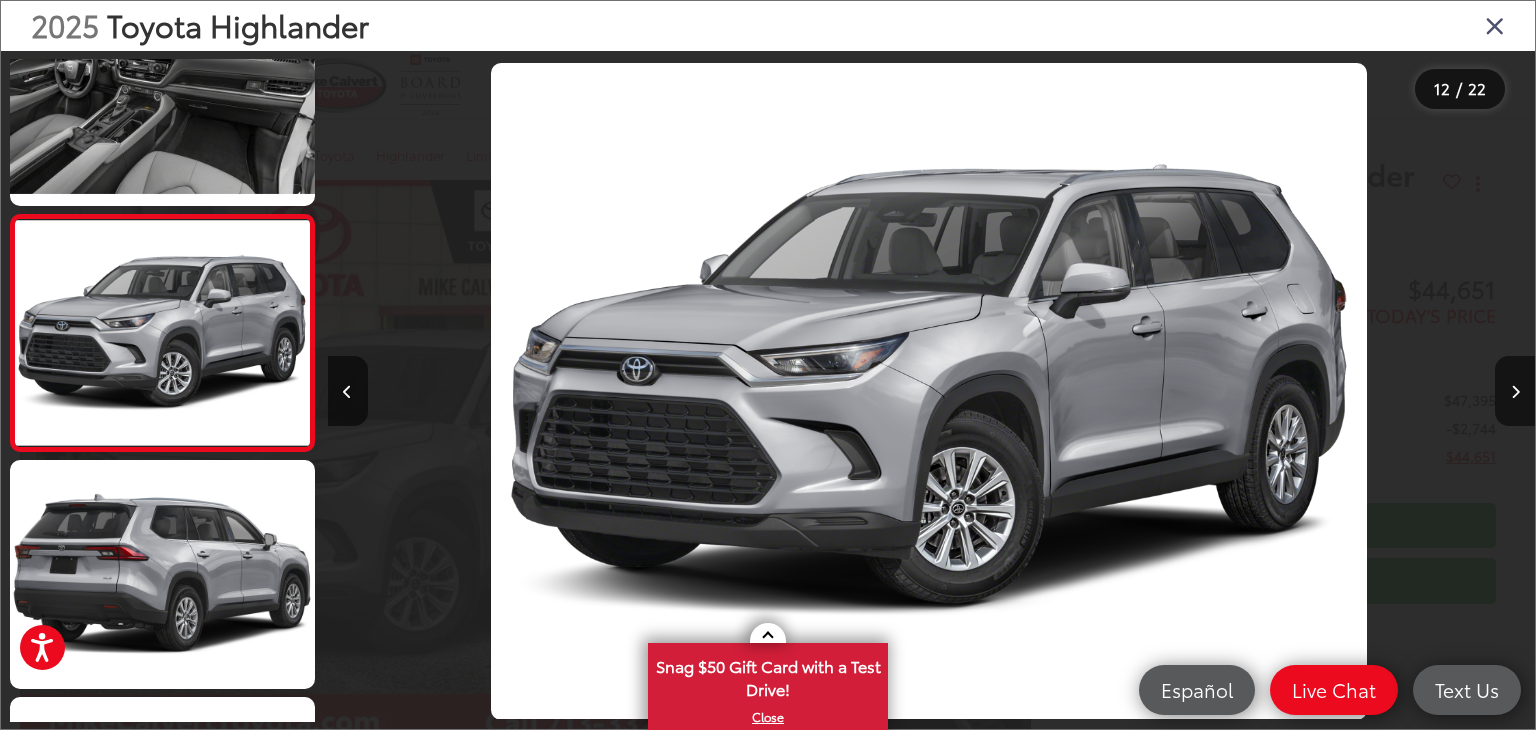 click at bounding box center (1495, 25) 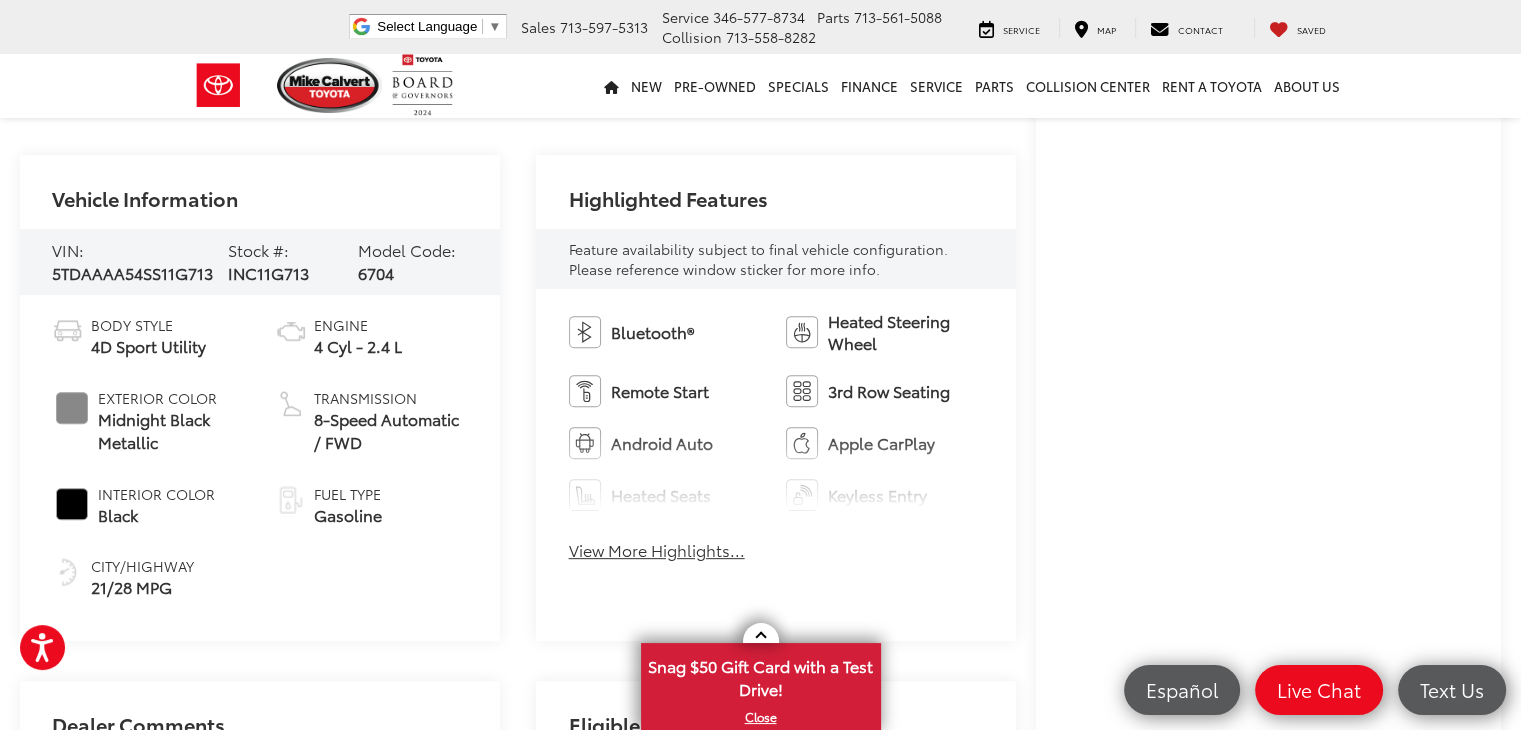 scroll, scrollTop: 100, scrollLeft: 0, axis: vertical 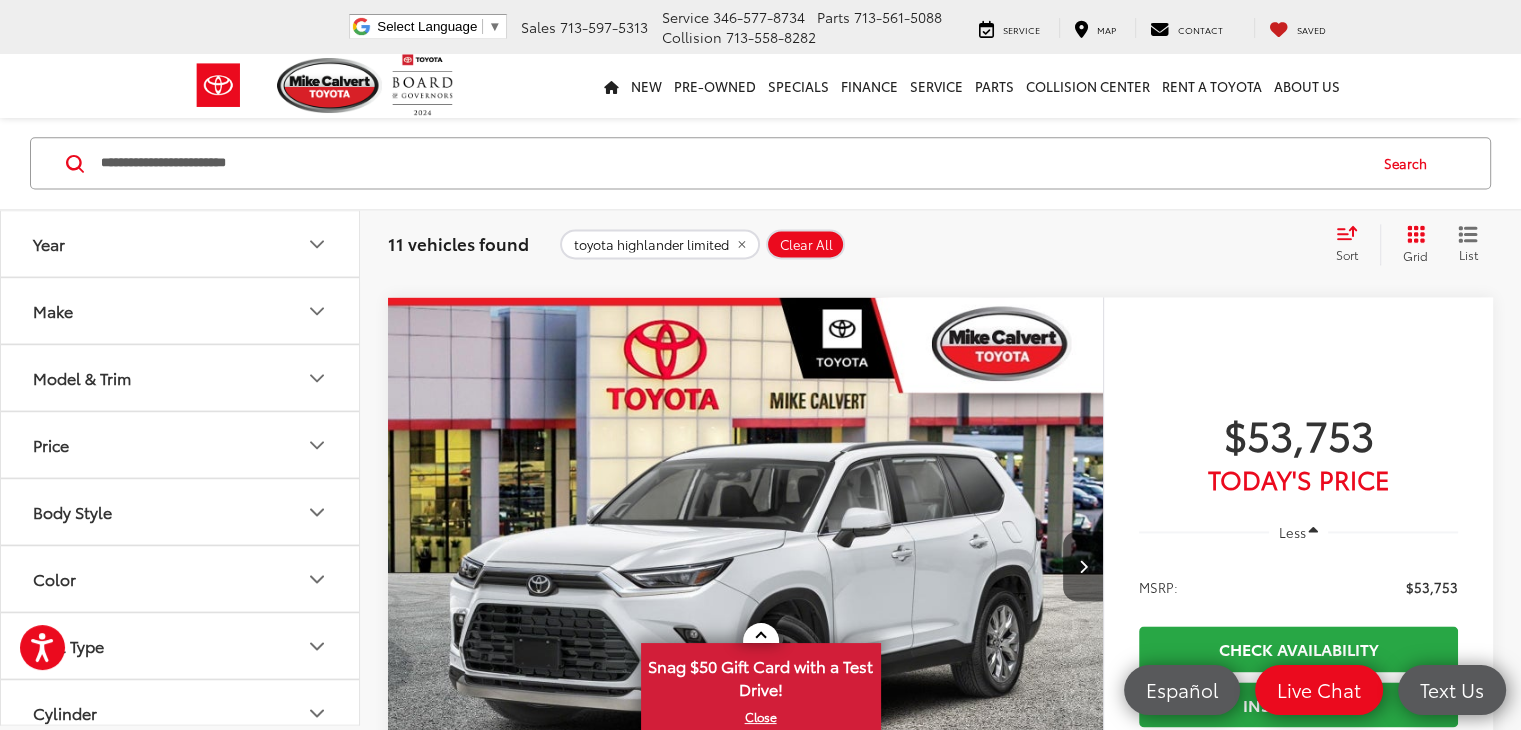 click on "**********" at bounding box center (732, 164) 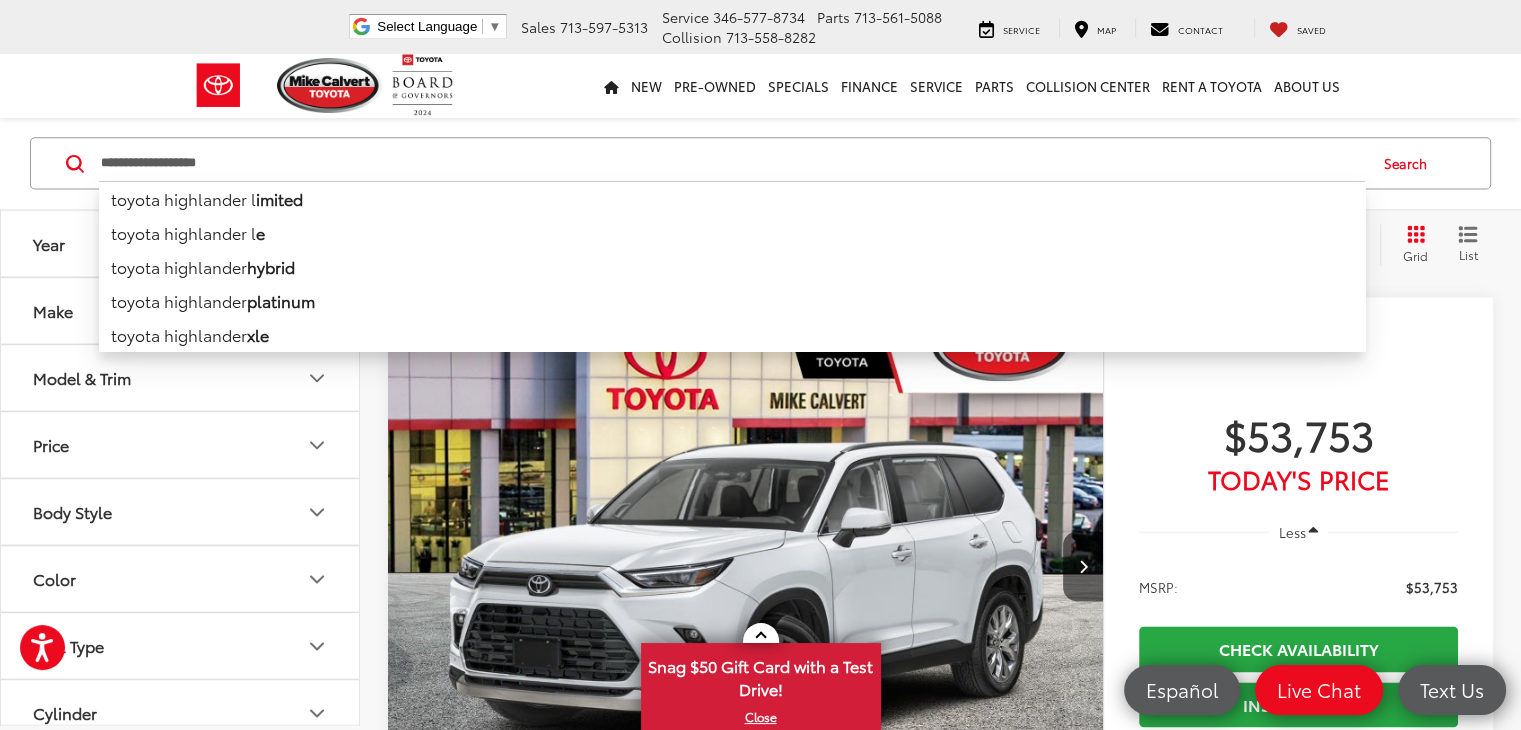 type on "**********" 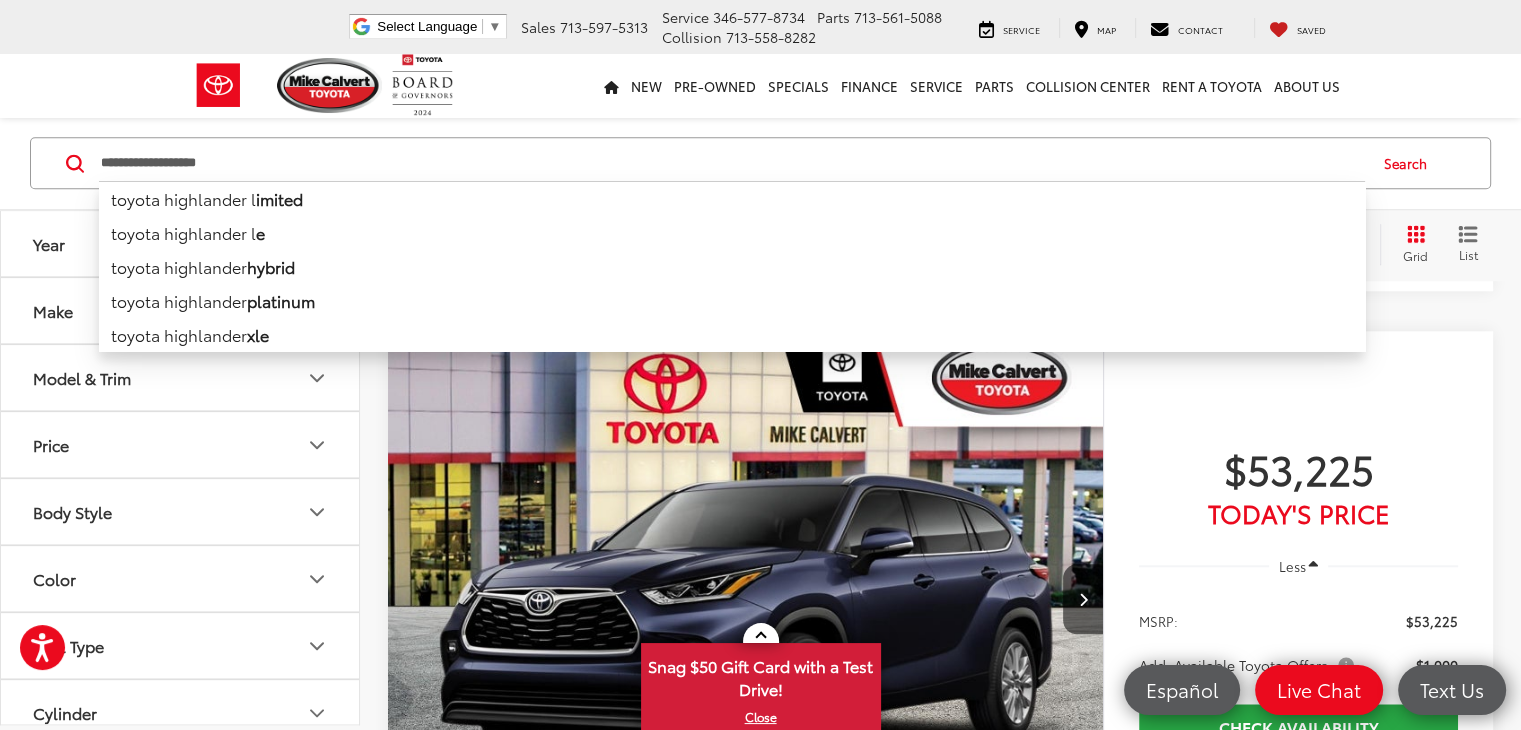 scroll, scrollTop: 1900, scrollLeft: 0, axis: vertical 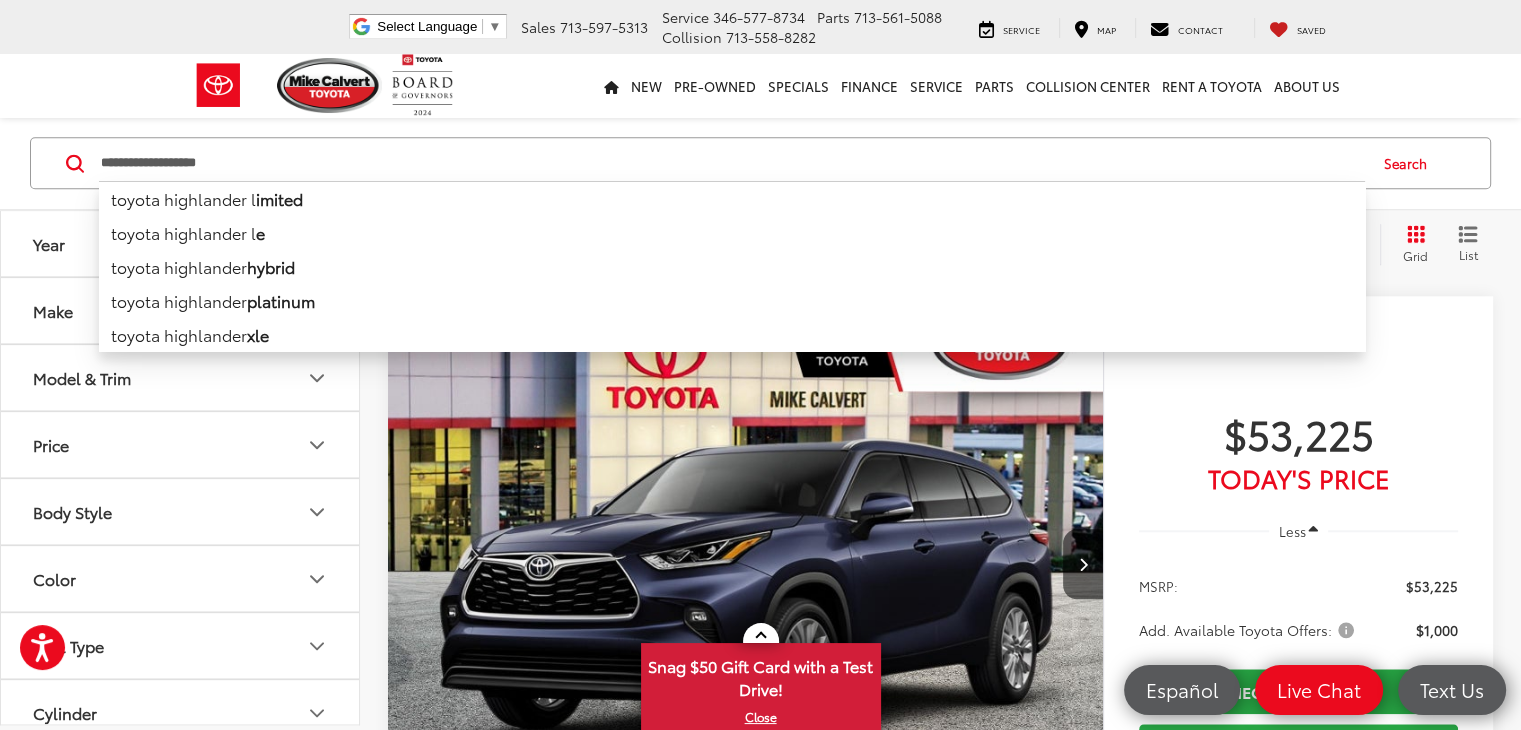 click on "Features Bluetooth® Android Auto Apple CarPlay Keyless Entry Keyless Ignition System Power Tailgate/Liftgate Disclaimer" at bounding box center (745, 970) 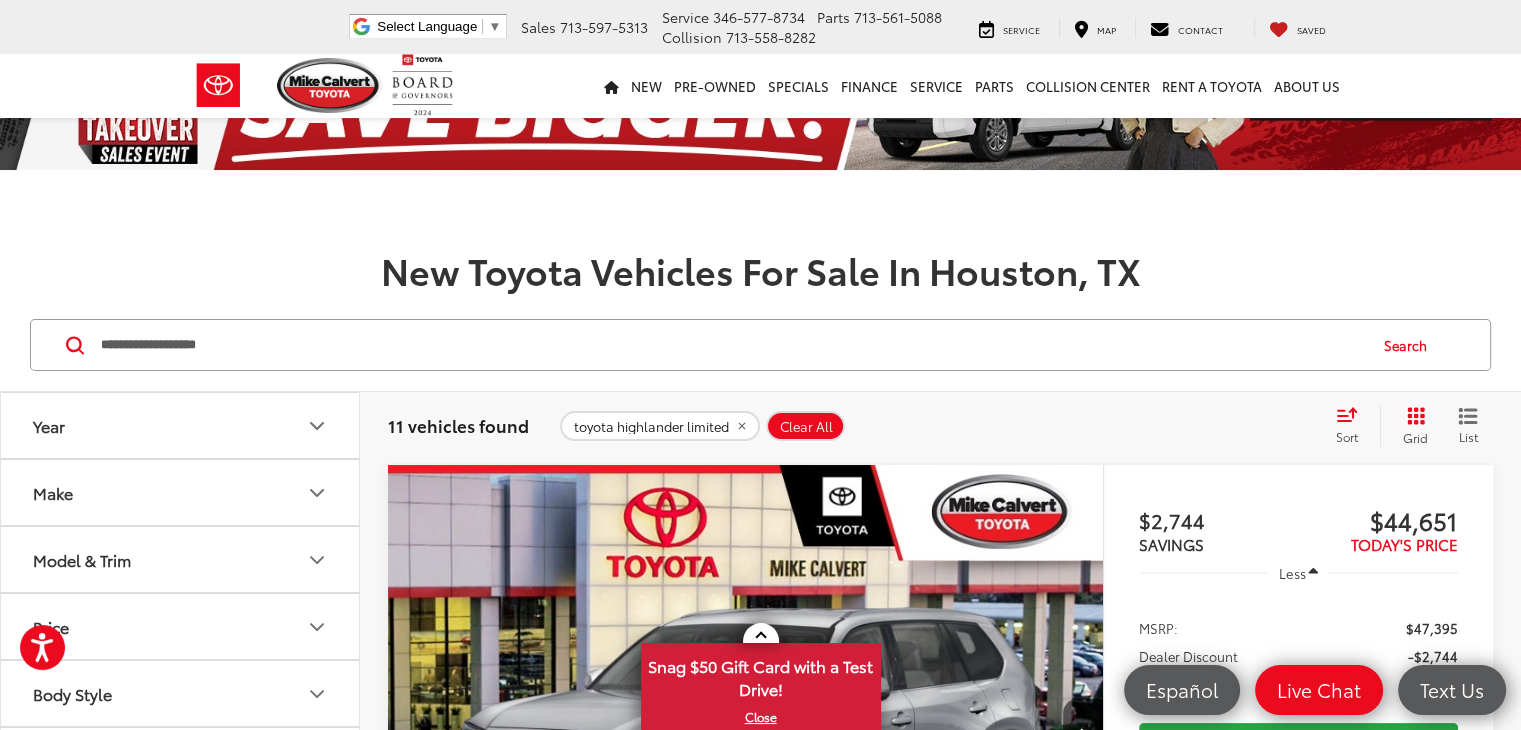 scroll, scrollTop: 200, scrollLeft: 0, axis: vertical 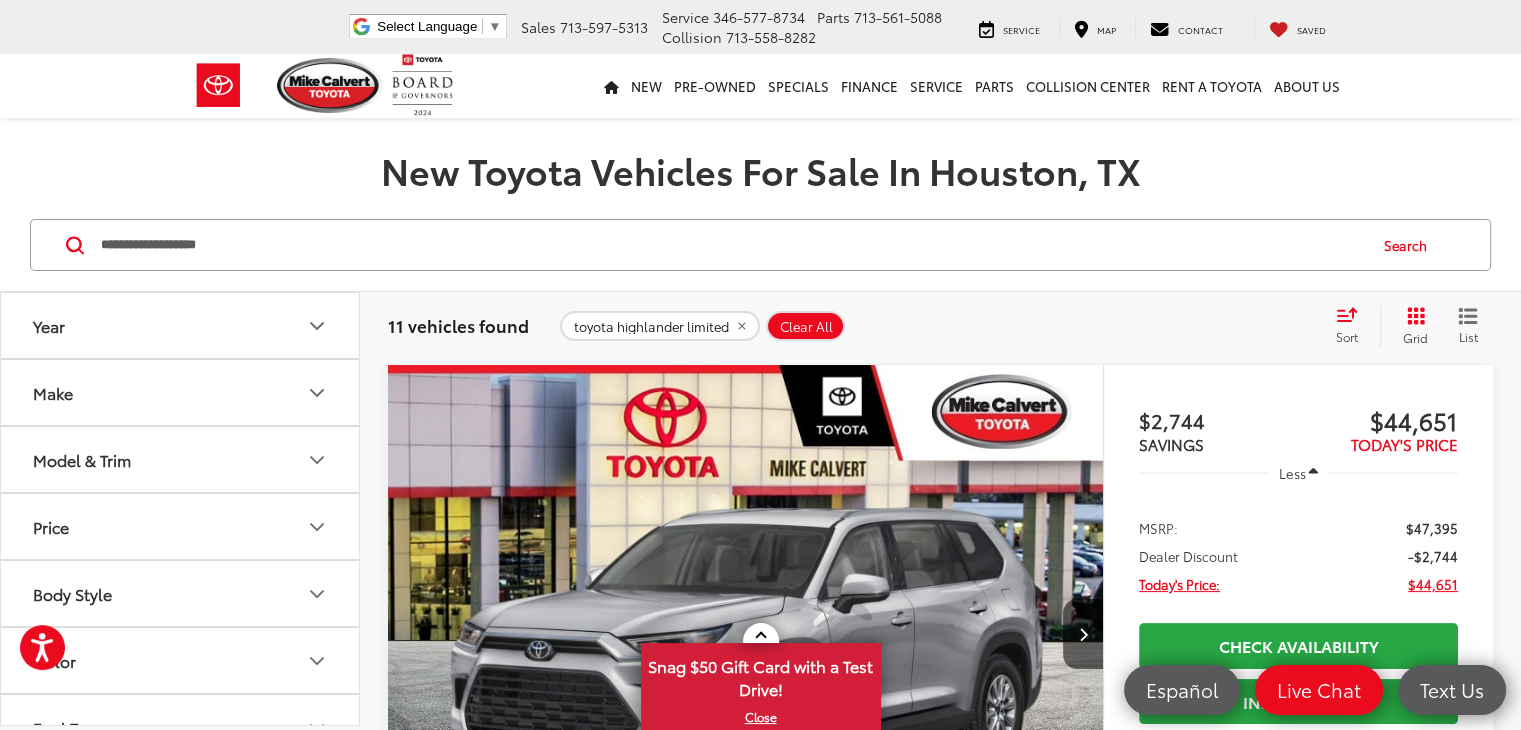 click at bounding box center (746, 634) 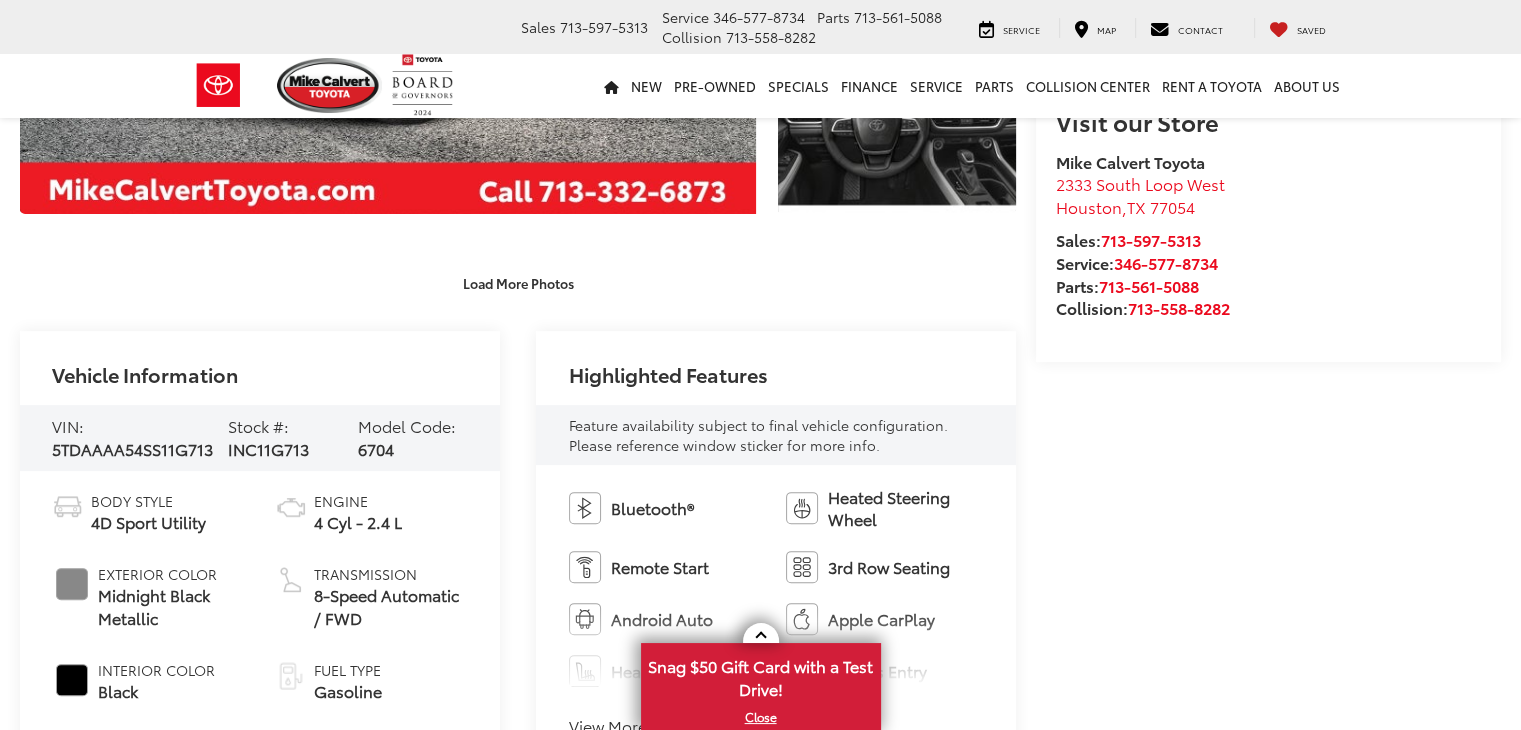 scroll, scrollTop: 600, scrollLeft: 0, axis: vertical 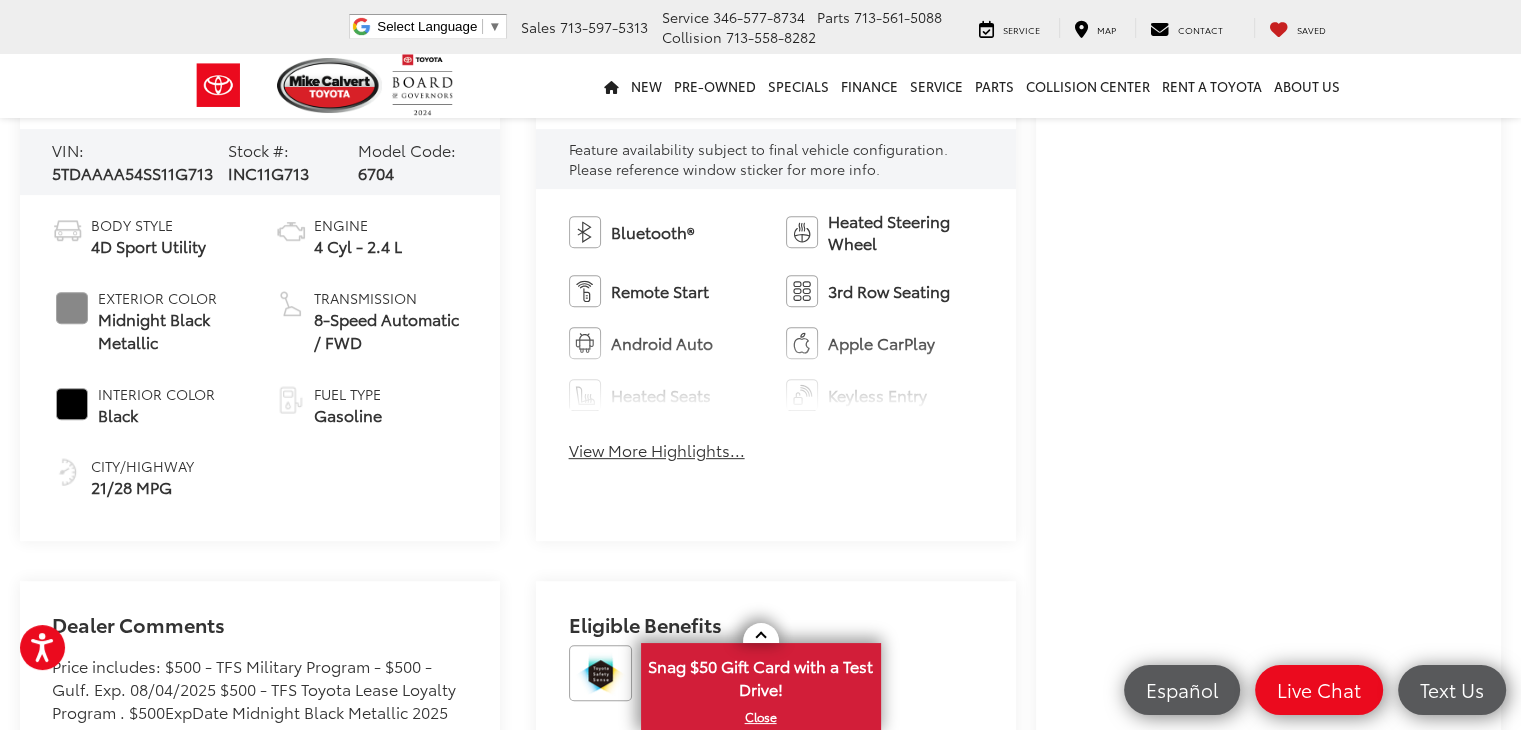click on "View More Highlights..." at bounding box center (657, 450) 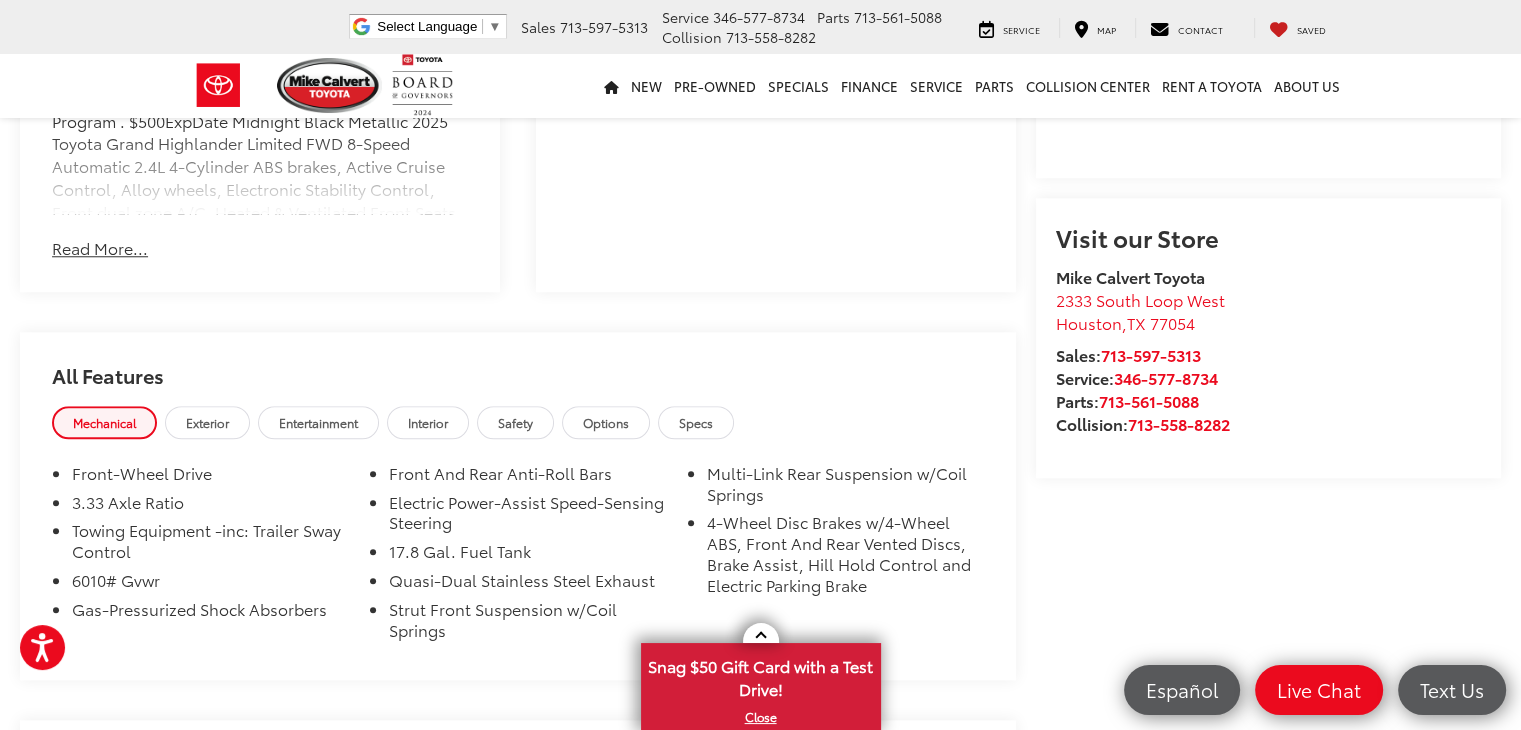 scroll, scrollTop: 1800, scrollLeft: 0, axis: vertical 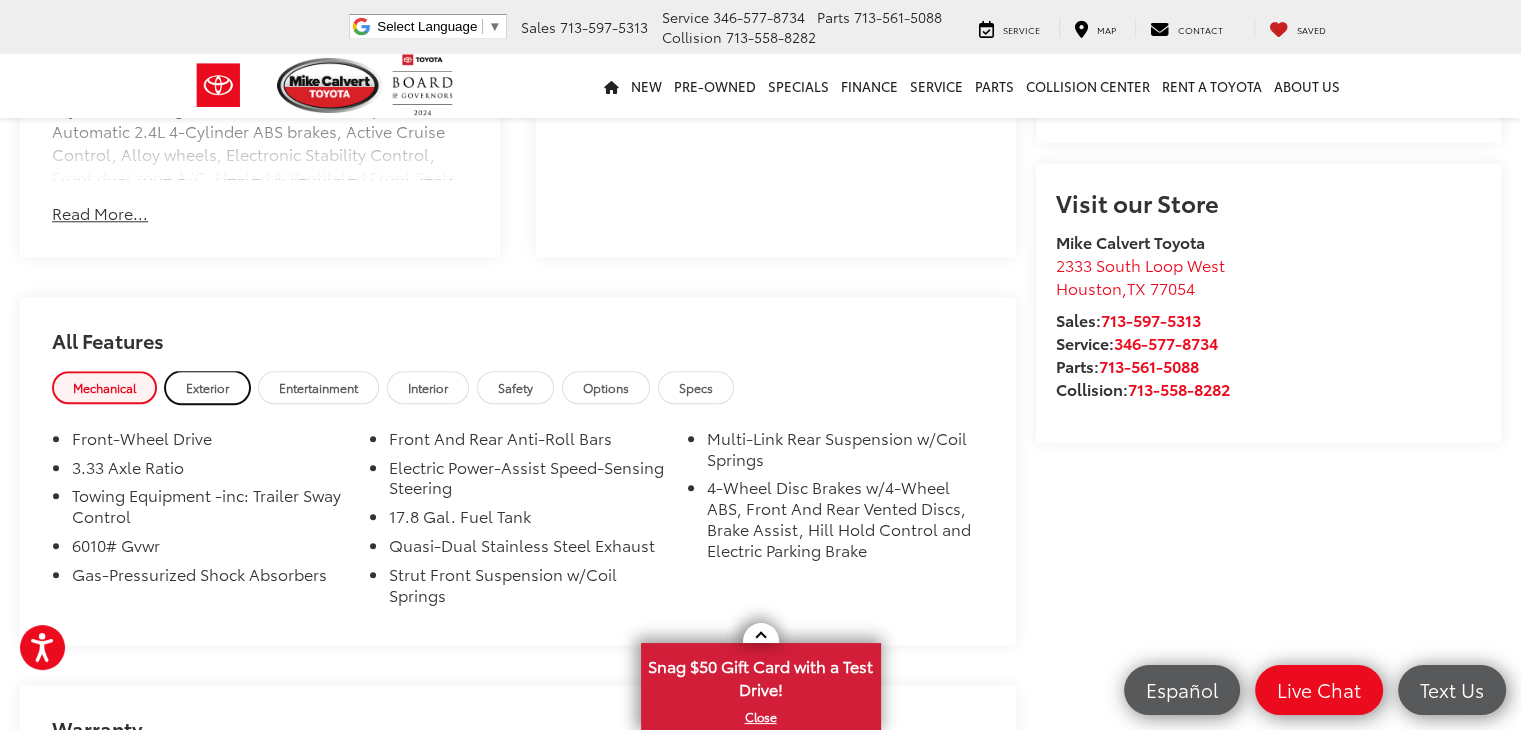 click on "Exterior" at bounding box center (207, 387) 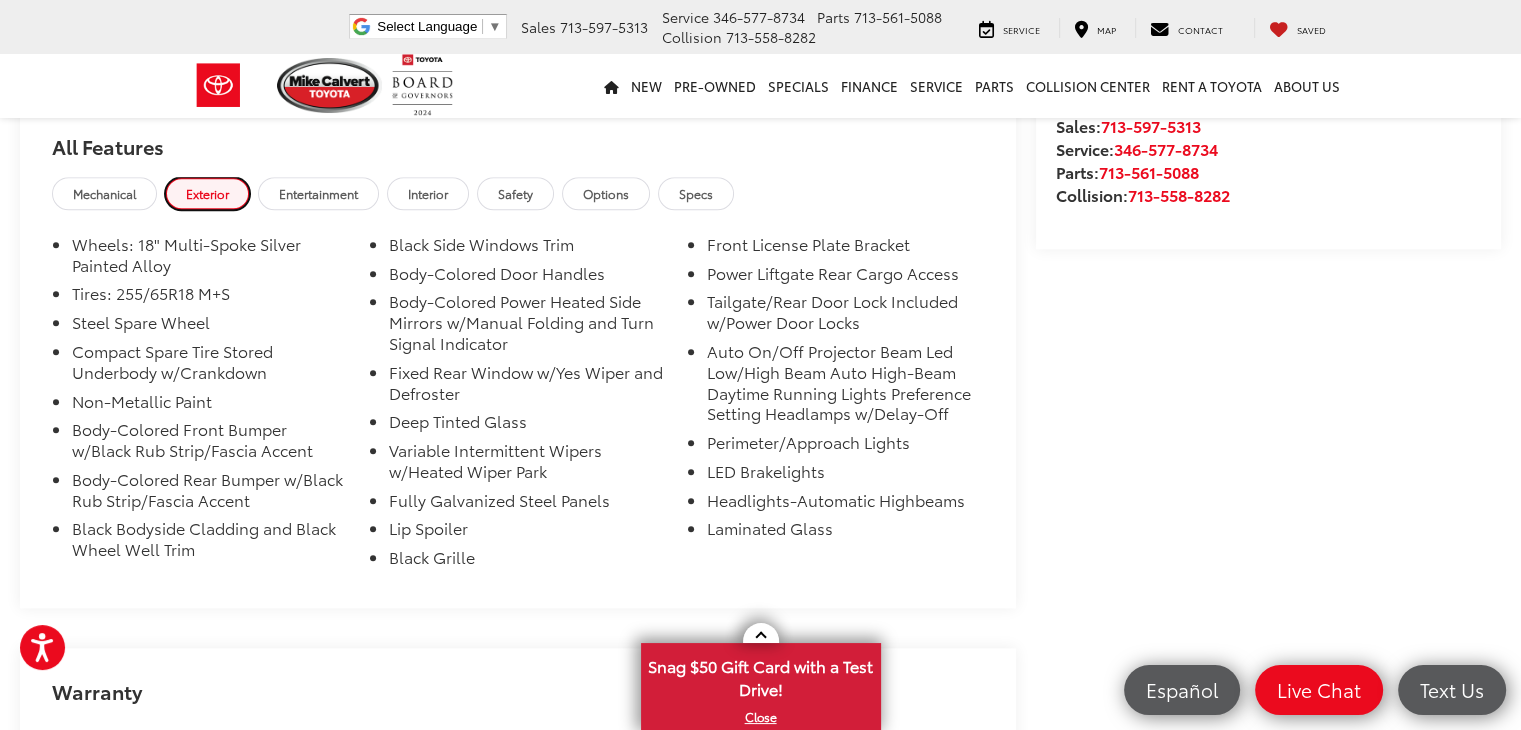scroll, scrollTop: 2000, scrollLeft: 0, axis: vertical 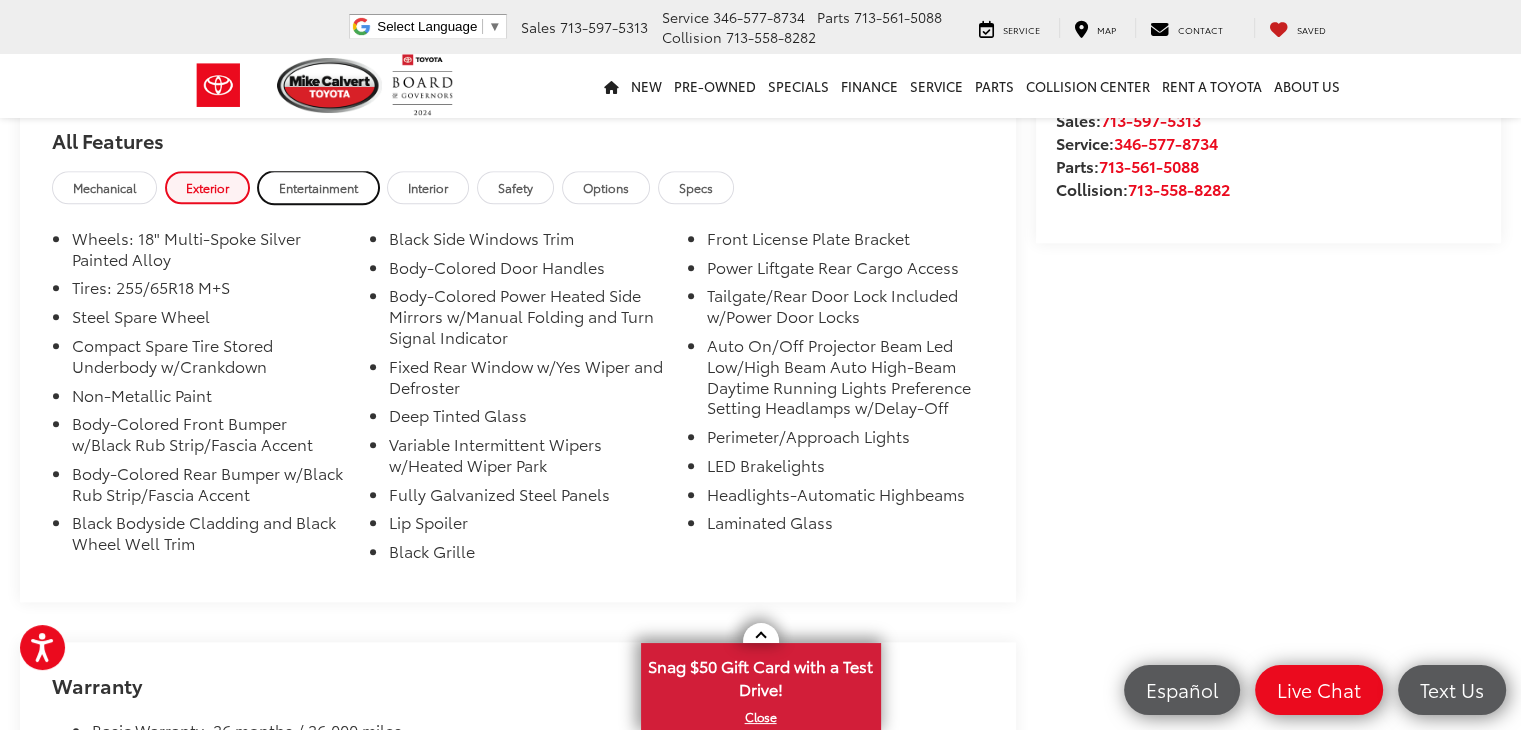 click on "Entertainment" at bounding box center (318, 187) 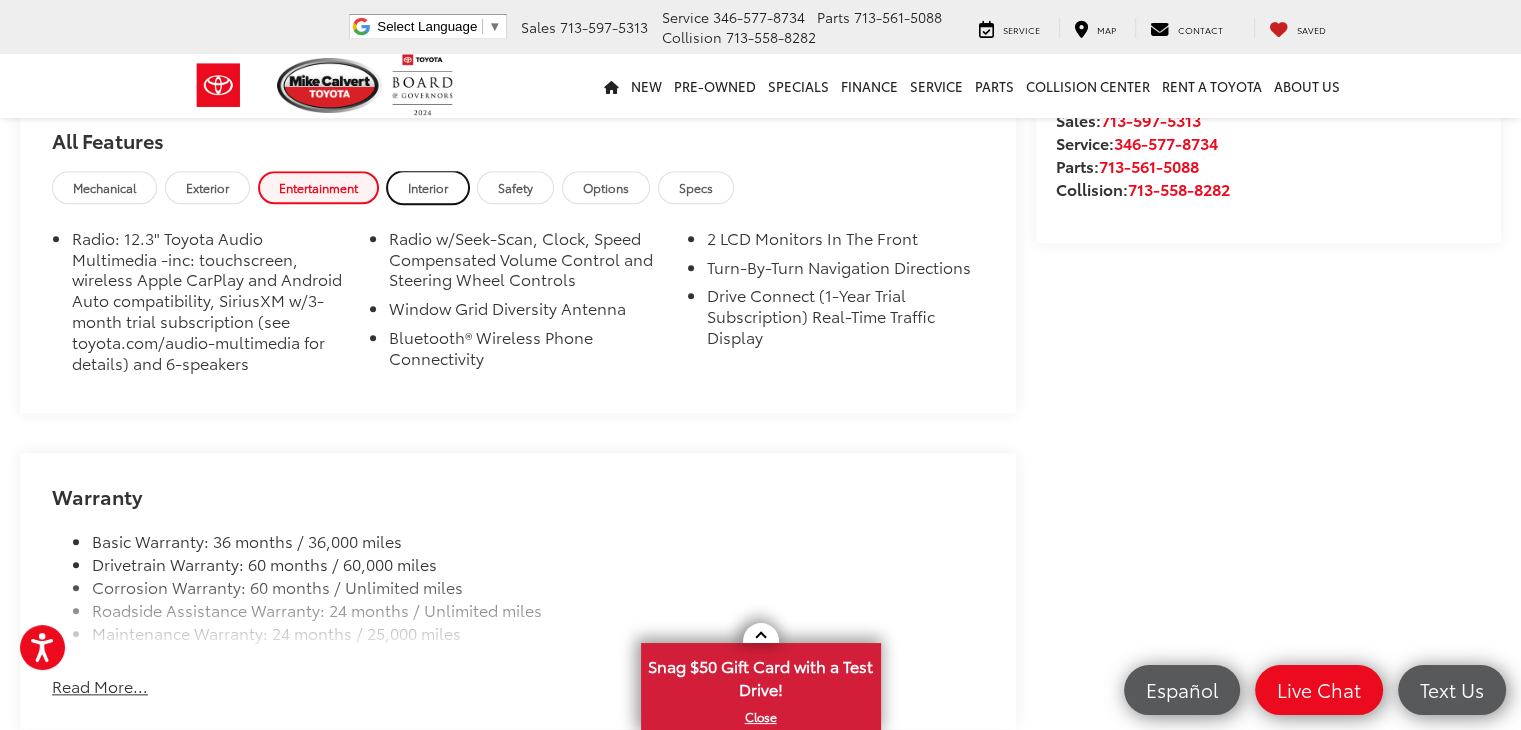 click on "Interior" at bounding box center [428, 187] 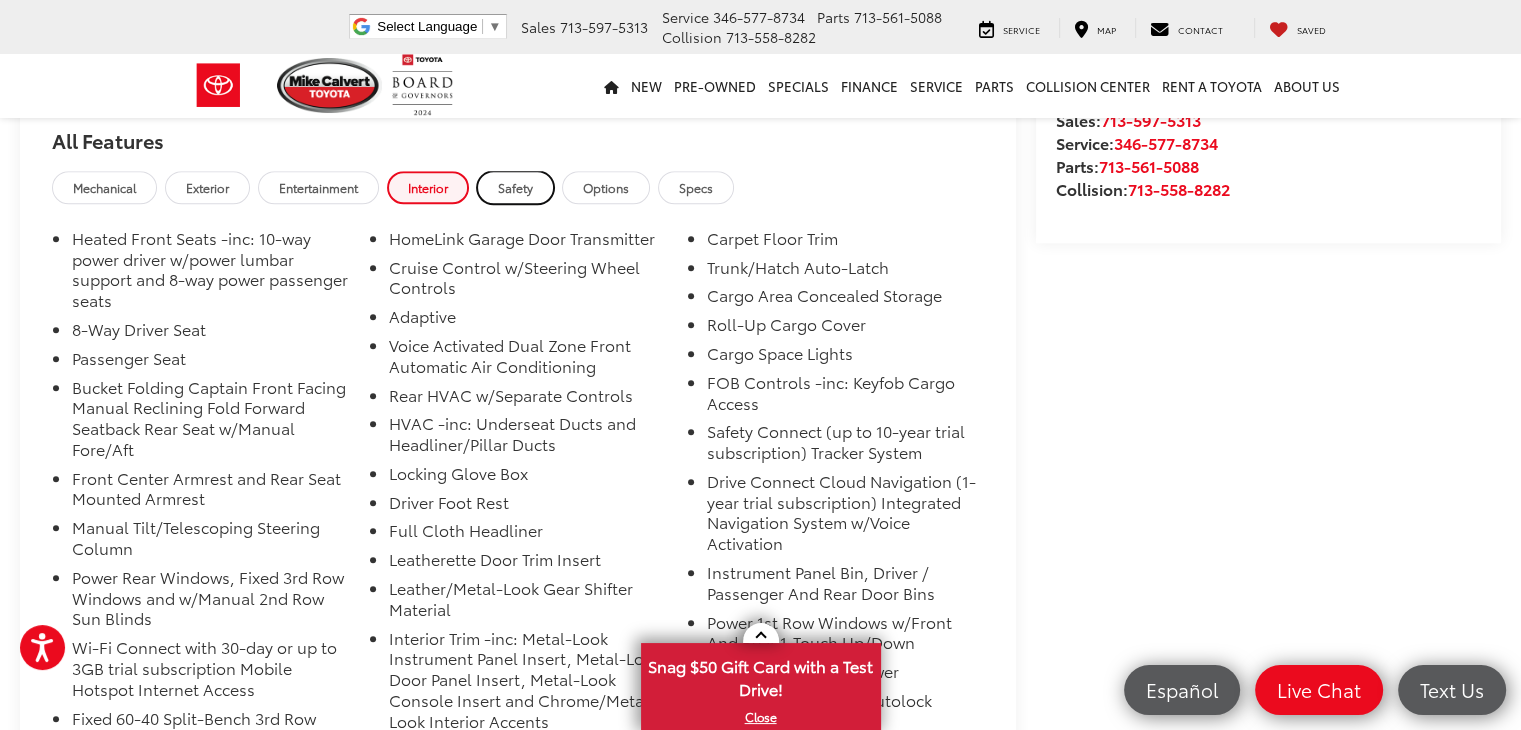 click on "Safety" at bounding box center (515, 187) 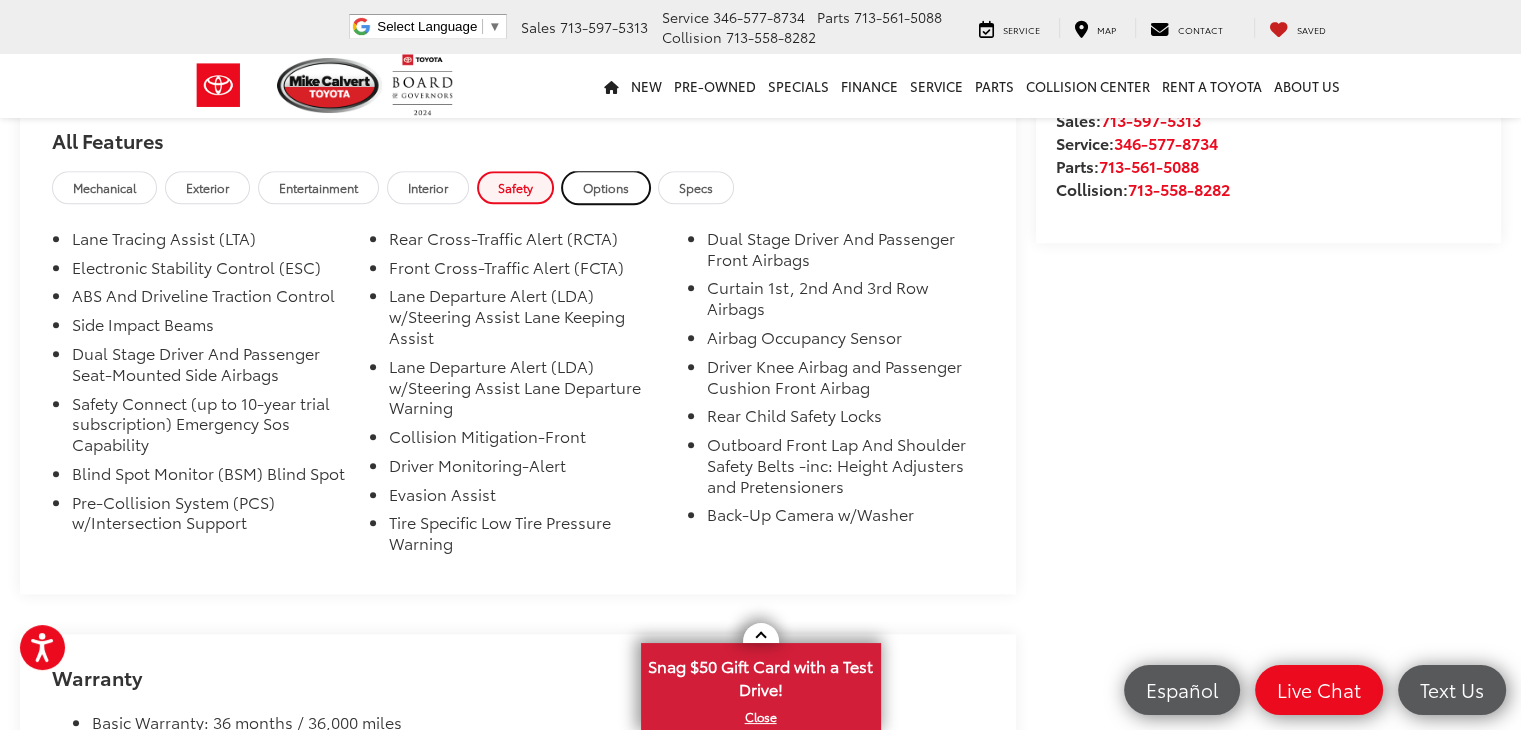click on "Options" at bounding box center [606, 187] 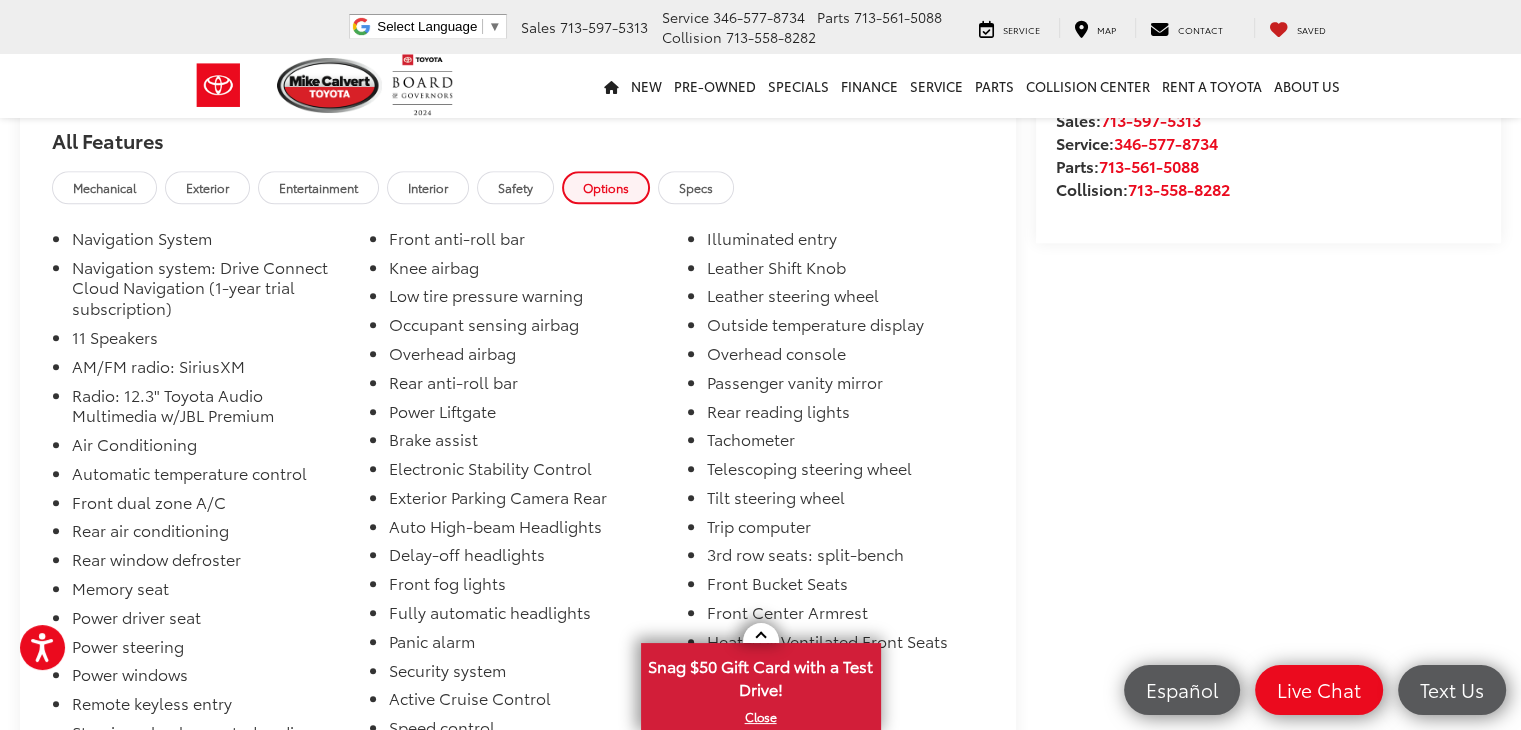 click on "Mechanical
Exterior
Entertainment
Interior
Safety
Options
Specs" at bounding box center [518, 190] 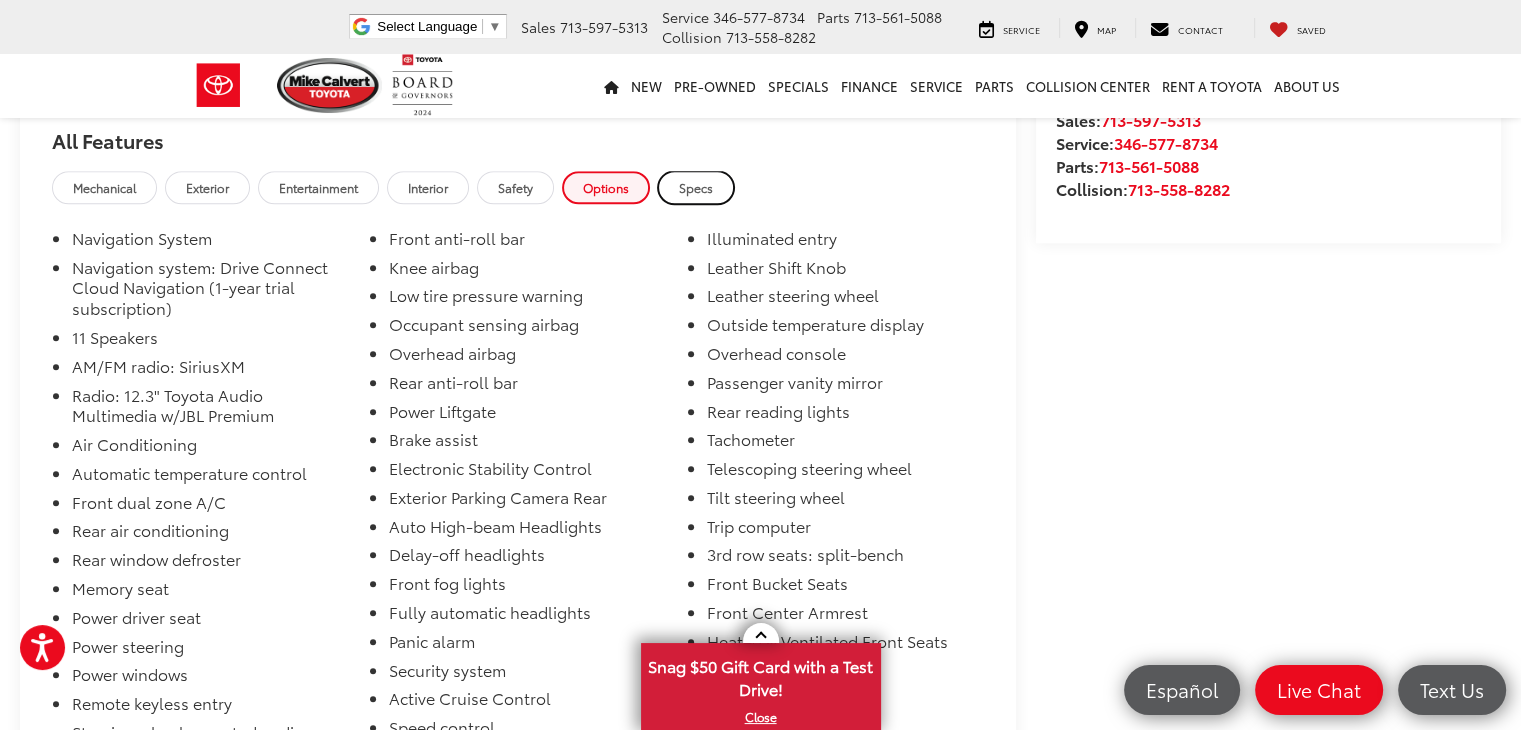 click on "Specs" at bounding box center (696, 187) 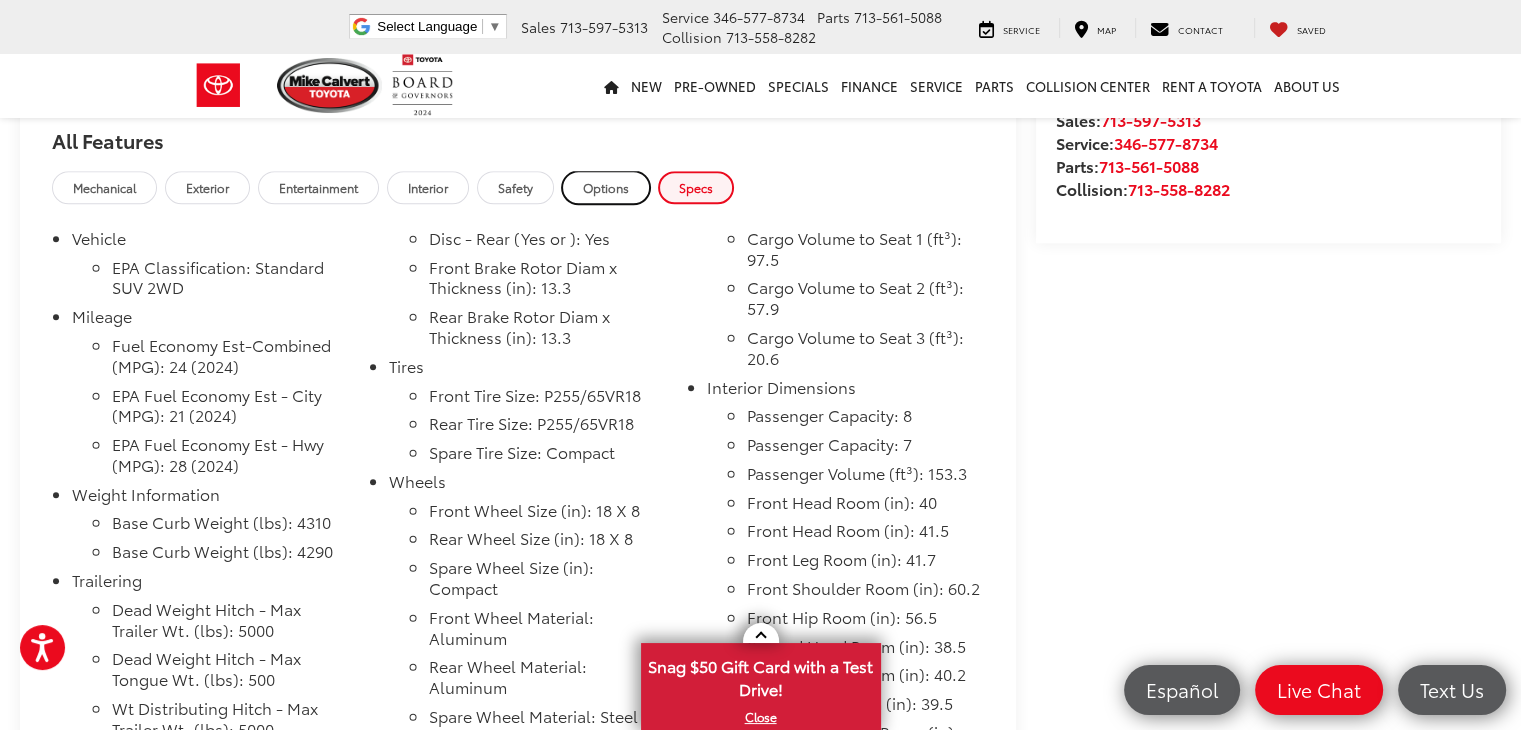 click on "Options" at bounding box center (606, 187) 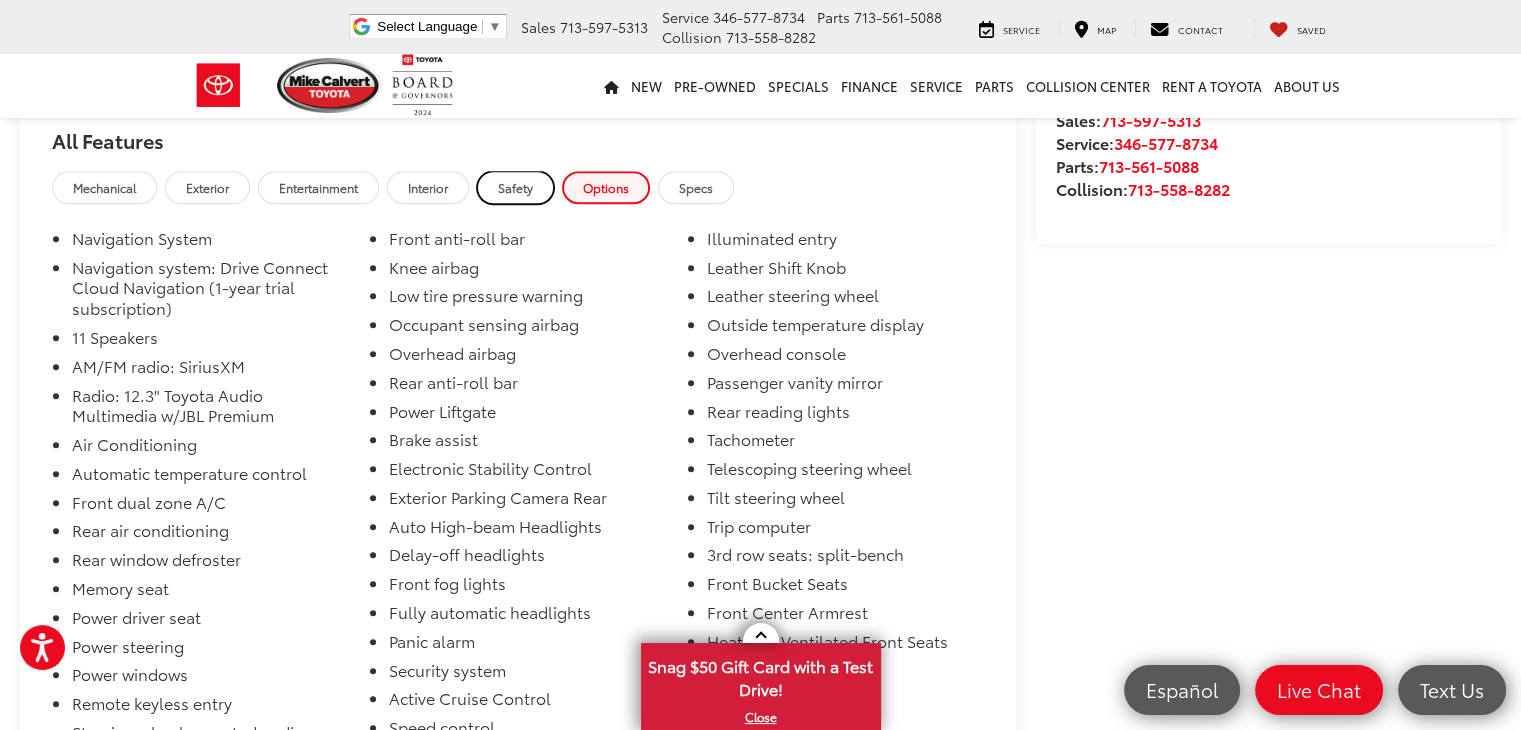 click on "Safety" at bounding box center (515, 187) 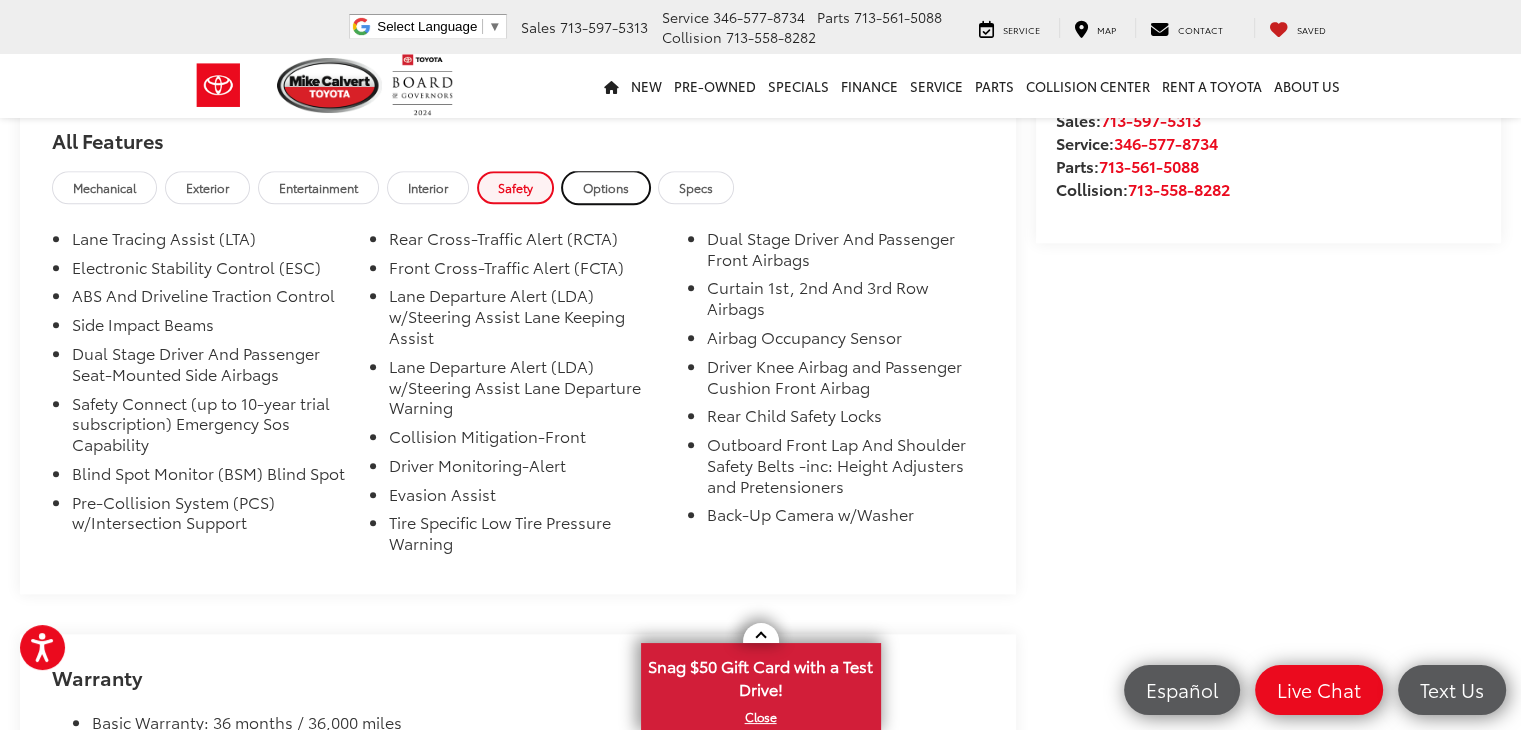 click on "Options" at bounding box center [606, 187] 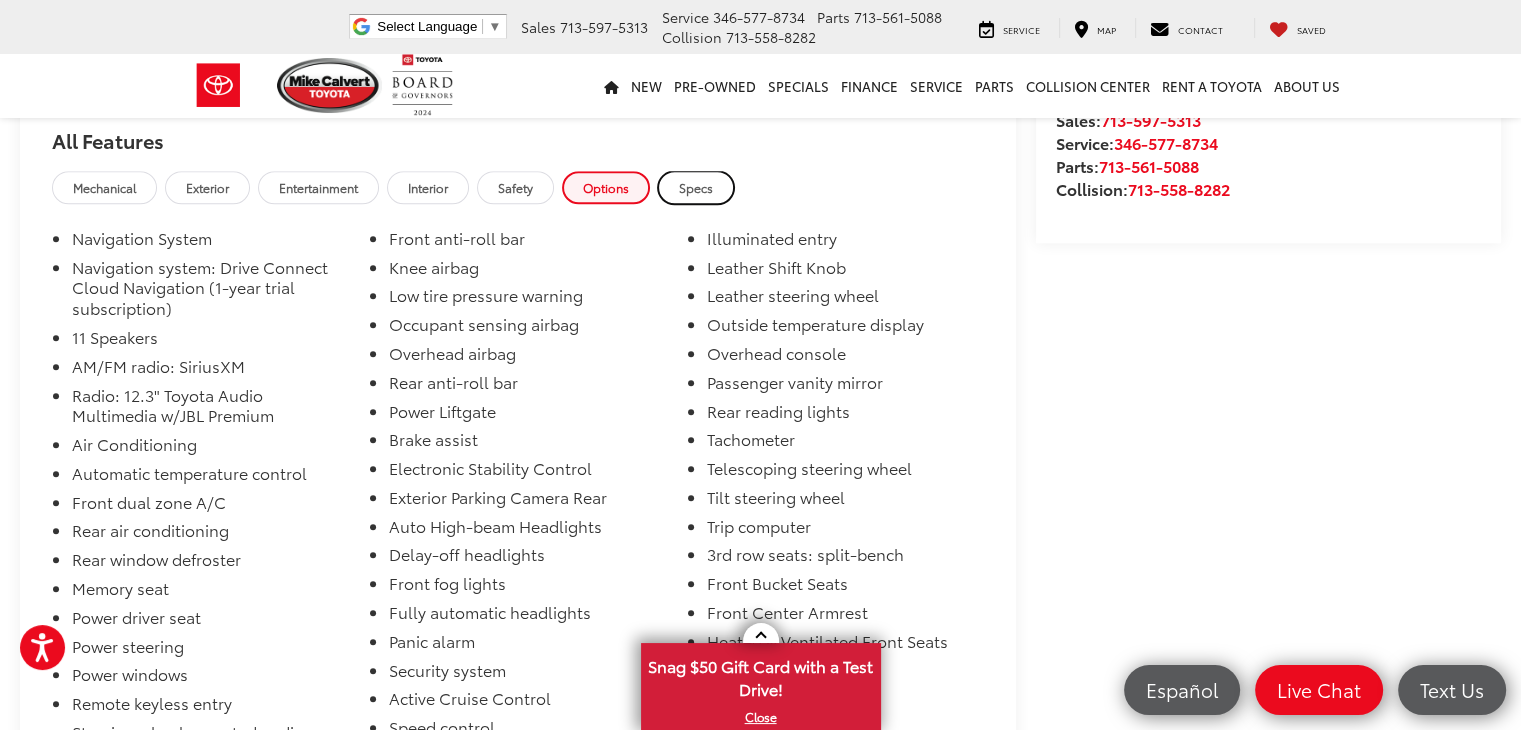 click on "Specs" at bounding box center [696, 187] 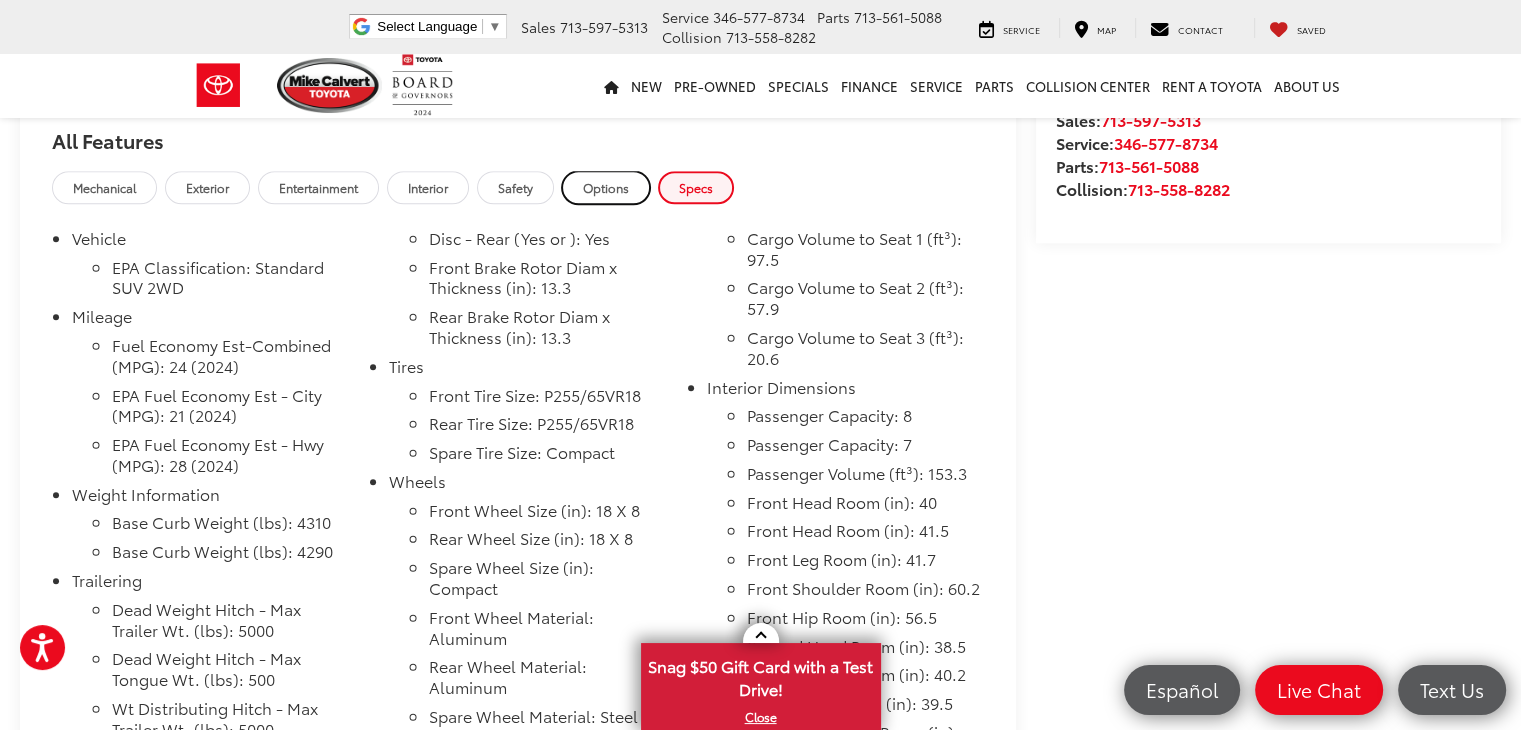 click on "Options" at bounding box center [606, 187] 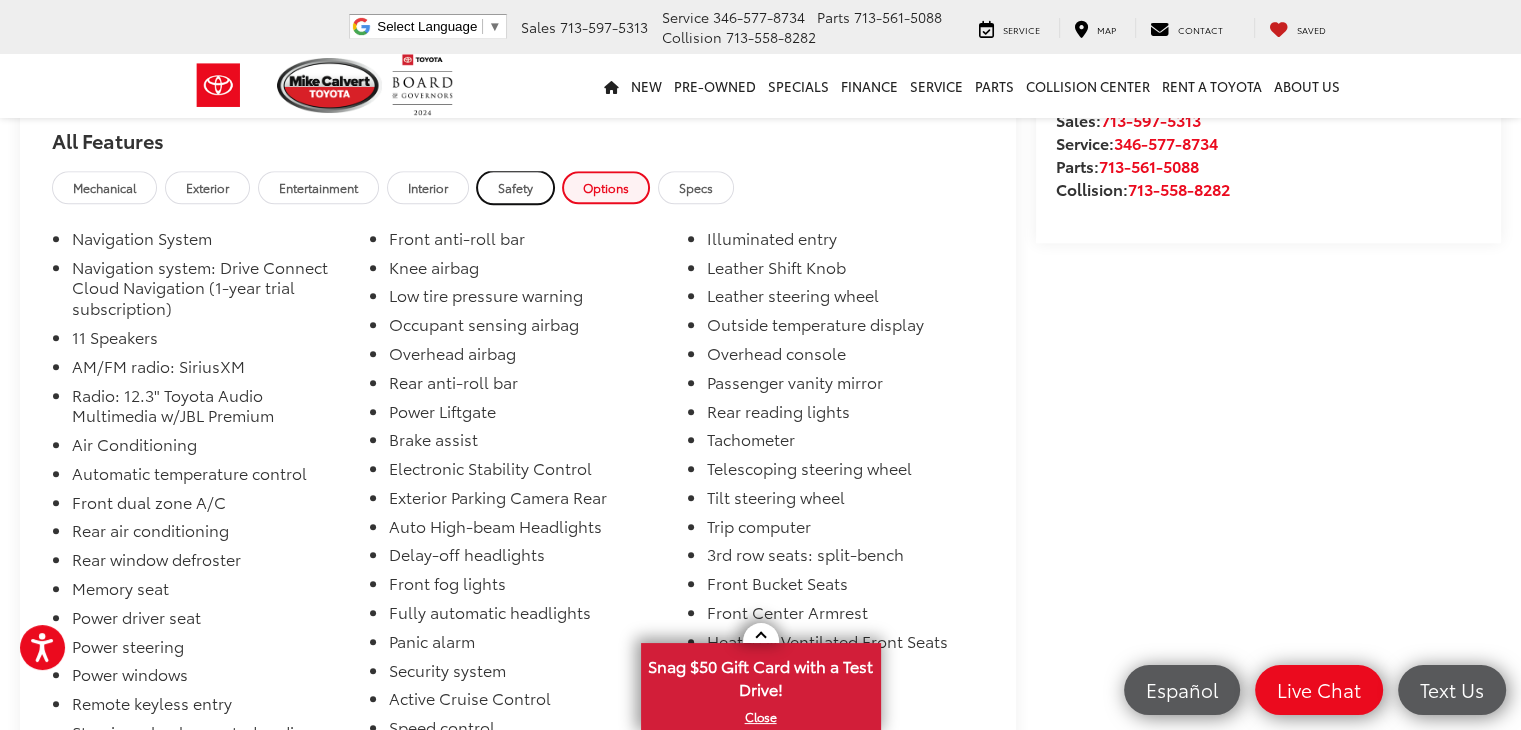 click on "Safety" at bounding box center [515, 187] 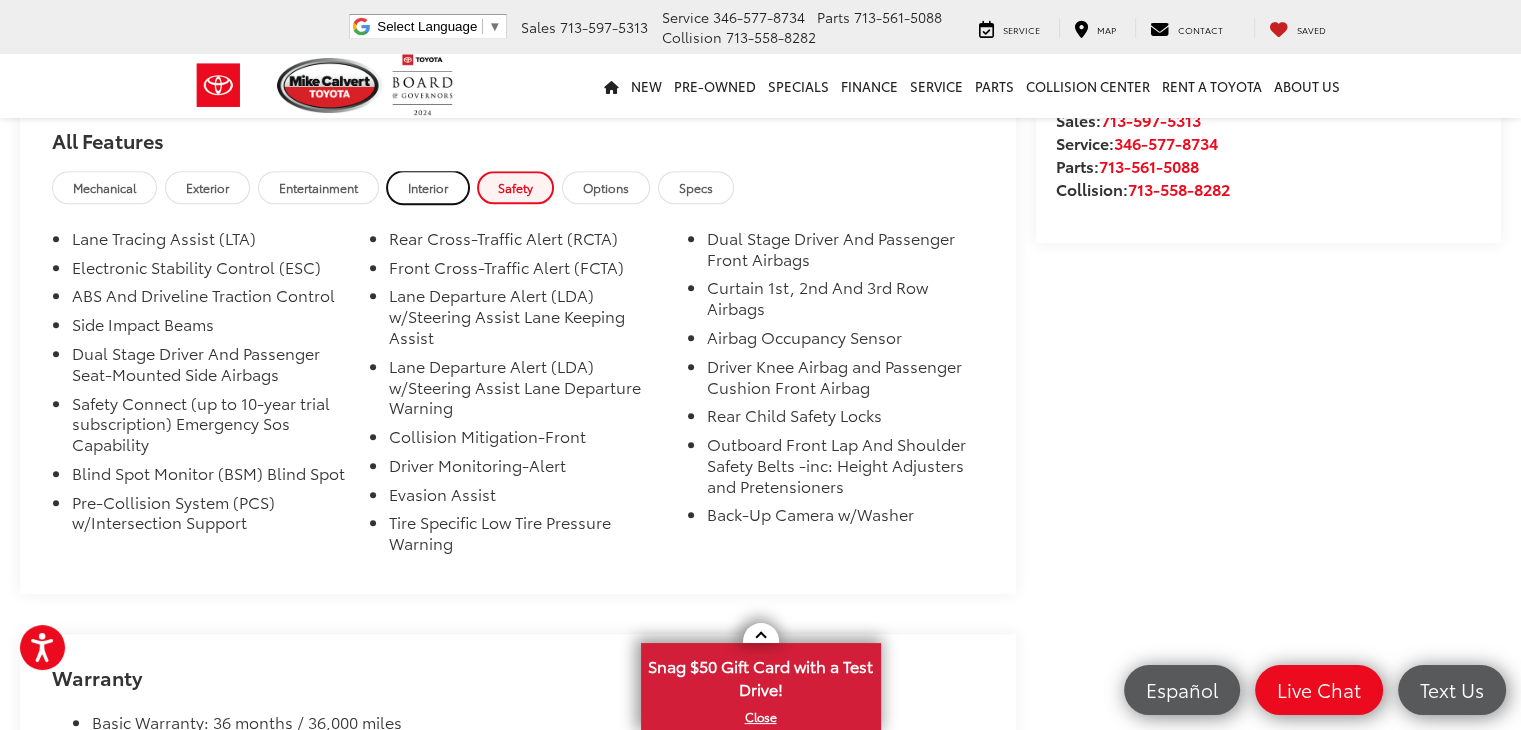 click on "Interior" at bounding box center [428, 187] 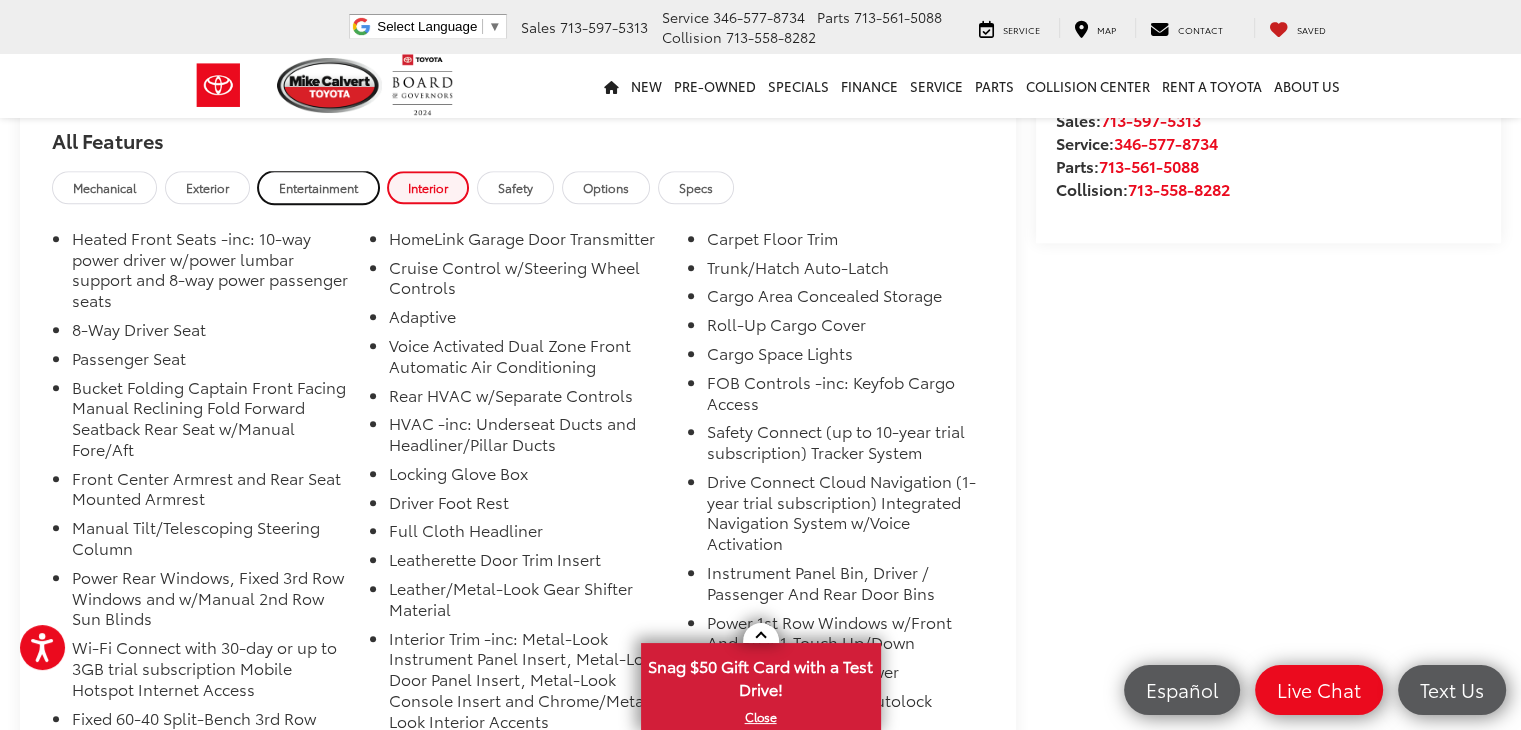 click on "Entertainment" at bounding box center [318, 187] 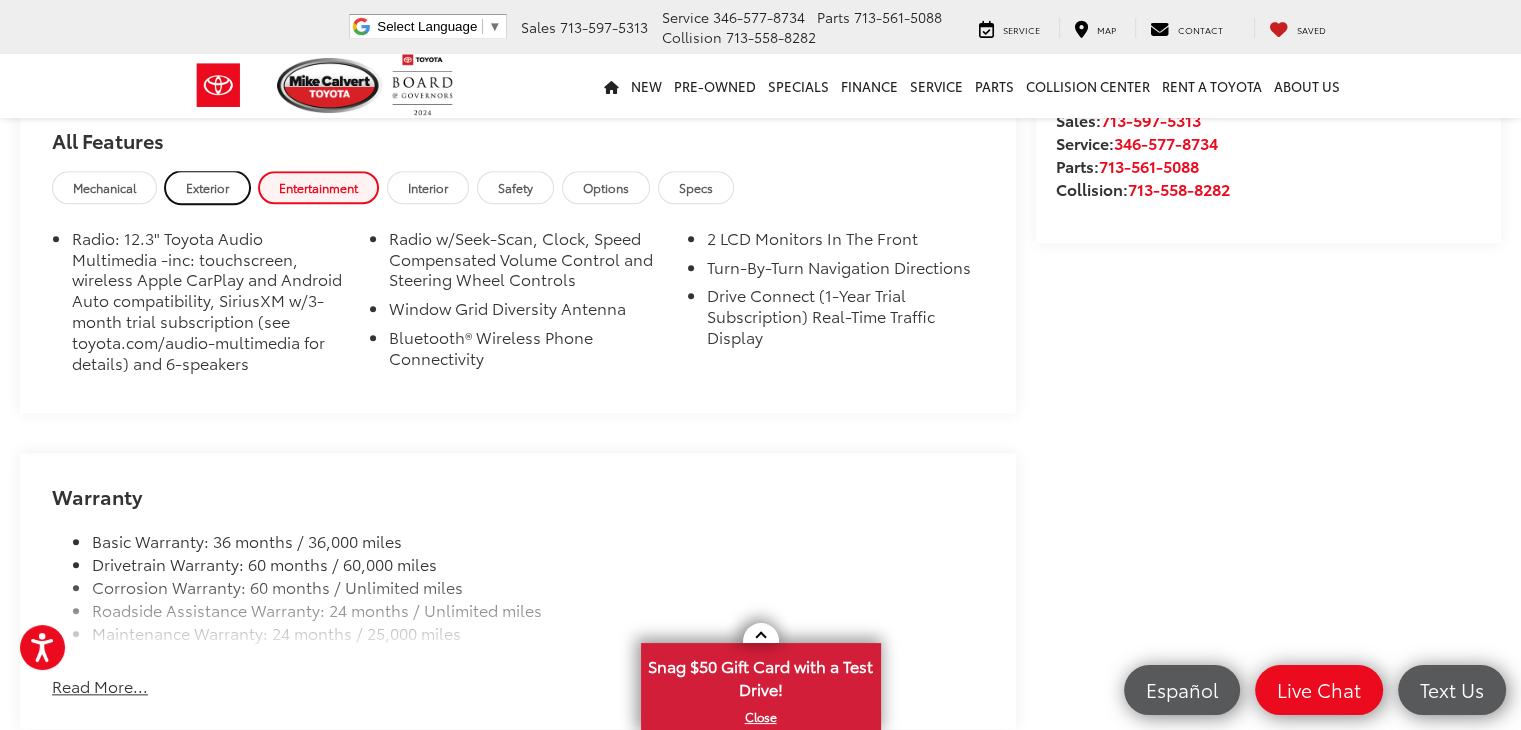 click on "Exterior" at bounding box center [207, 187] 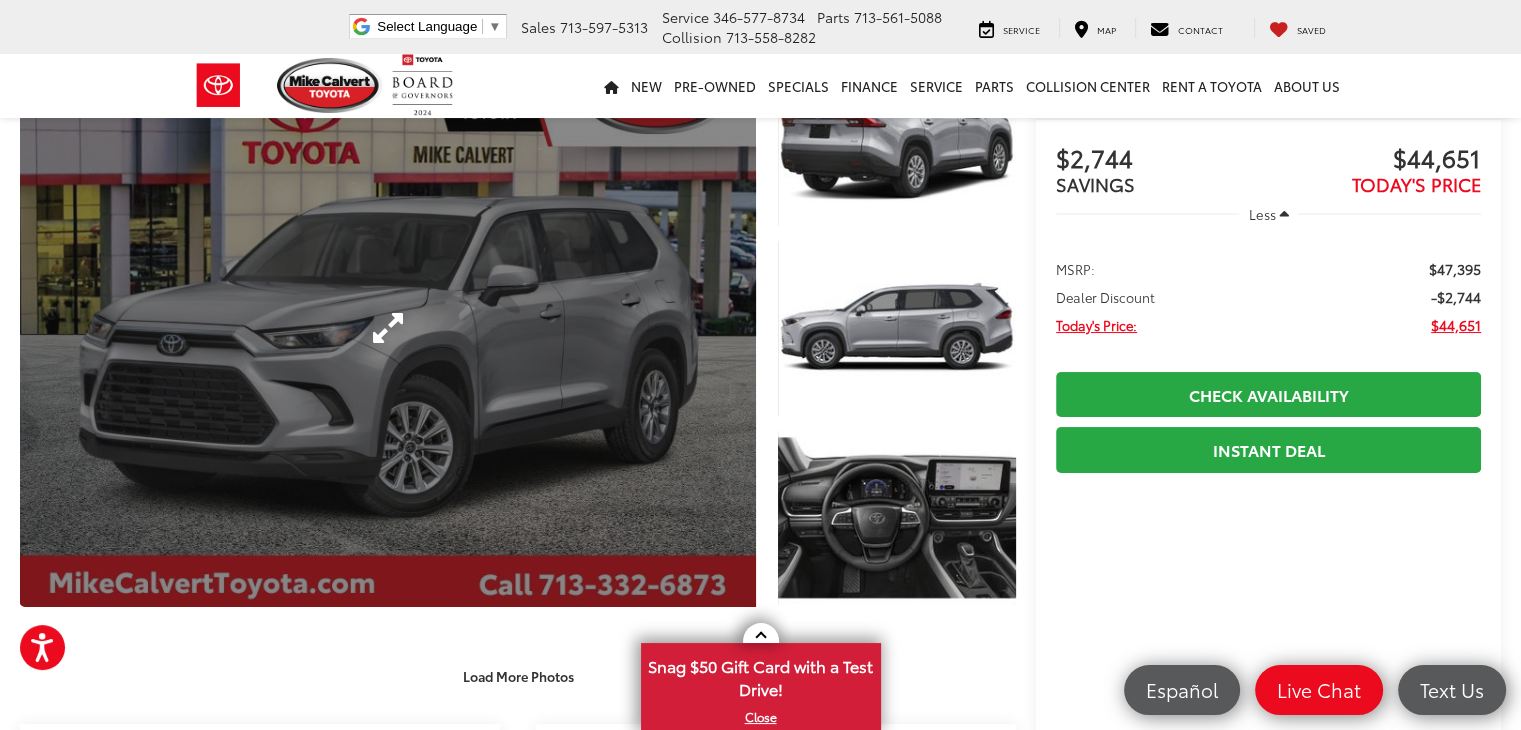 scroll, scrollTop: 0, scrollLeft: 0, axis: both 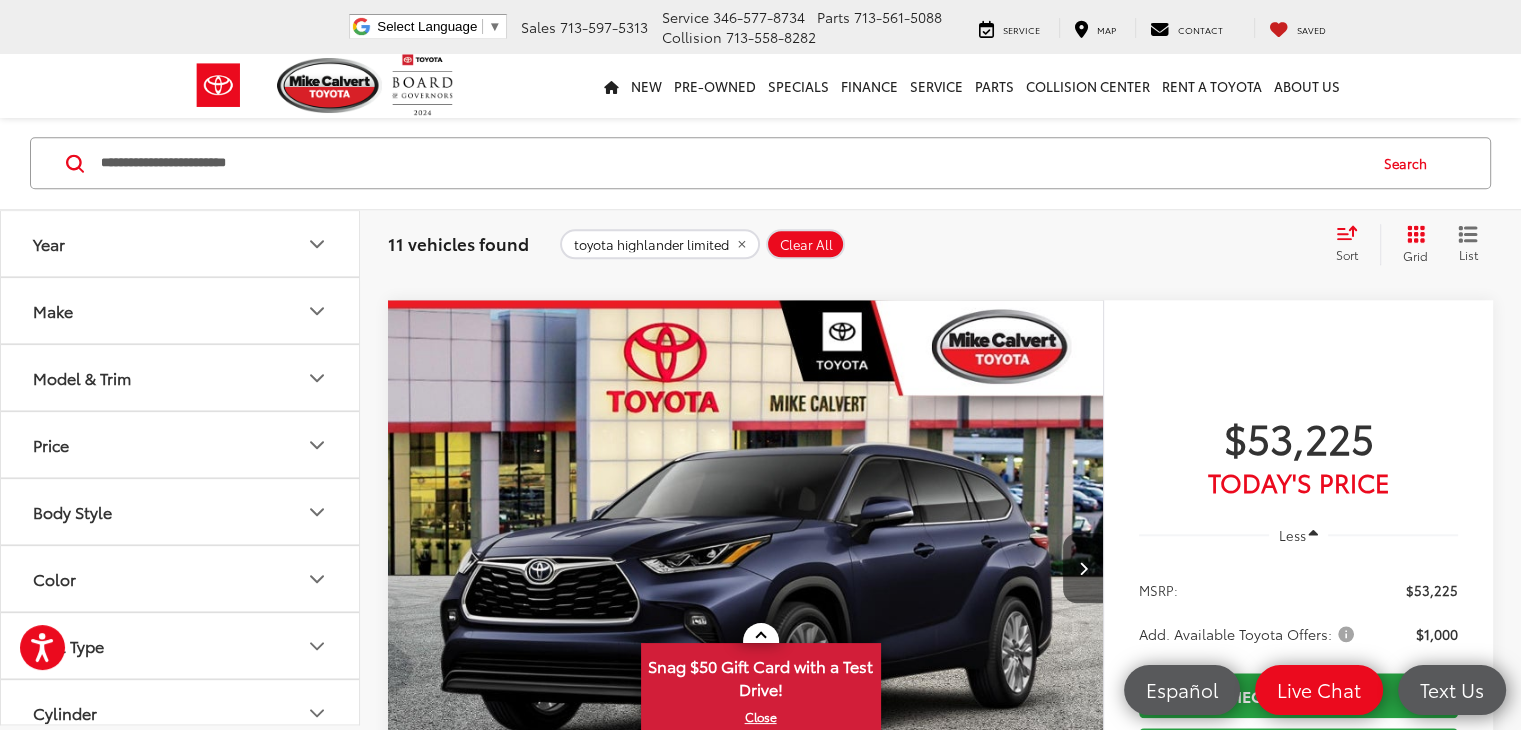 click at bounding box center [746, 569] 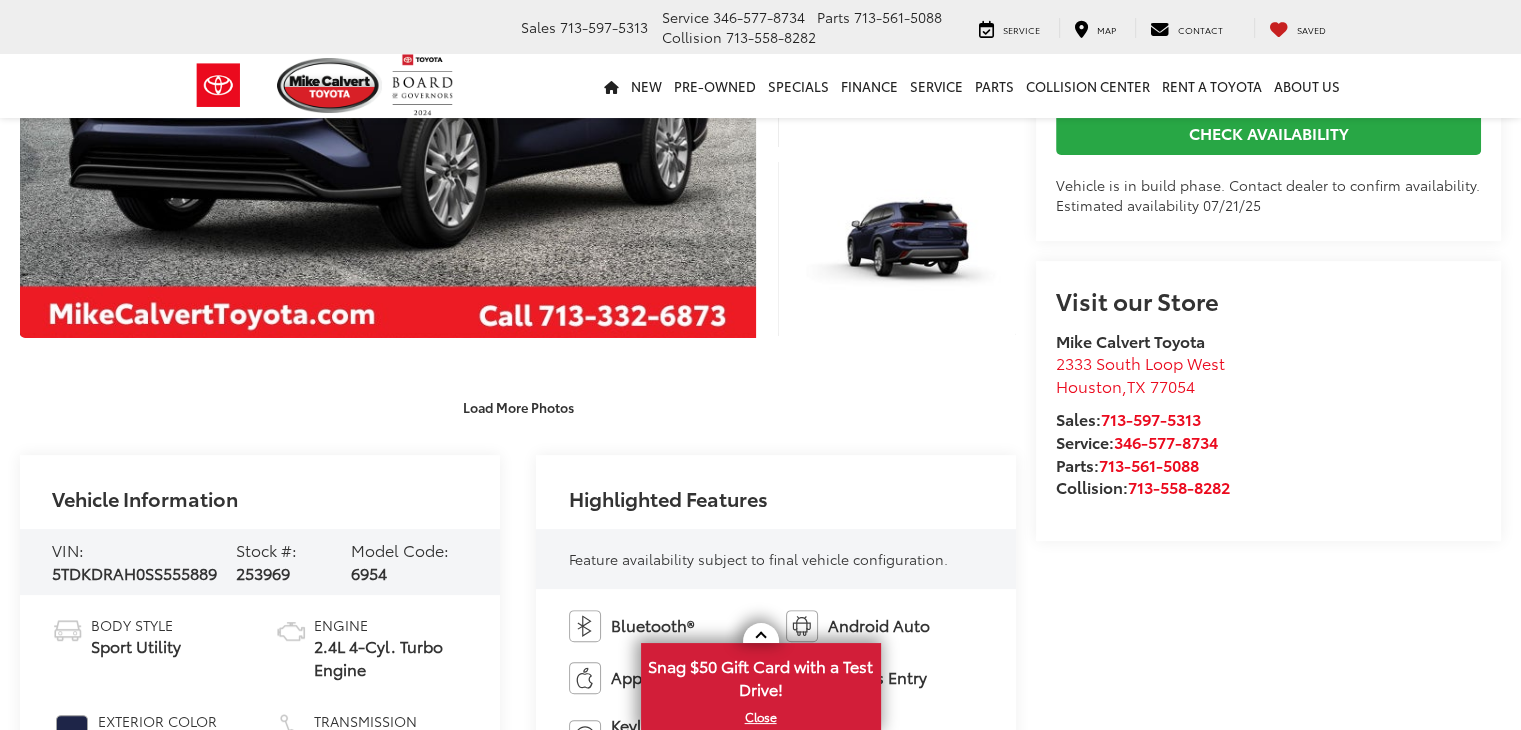 scroll, scrollTop: 500, scrollLeft: 0, axis: vertical 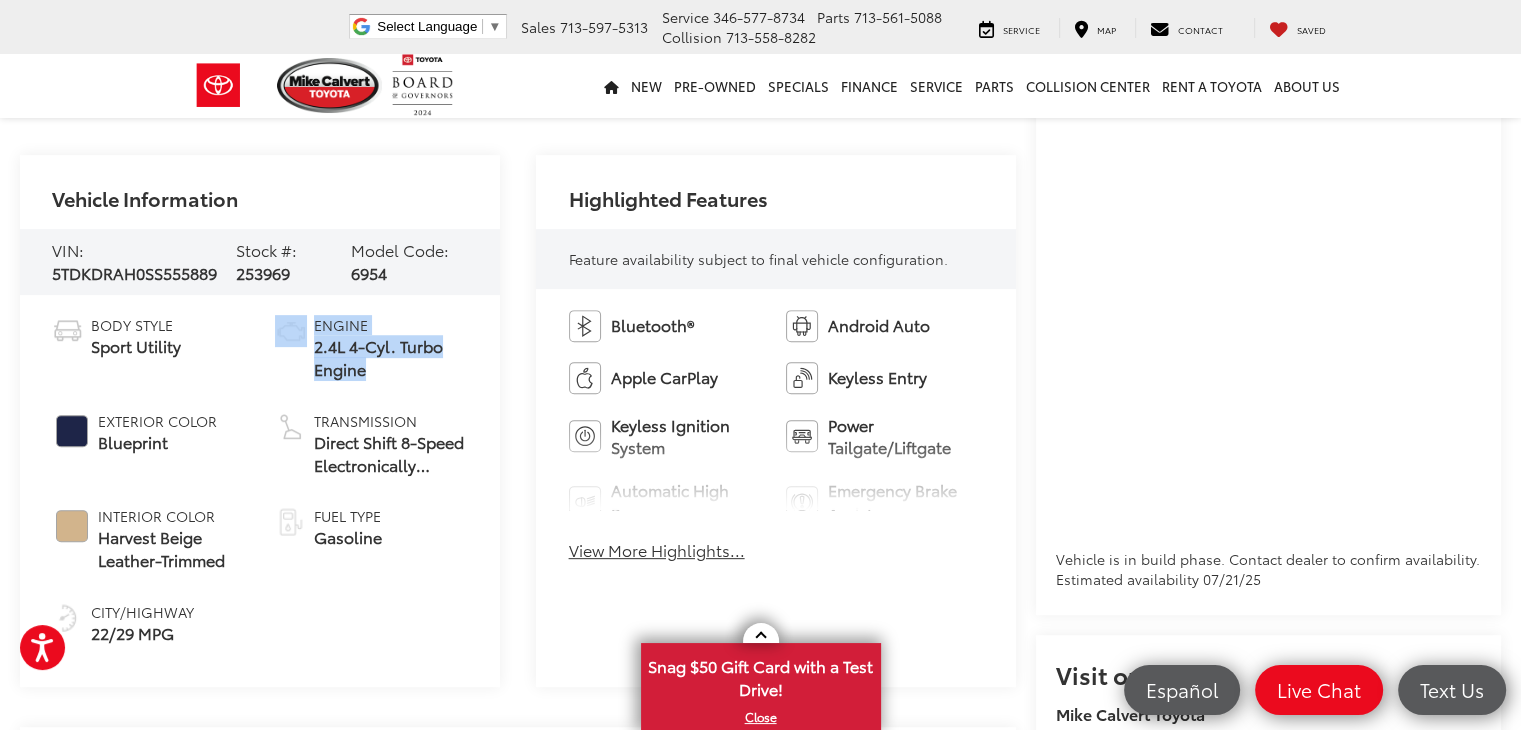 drag, startPoint x: 301, startPoint y: 368, endPoint x: 368, endPoint y: 377, distance: 67.601776 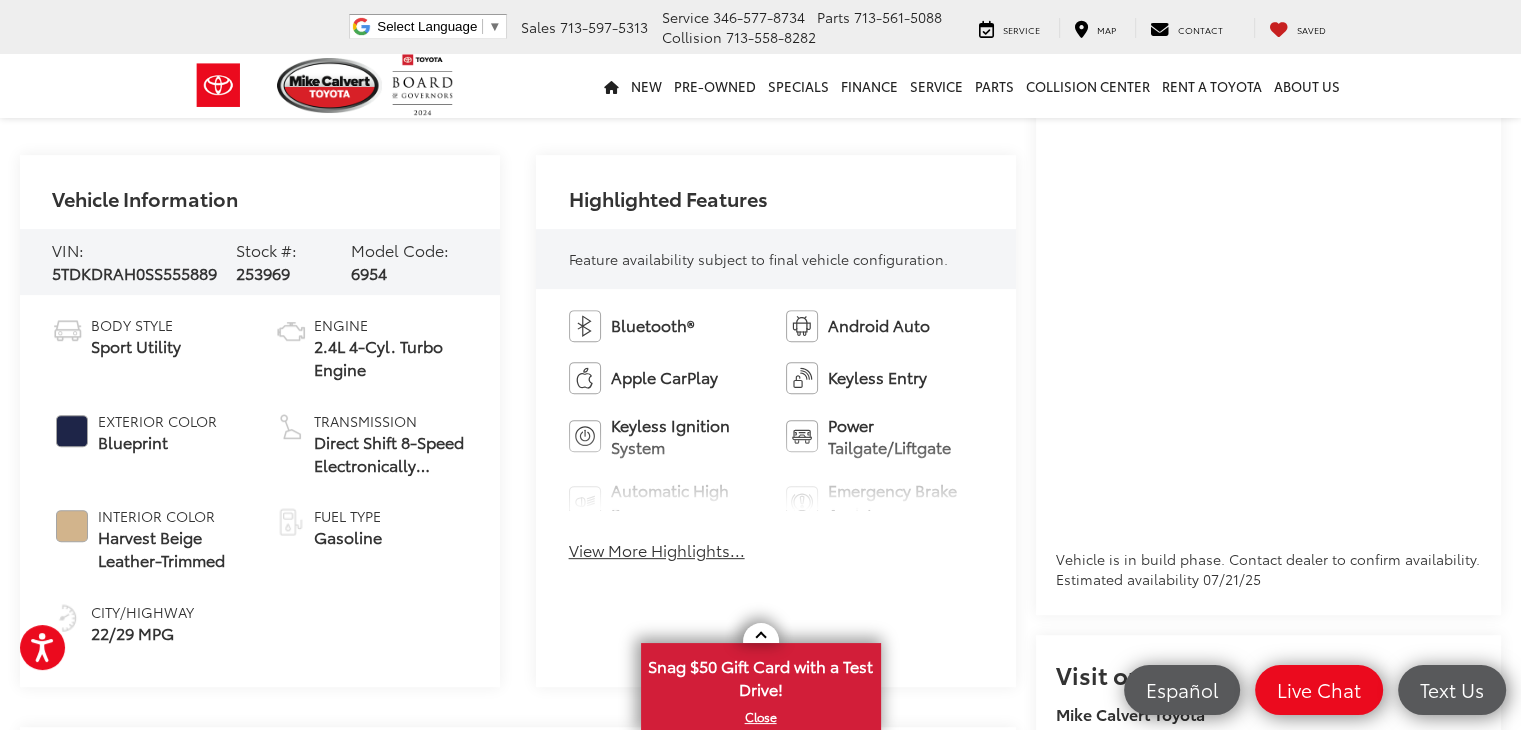 click on "Body Style
Sport Utility
Exterior Color
Blueprint
Interior Color
Harvest Beige Leather-Trimmed
City/Highway
22/29 MPG
Engine
2.4L 4-Cyl. Turbo Engine
Transmission
Direct Shift 8-Speed Electronically Controlled automatic Transmission (ECT) / Front-Wheel Drive
Fuel Type
Gasoline" at bounding box center [259, 480] 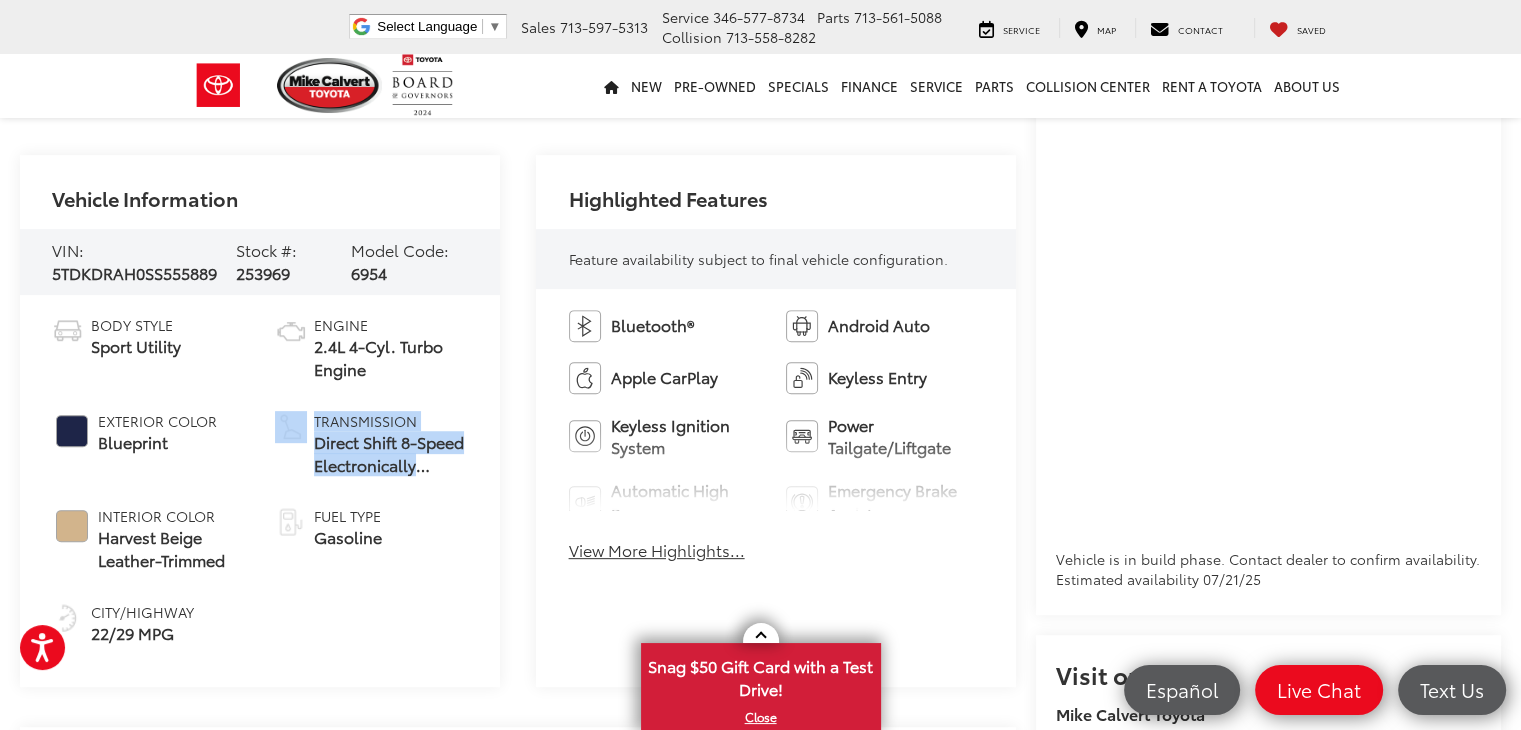 drag, startPoint x: 309, startPoint y: 451, endPoint x: 421, endPoint y: 456, distance: 112.11155 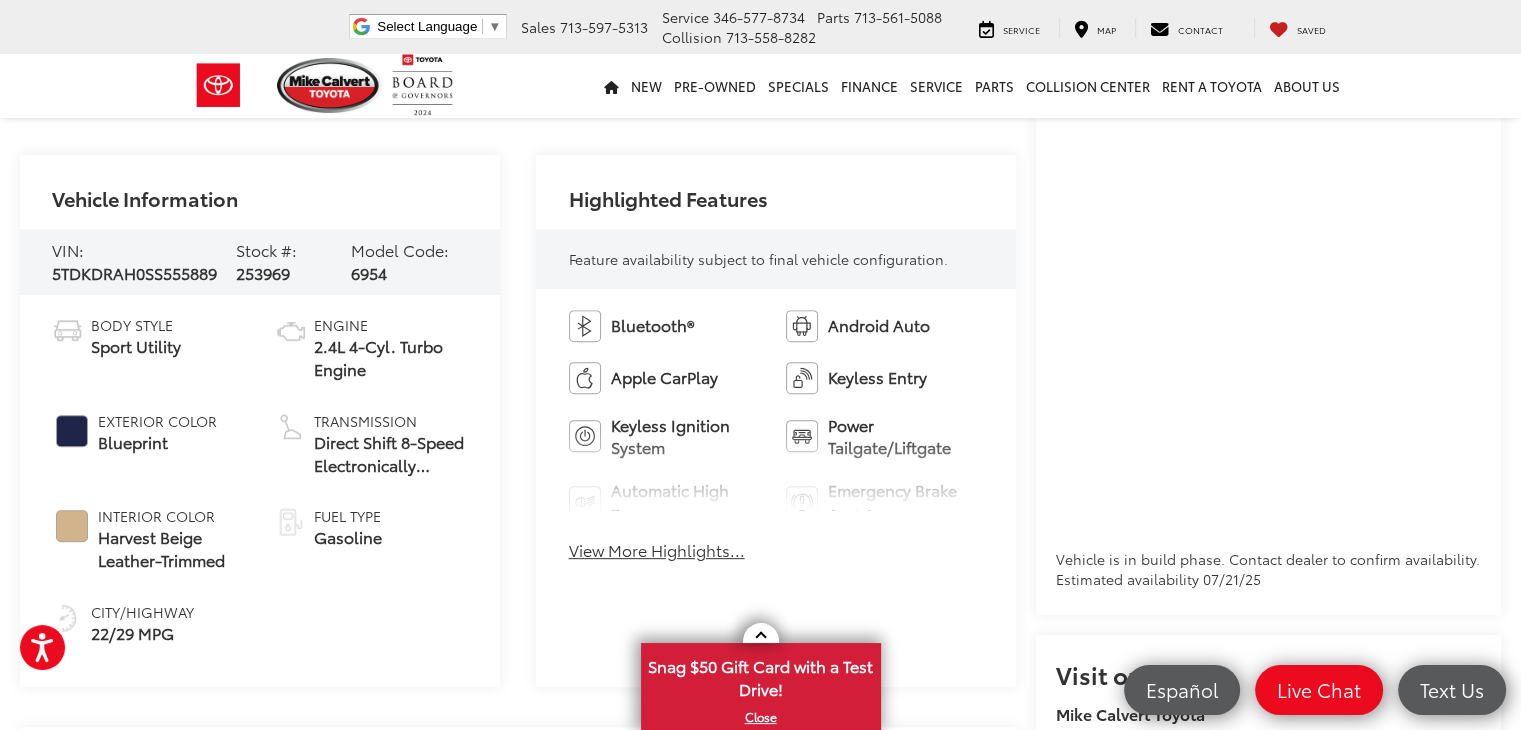 click on "Body Style
Sport Utility
Exterior Color
Blueprint
Interior Color
Harvest Beige Leather-Trimmed
City/Highway
22/29 MPG
Engine
2.4L 4-Cyl. Turbo Engine
Transmission
Direct Shift 8-Speed Electronically Controlled automatic Transmission (ECT) / Front-Wheel Drive
Fuel Type
Gasoline" at bounding box center (259, 480) 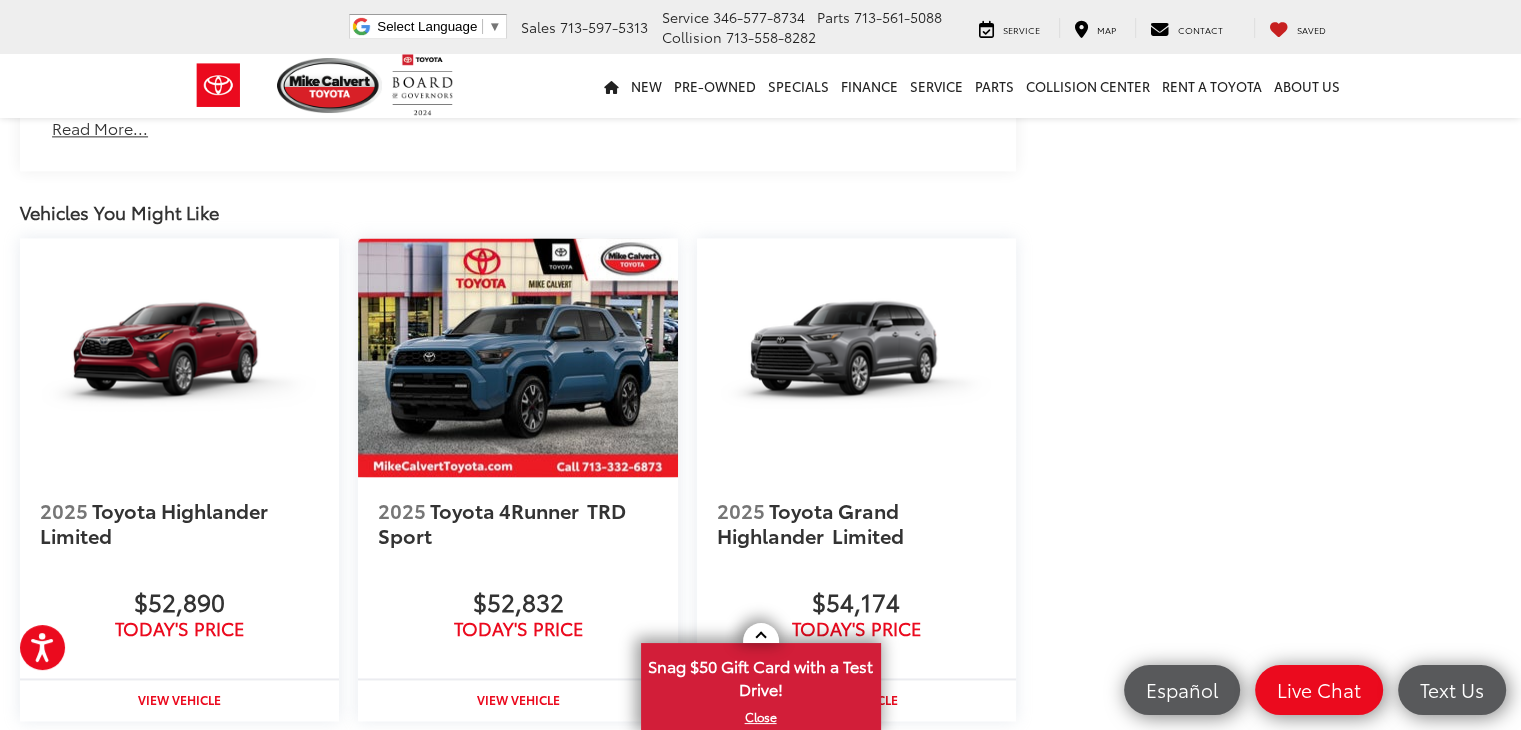 scroll, scrollTop: 2700, scrollLeft: 0, axis: vertical 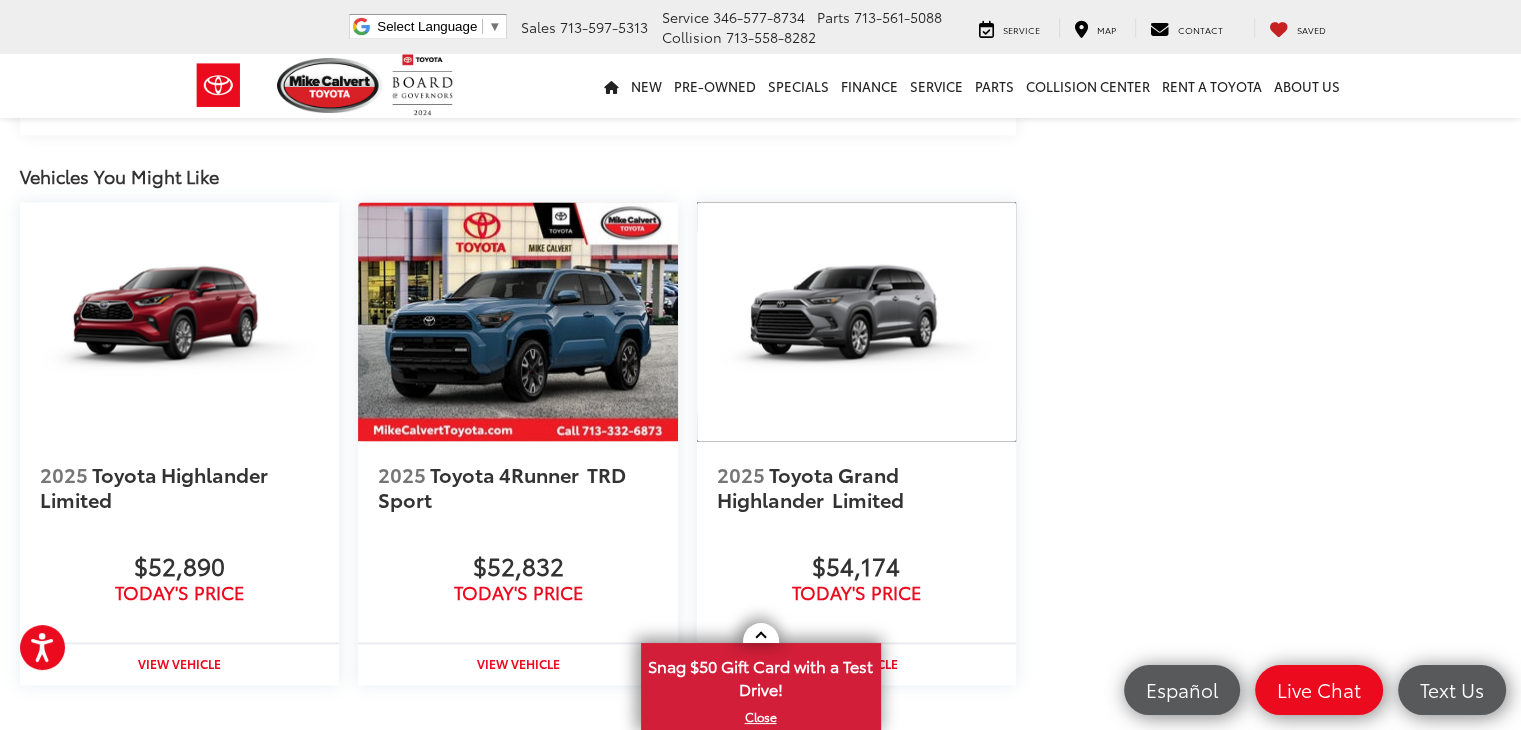 click at bounding box center [856, 321] 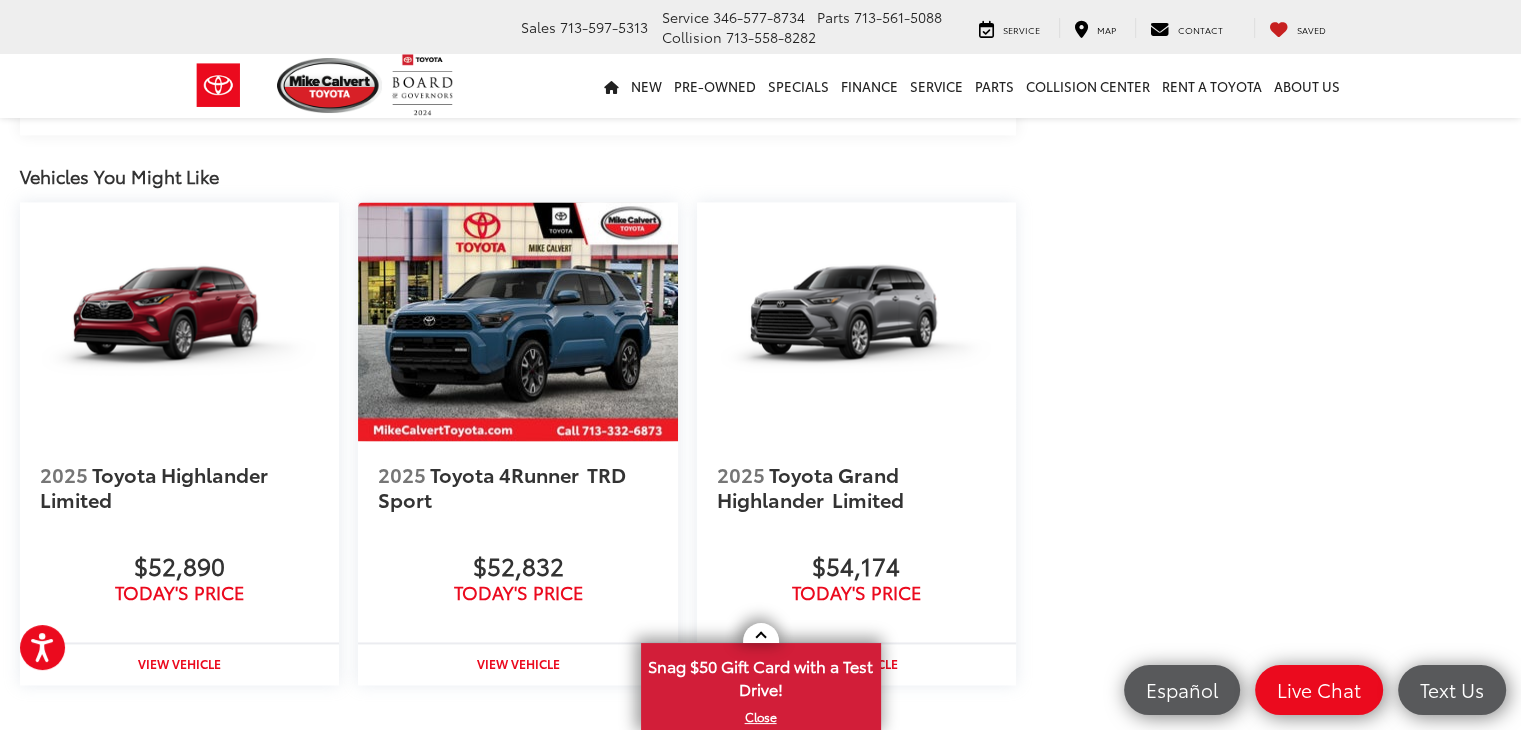 scroll, scrollTop: 2691, scrollLeft: 0, axis: vertical 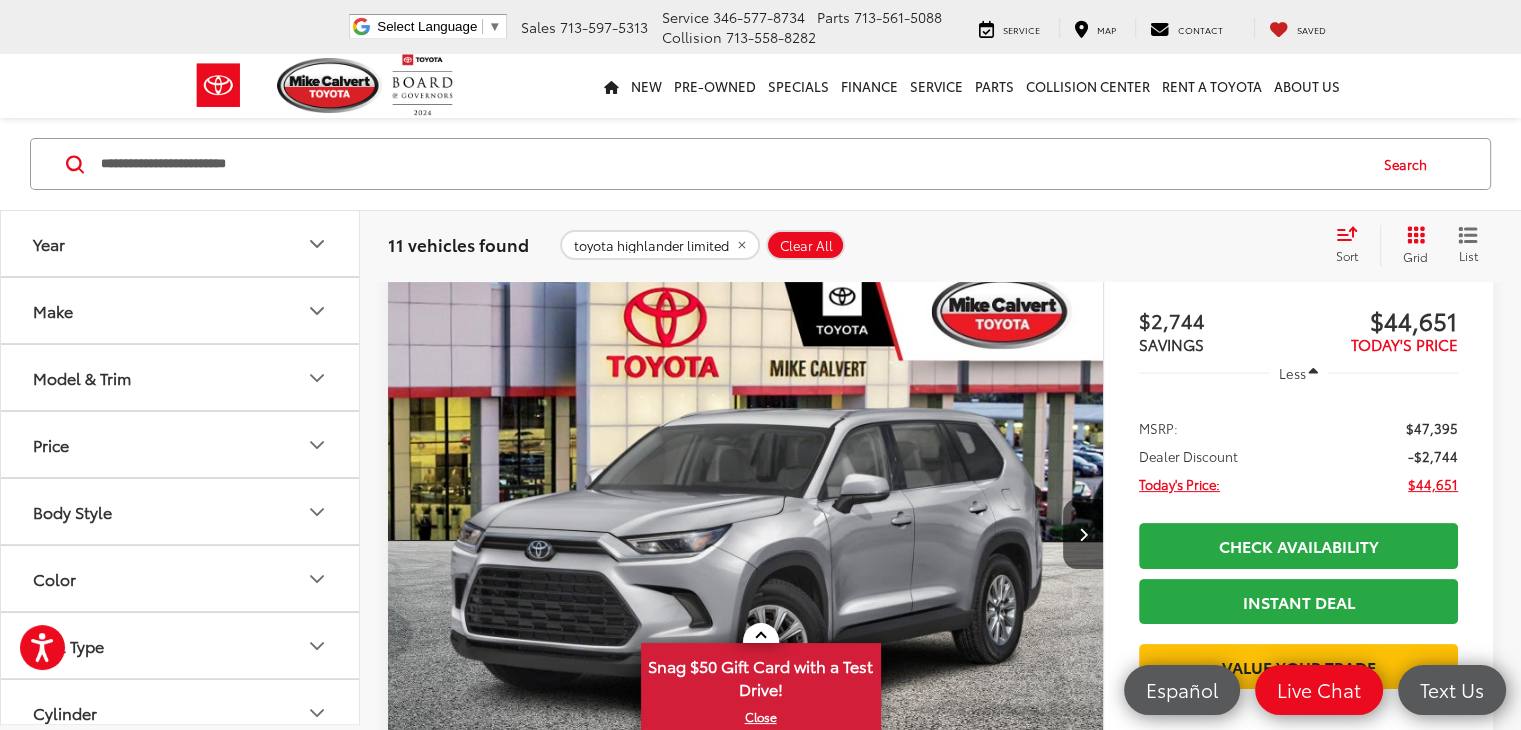 click on "Comments" at bounding box center [421, 953] 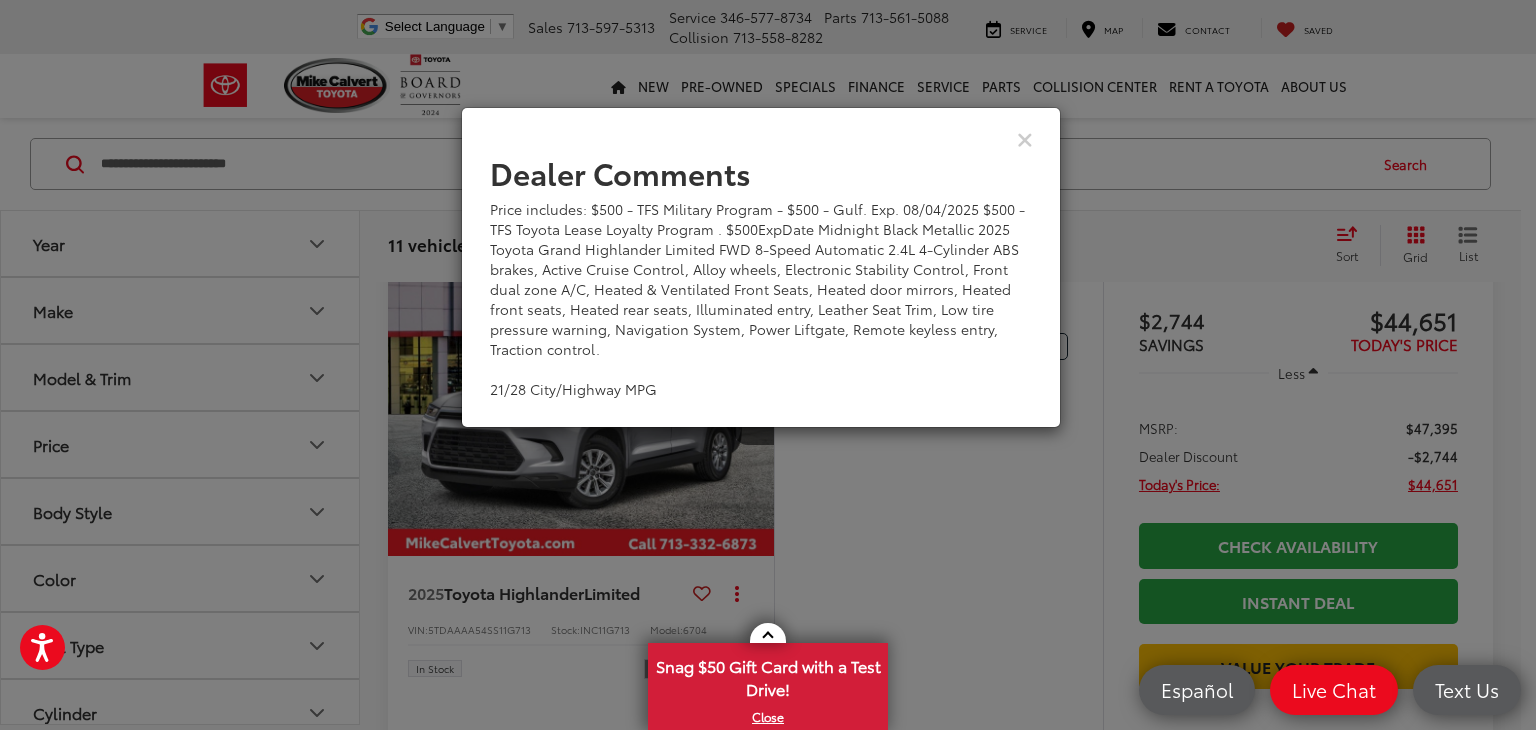 click at bounding box center [761, 138] 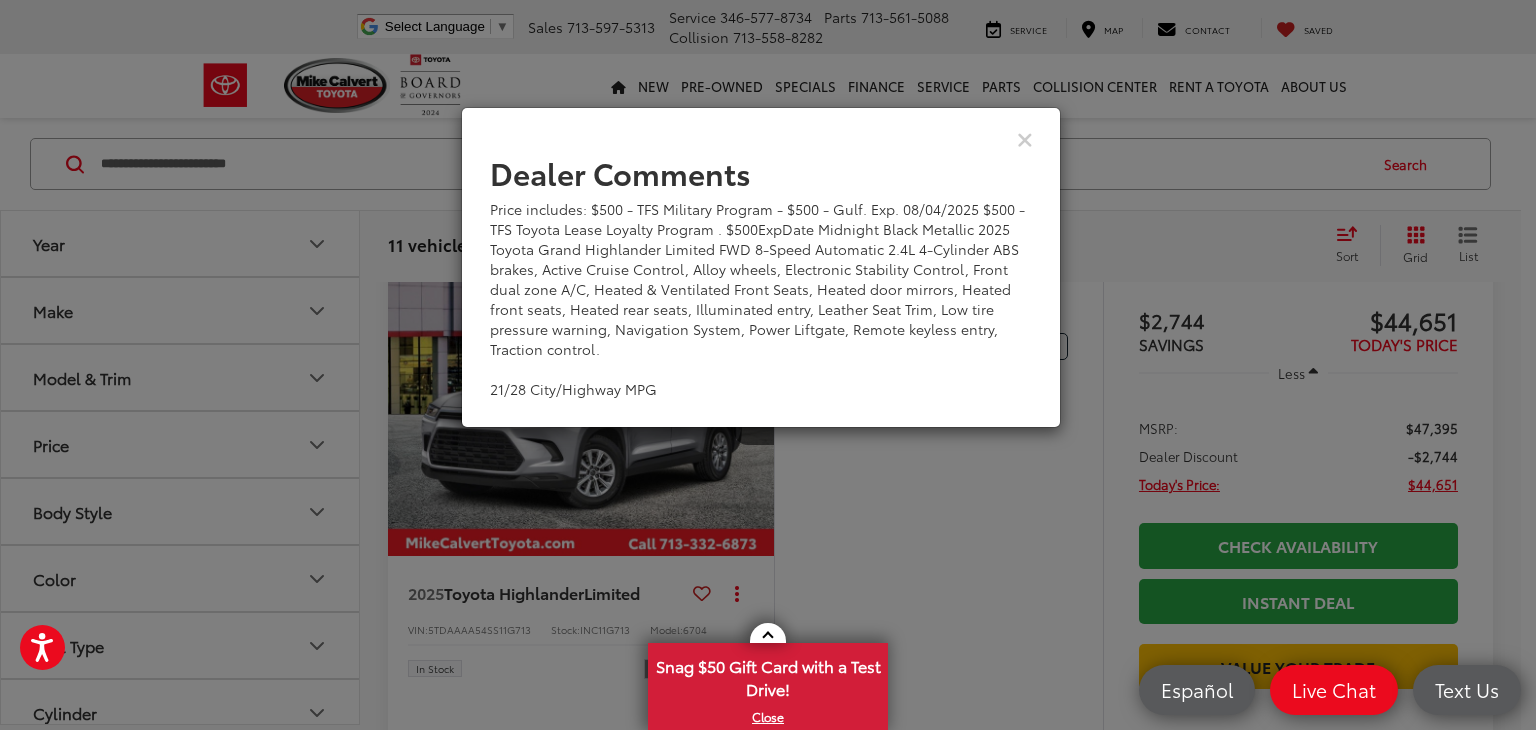 click at bounding box center [761, 138] 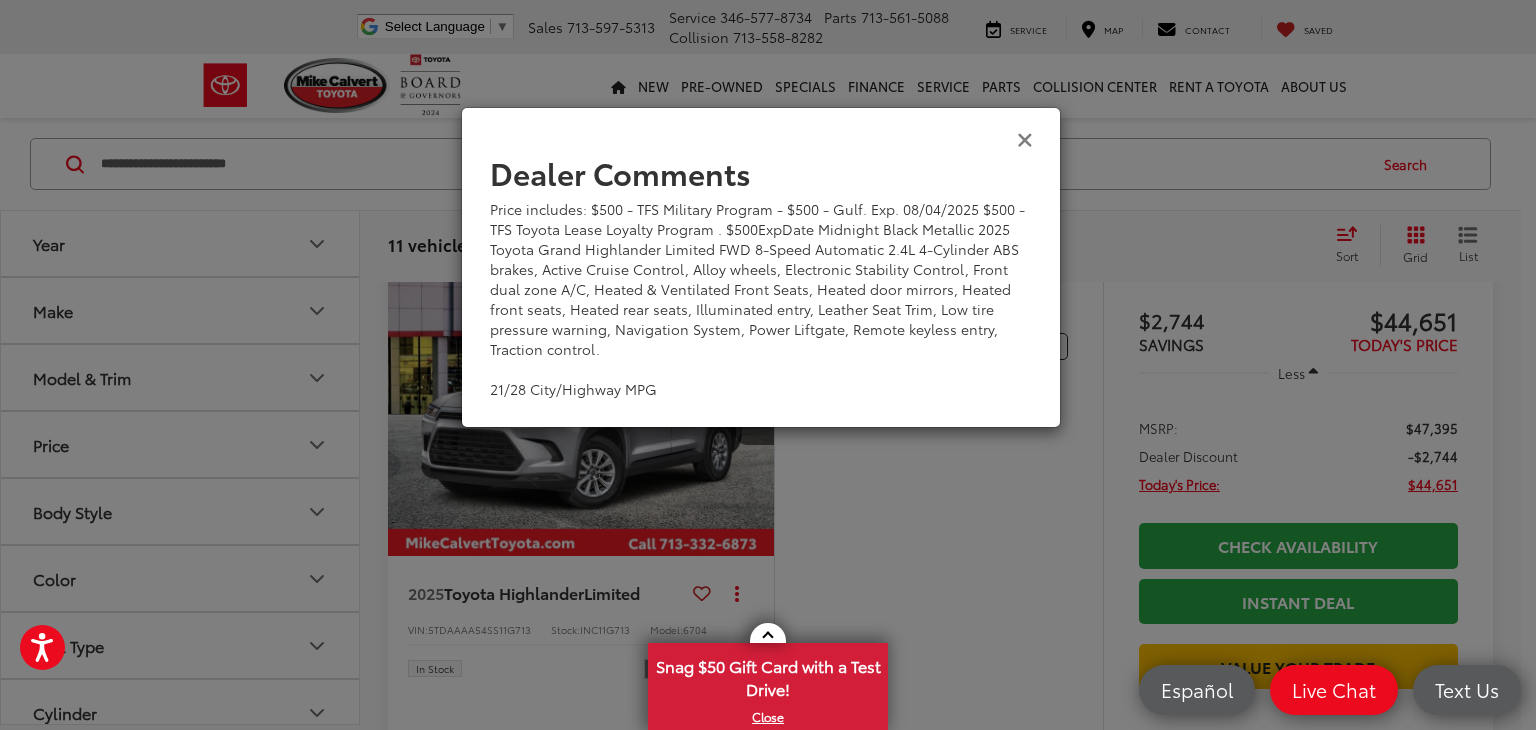 click at bounding box center (1025, 138) 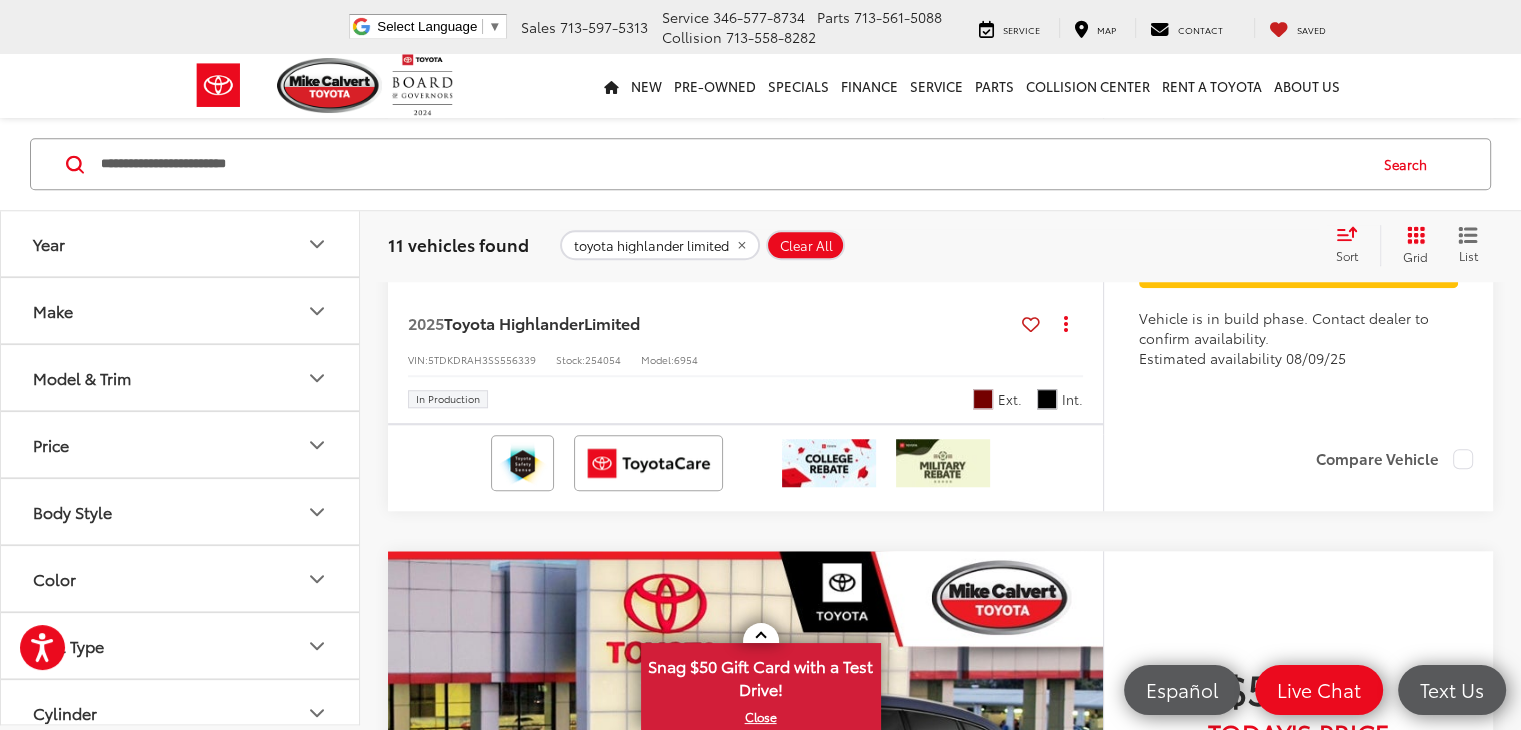 scroll, scrollTop: 1800, scrollLeft: 0, axis: vertical 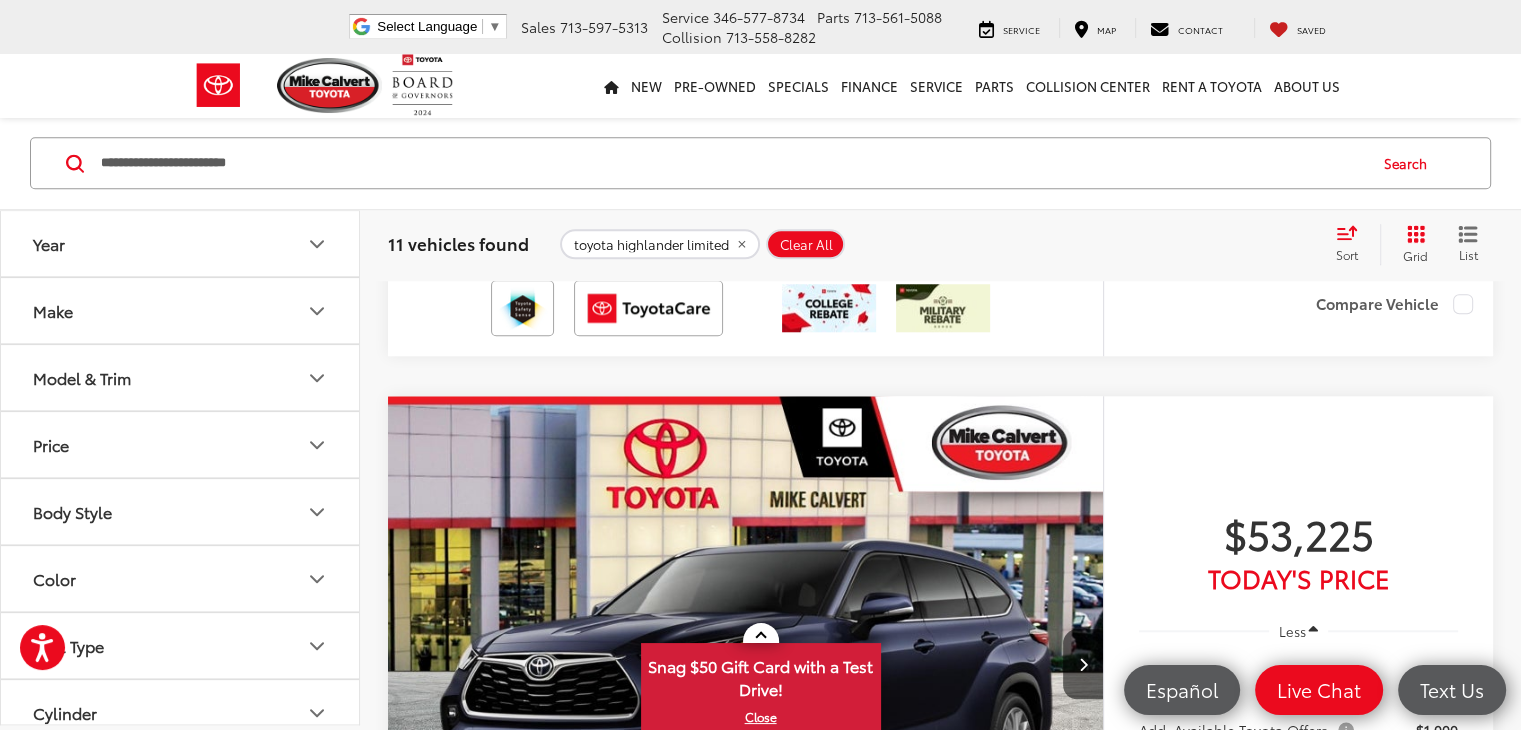 click on "**********" at bounding box center [732, 164] 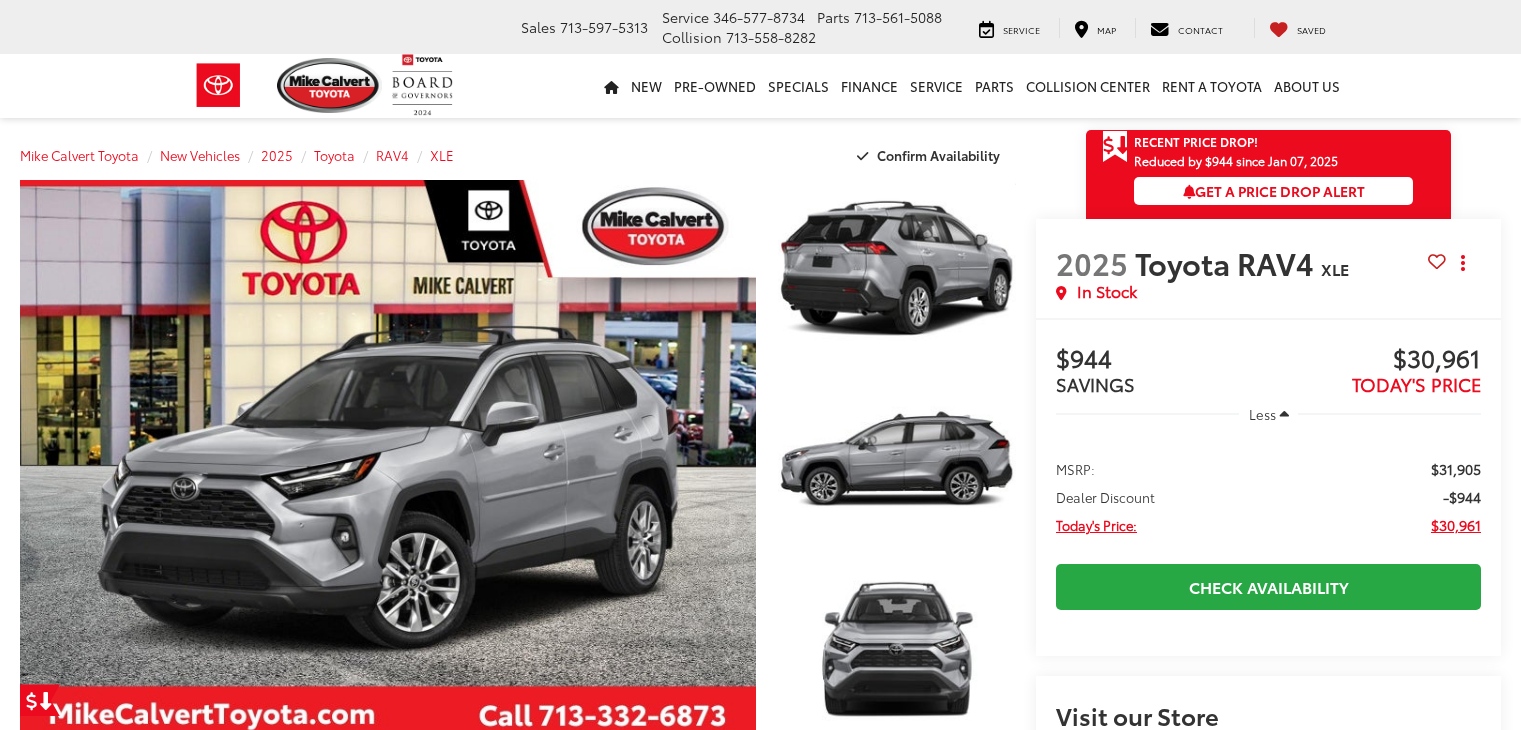 scroll, scrollTop: 0, scrollLeft: 0, axis: both 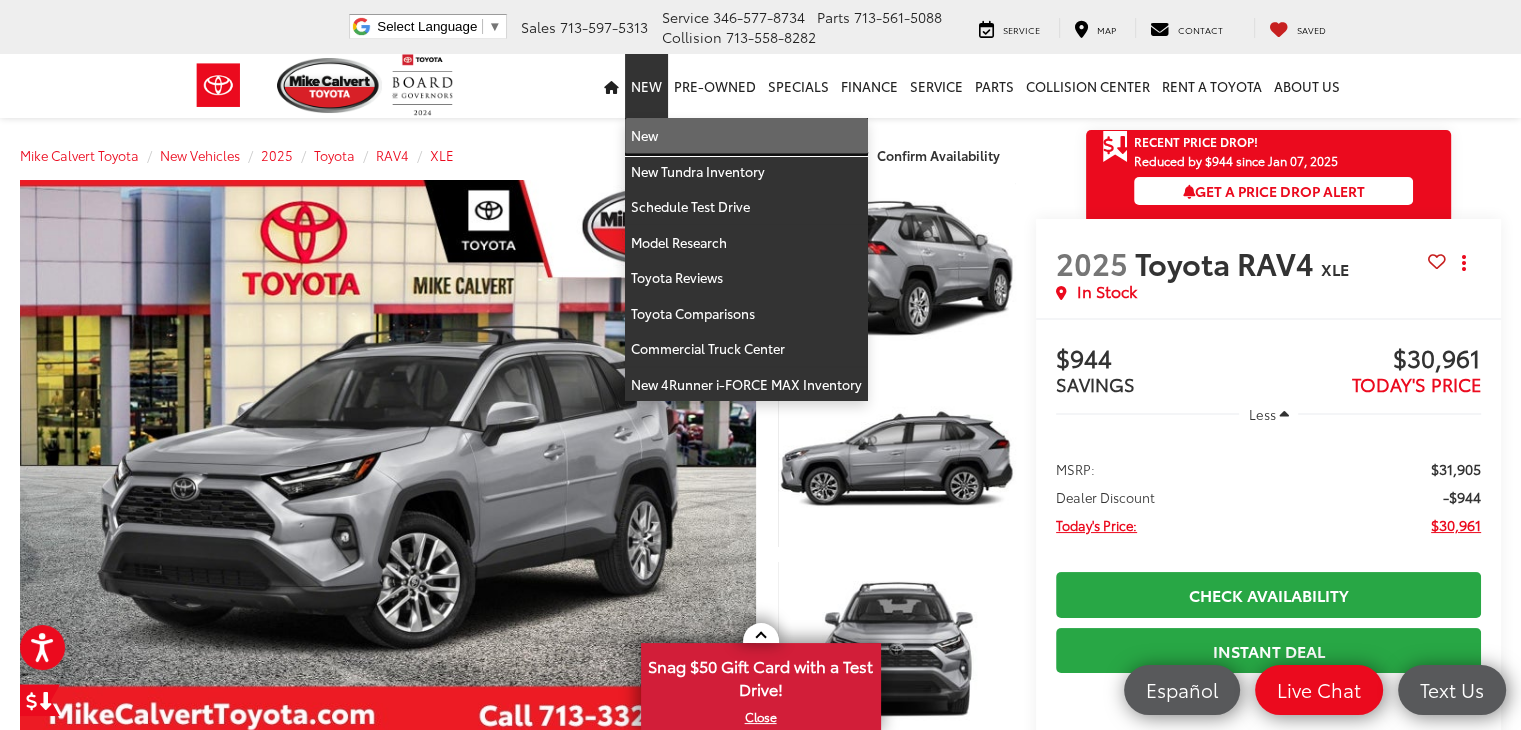click on "New" at bounding box center [746, 136] 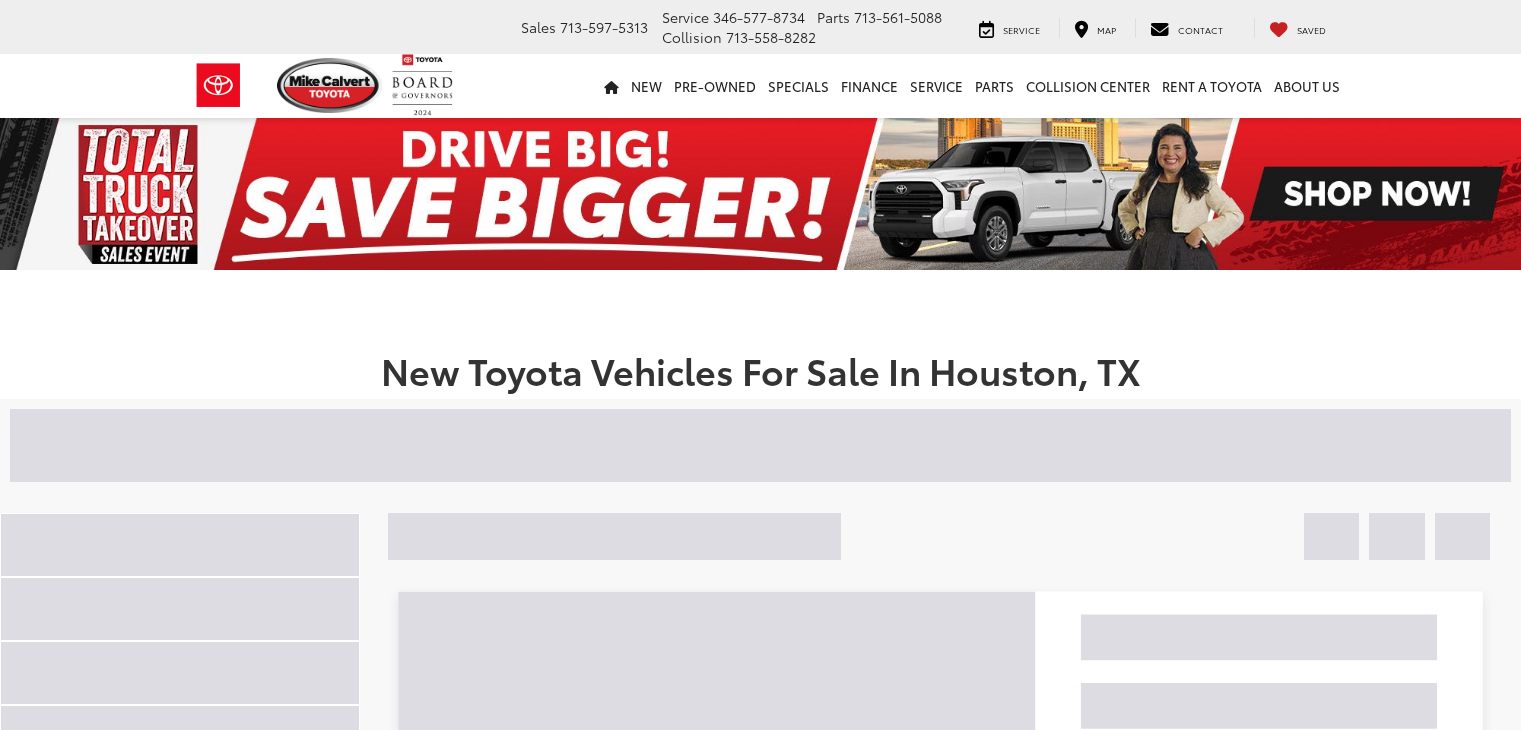 scroll, scrollTop: 0, scrollLeft: 0, axis: both 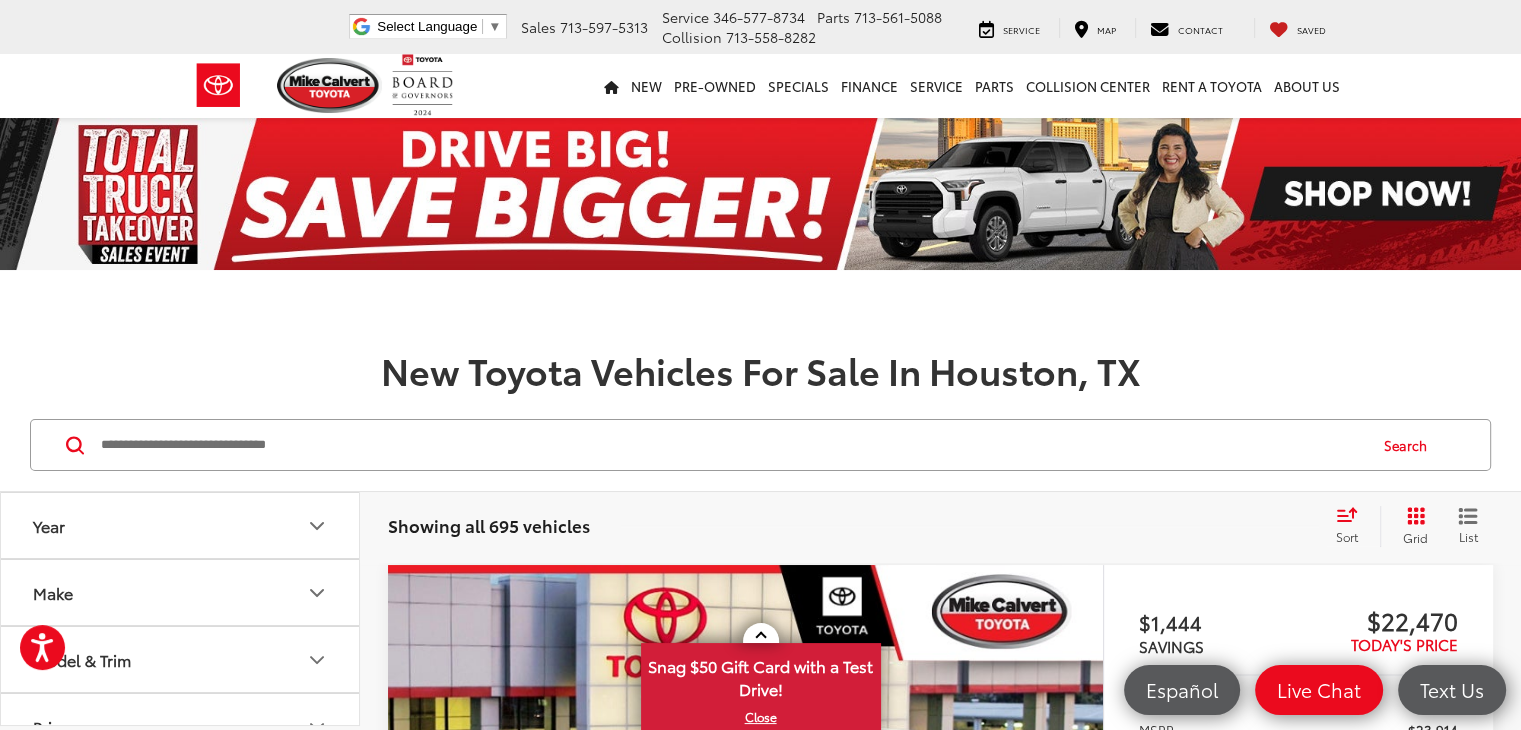 click at bounding box center [732, 445] 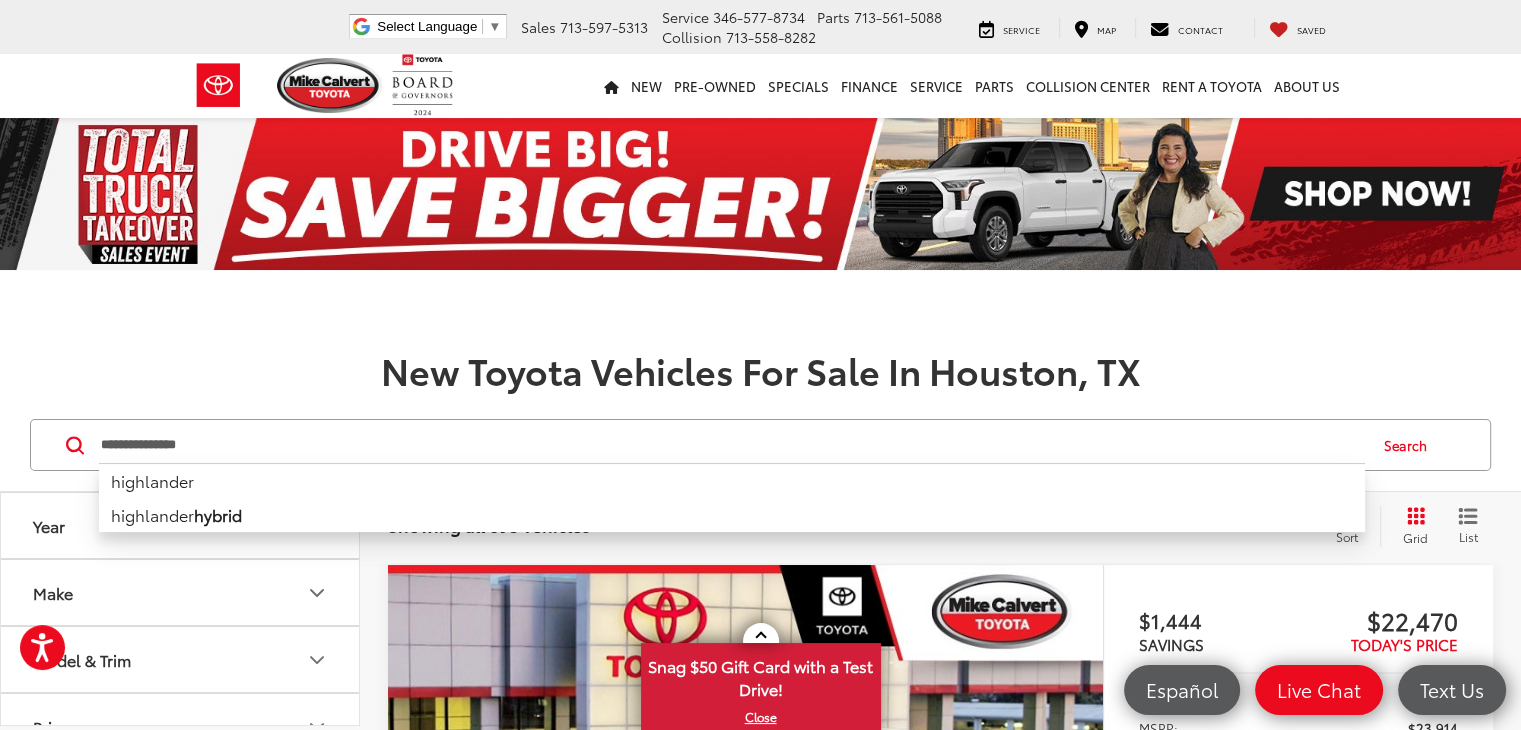 type on "**********" 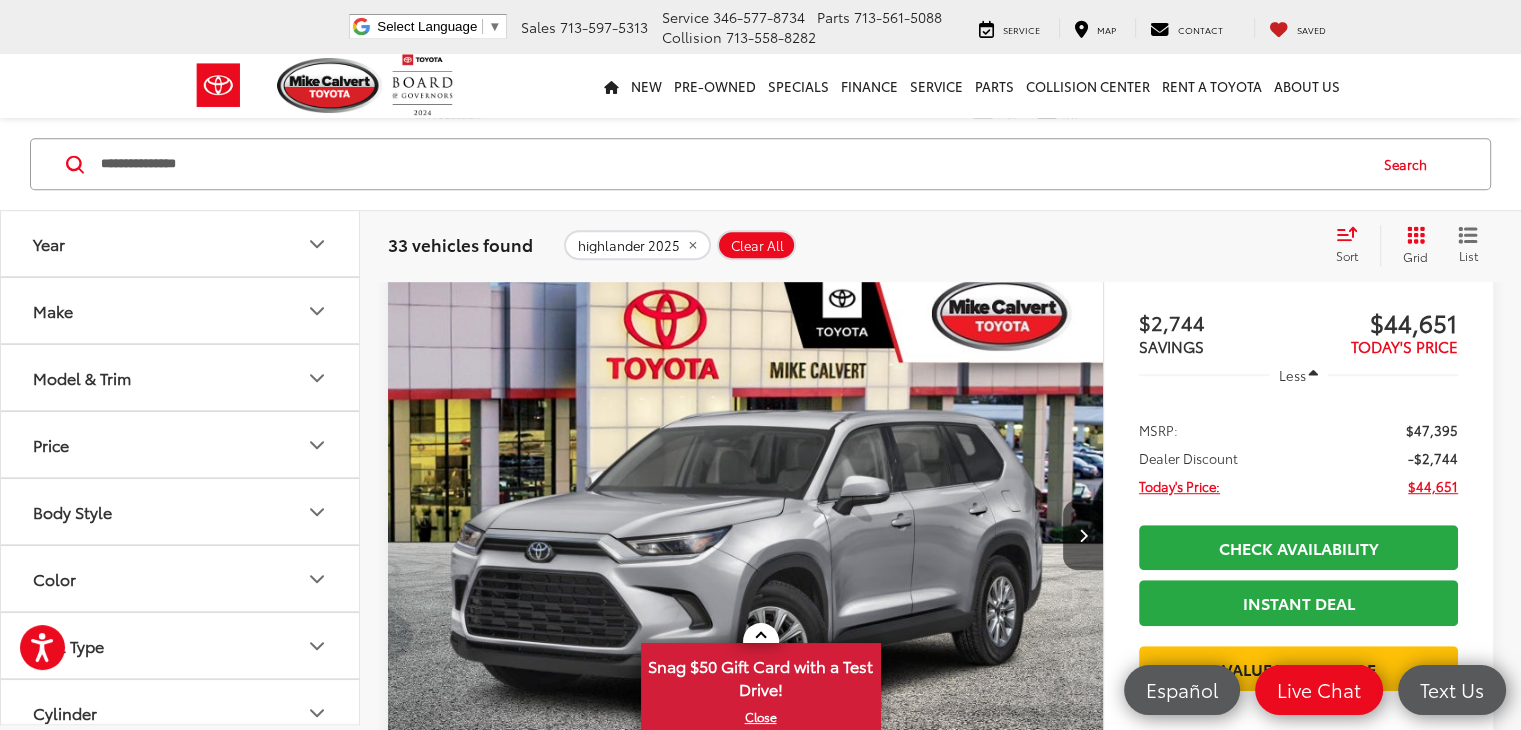 scroll, scrollTop: 1100, scrollLeft: 0, axis: vertical 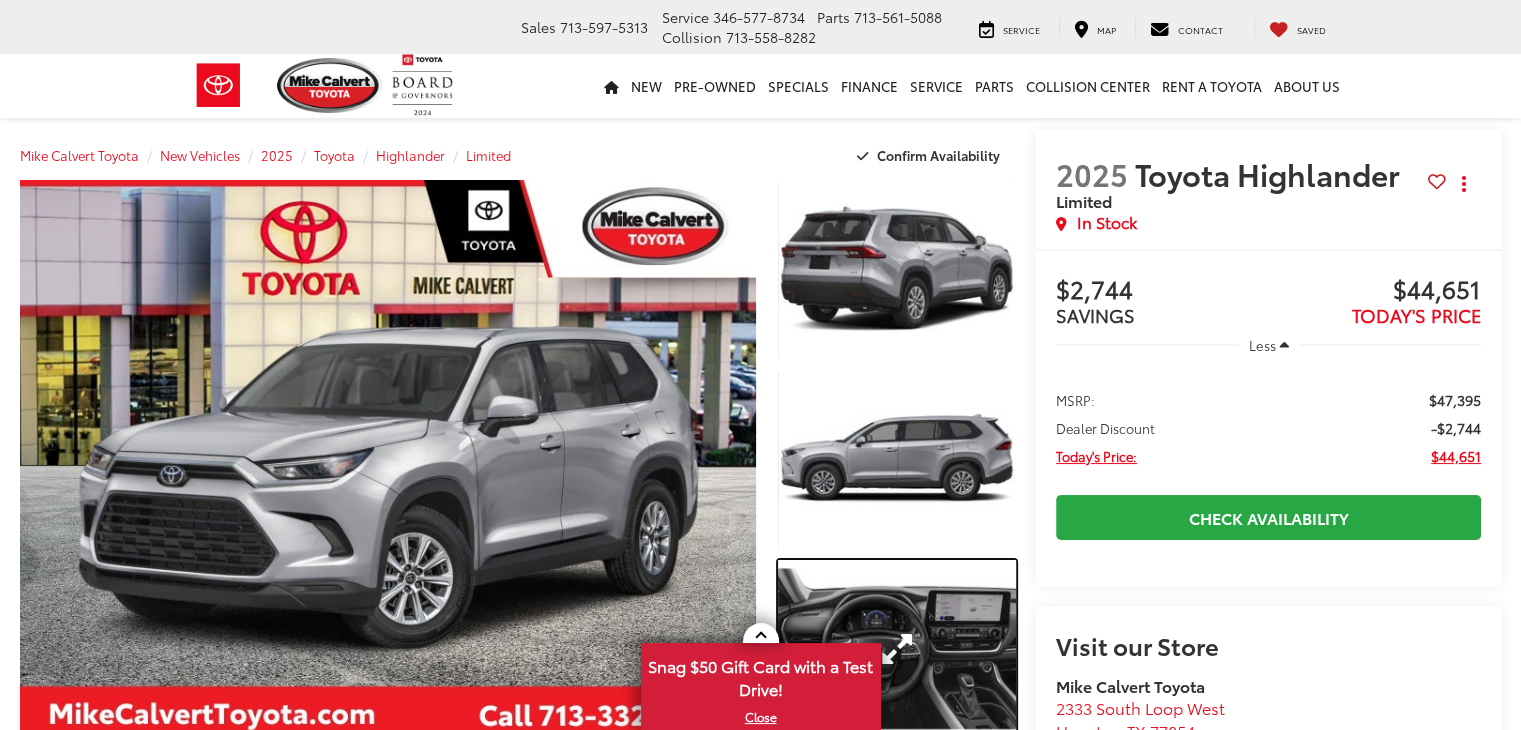 drag, startPoint x: 917, startPoint y: 593, endPoint x: 878, endPoint y: 582, distance: 40.5216 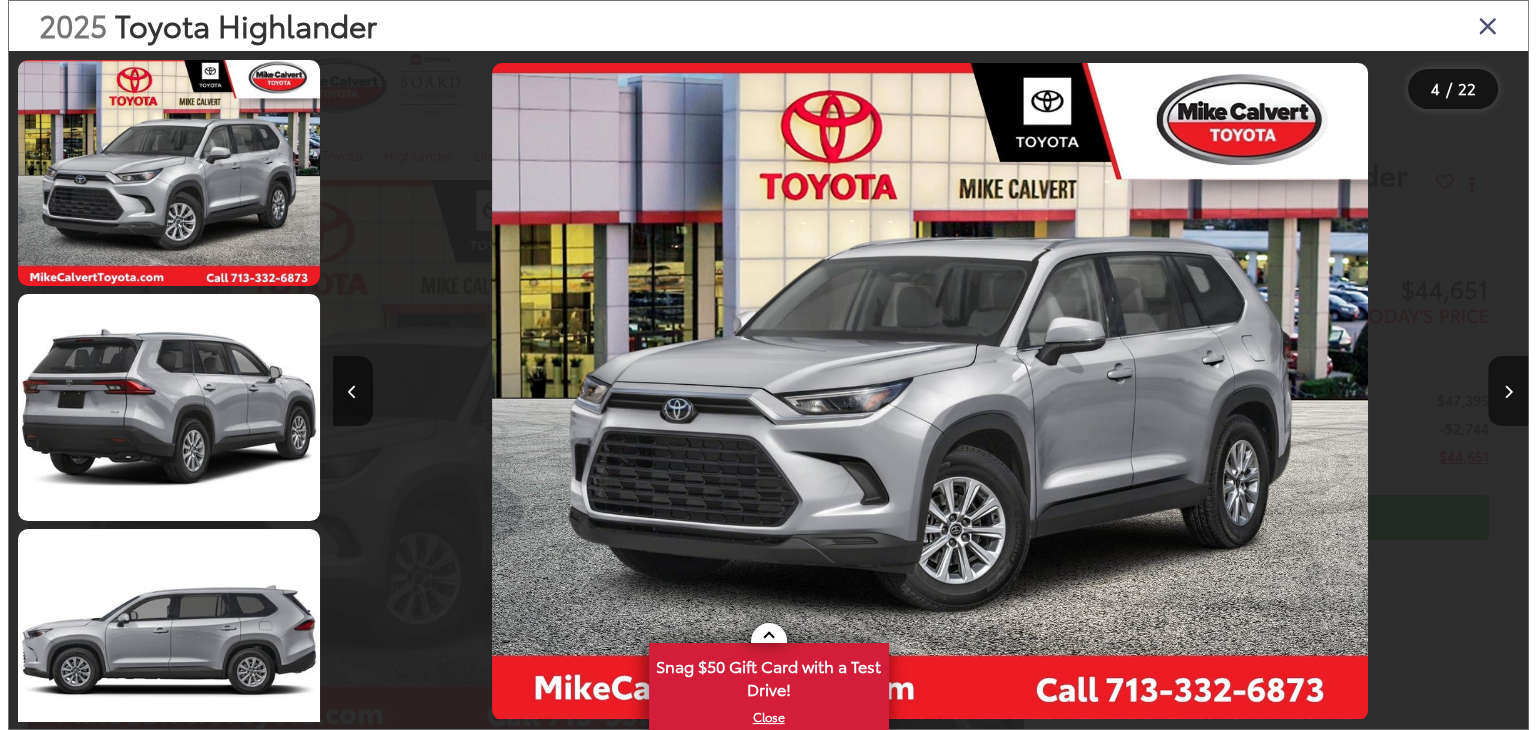 scroll, scrollTop: 493, scrollLeft: 0, axis: vertical 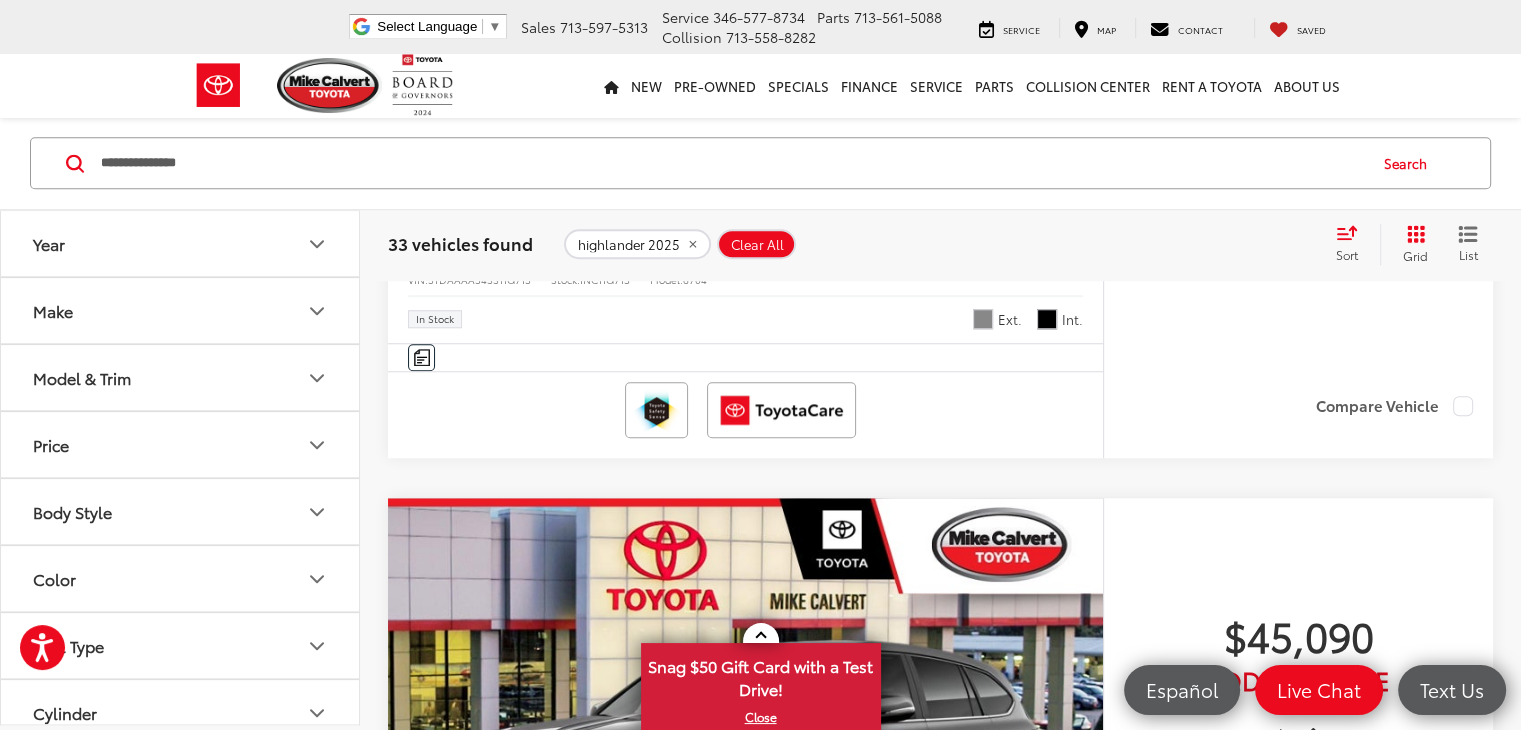 click at bounding box center (746, 767) 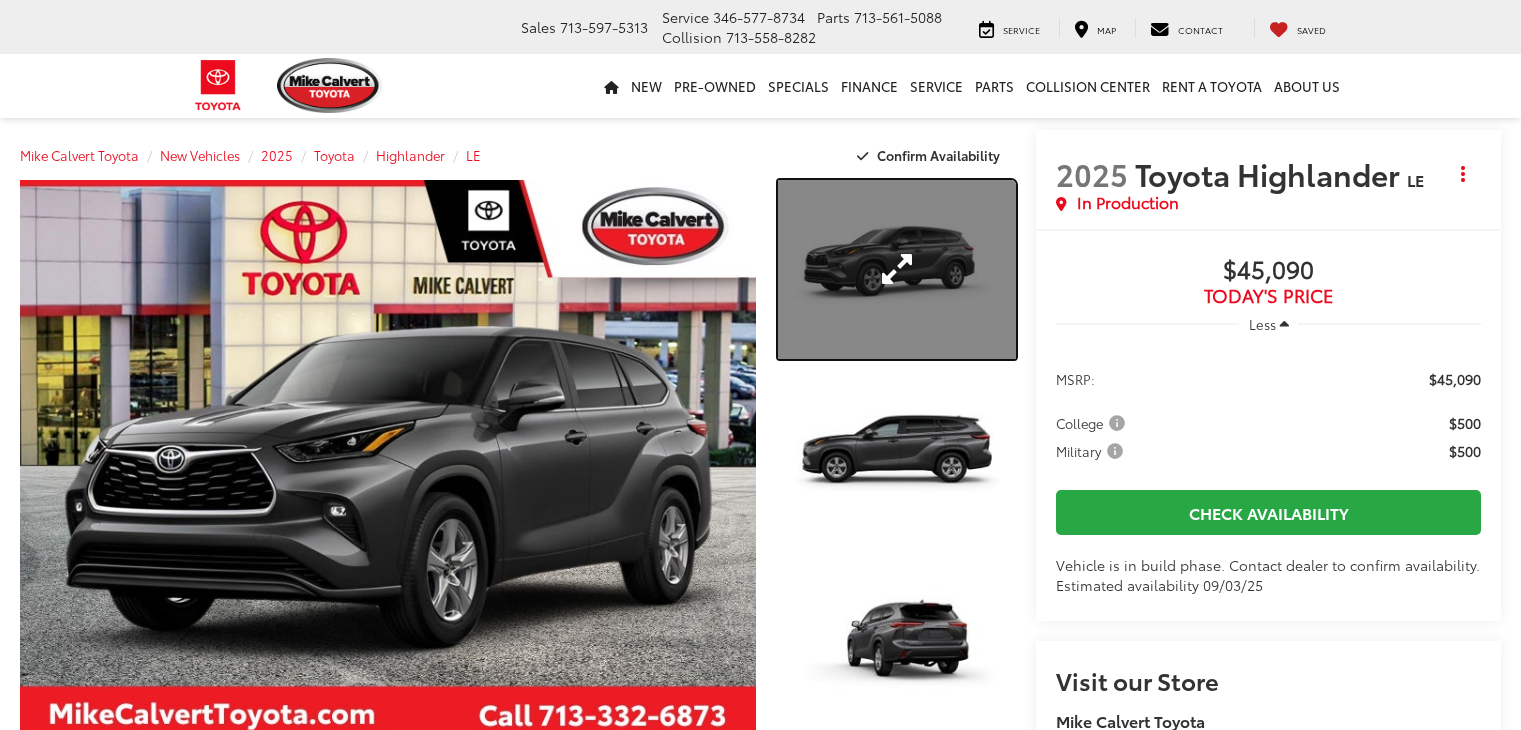 click at bounding box center [897, 269] 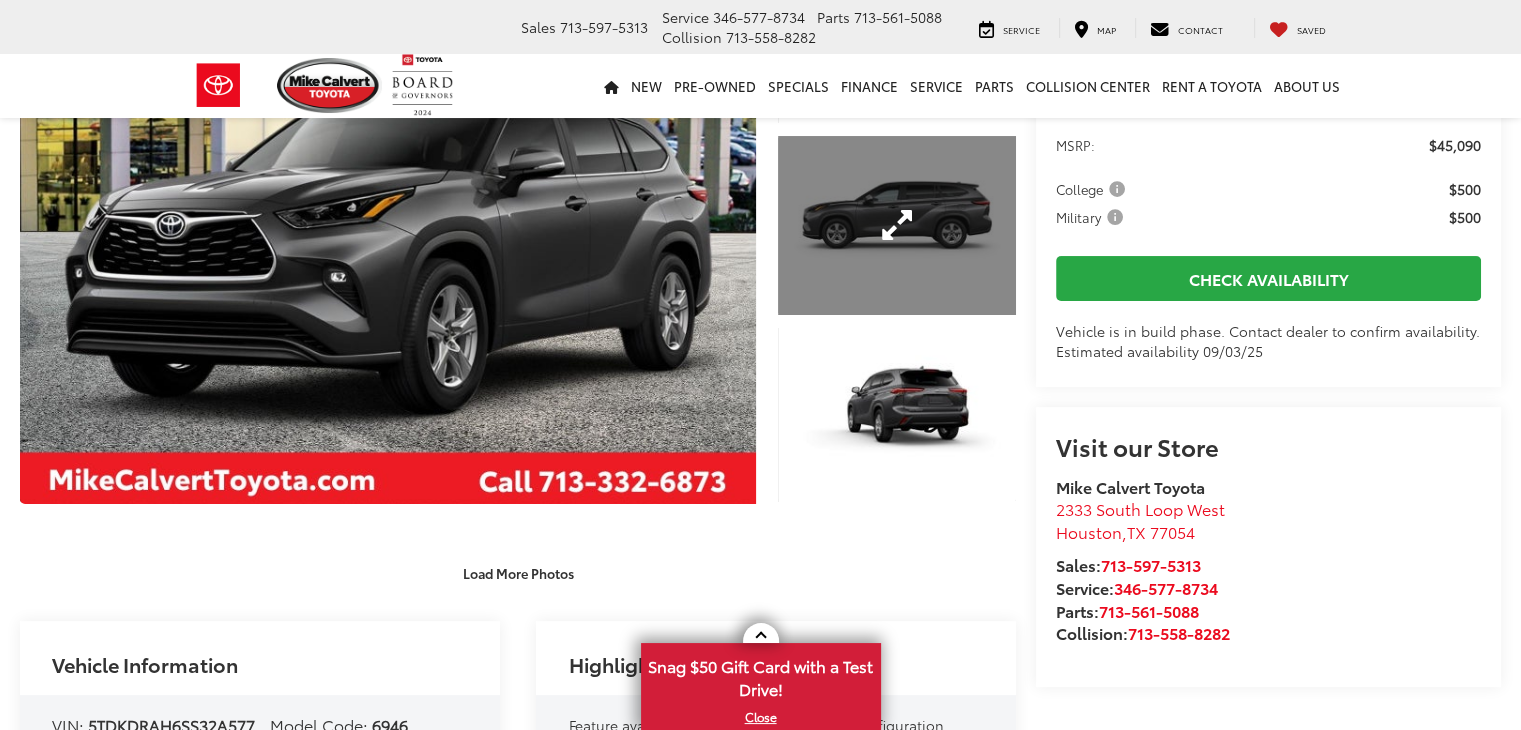 scroll, scrollTop: 100, scrollLeft: 0, axis: vertical 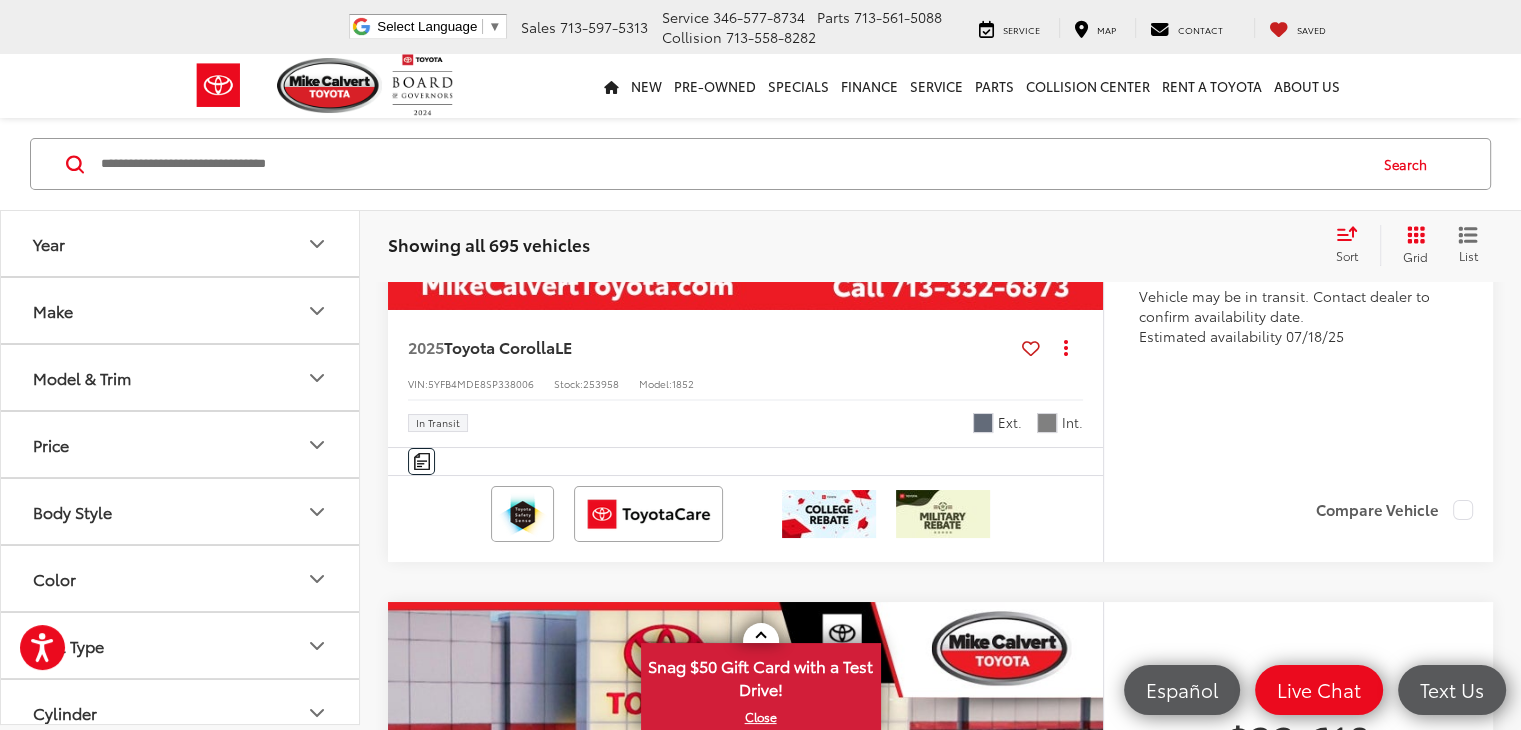 click at bounding box center (732, 164) 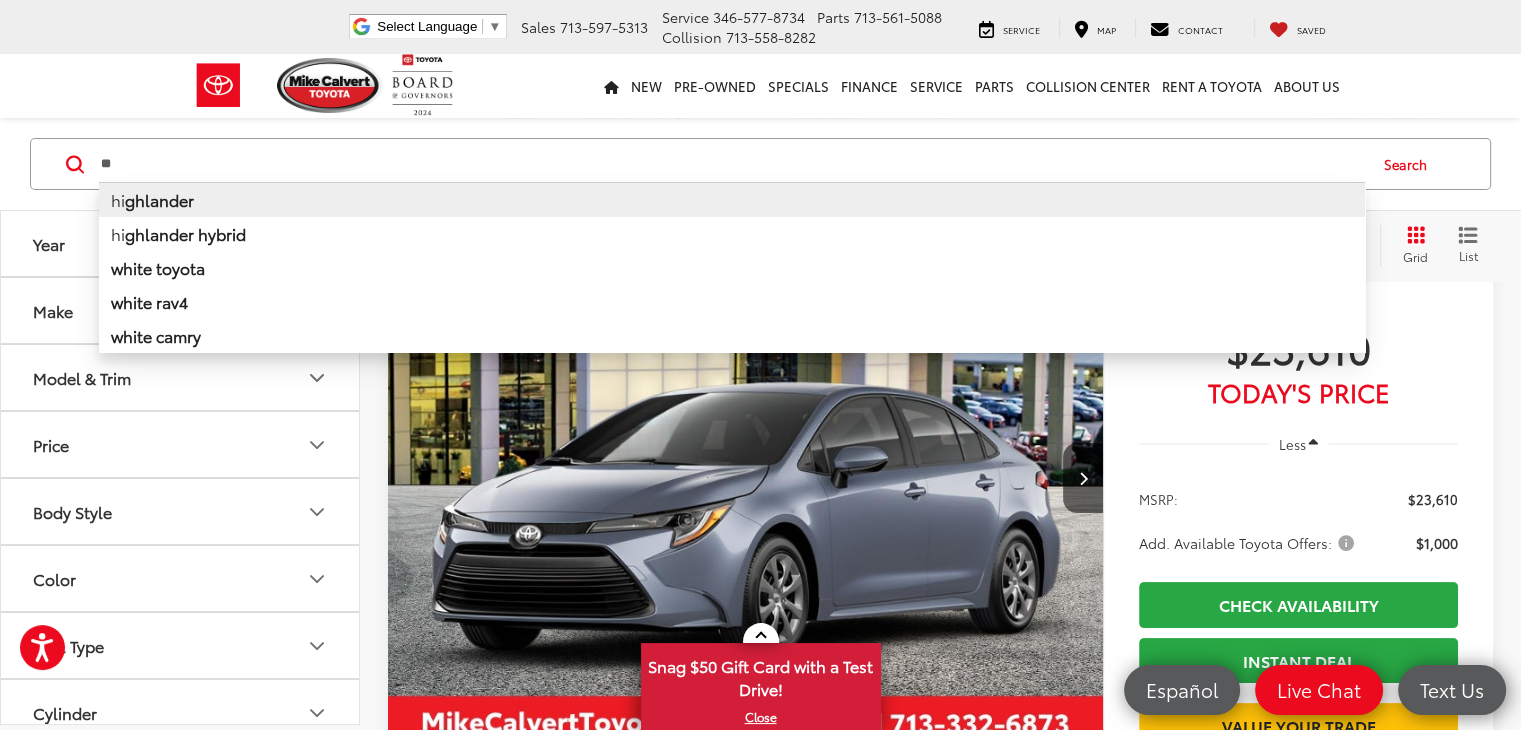 click on "hi ghlander" at bounding box center [732, 199] 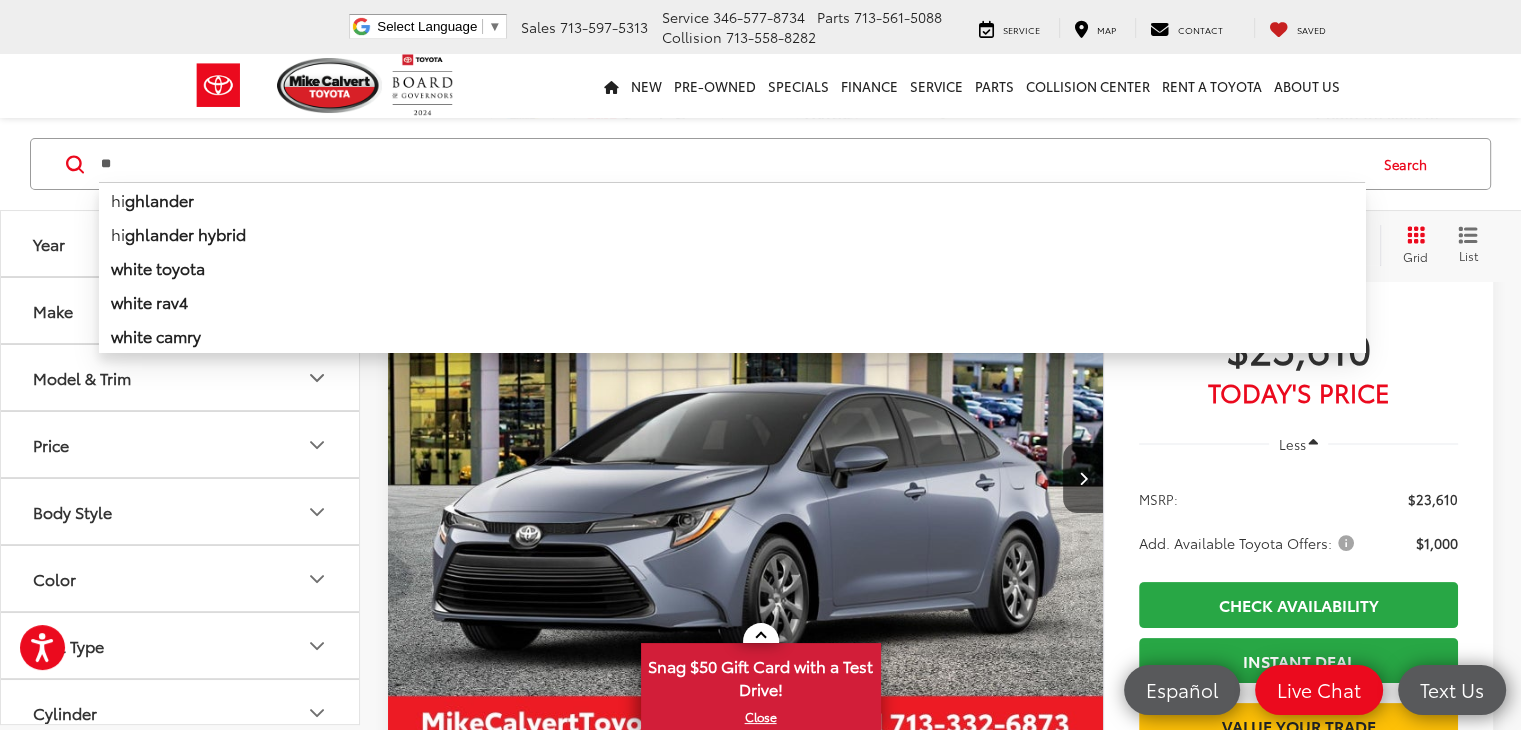 type on "**********" 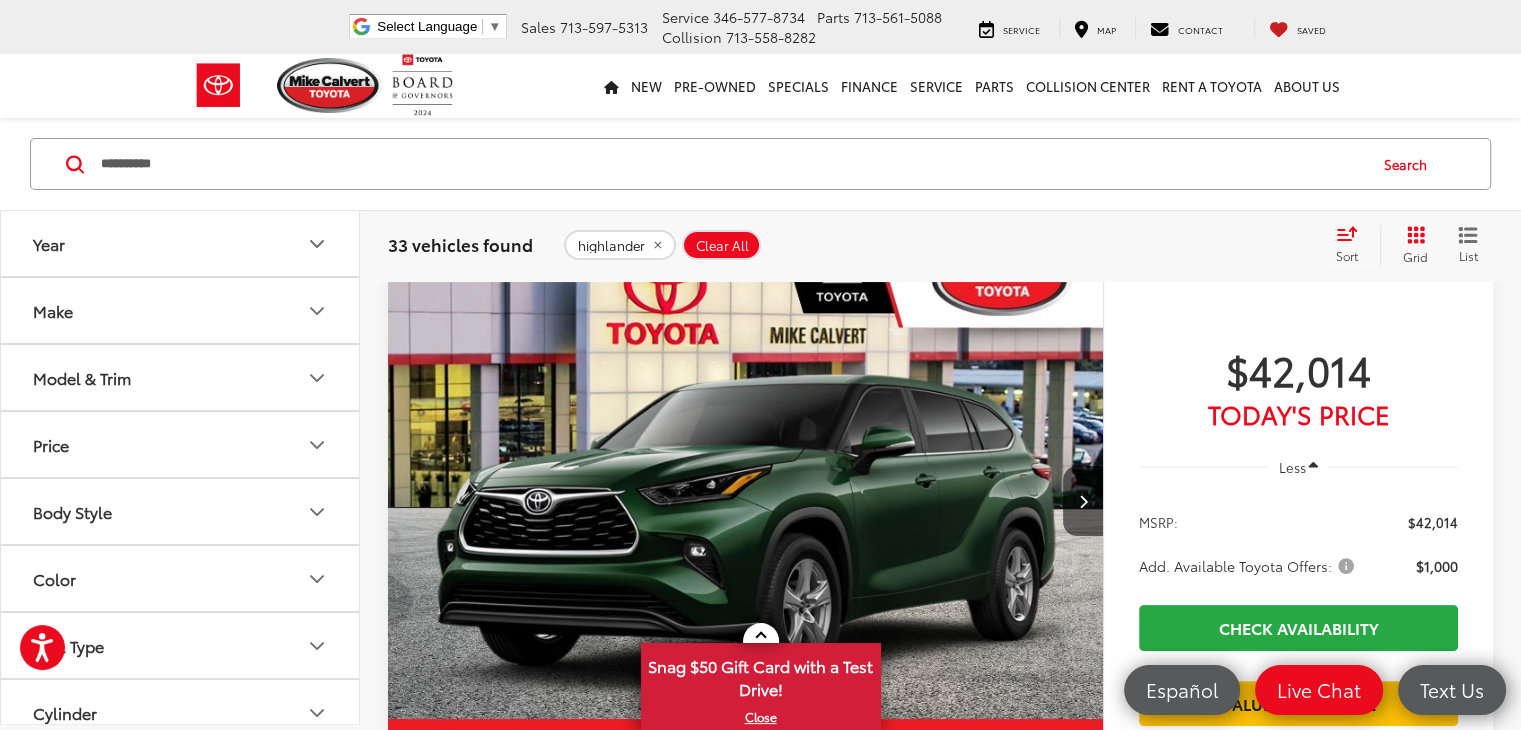 scroll, scrollTop: 380, scrollLeft: 0, axis: vertical 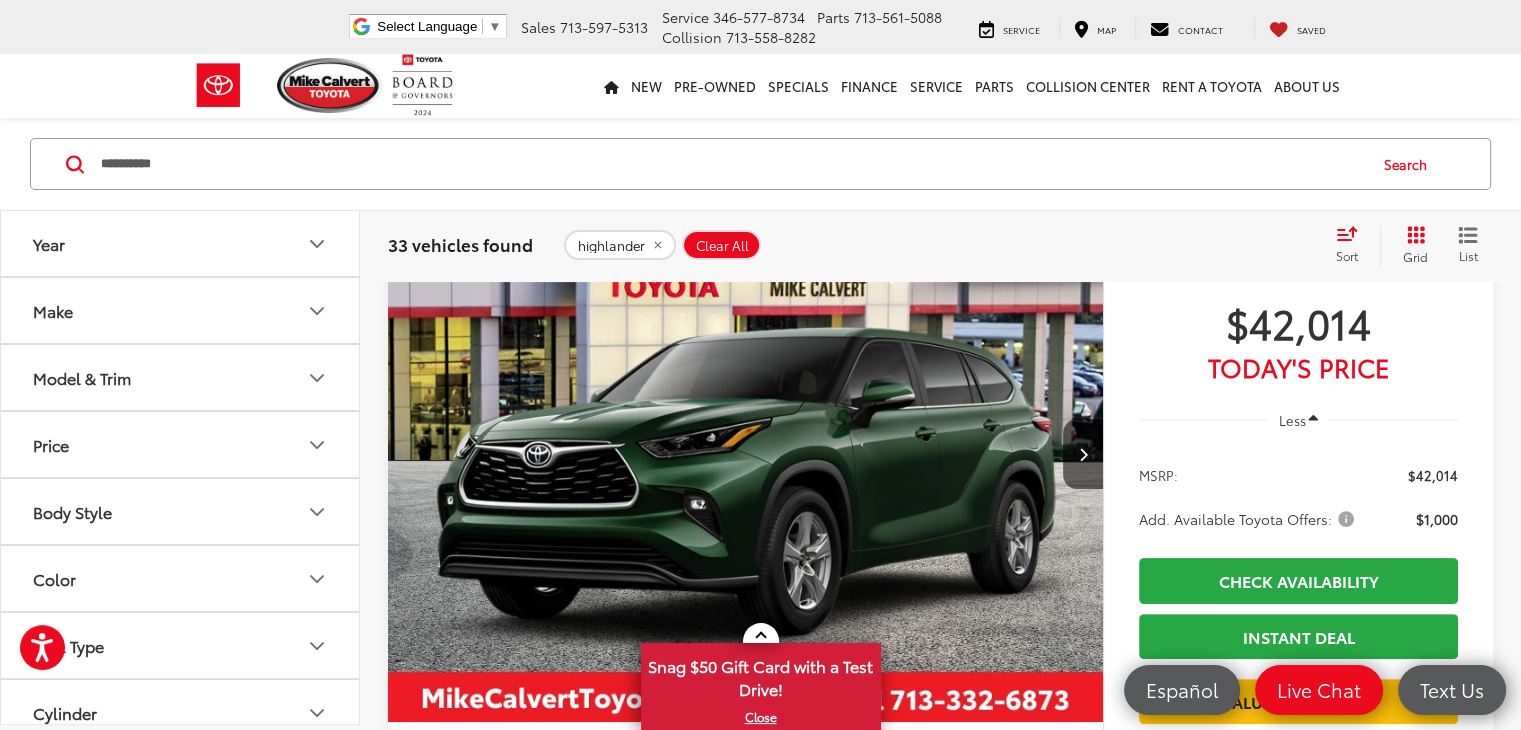 click at bounding box center [746, 454] 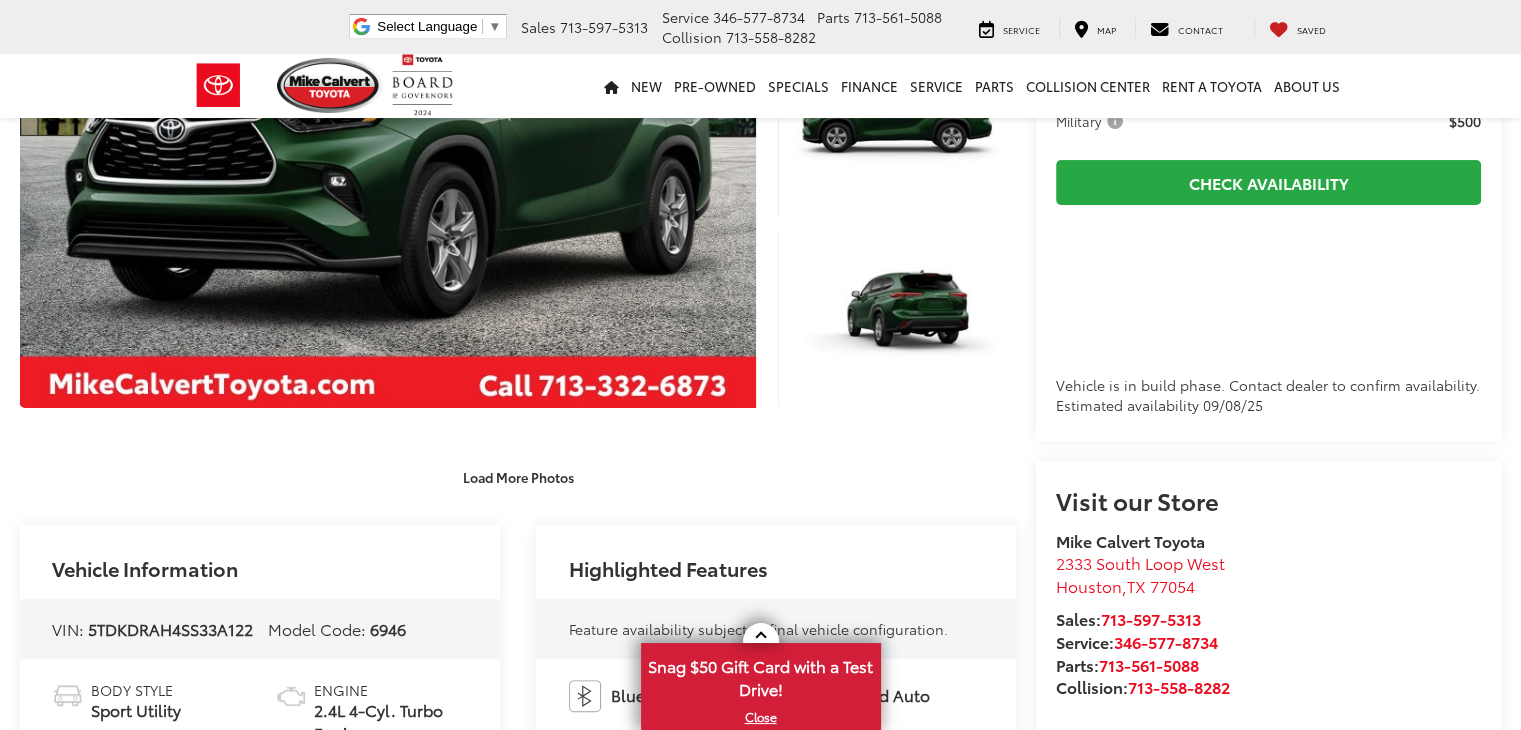 scroll, scrollTop: 0, scrollLeft: 0, axis: both 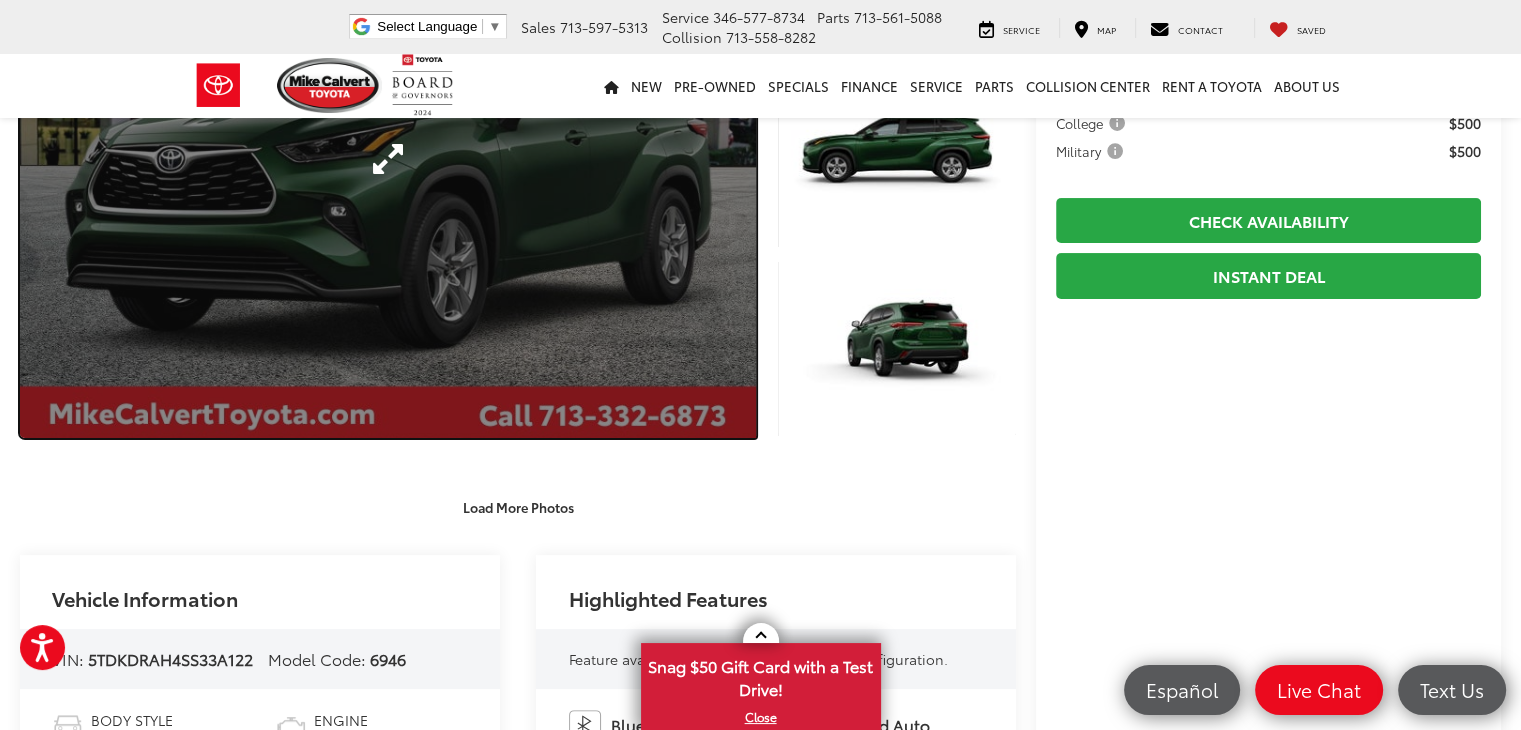 click at bounding box center [388, 159] 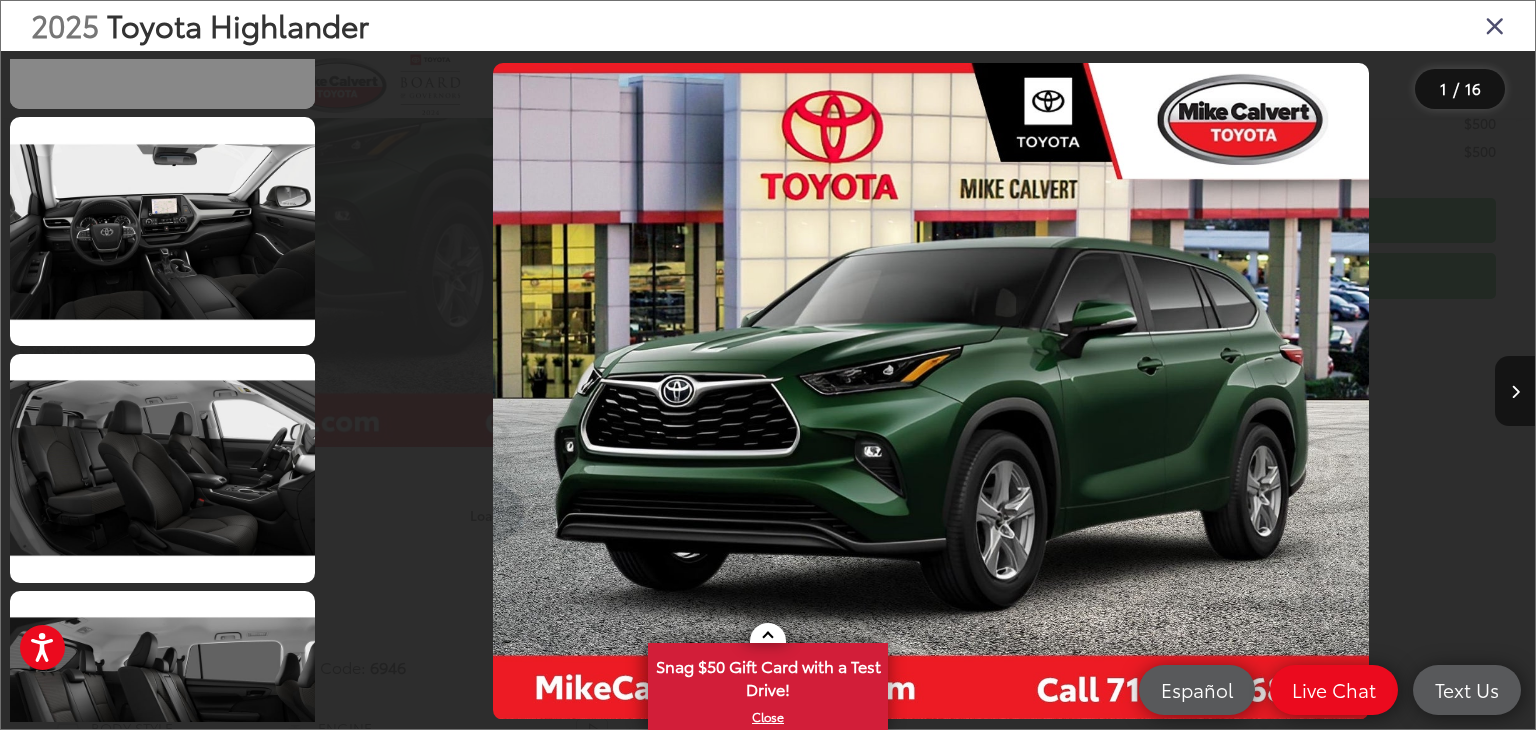scroll, scrollTop: 900, scrollLeft: 0, axis: vertical 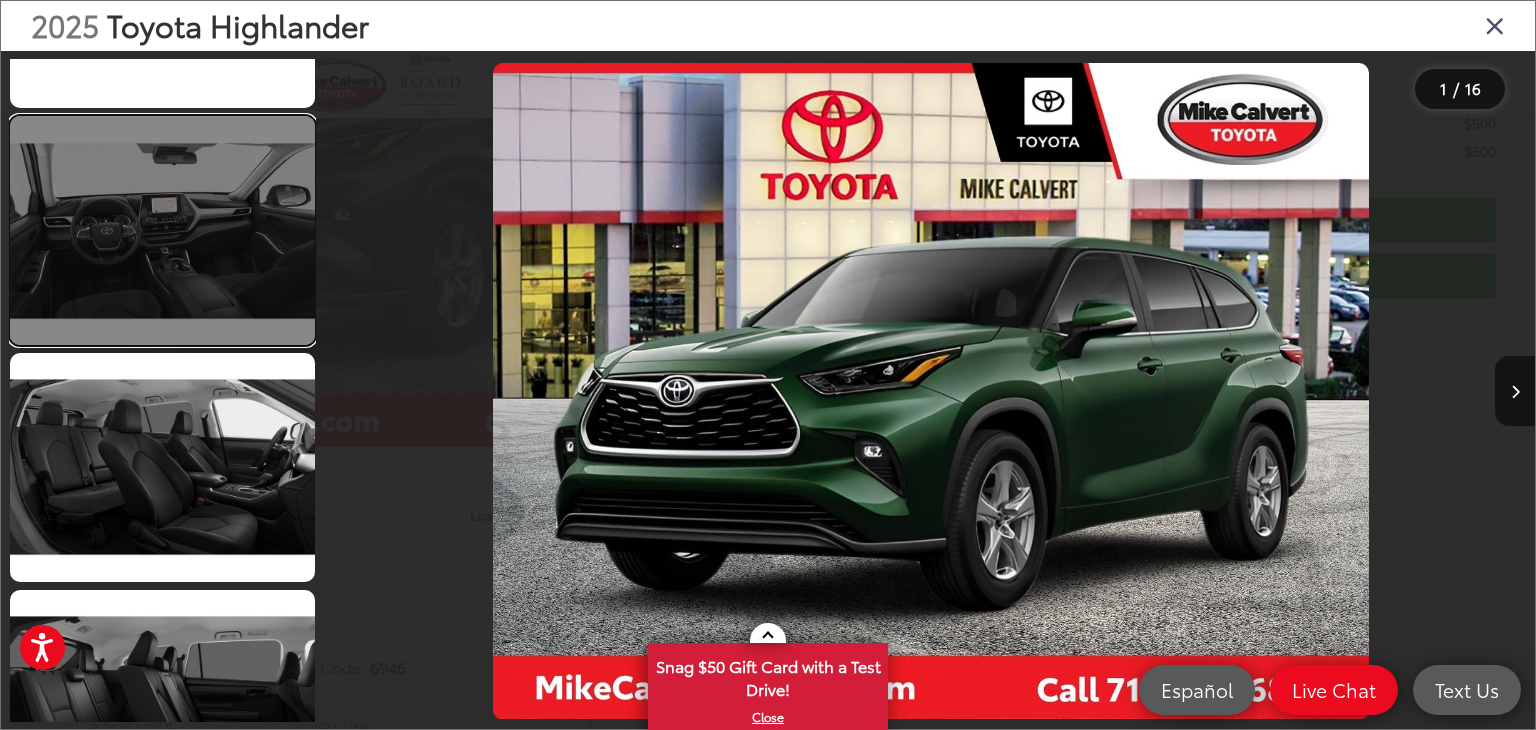 click at bounding box center [162, 230] 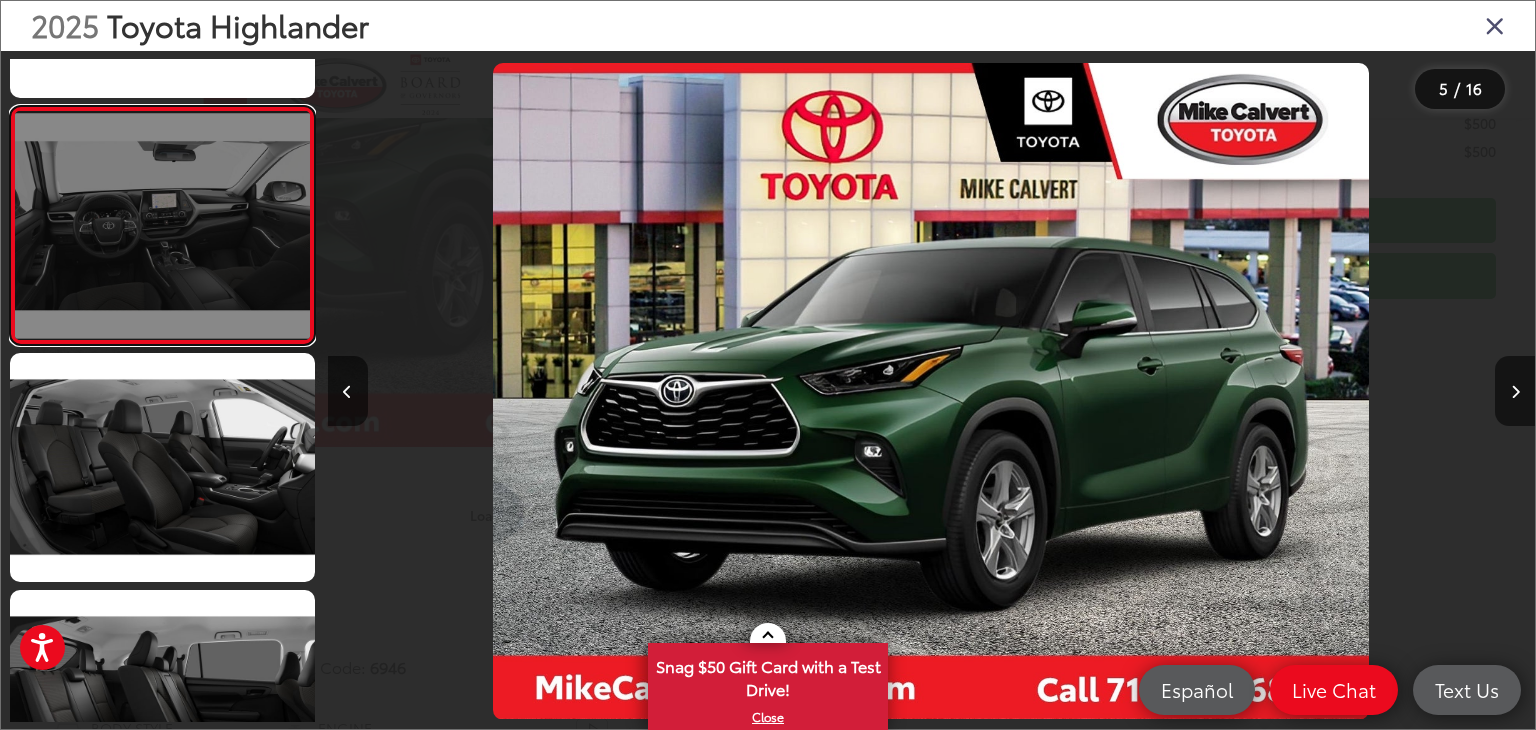 scroll, scrollTop: 793, scrollLeft: 0, axis: vertical 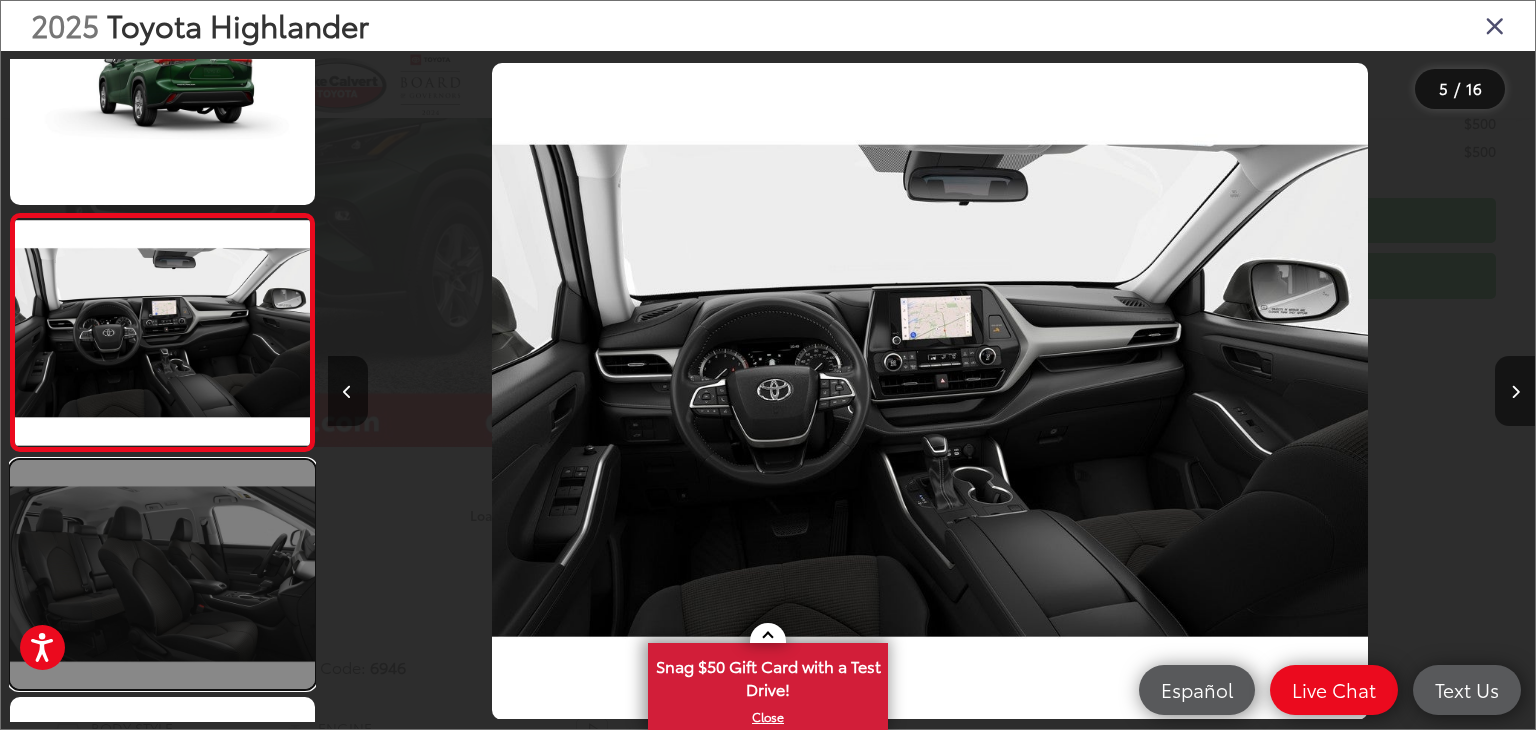 click at bounding box center (162, 574) 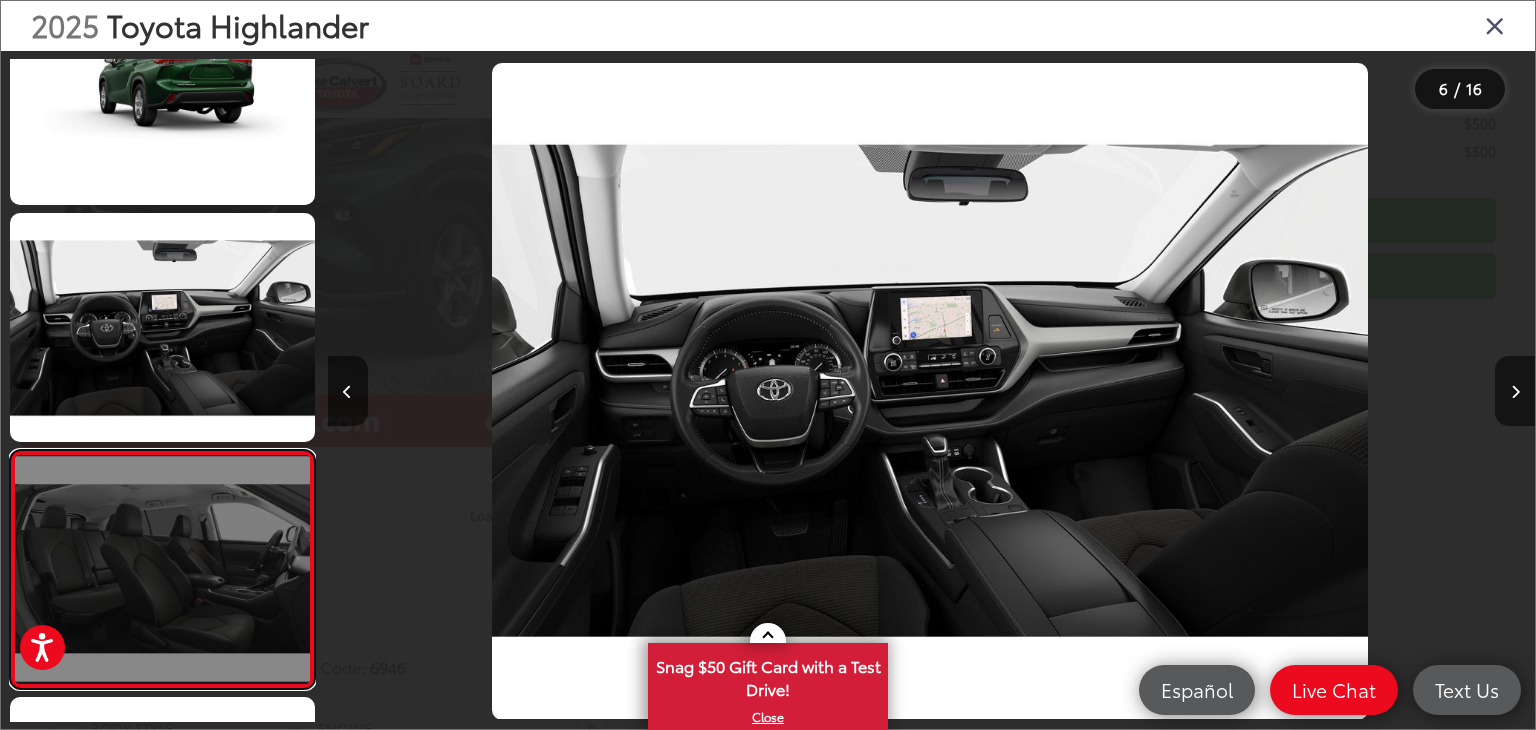 scroll, scrollTop: 0, scrollLeft: 4935, axis: horizontal 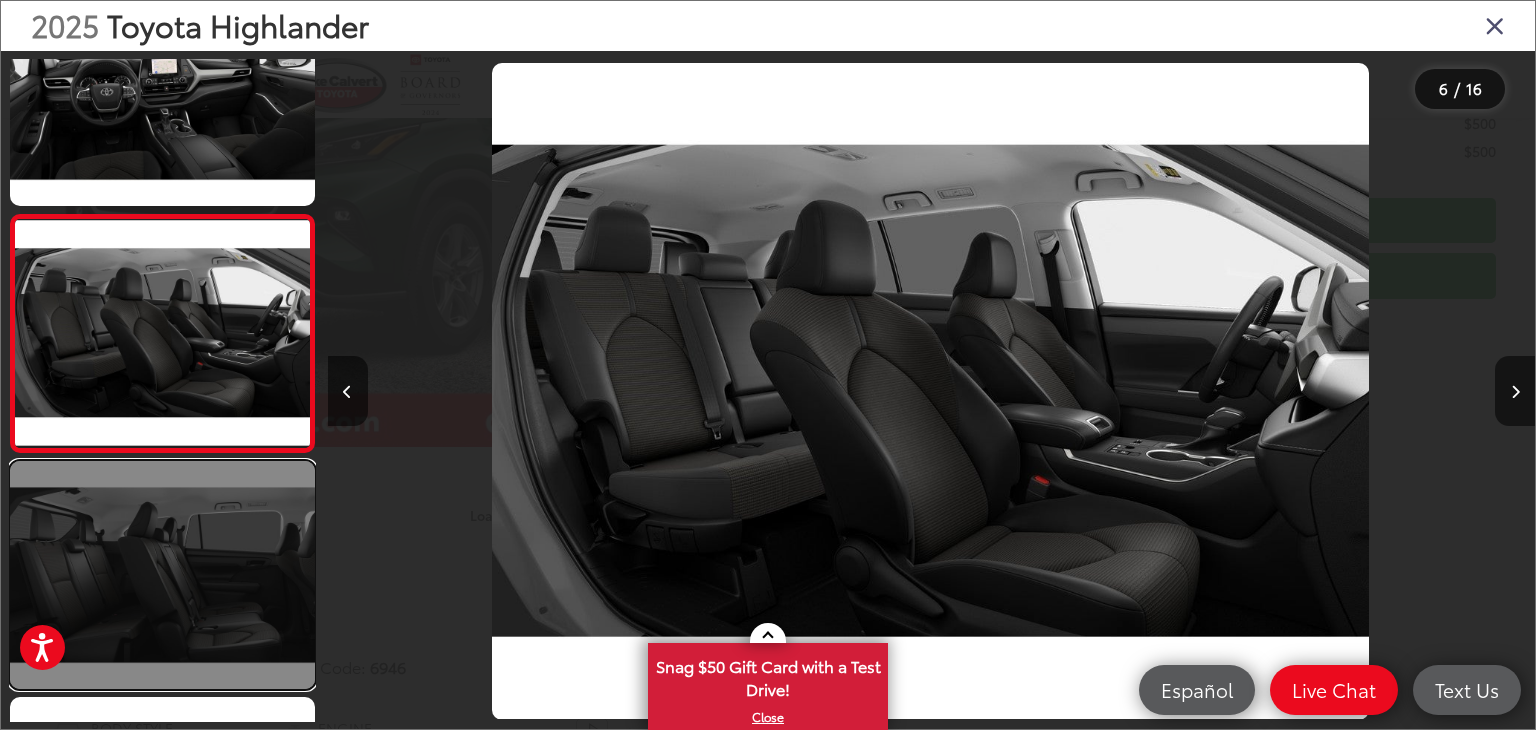 click at bounding box center (162, 575) 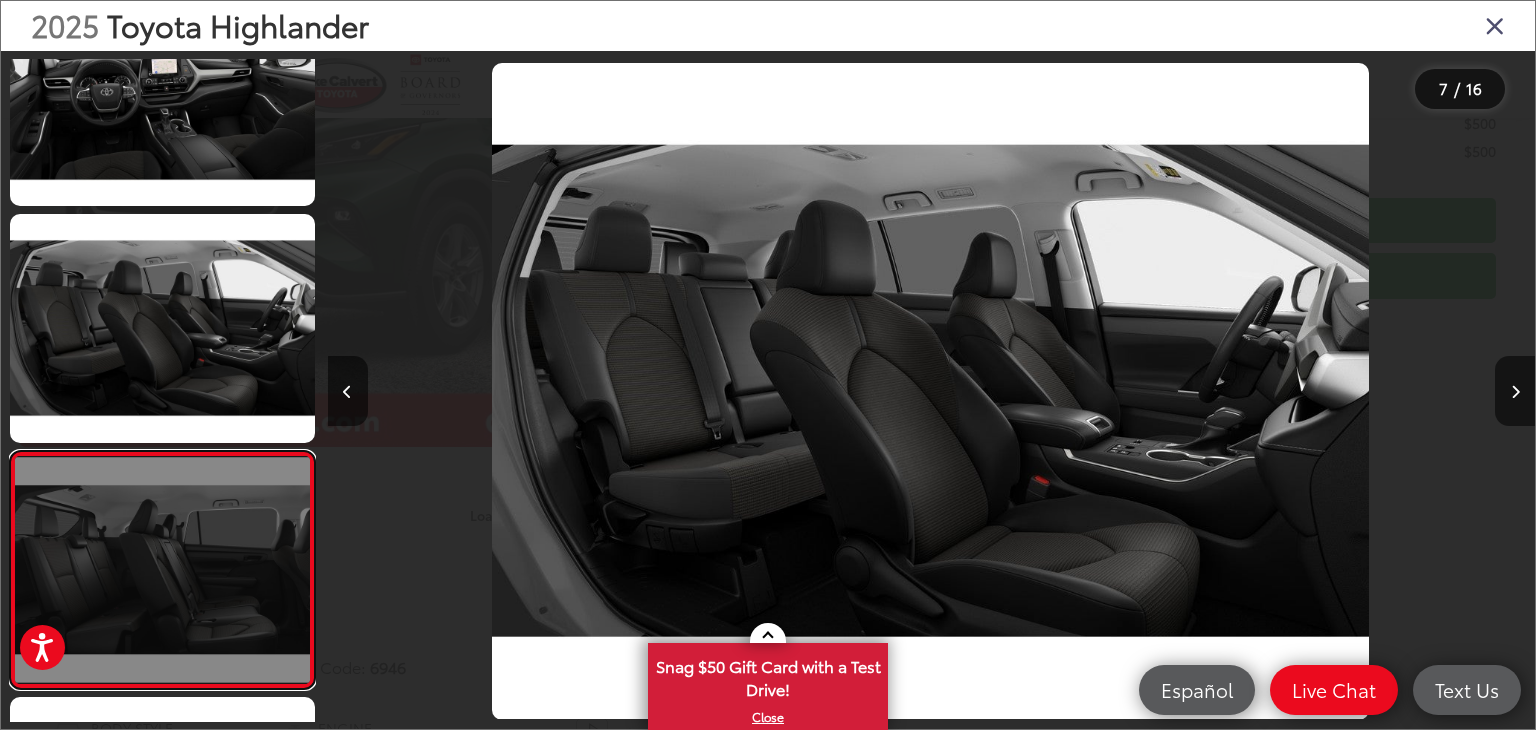 scroll, scrollTop: 0, scrollLeft: 6141, axis: horizontal 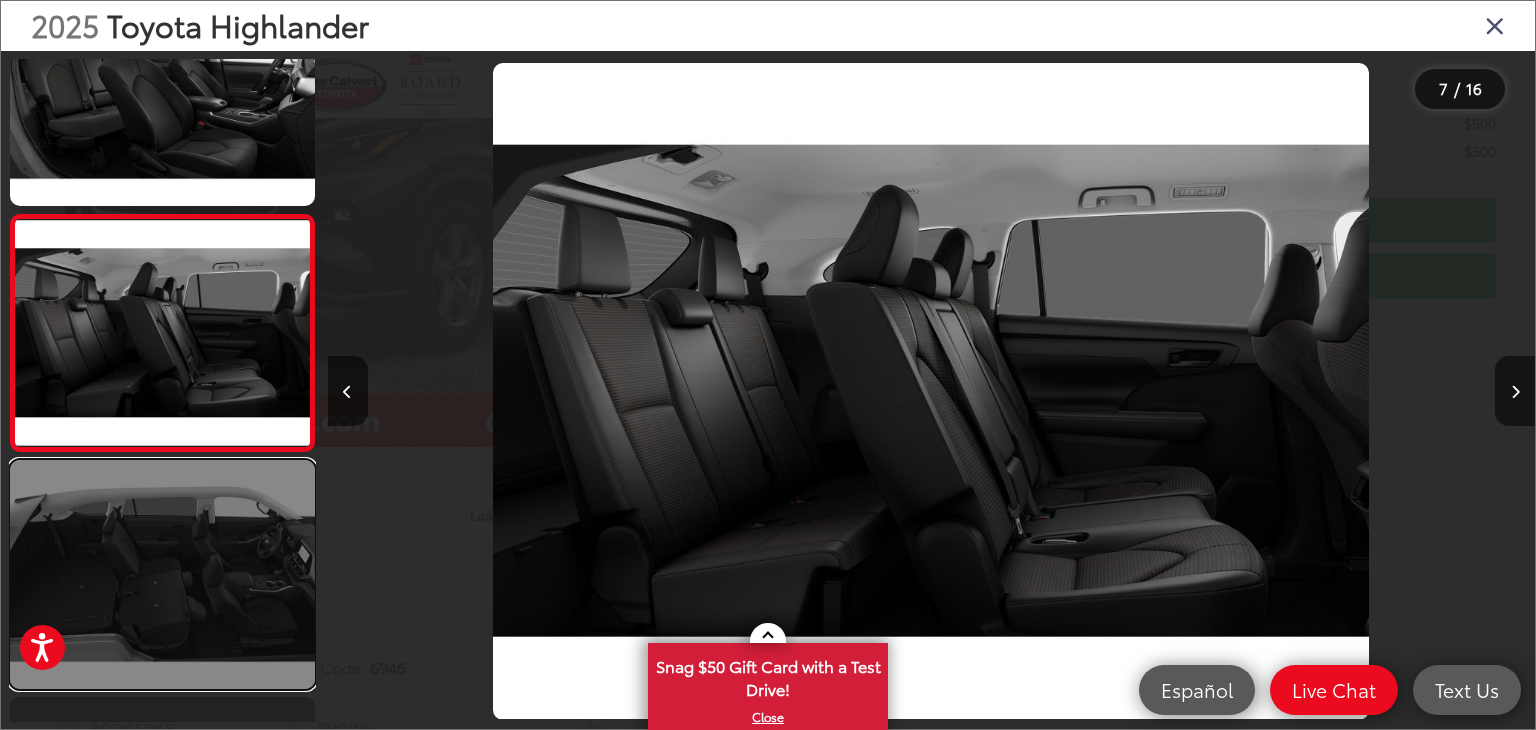 click at bounding box center [162, 574] 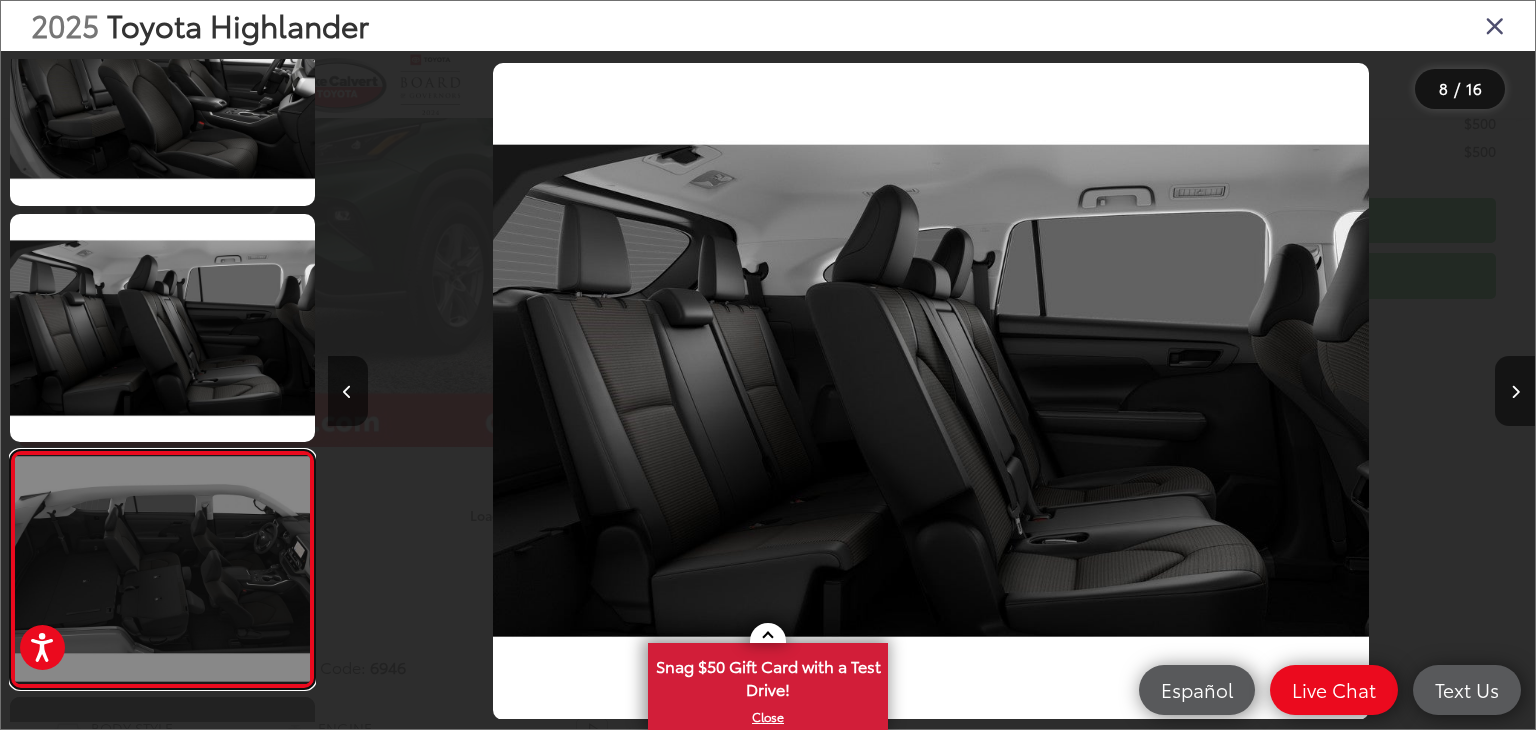 scroll, scrollTop: 0, scrollLeft: 7324, axis: horizontal 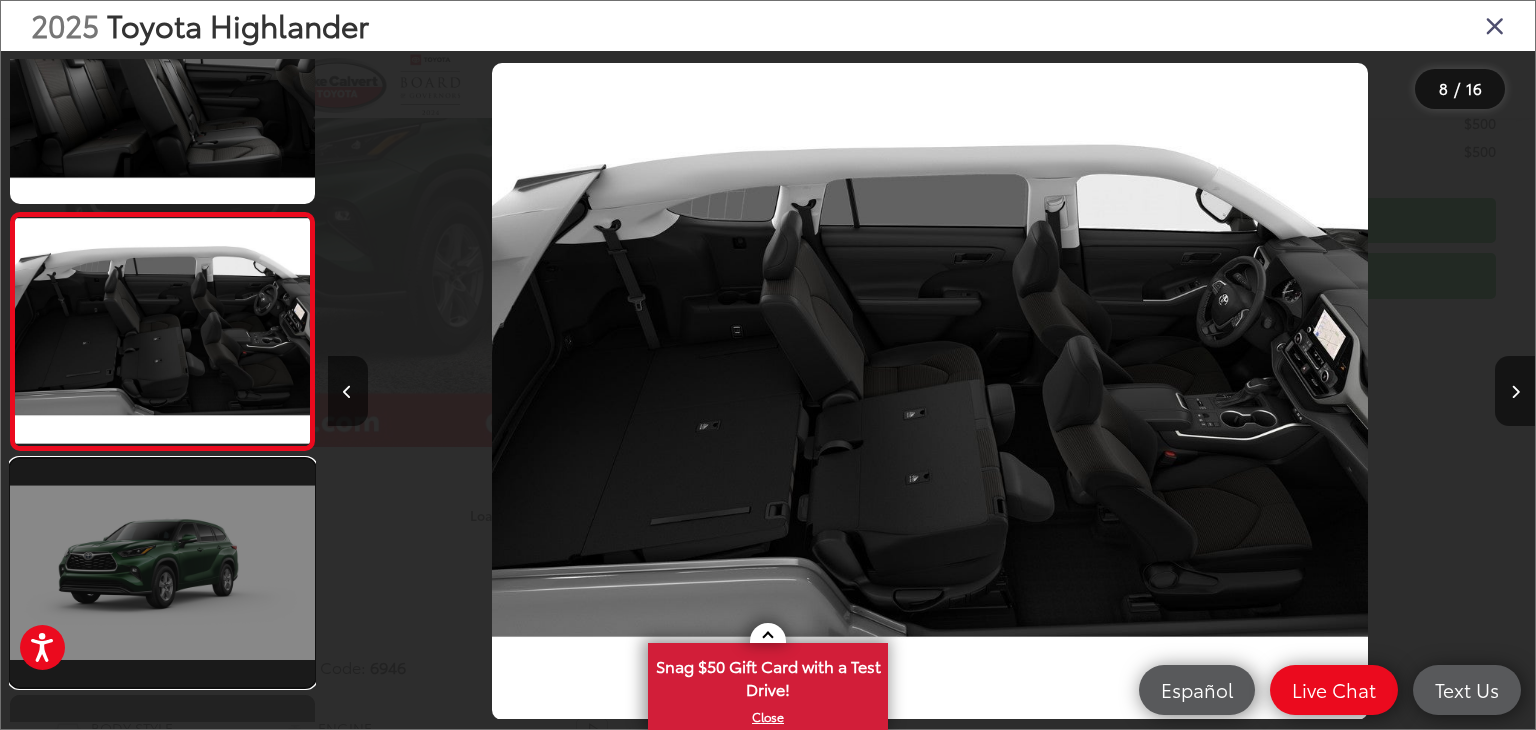 click at bounding box center (162, 573) 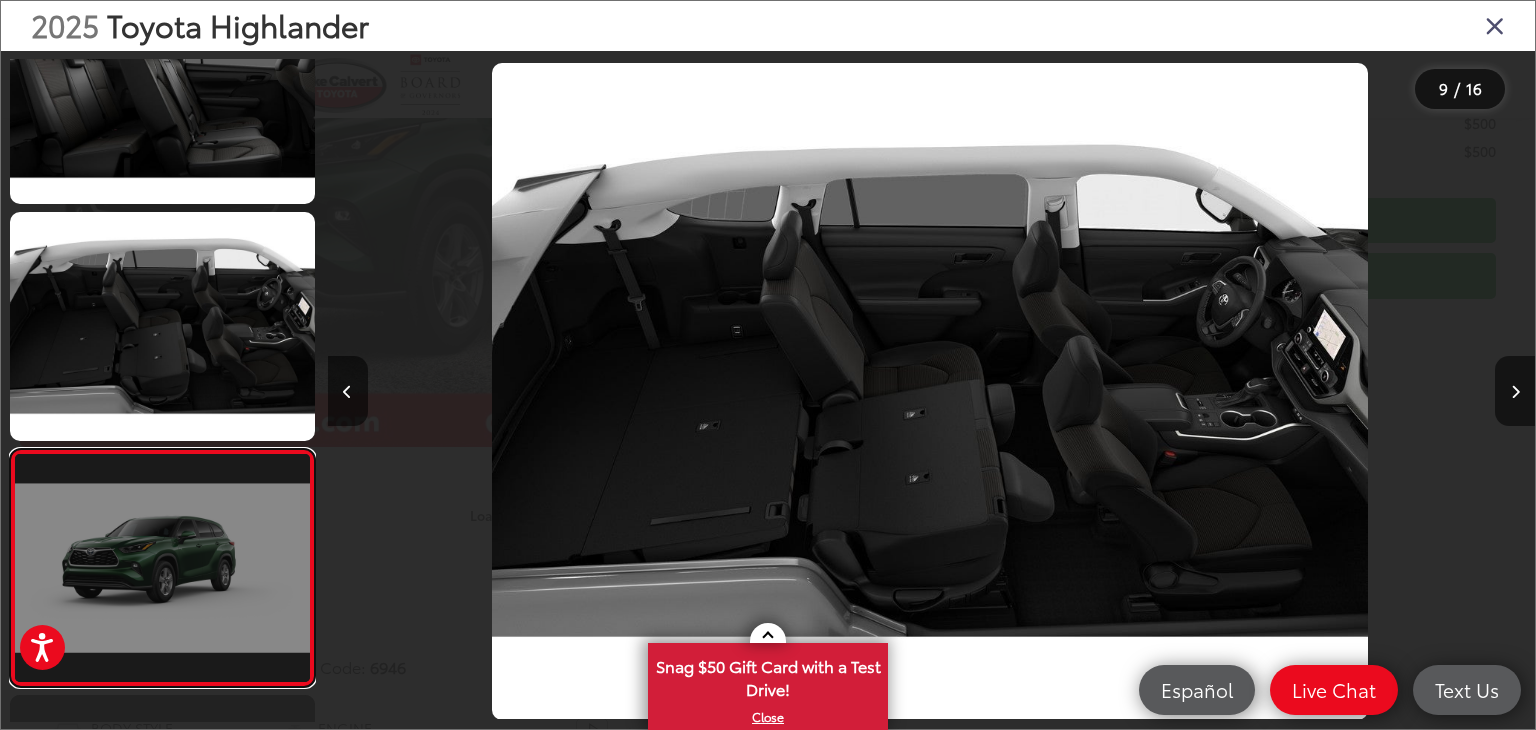 scroll, scrollTop: 0, scrollLeft: 8532, axis: horizontal 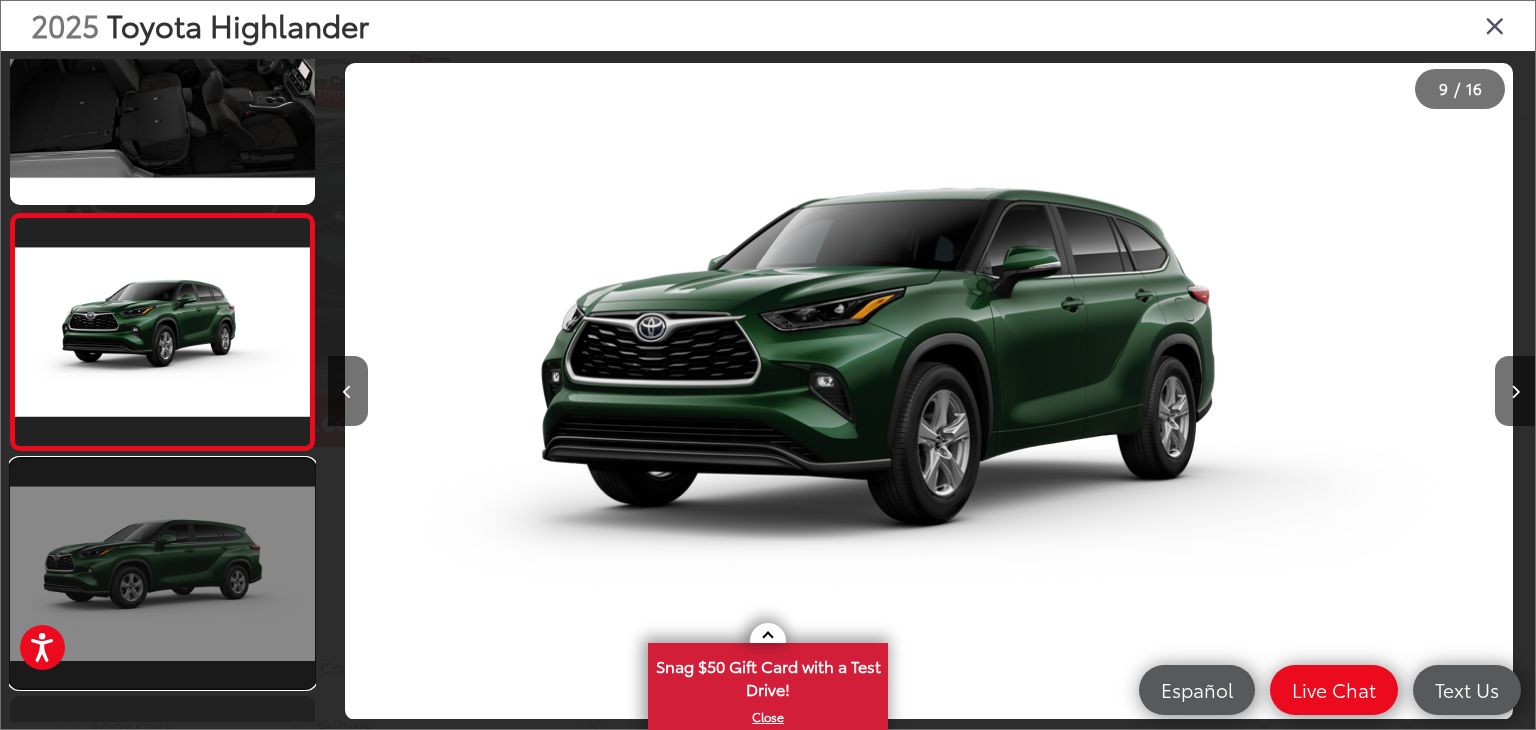 click at bounding box center [162, 573] 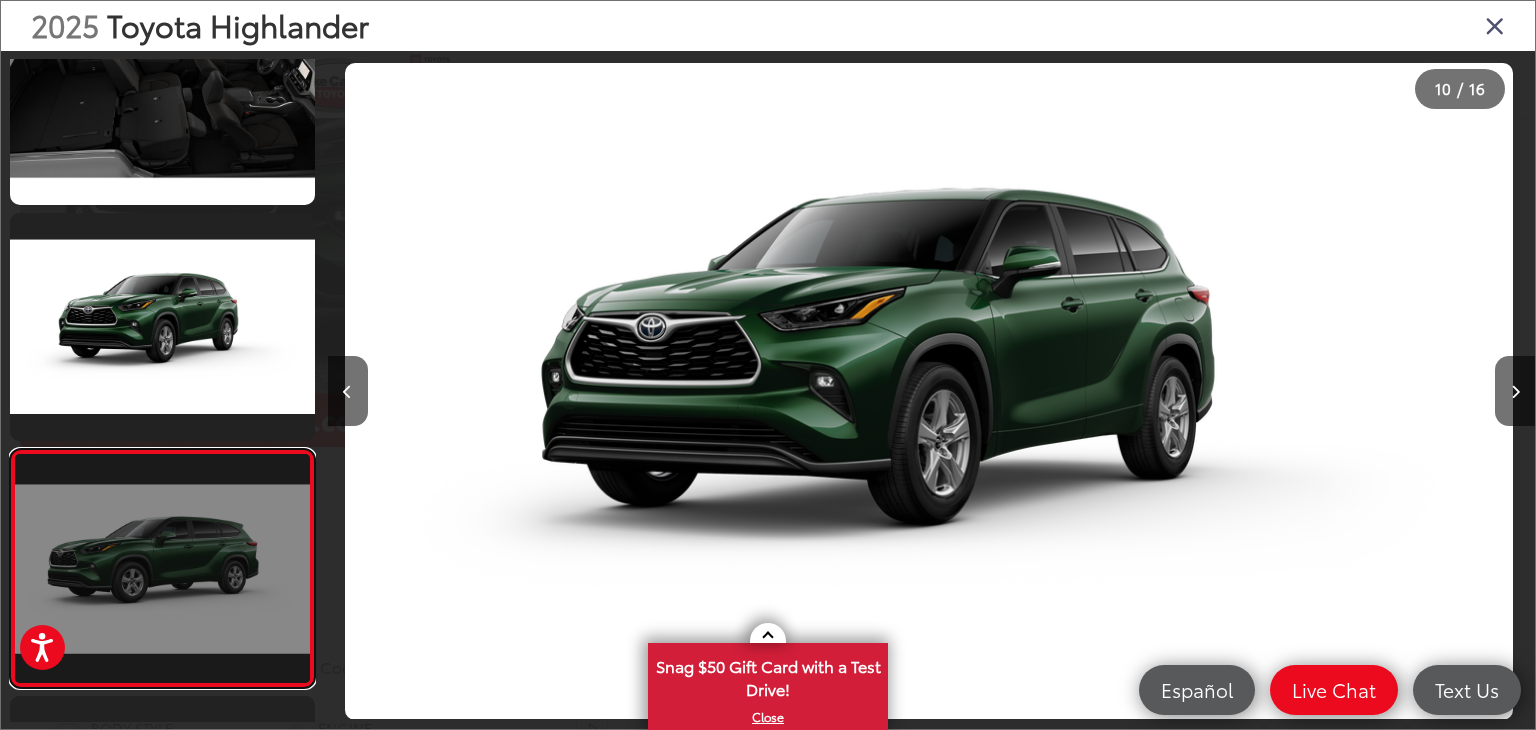 scroll, scrollTop: 0, scrollLeft: 10034, axis: horizontal 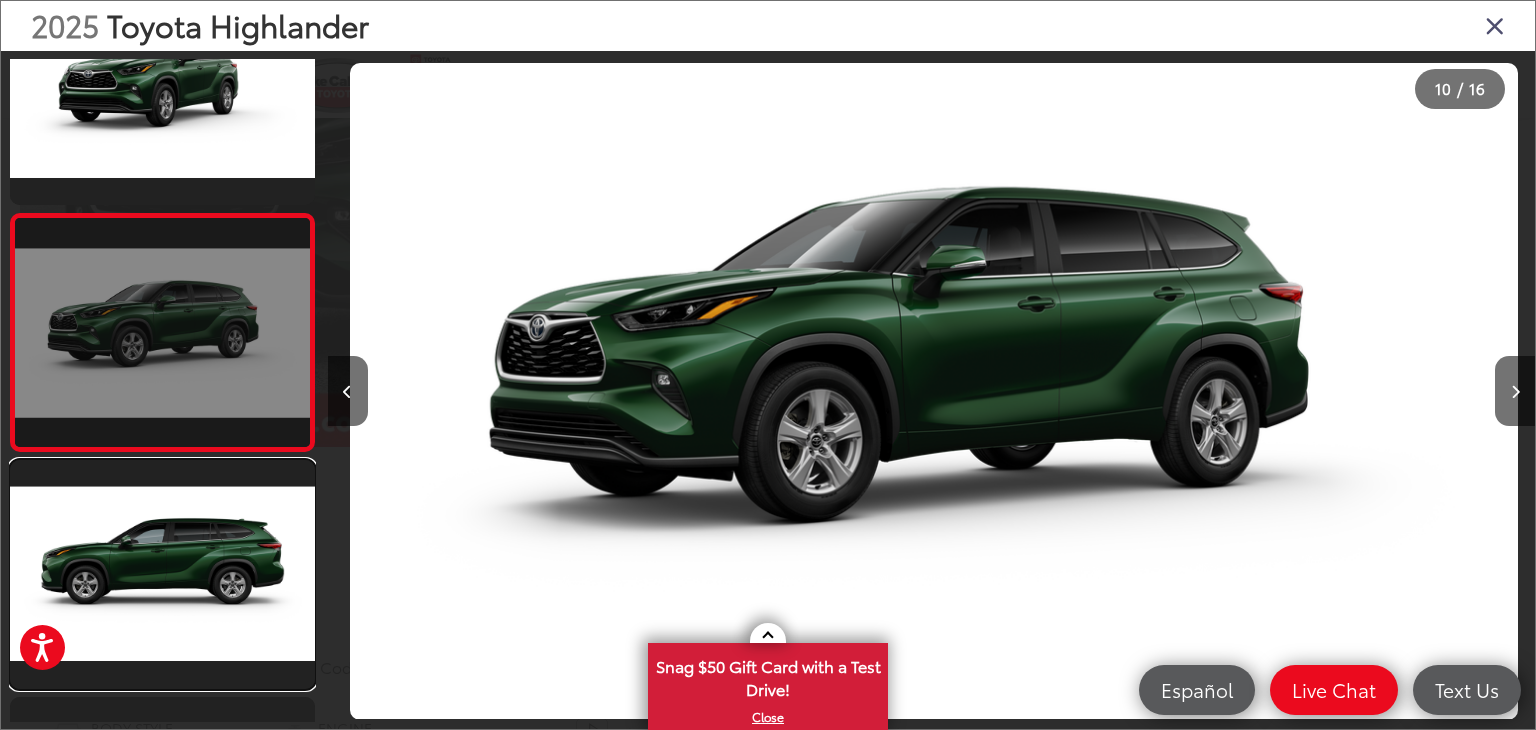 click at bounding box center [162, 574] 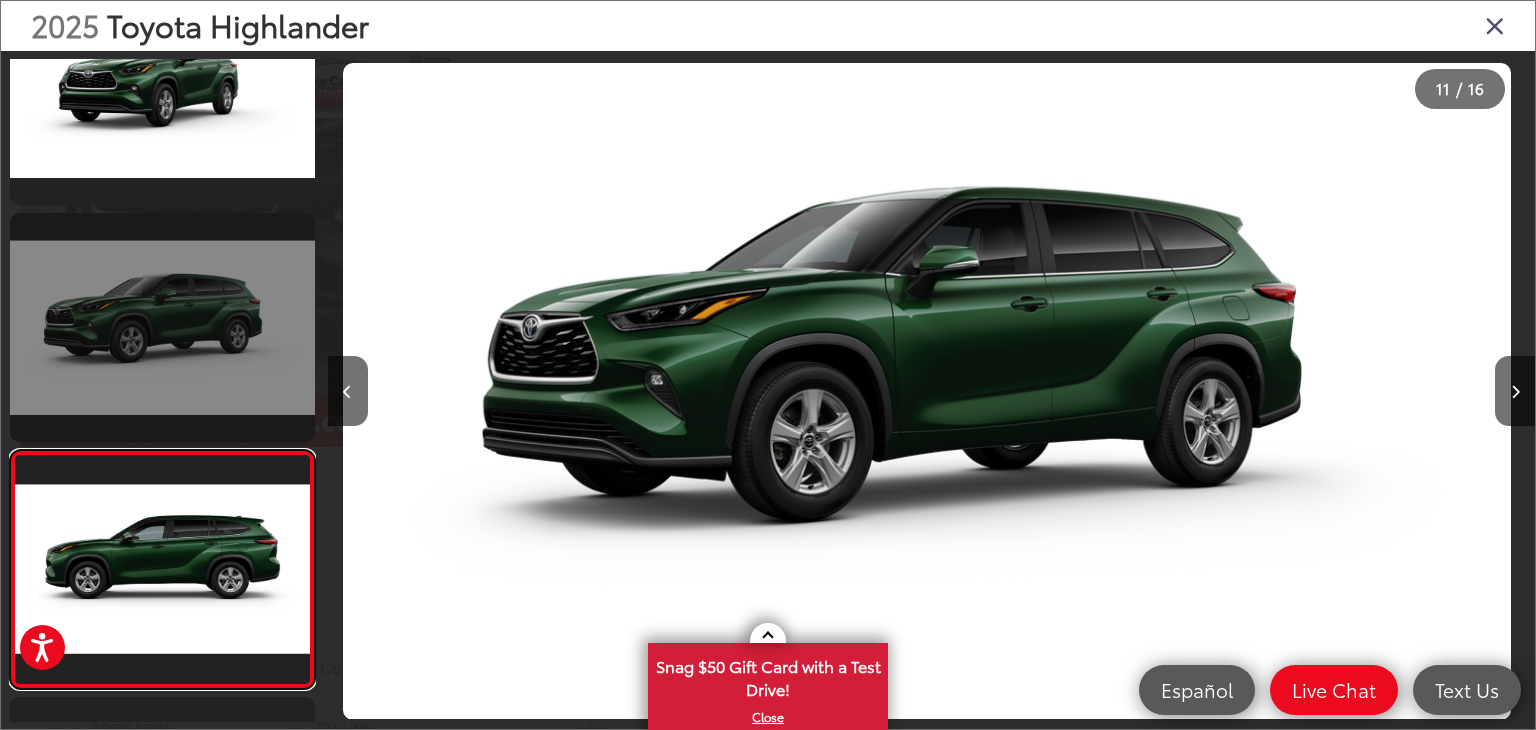 scroll, scrollTop: 2058, scrollLeft: 0, axis: vertical 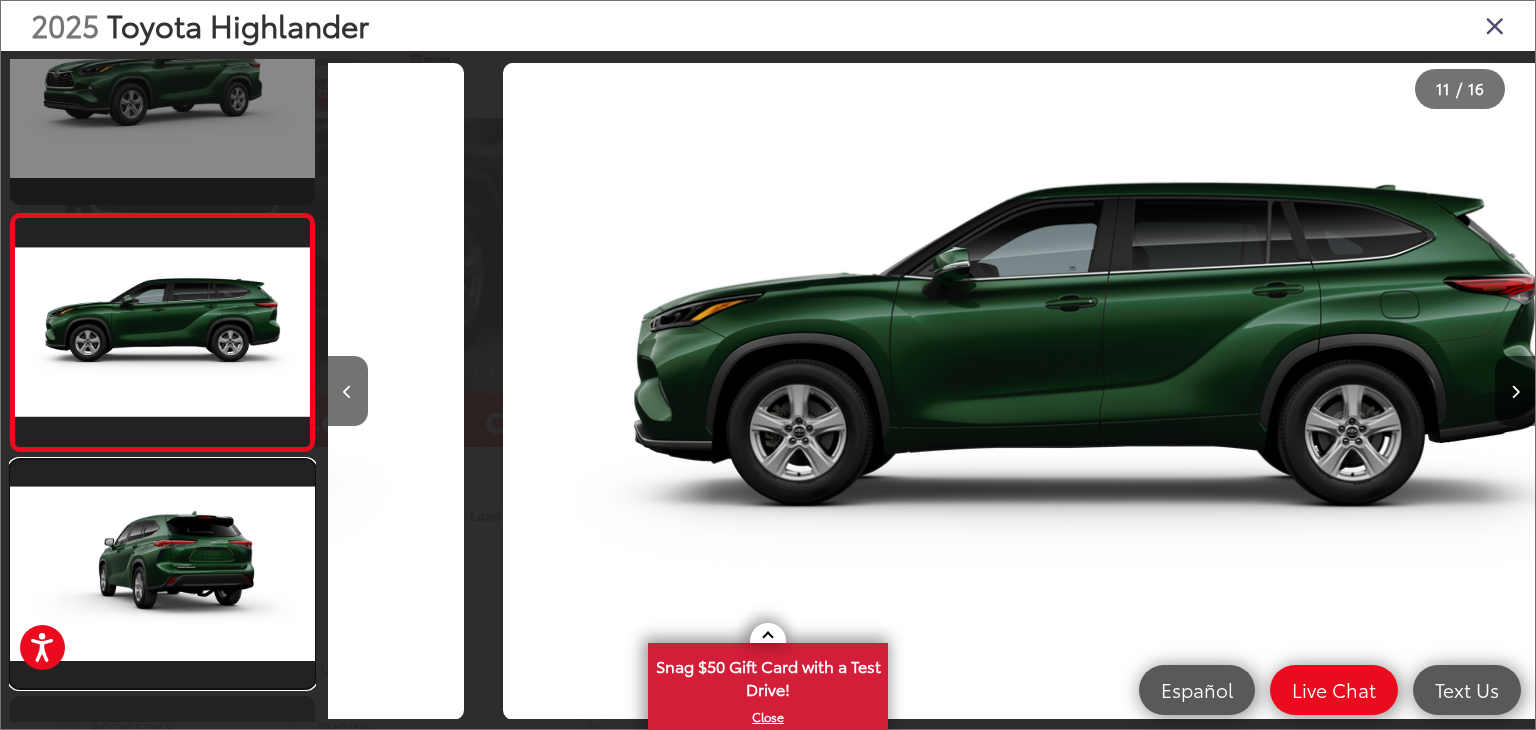 click at bounding box center [162, 574] 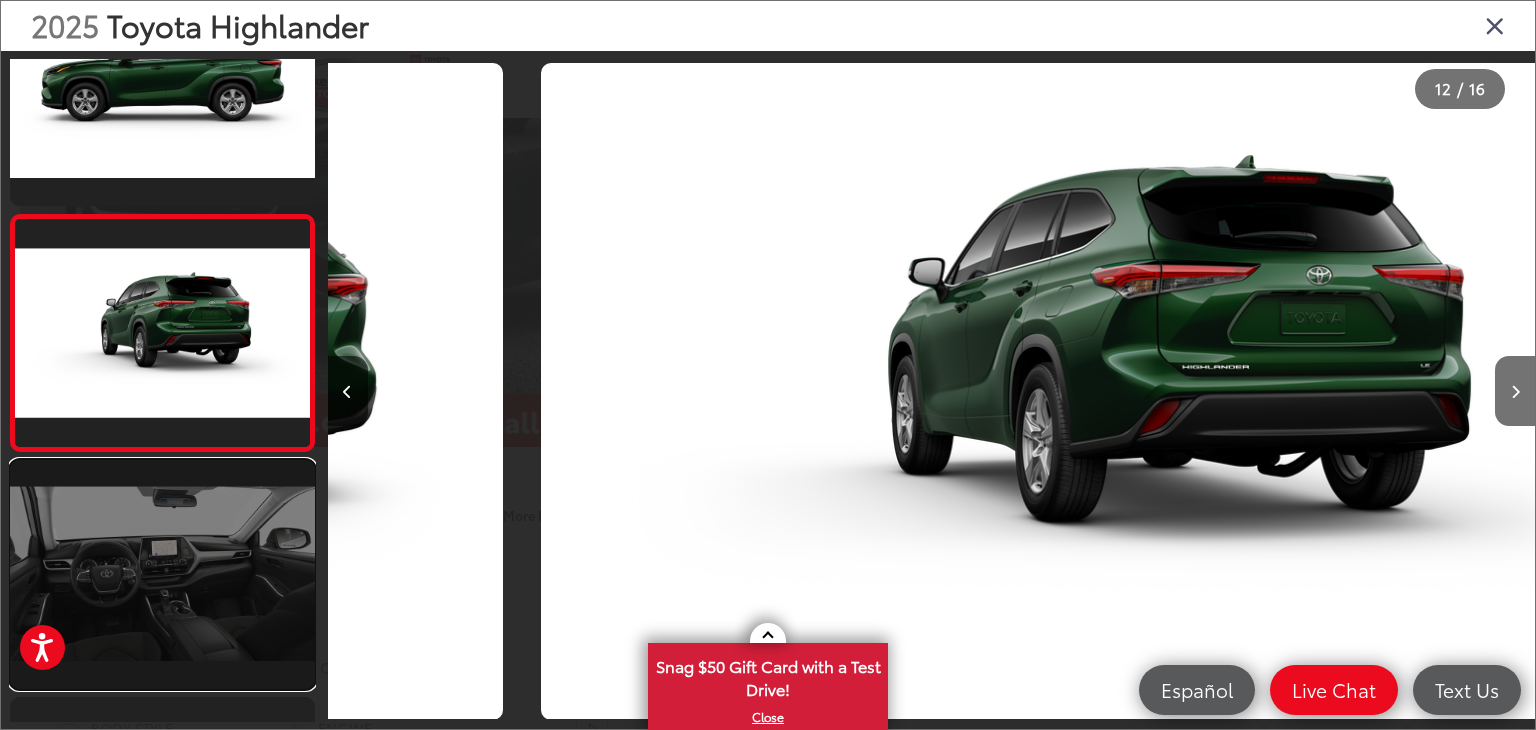 click at bounding box center [162, 574] 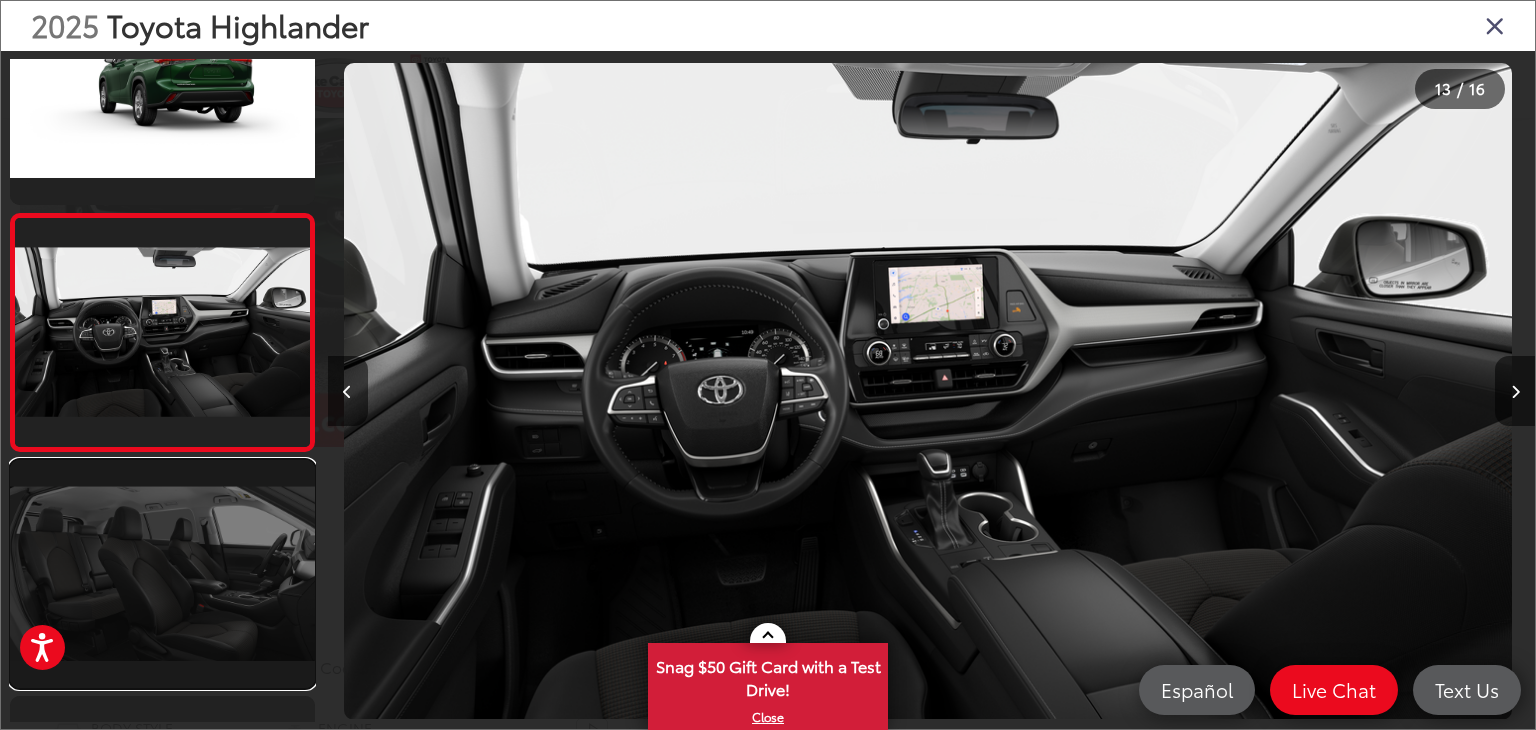 click at bounding box center [162, 574] 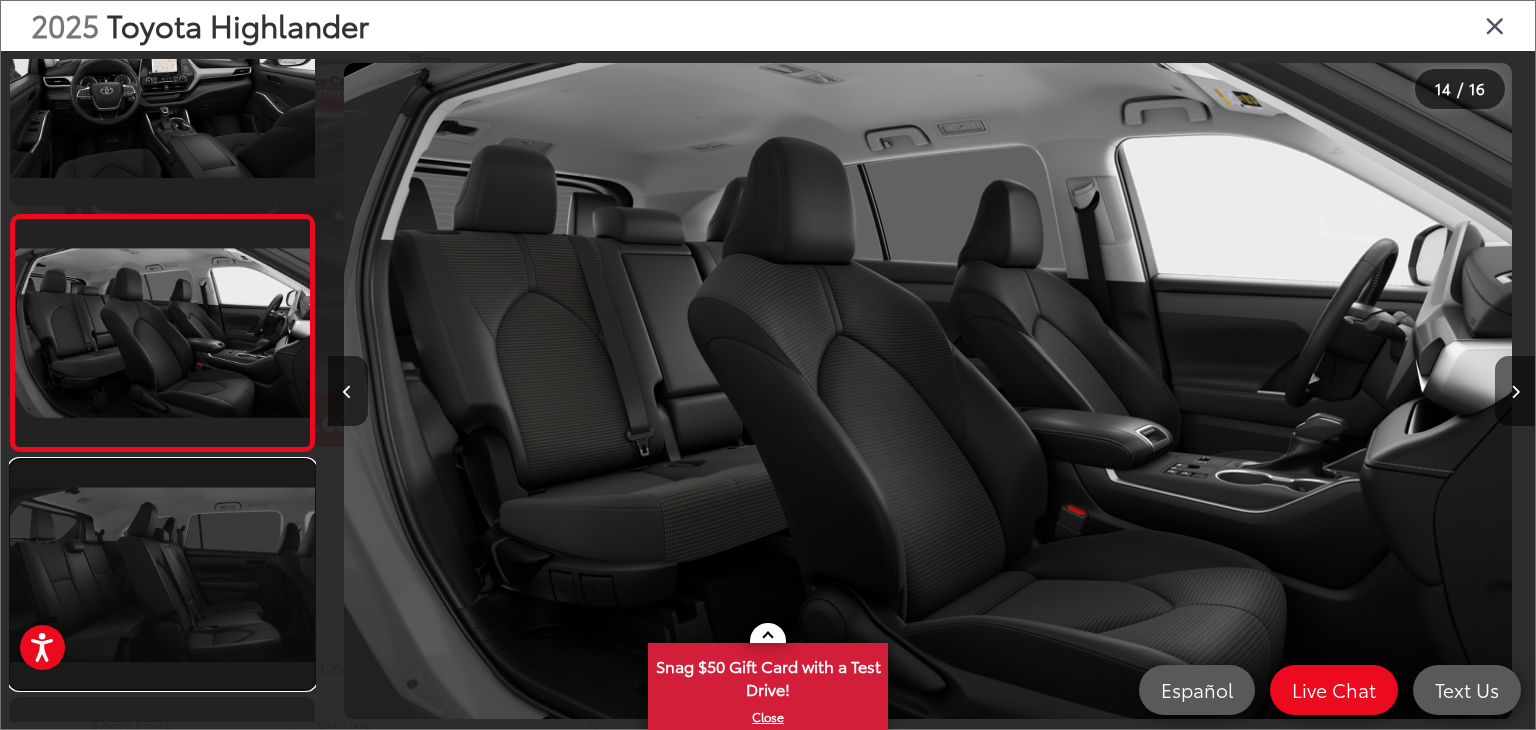 click at bounding box center [162, 574] 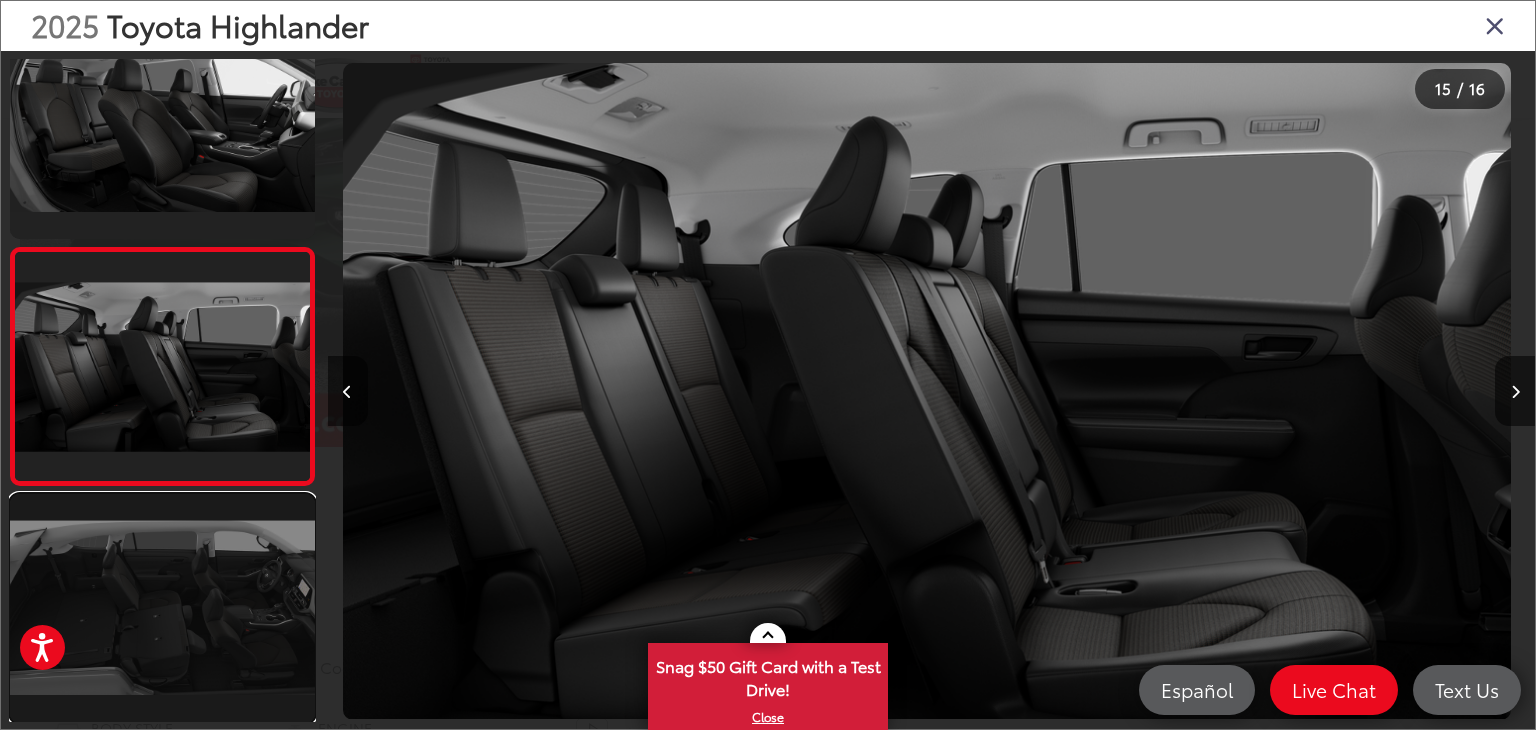 click at bounding box center (162, 608) 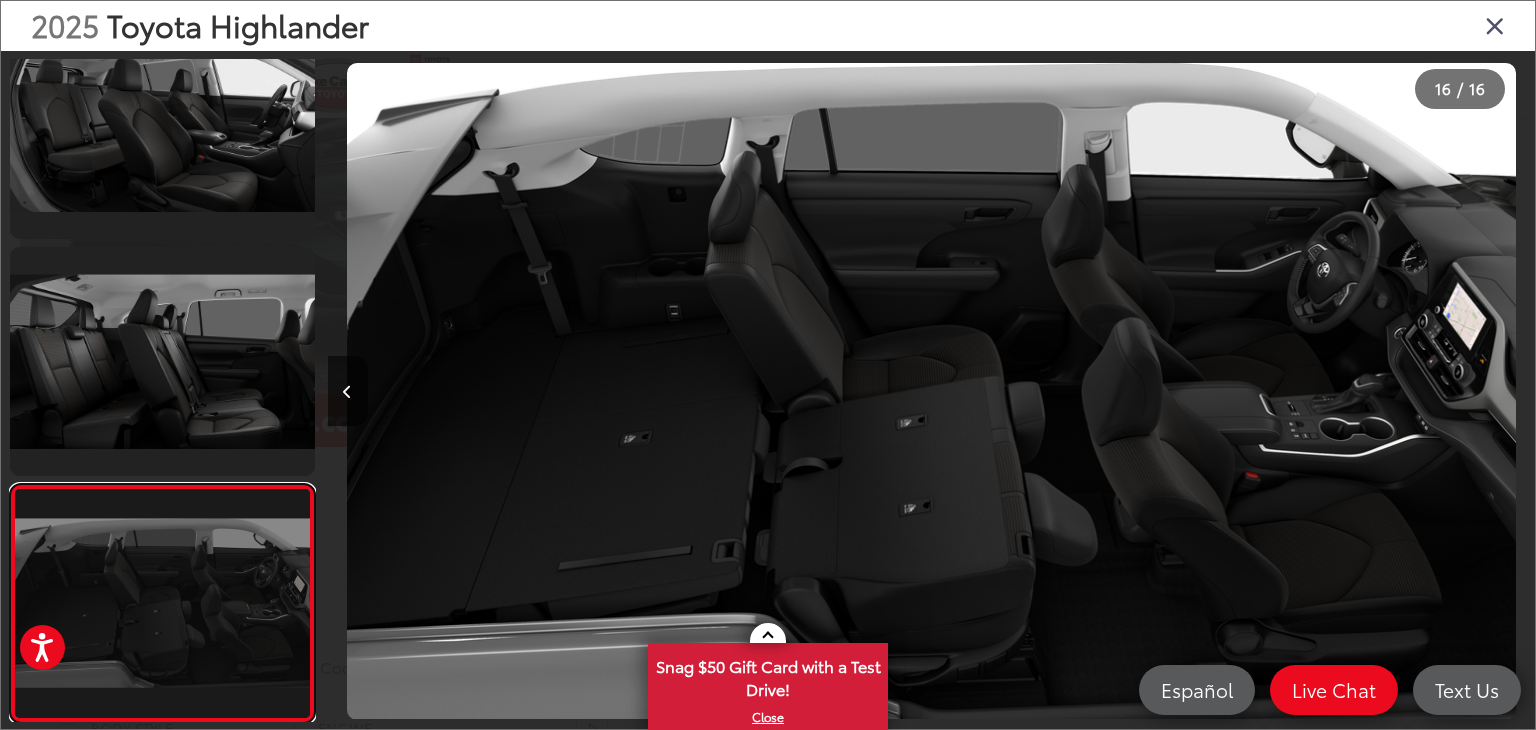 click at bounding box center (162, 603) 